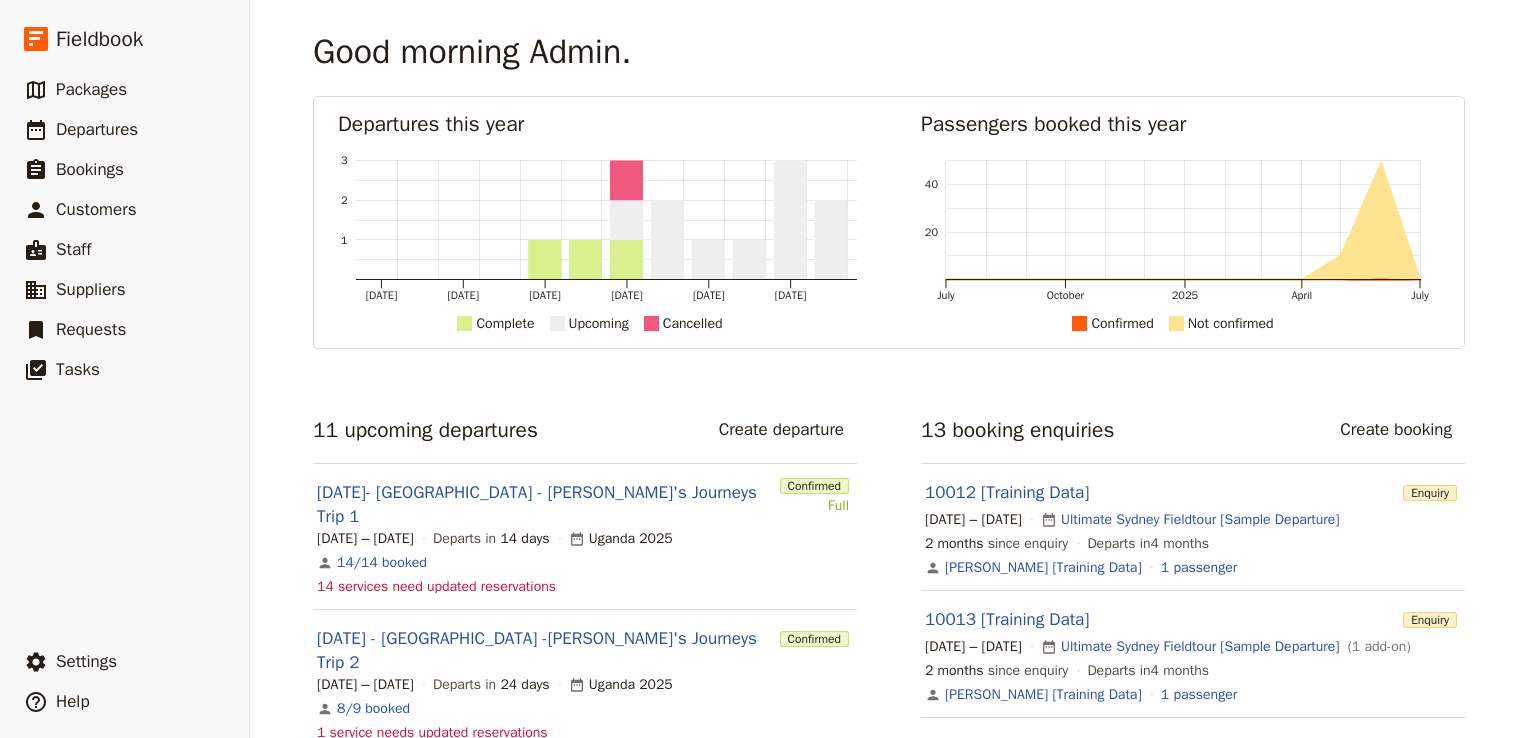 scroll, scrollTop: 0, scrollLeft: 0, axis: both 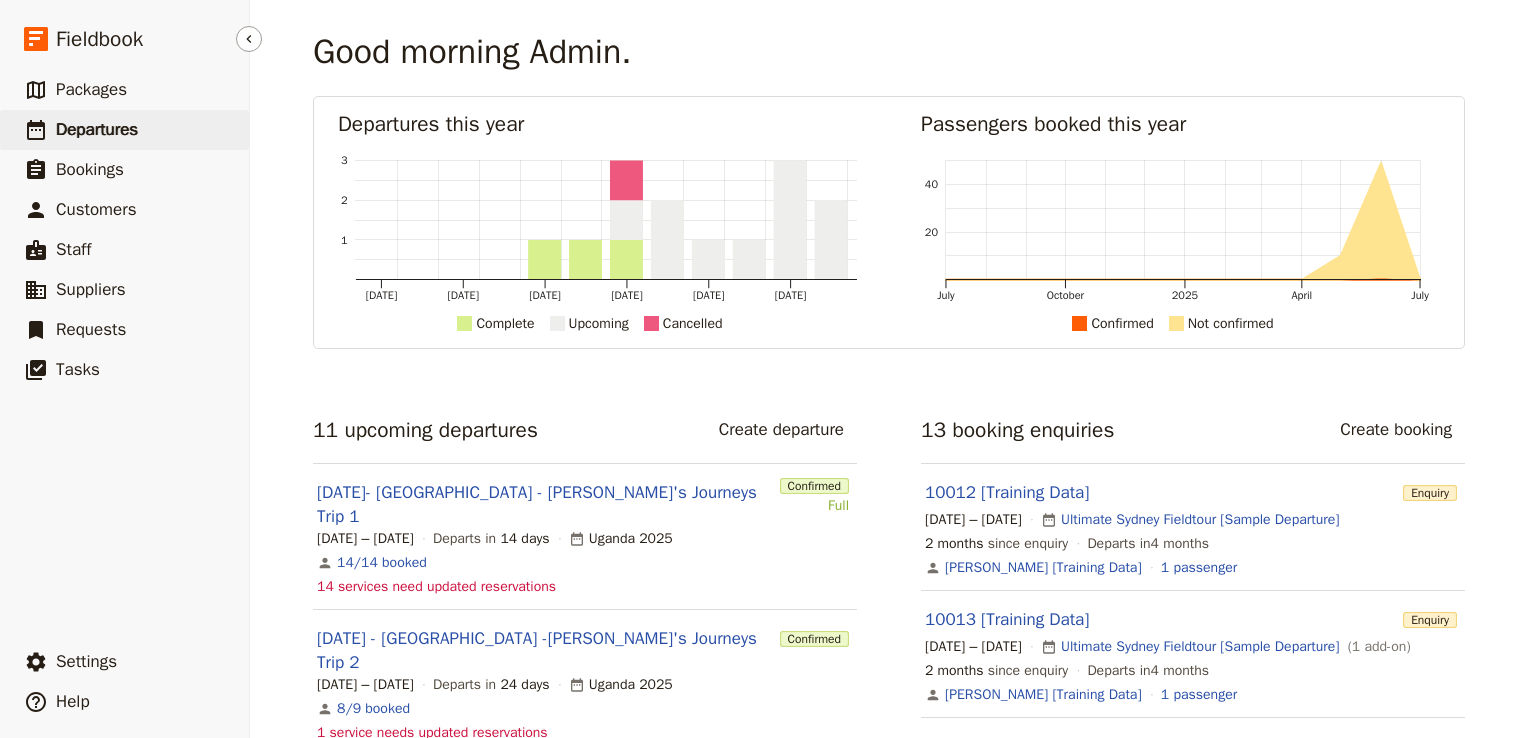 click on "Departures" at bounding box center [97, 129] 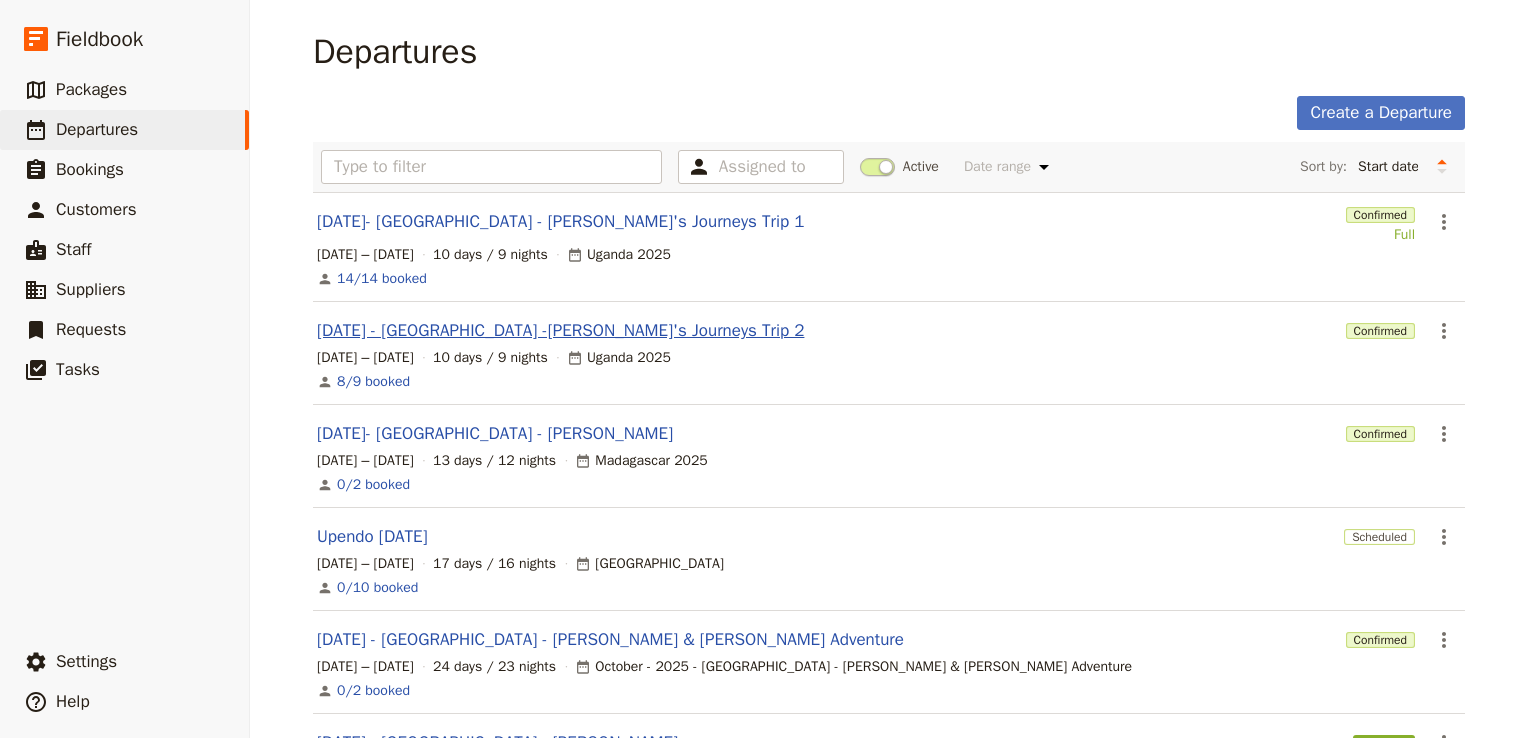 click on "[DATE] - [GEOGRAPHIC_DATA] -[PERSON_NAME]'s Journeys Trip 2" at bounding box center [560, 331] 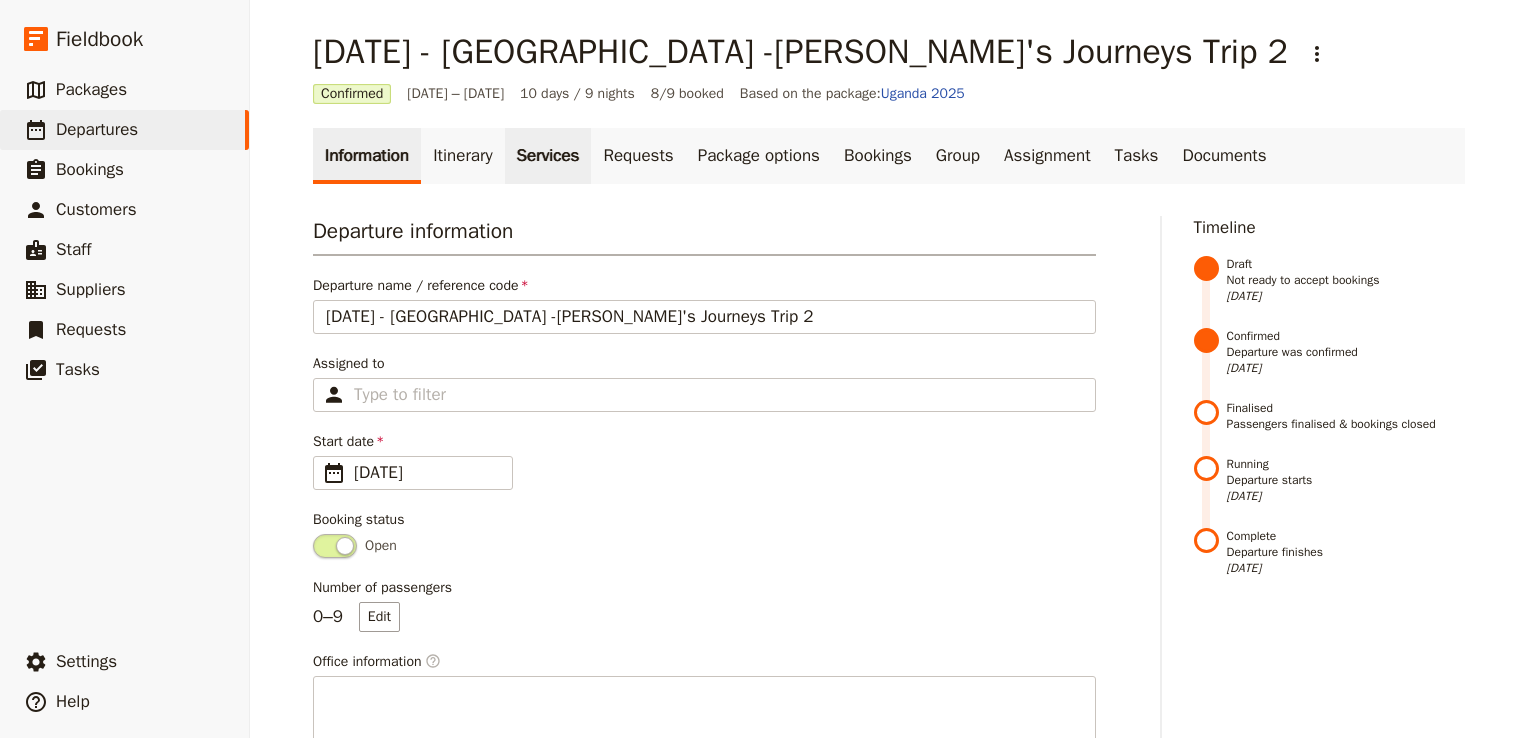 click on "Services" at bounding box center (548, 156) 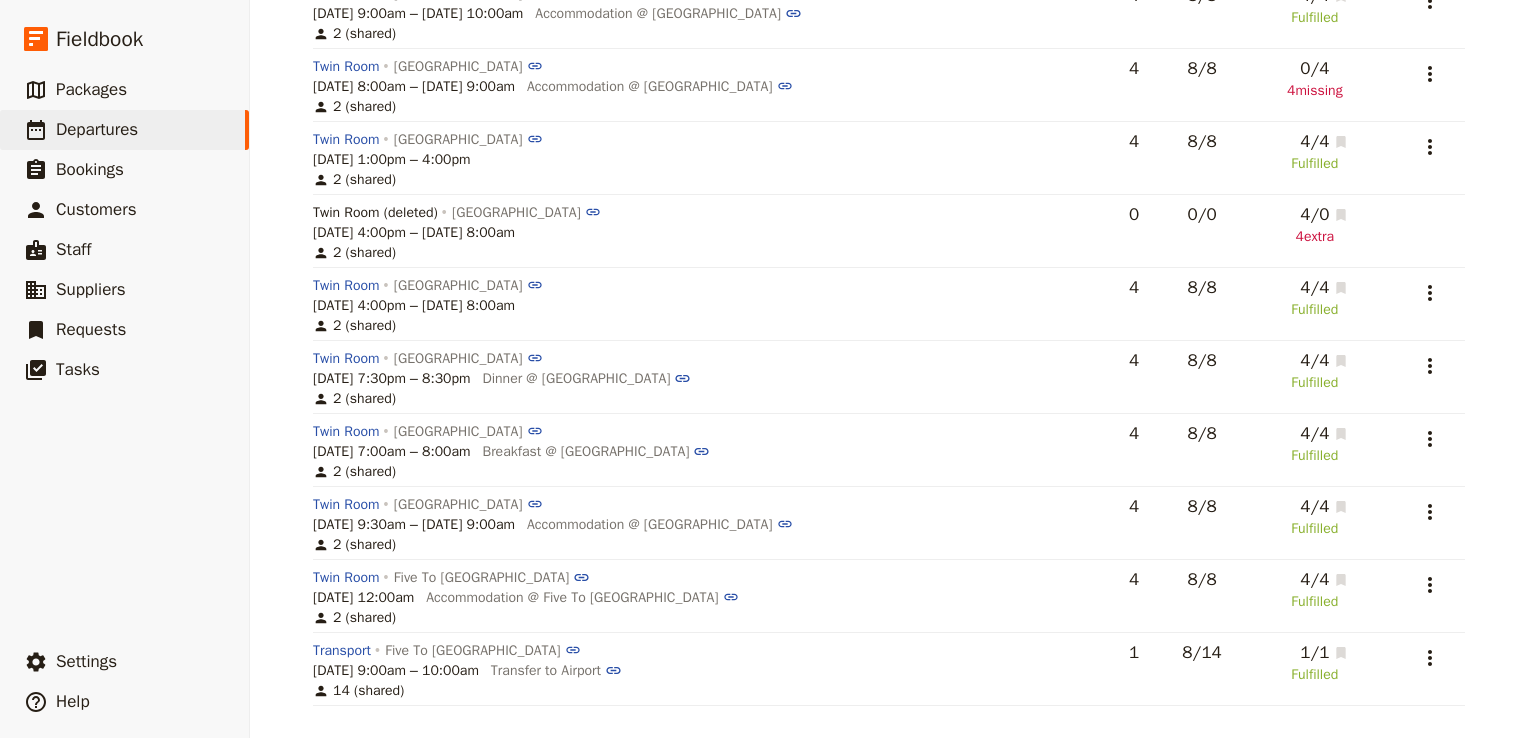 scroll, scrollTop: 0, scrollLeft: 0, axis: both 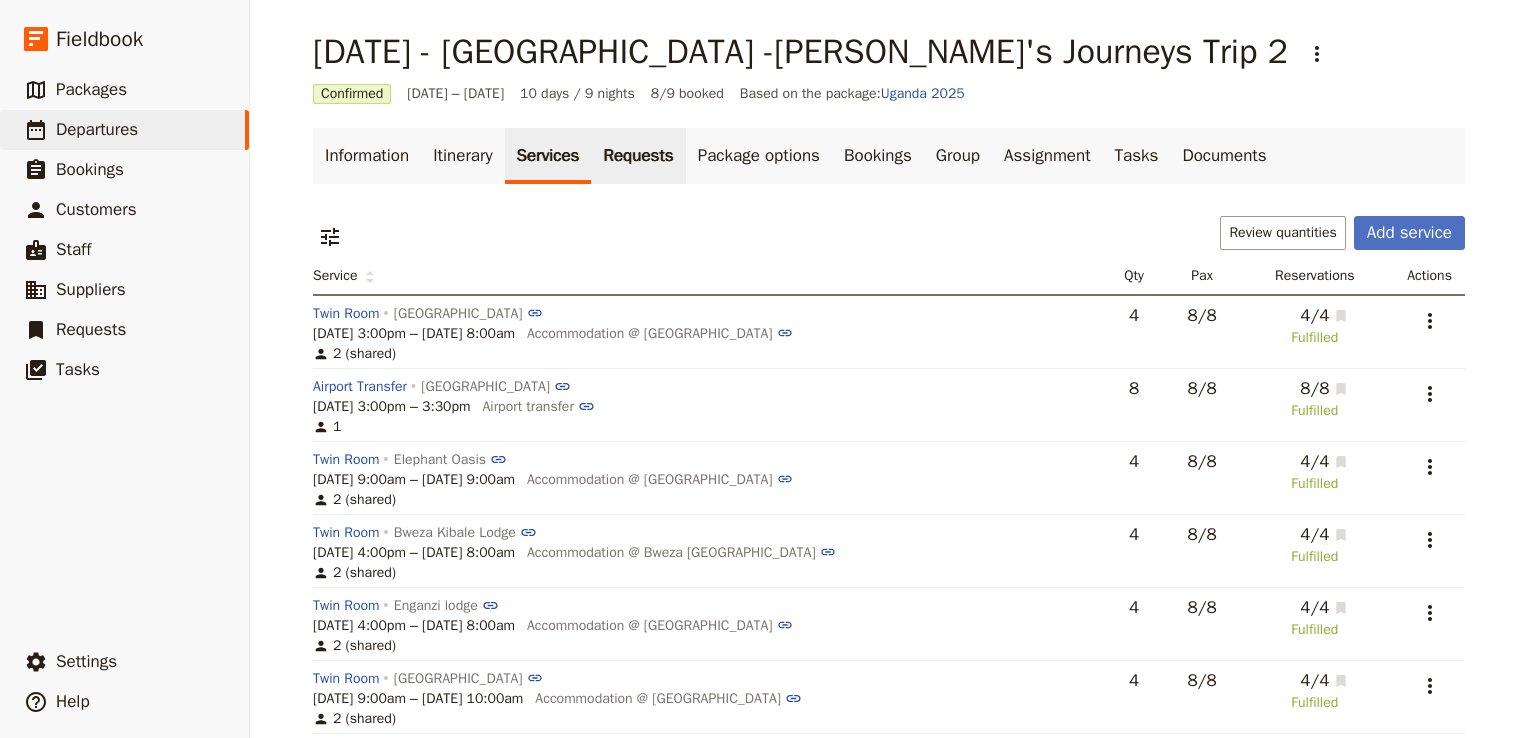 click on "Requests" at bounding box center (638, 156) 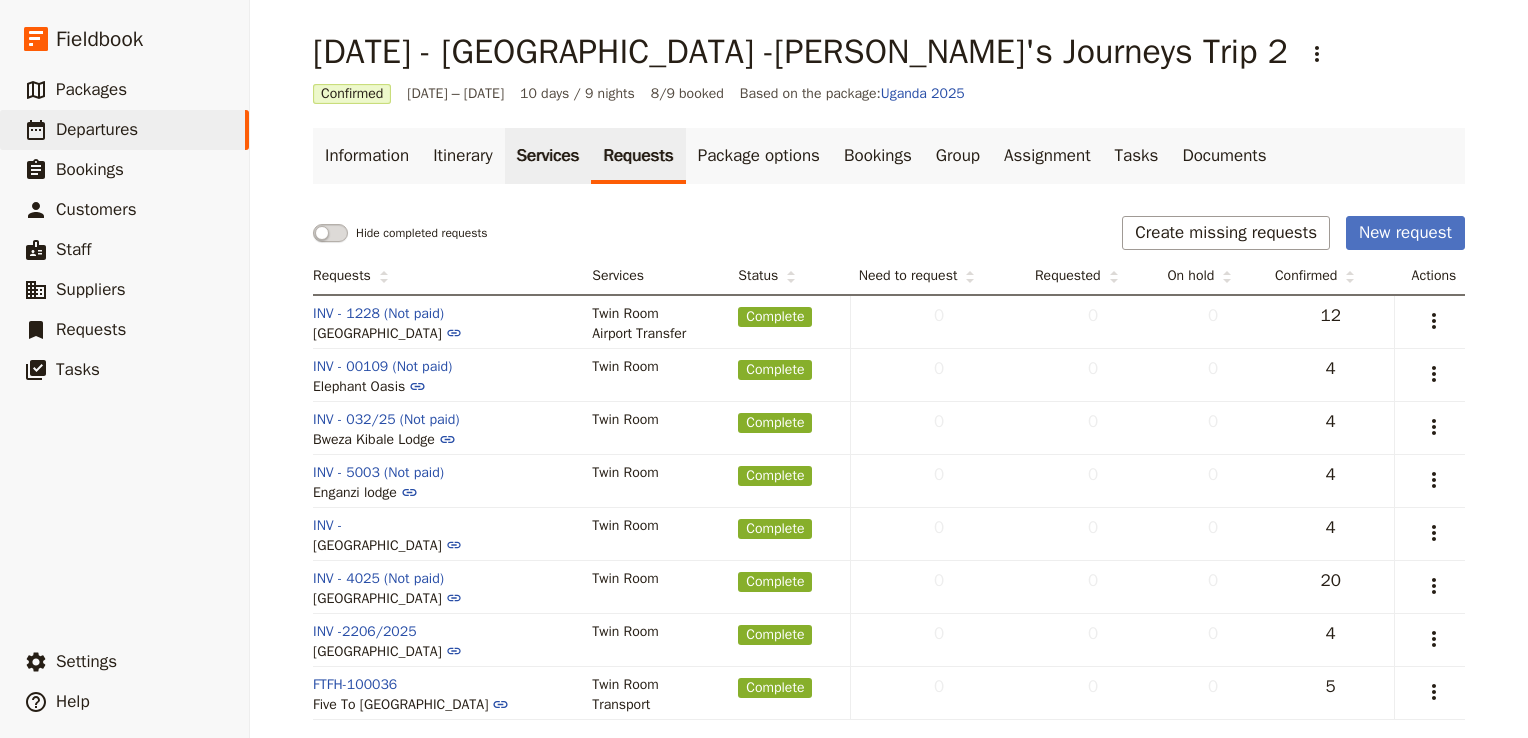 click on "Services" at bounding box center [548, 156] 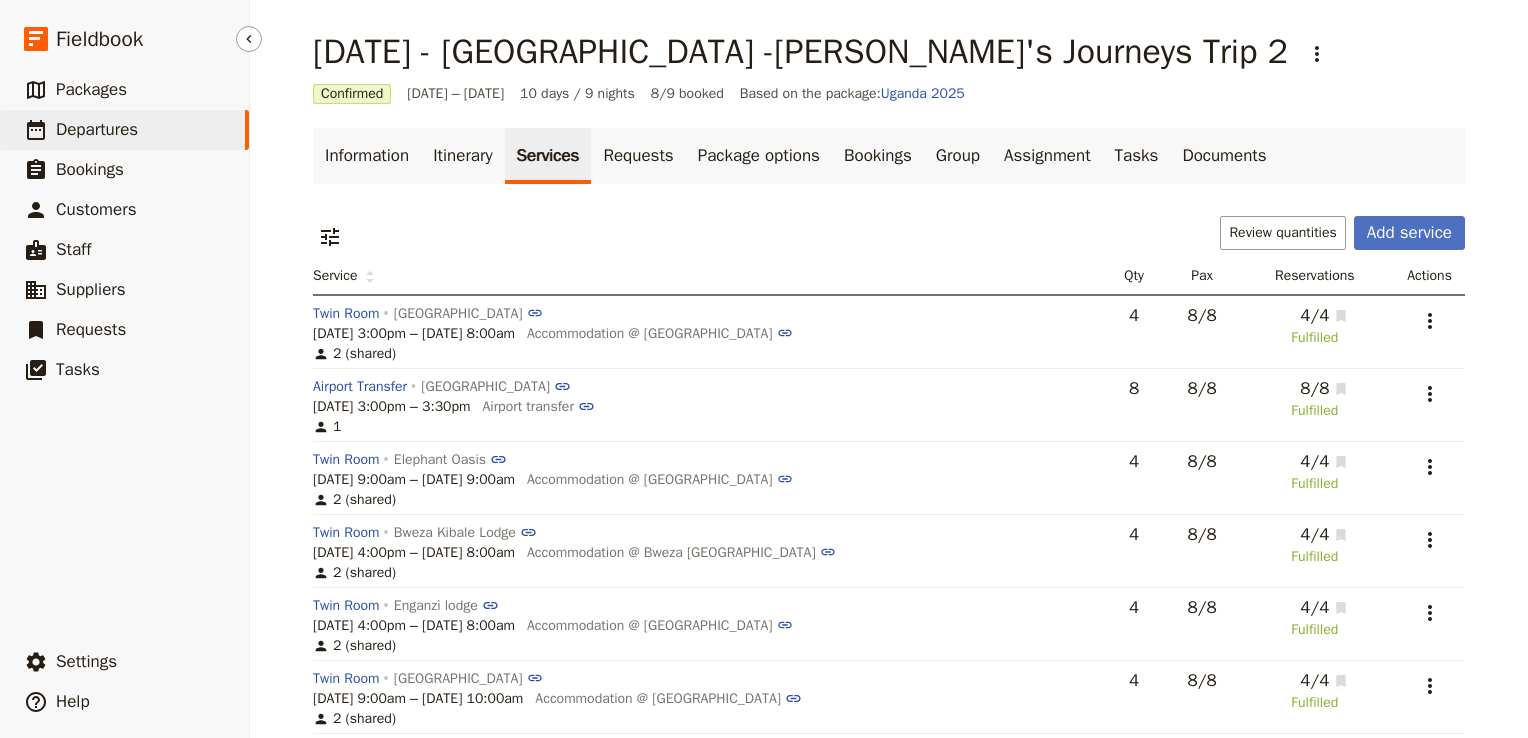 click on "Departures" at bounding box center [97, 129] 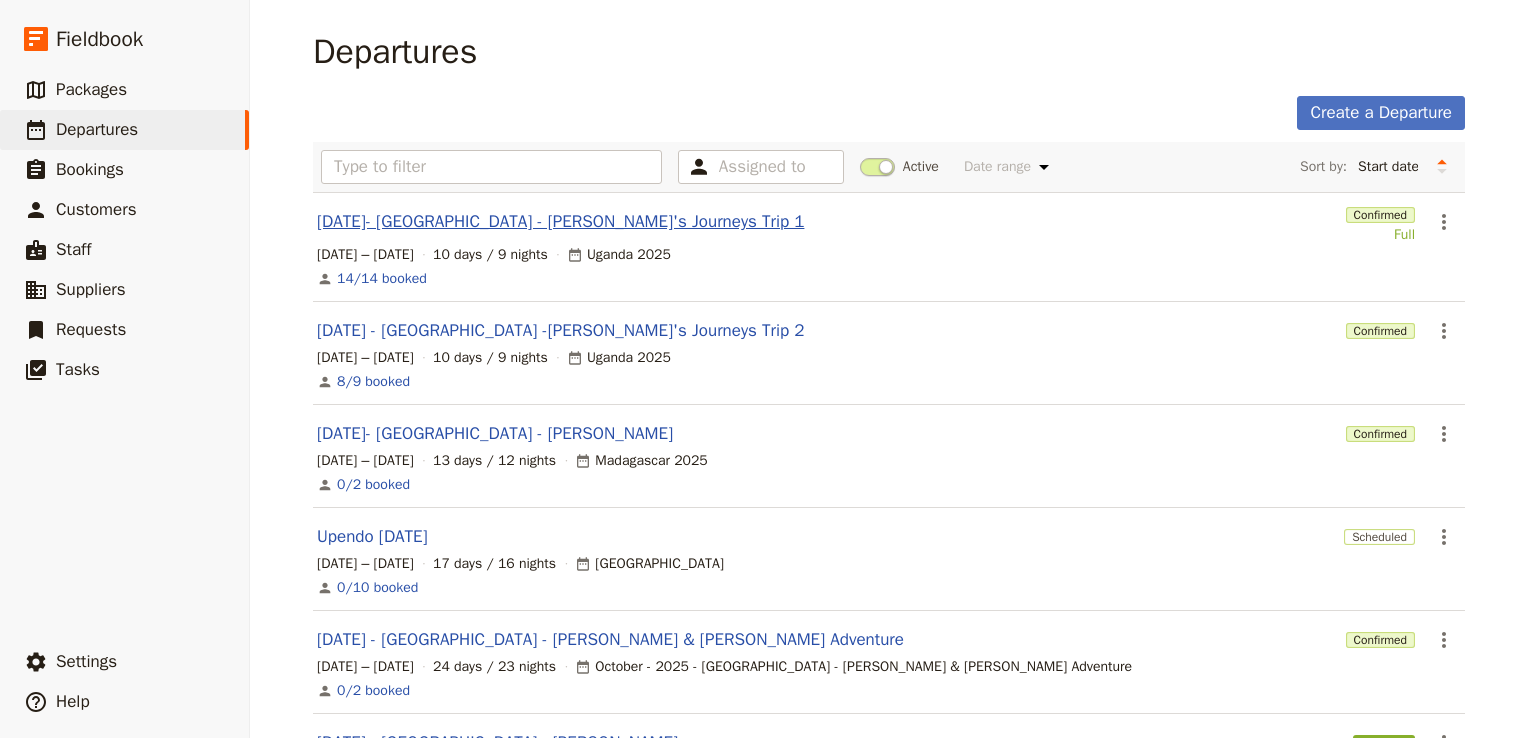 click on "[DATE]- [GEOGRAPHIC_DATA] - [PERSON_NAME]'s Journeys Trip 1" at bounding box center [560, 222] 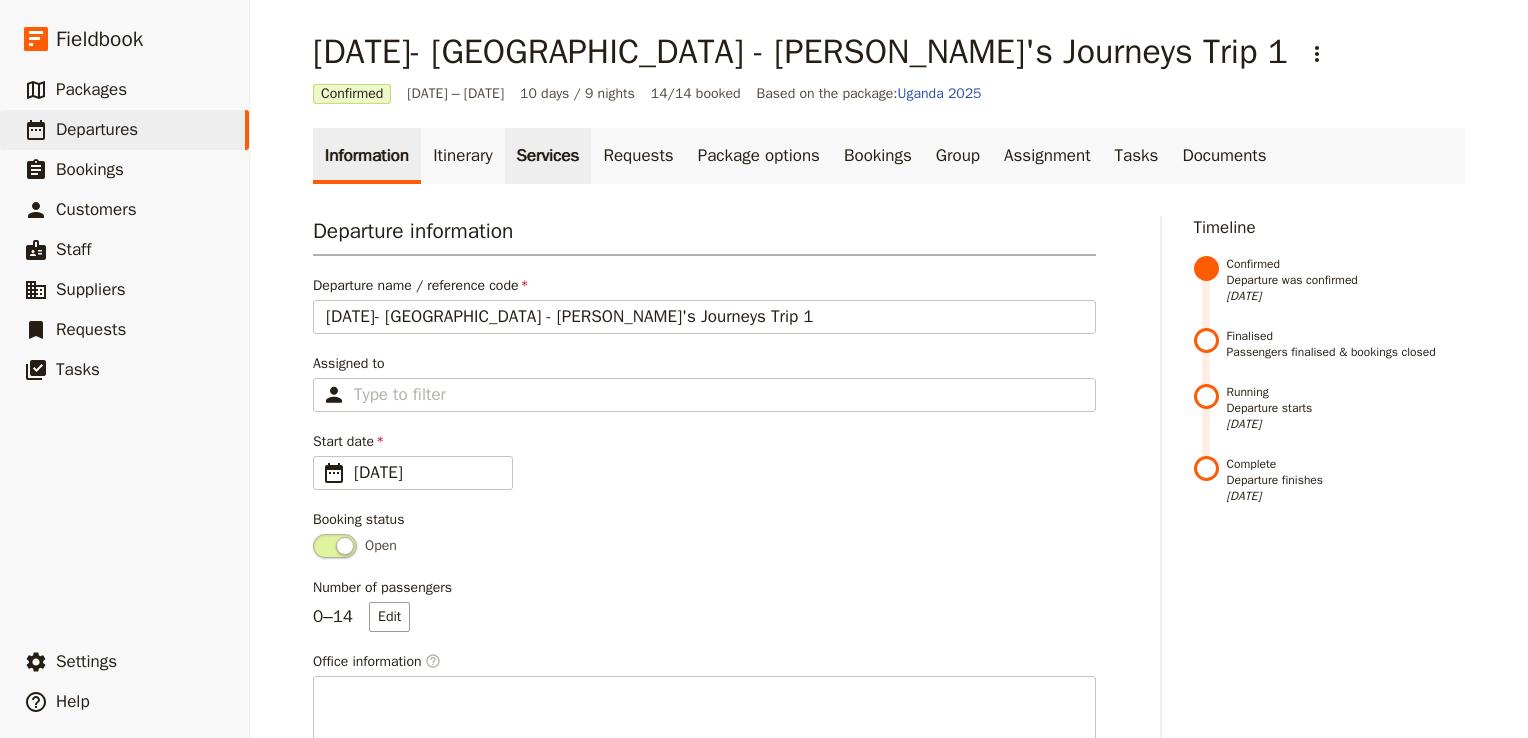 click on "Services" at bounding box center (548, 156) 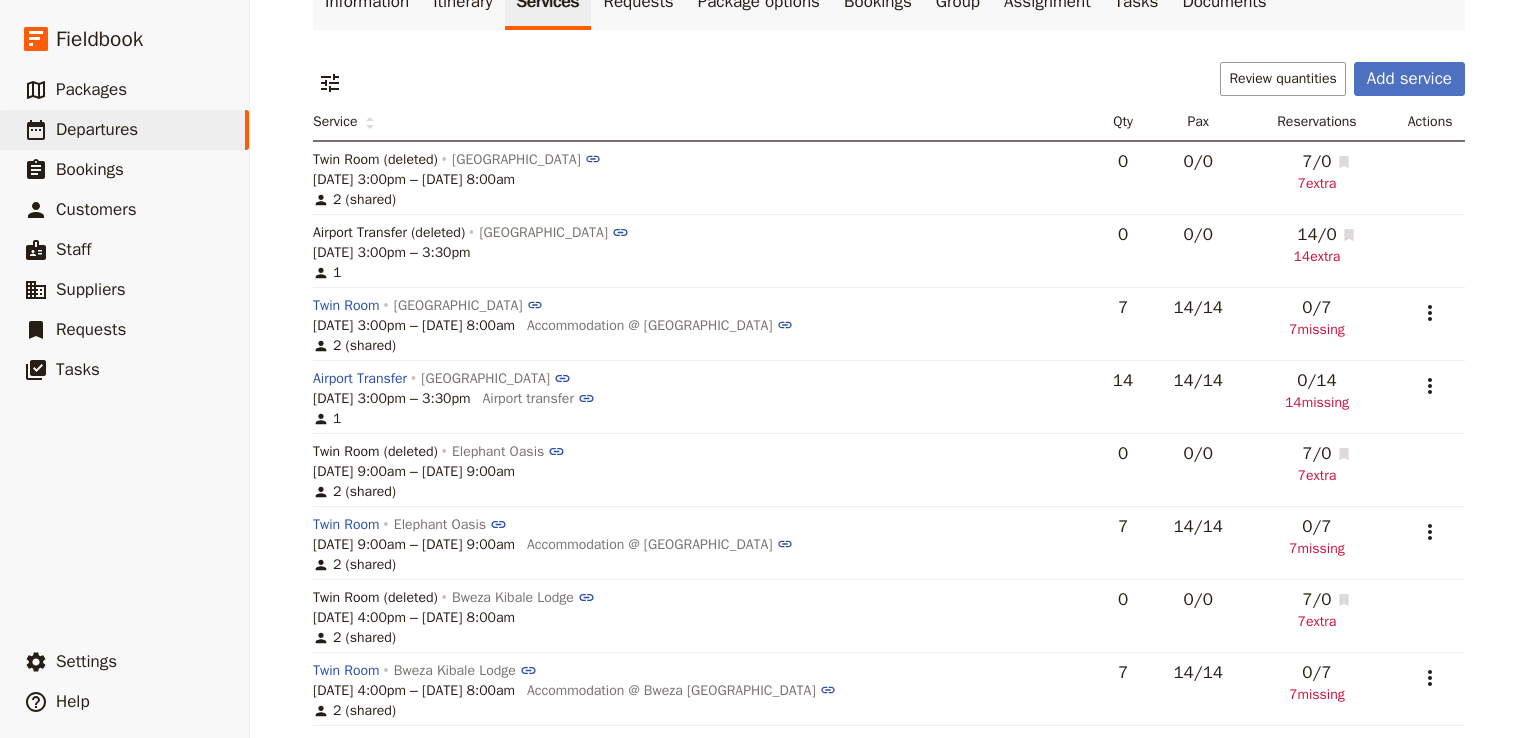 scroll, scrollTop: 0, scrollLeft: 0, axis: both 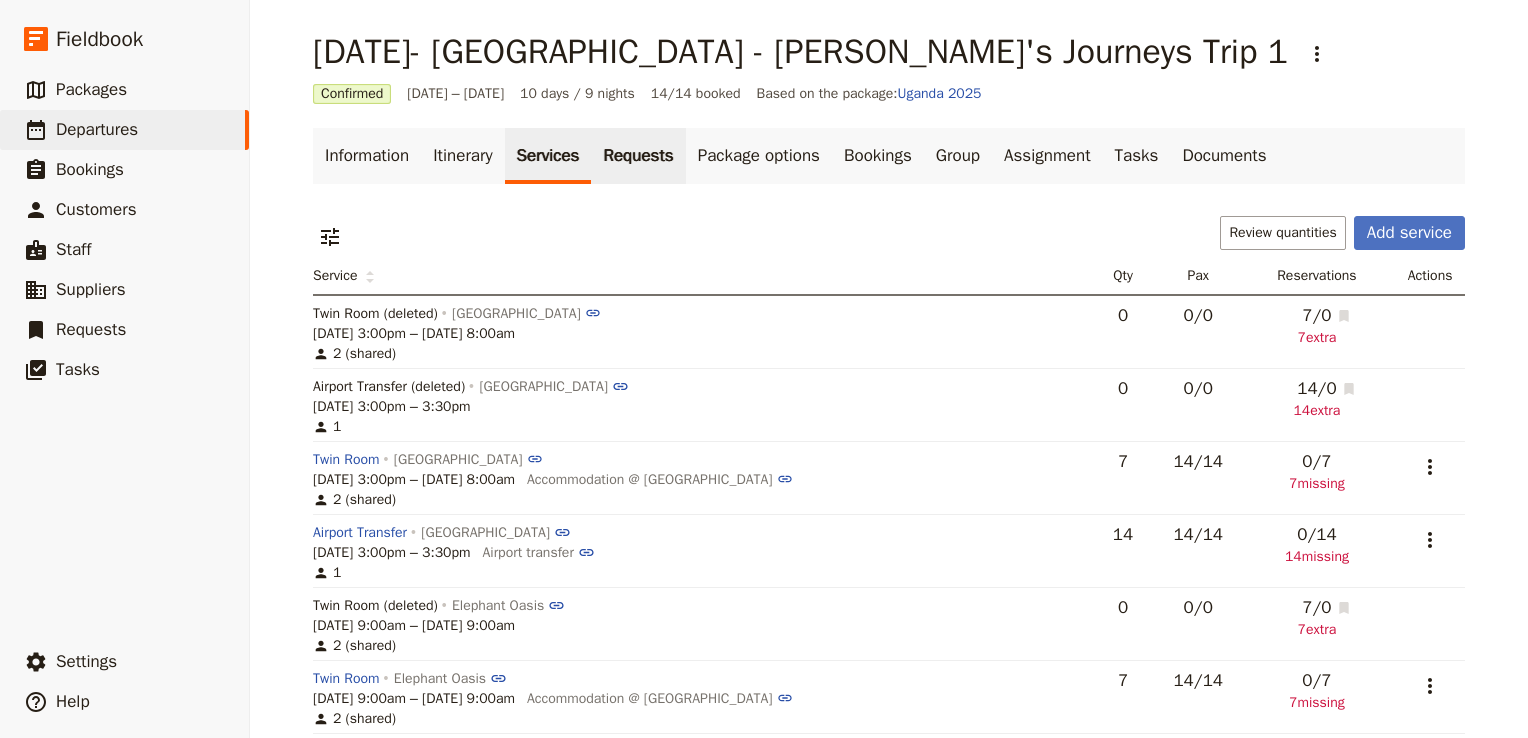 click on "Requests" at bounding box center [638, 156] 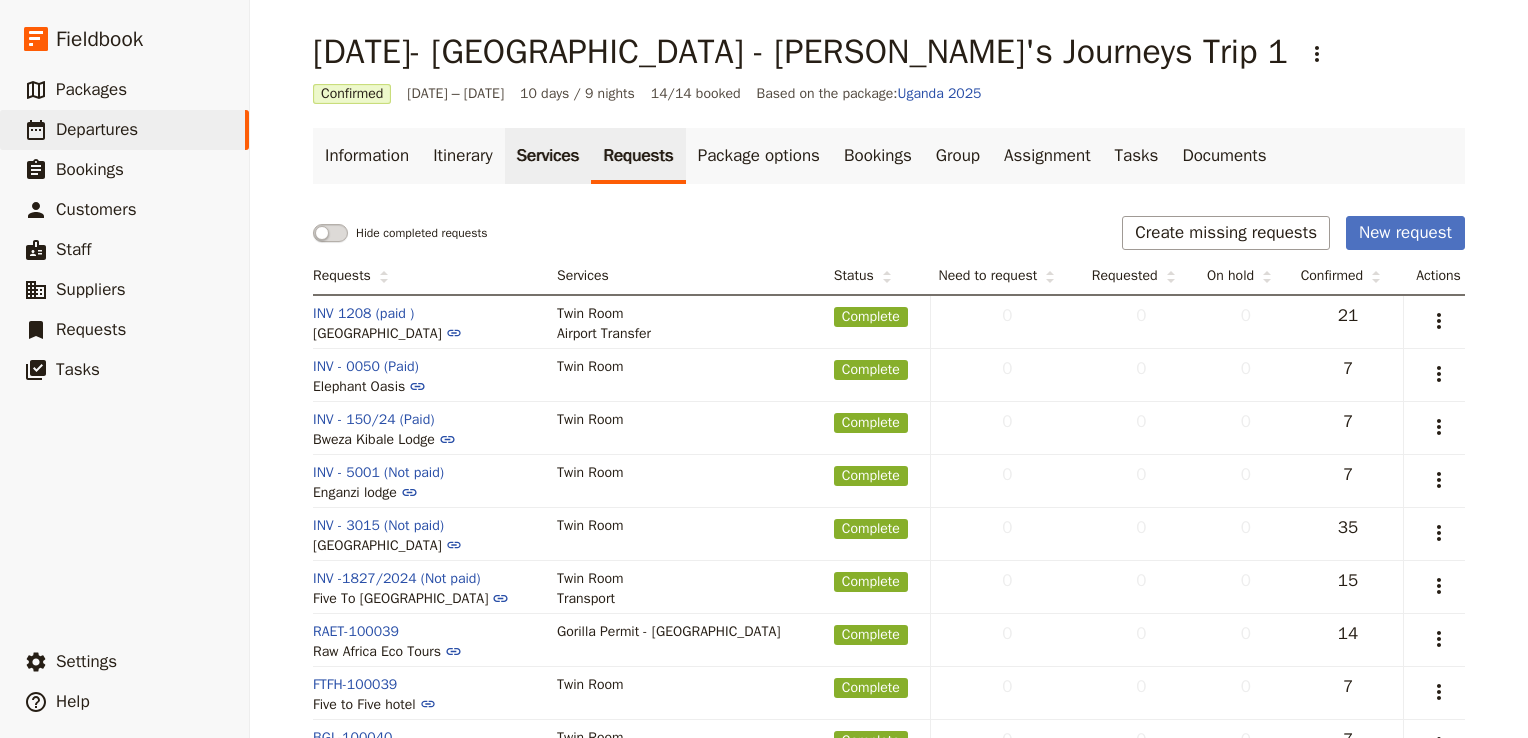 click on "Services" at bounding box center (548, 156) 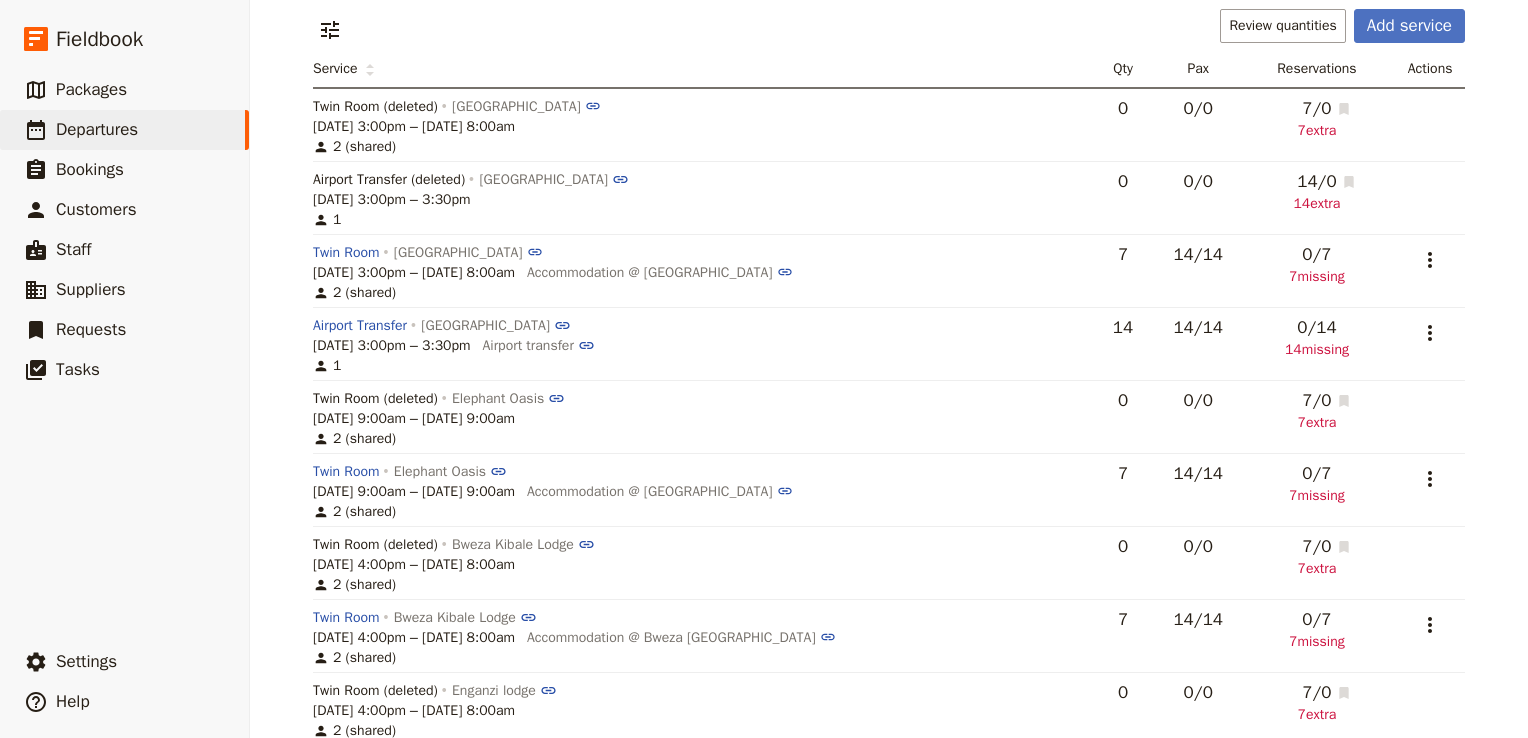 scroll, scrollTop: 208, scrollLeft: 0, axis: vertical 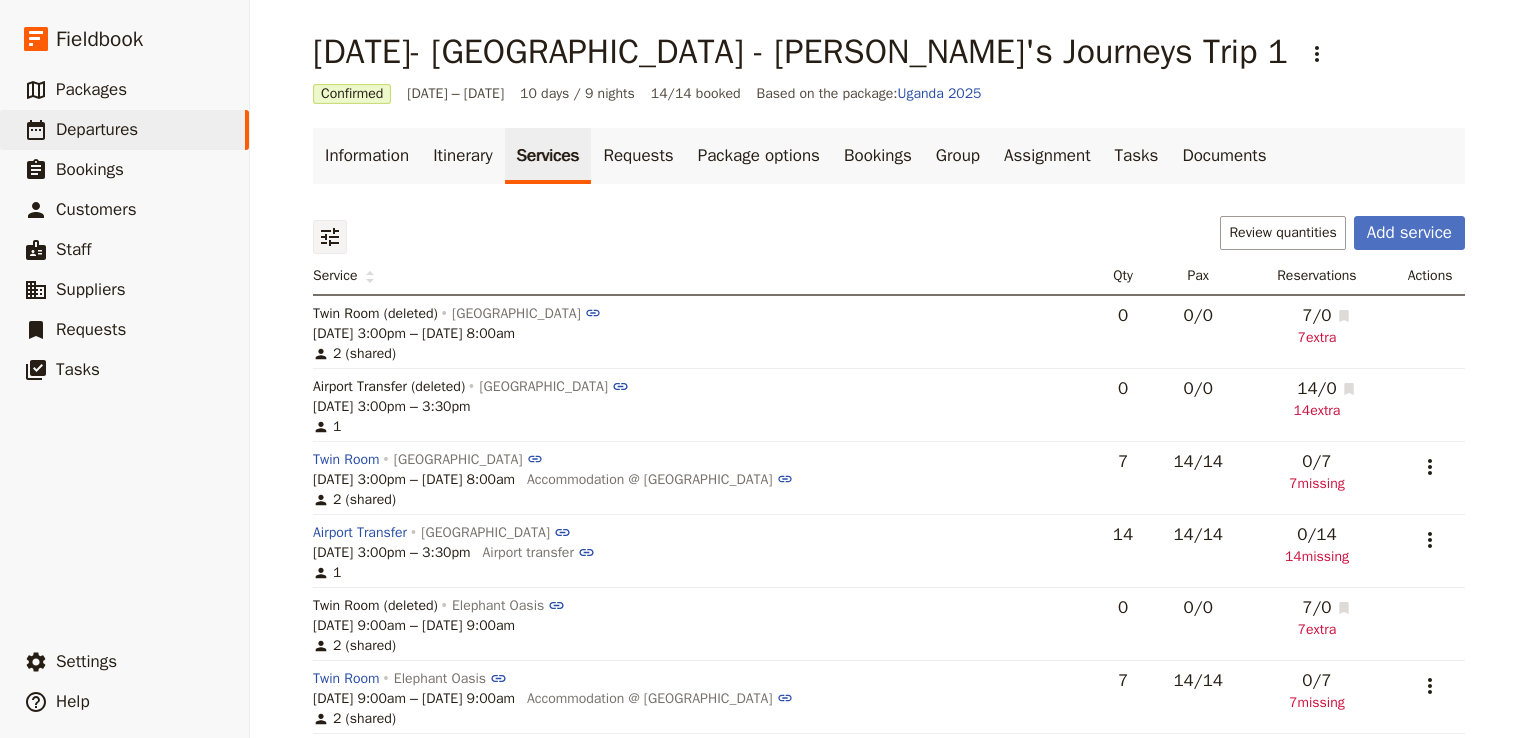 click 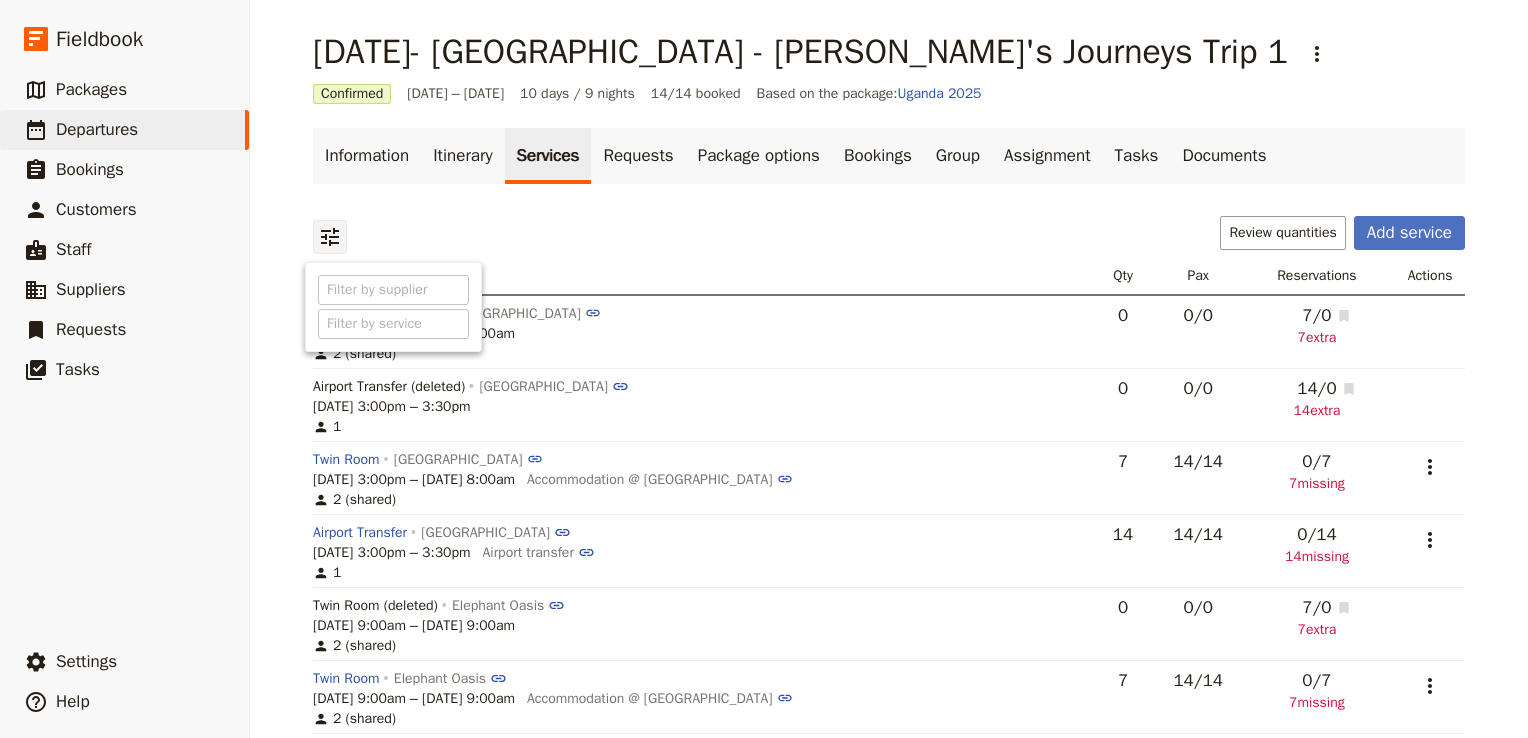 click on "​ Review quantities Add service" at bounding box center (889, 237) 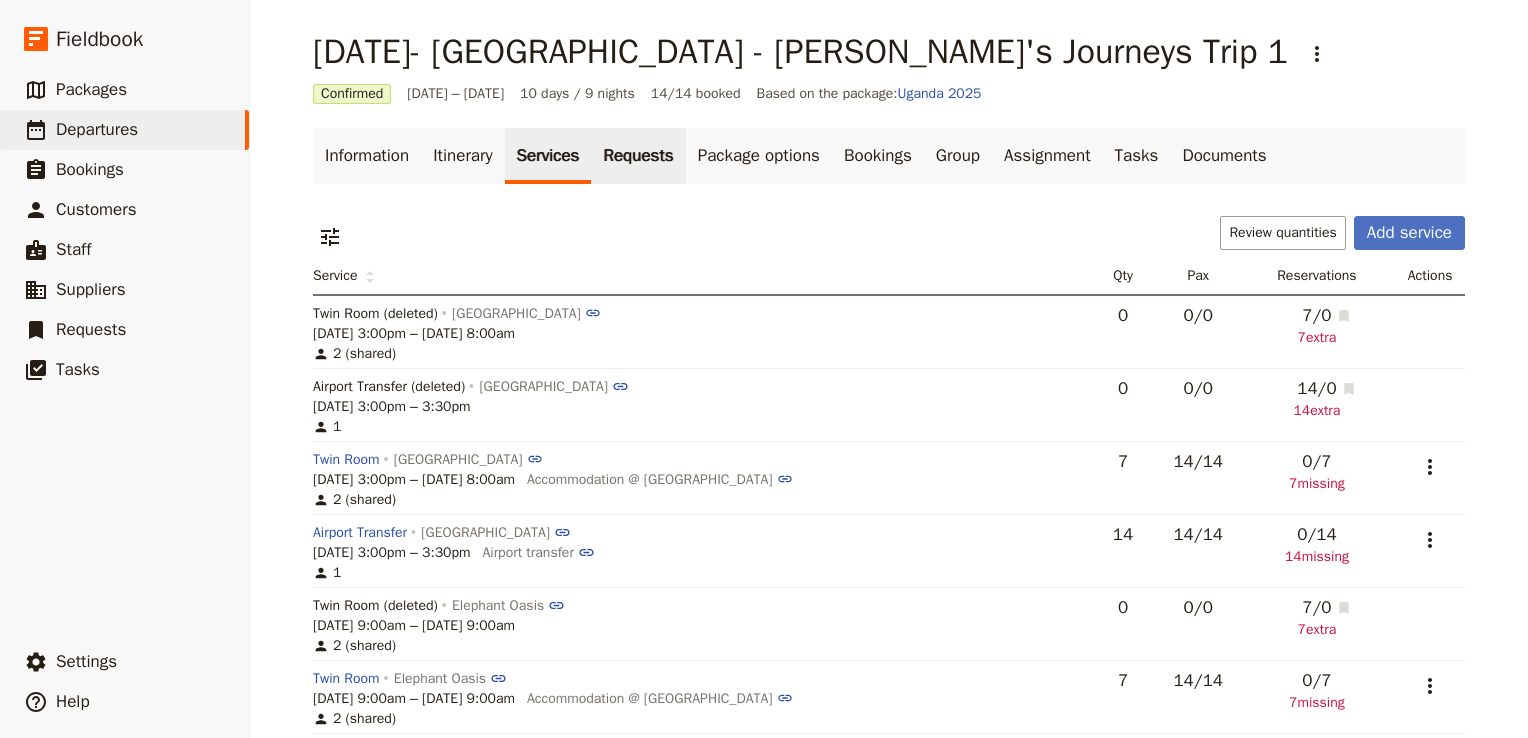 click on "Requests" at bounding box center (638, 156) 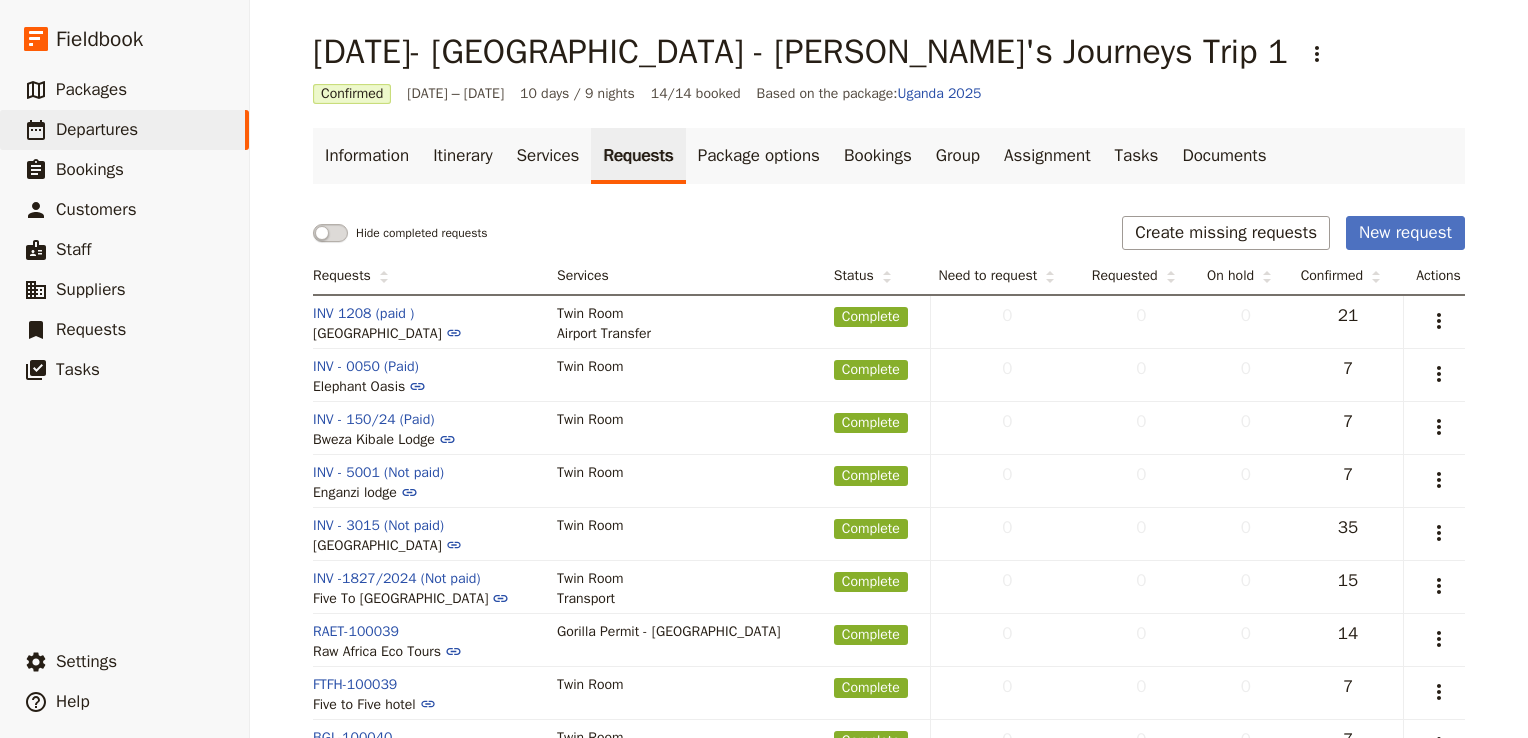 scroll, scrollTop: 72, scrollLeft: 0, axis: vertical 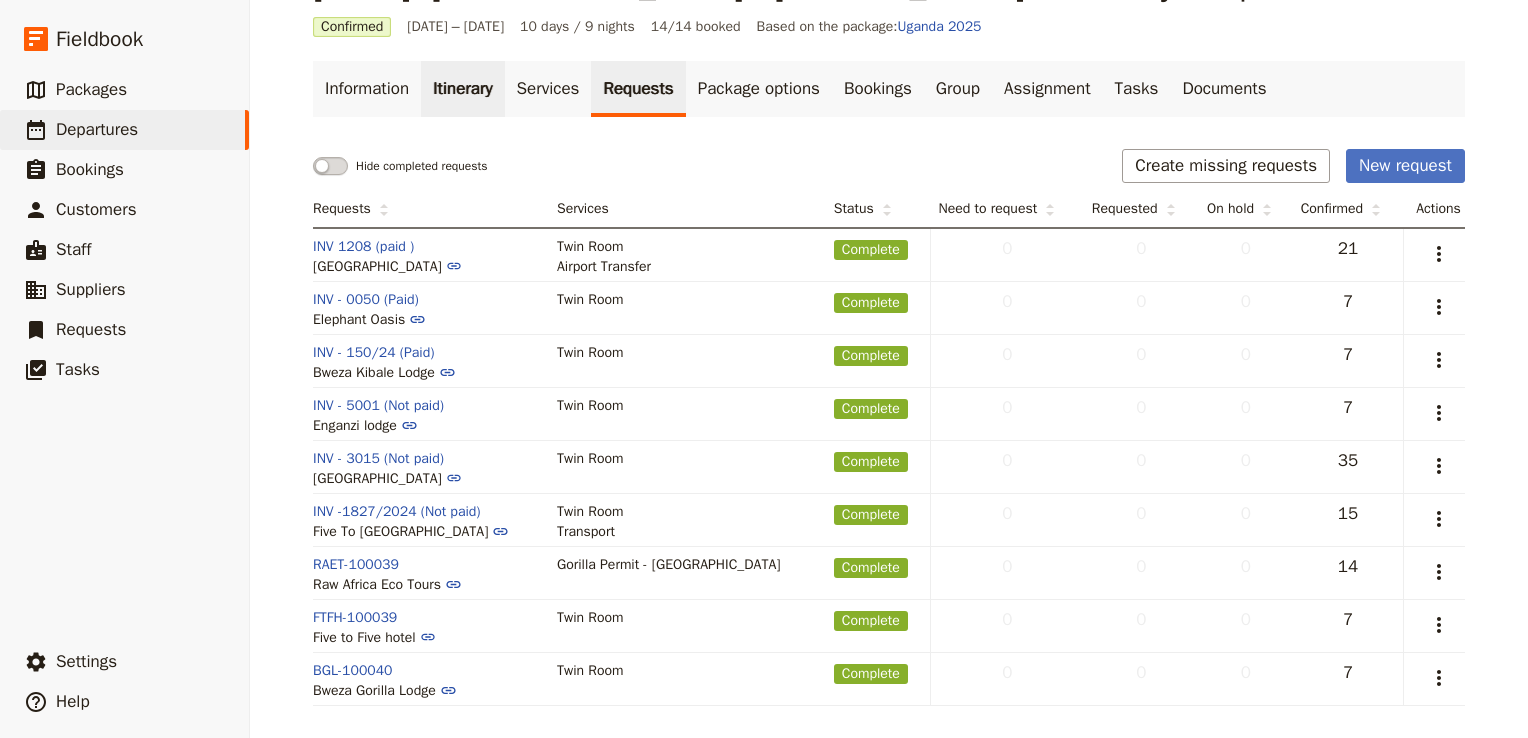 click on "Itinerary" at bounding box center (462, 89) 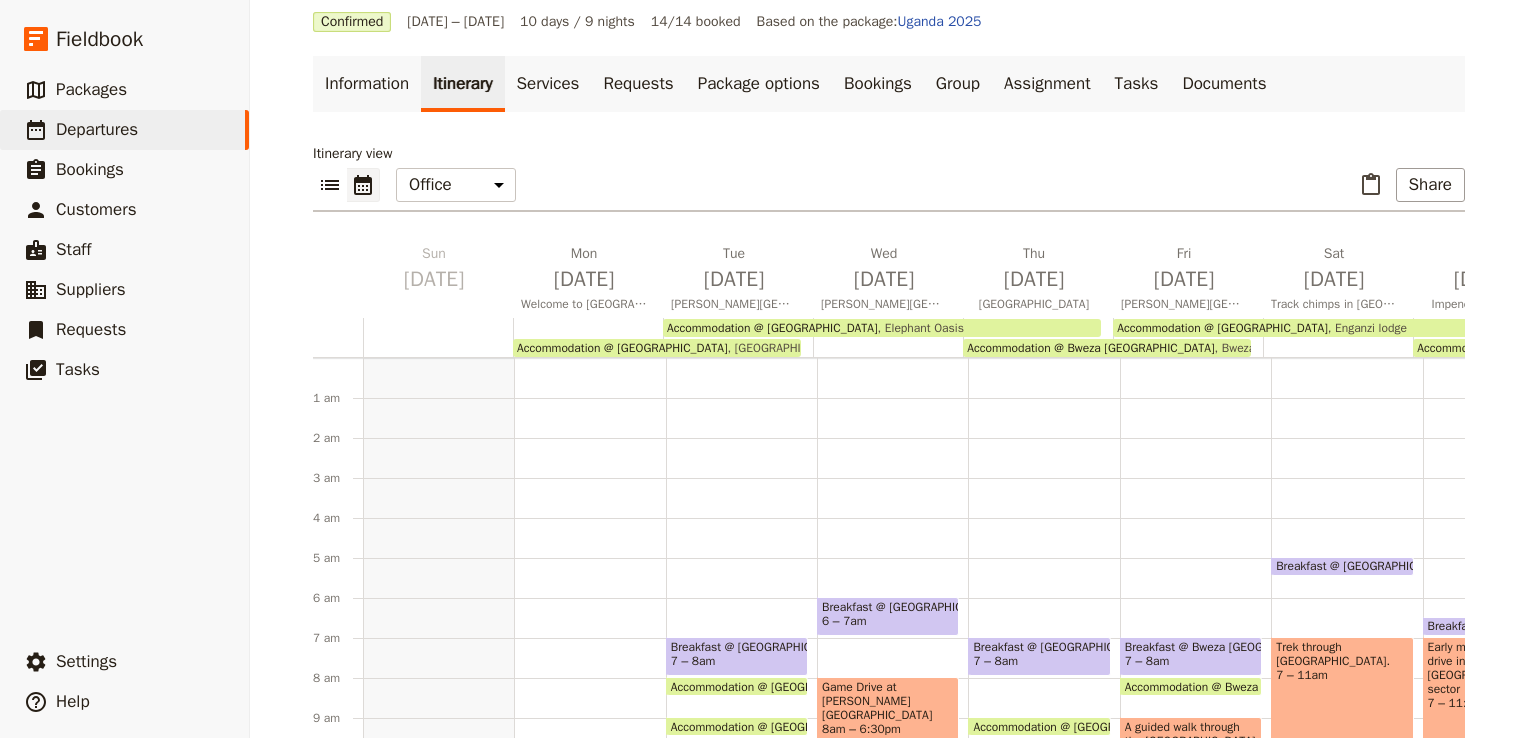 scroll, scrollTop: 60, scrollLeft: 0, axis: vertical 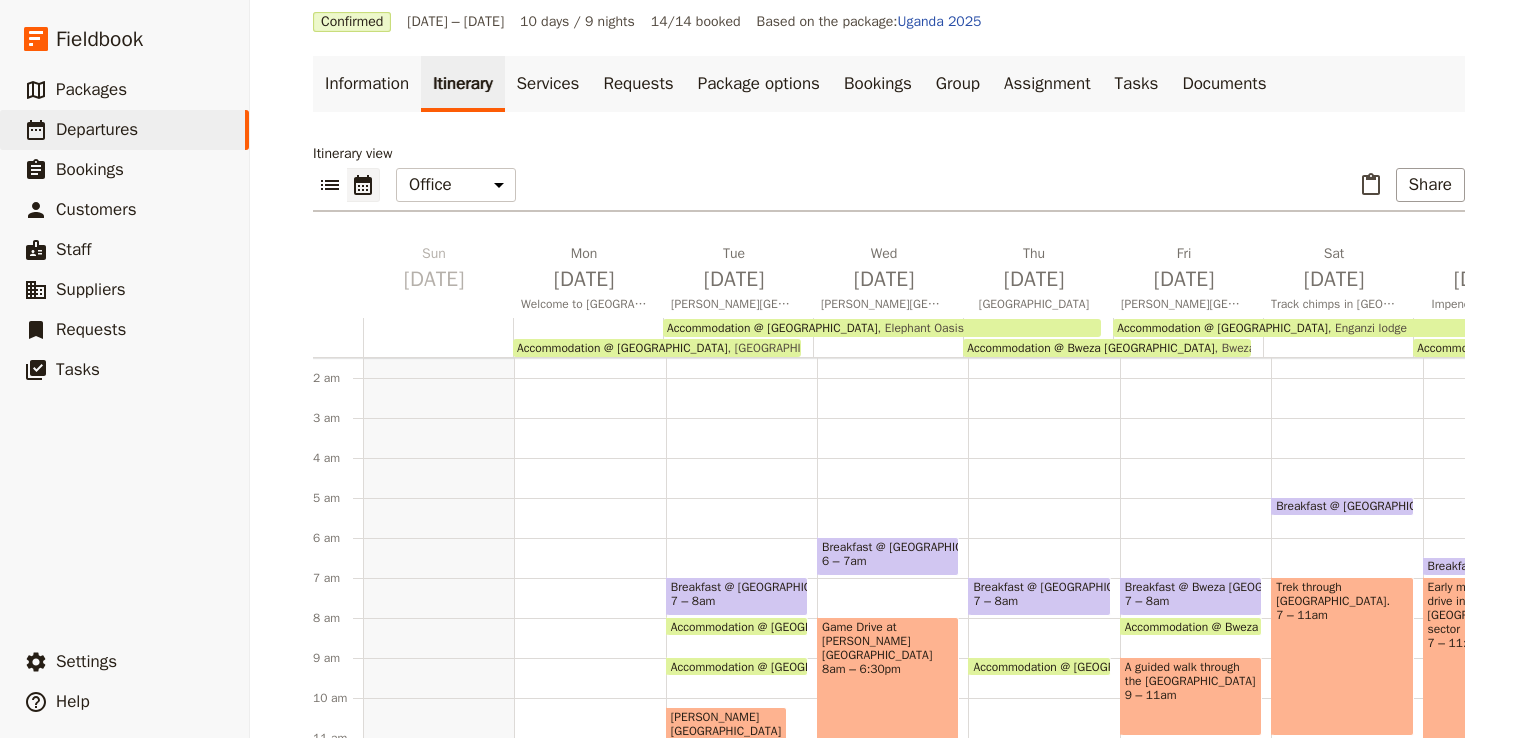 click on "Documents" at bounding box center (1224, 84) 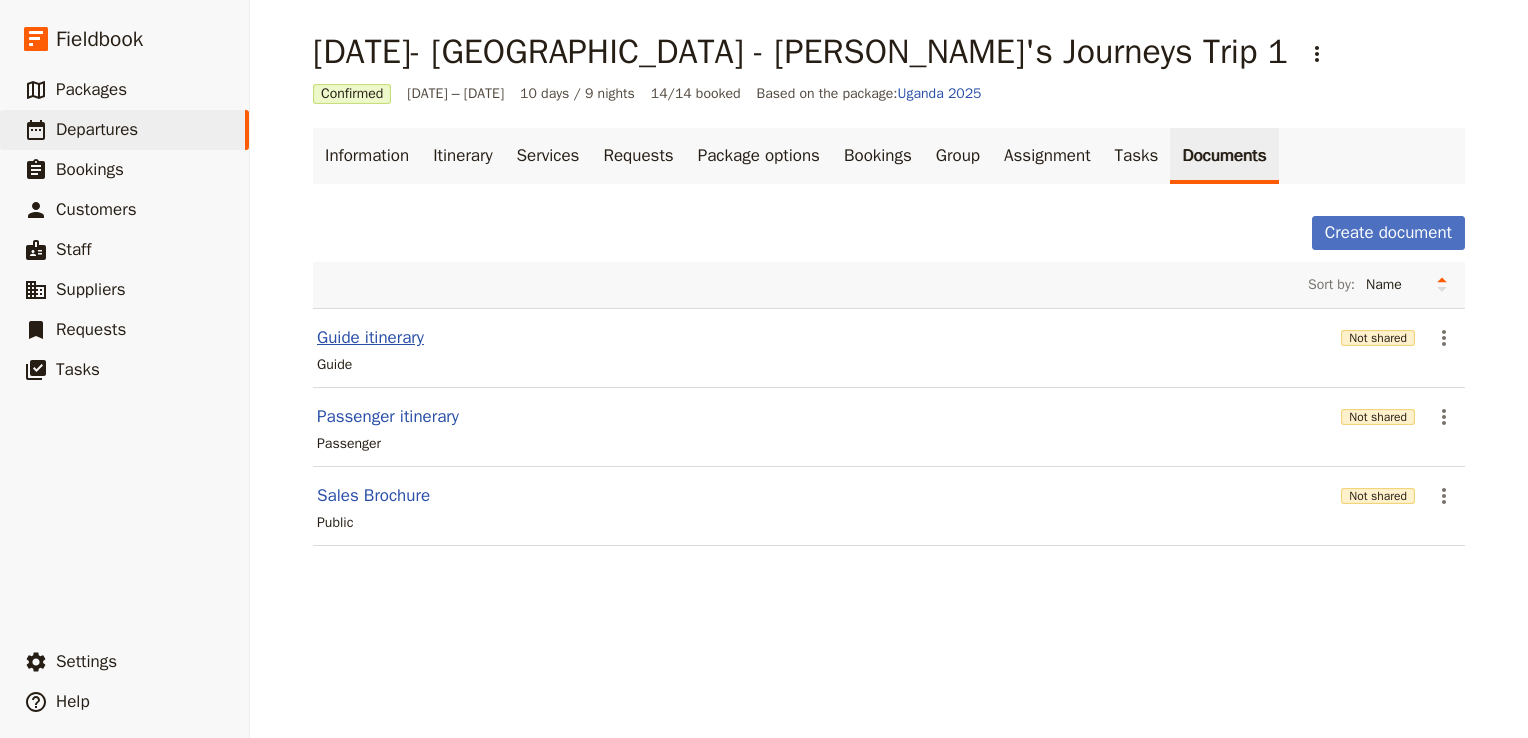 click on "Guide itinerary" at bounding box center (370, 338) 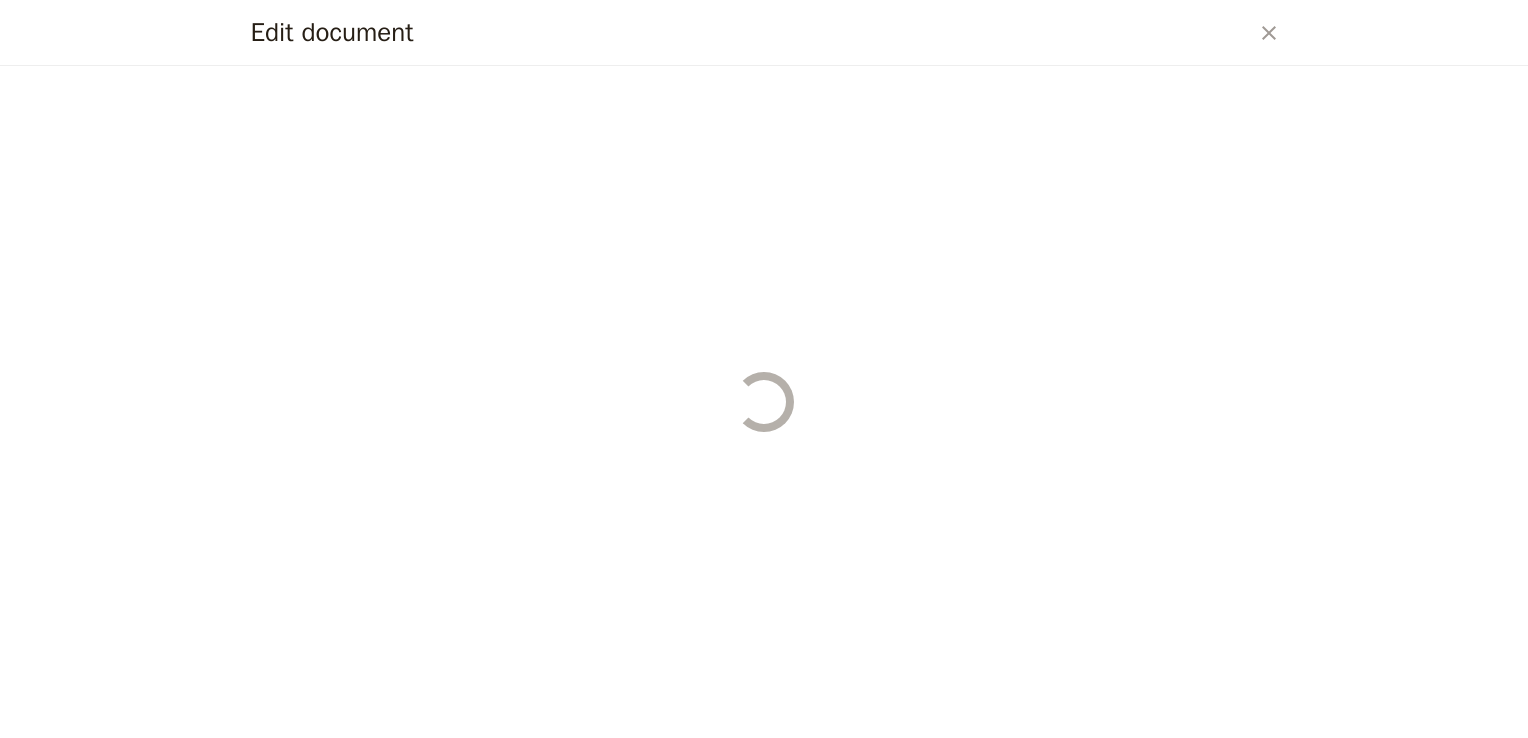 select on "STAFF" 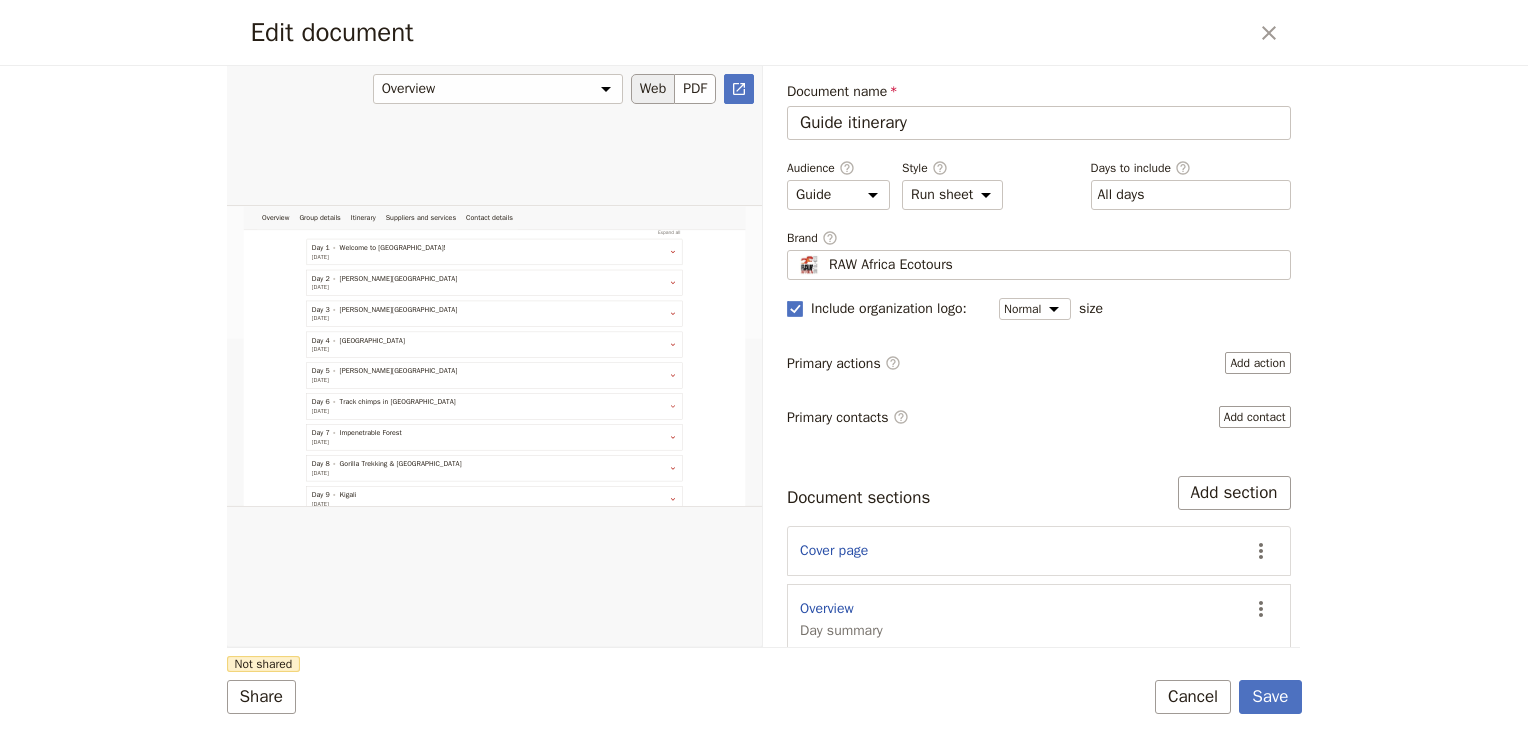 scroll, scrollTop: 556, scrollLeft: 0, axis: vertical 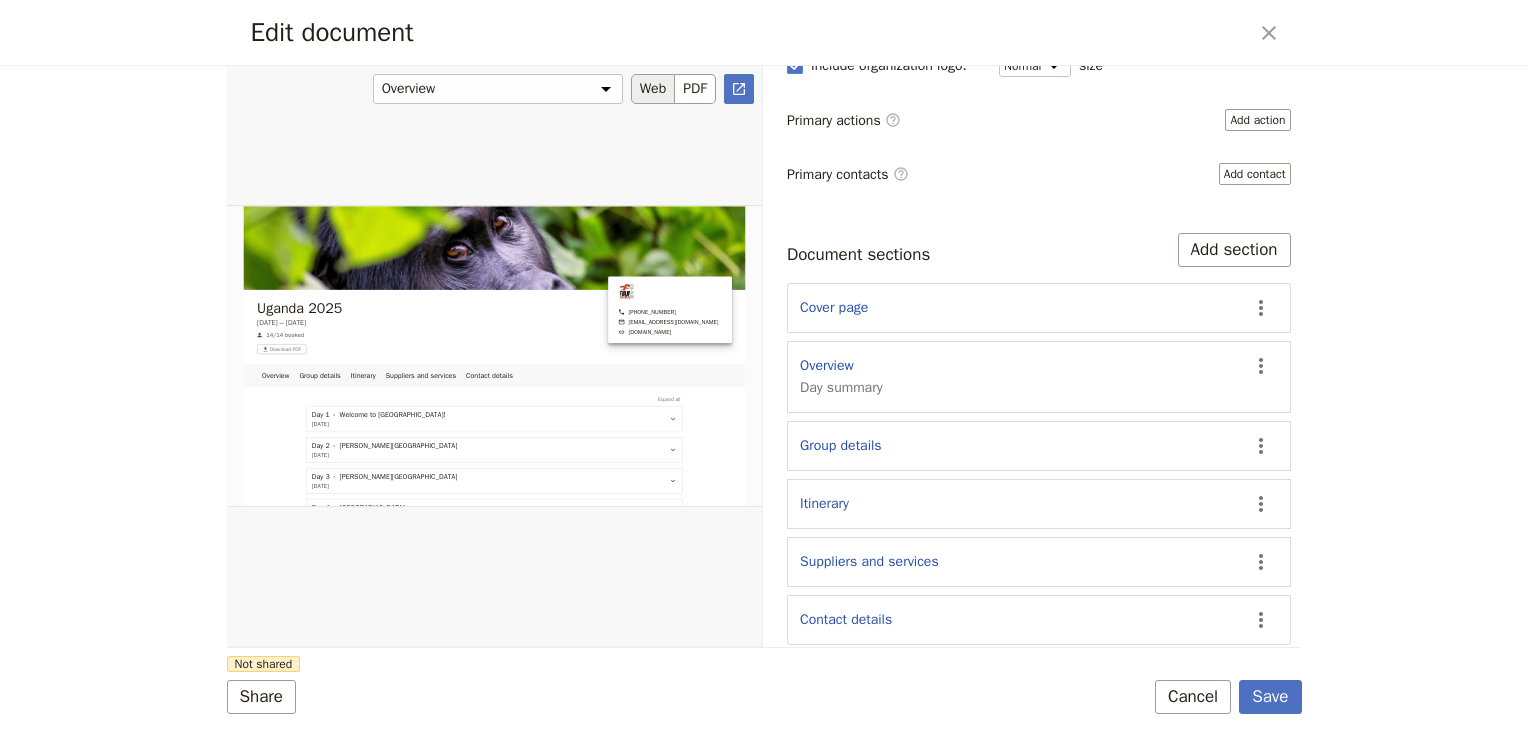 click on "Web" at bounding box center (653, 89) 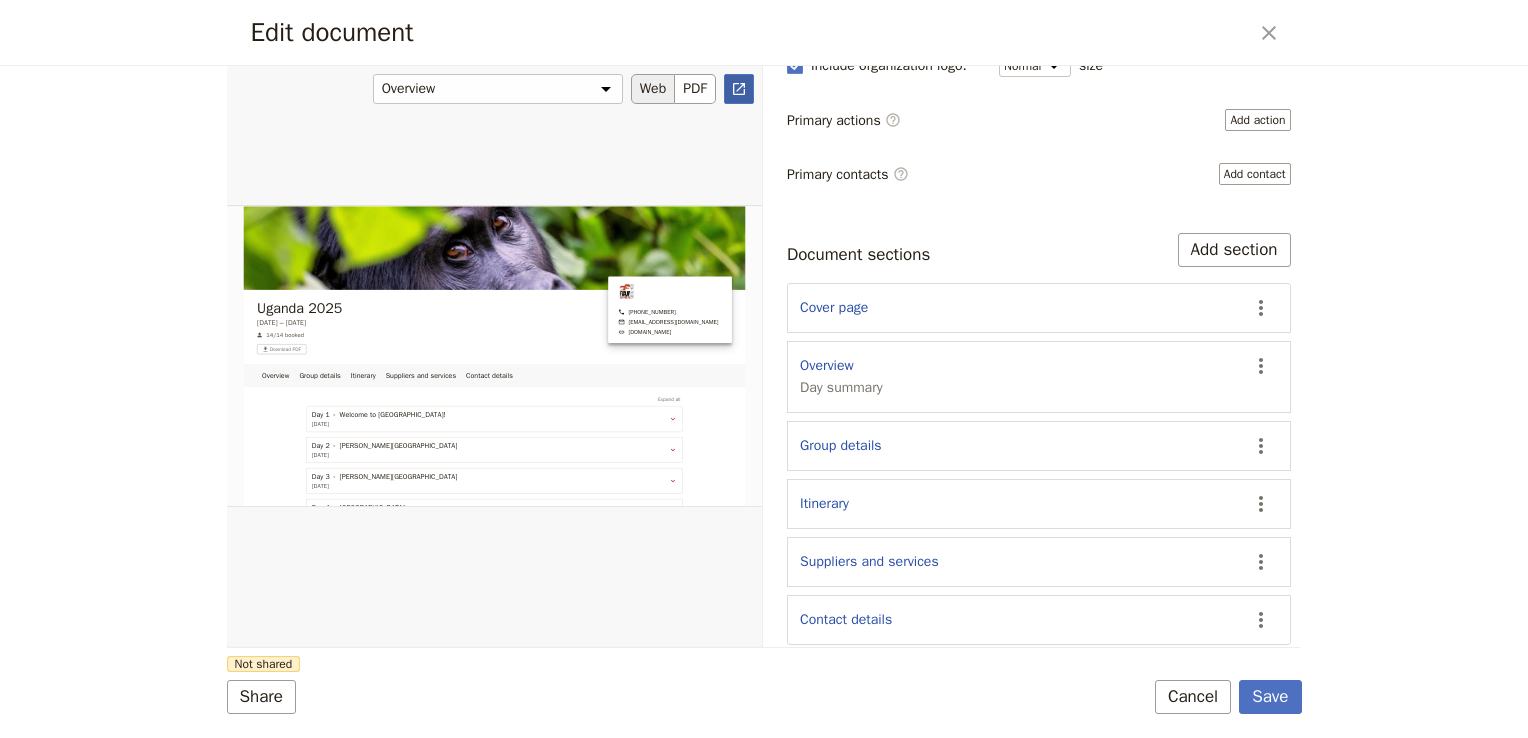 click 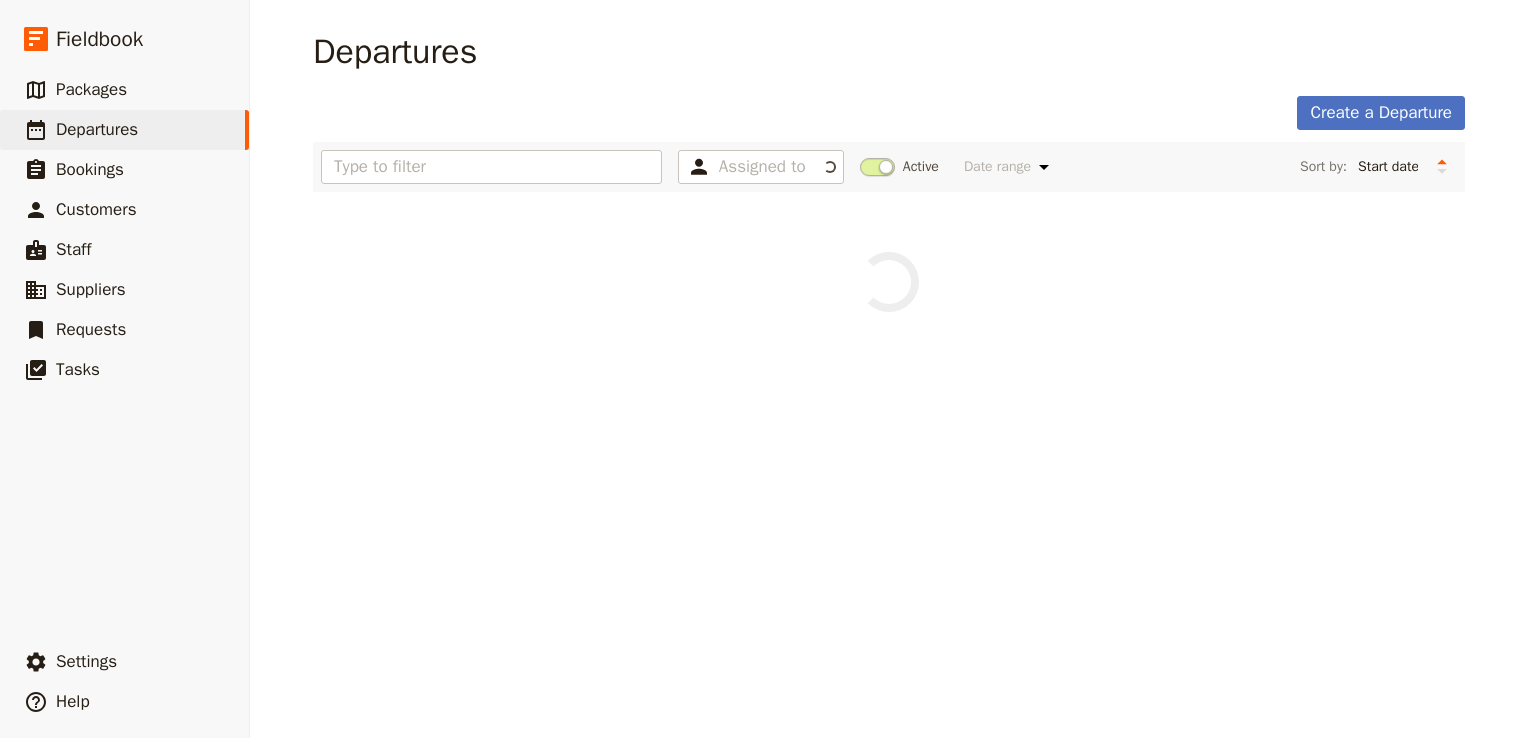scroll, scrollTop: 0, scrollLeft: 0, axis: both 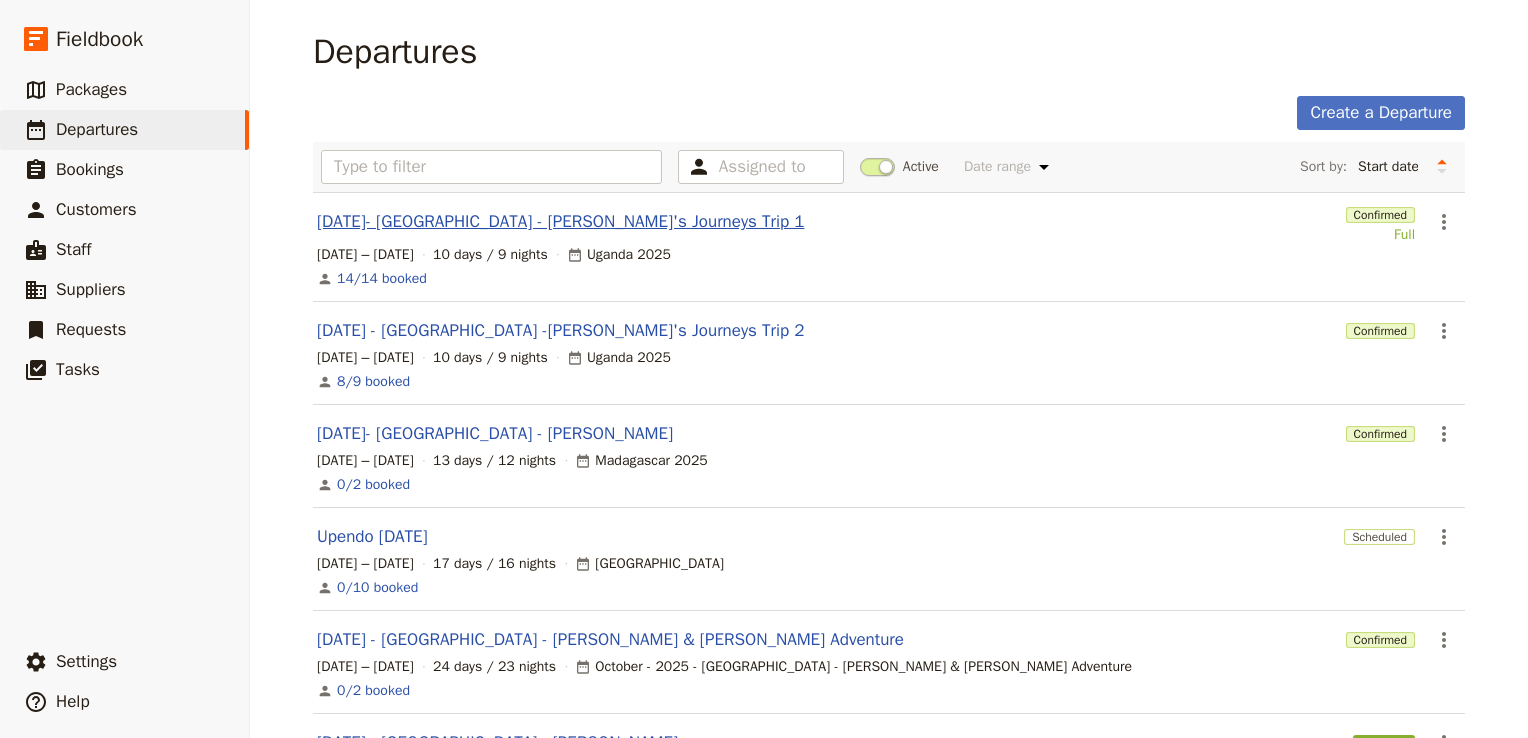 click on "[DATE]- [GEOGRAPHIC_DATA] - [PERSON_NAME]'s Journeys Trip 1" at bounding box center [560, 222] 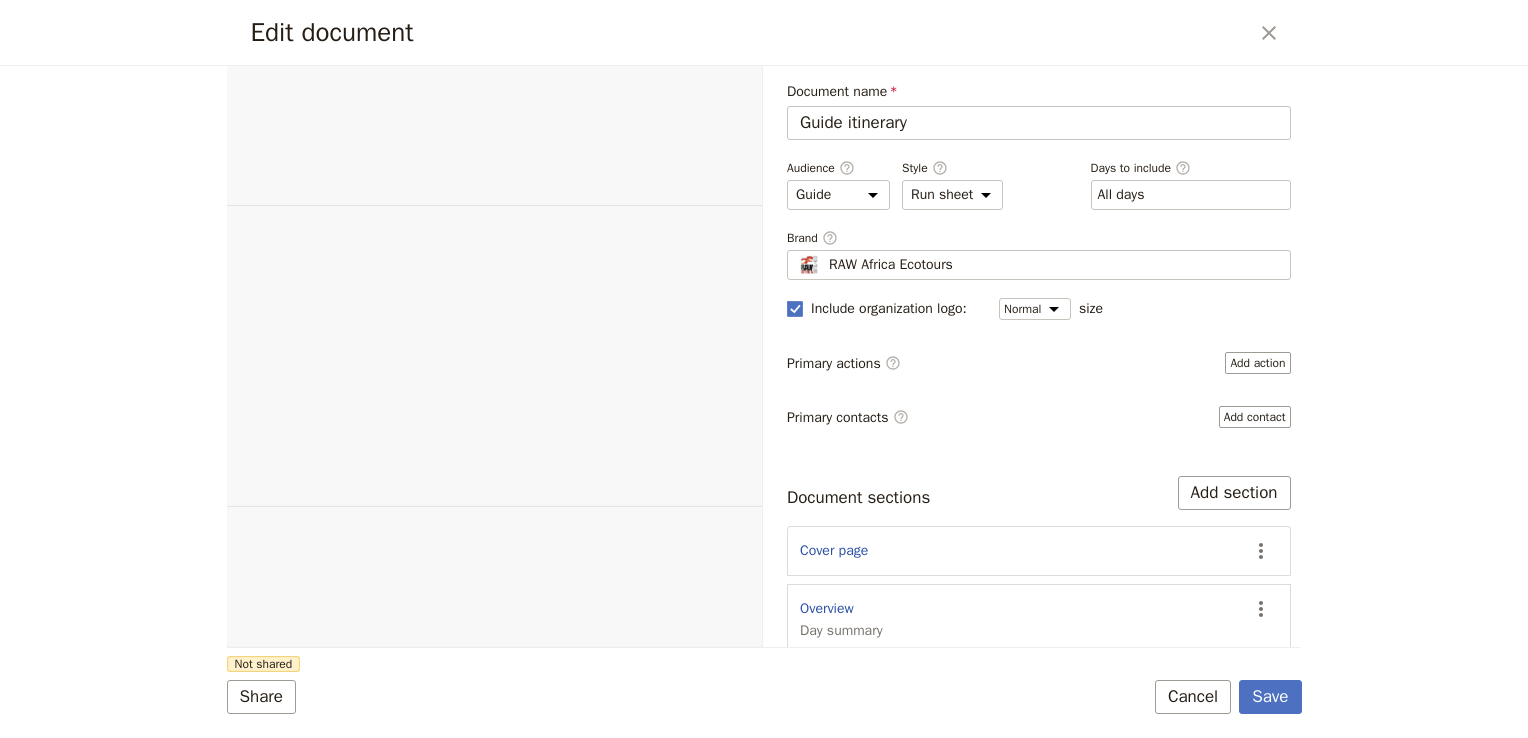select on "STAFF" 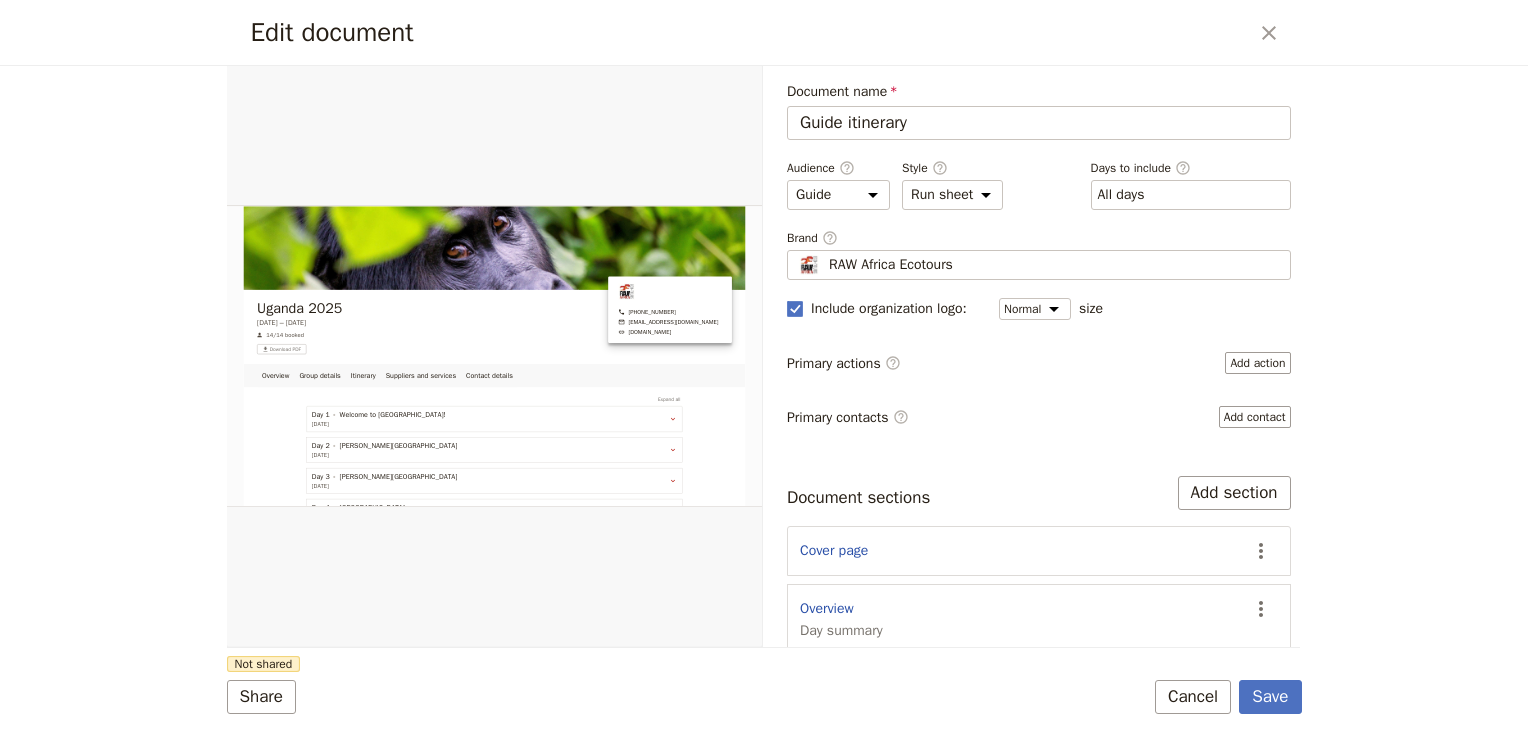 scroll, scrollTop: 0, scrollLeft: 0, axis: both 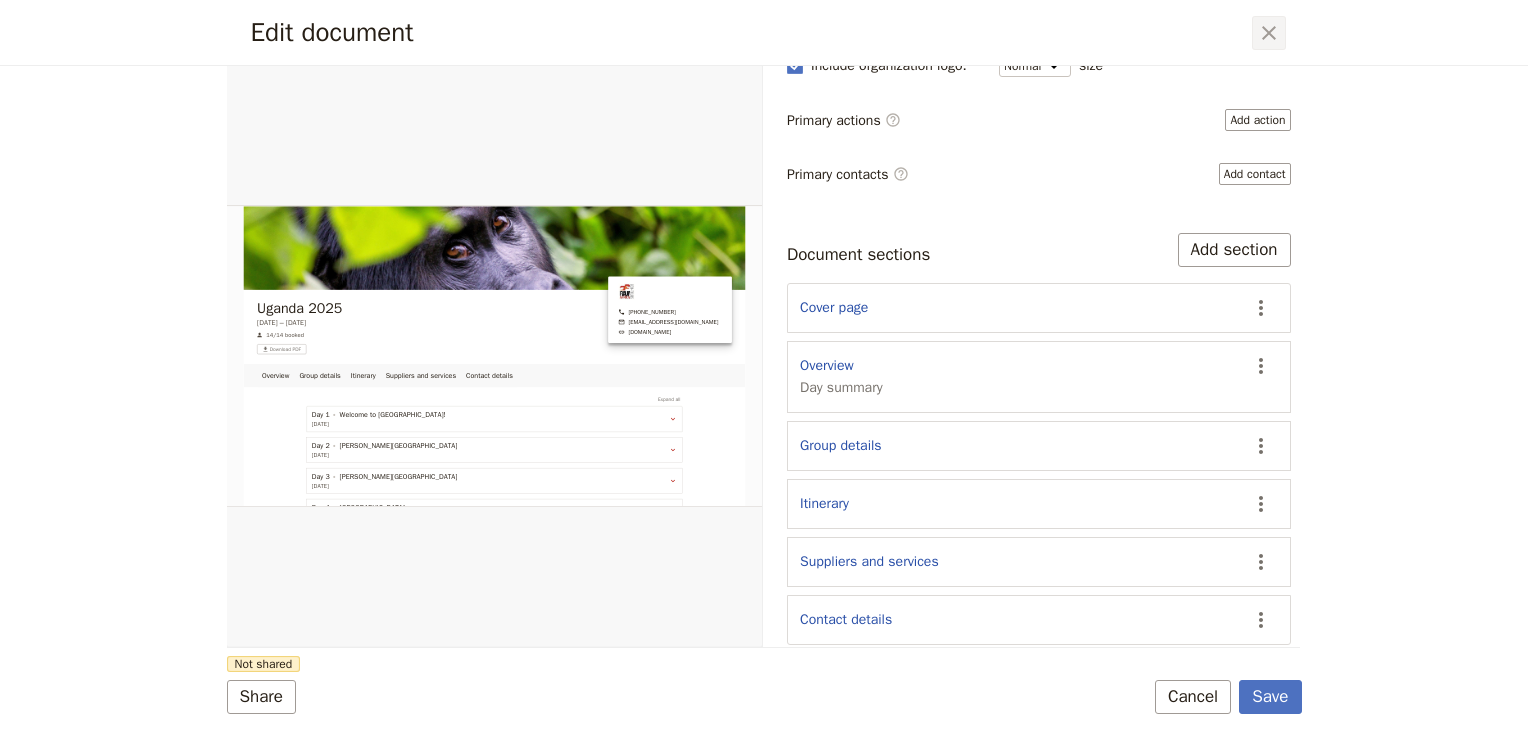 click 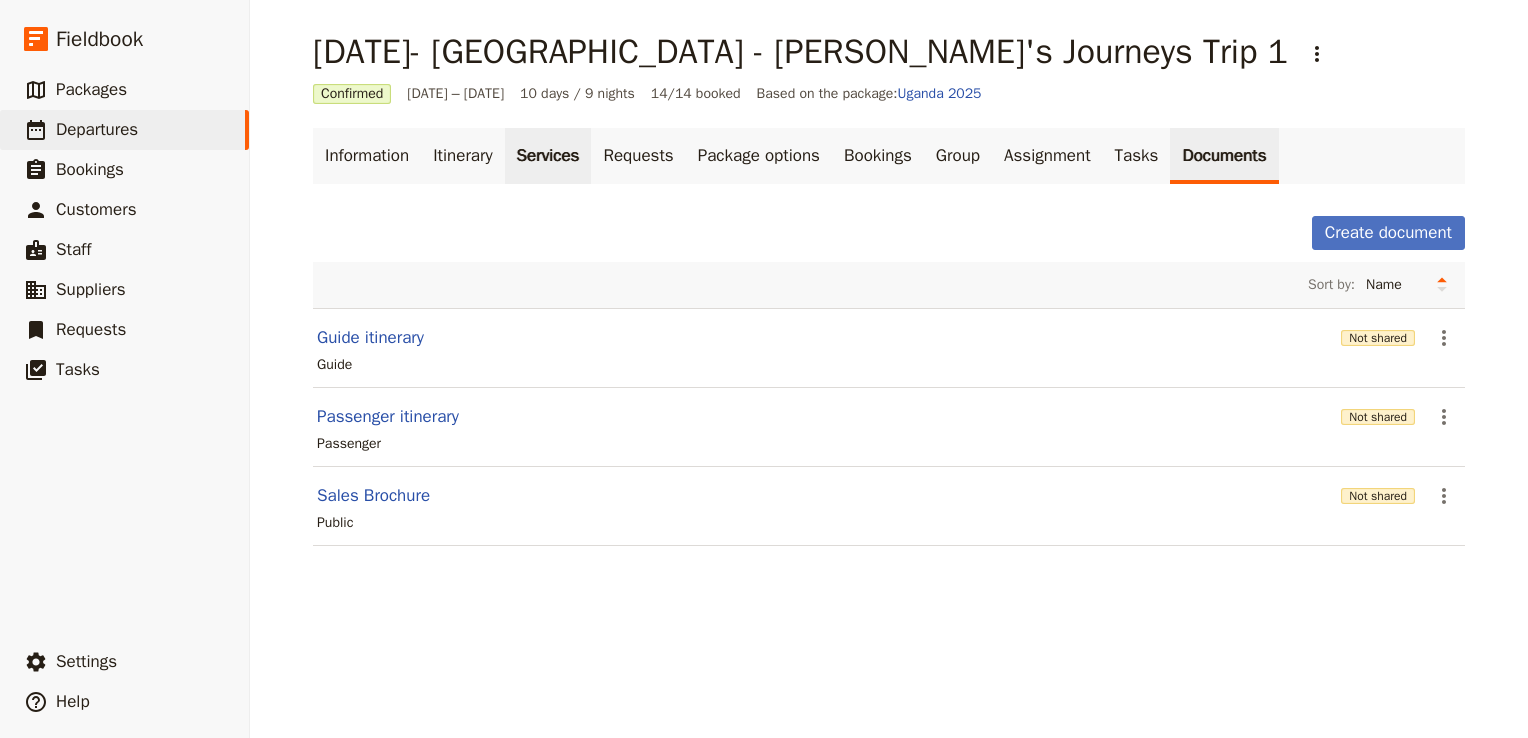 click on "Services" at bounding box center (548, 156) 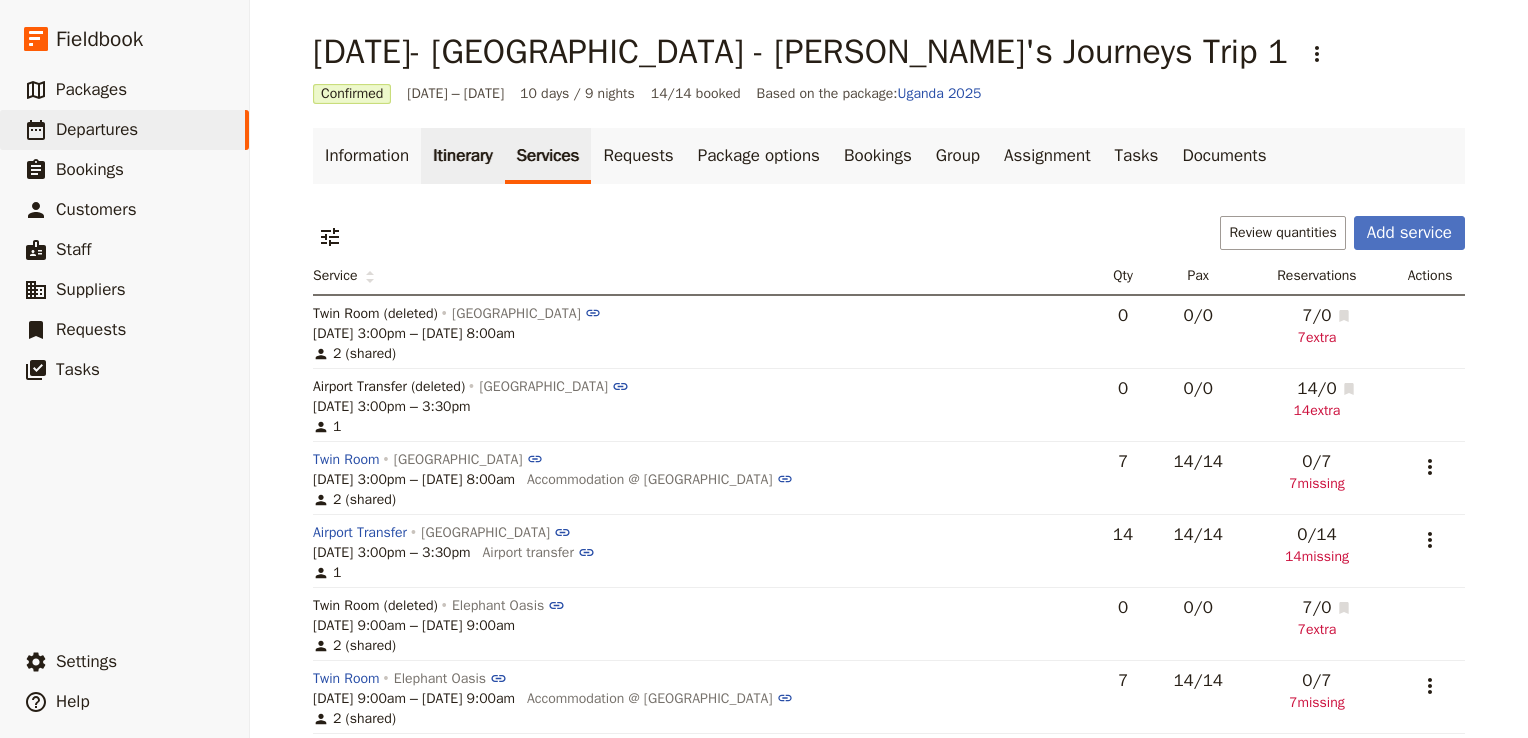 click on "Itinerary" at bounding box center (462, 156) 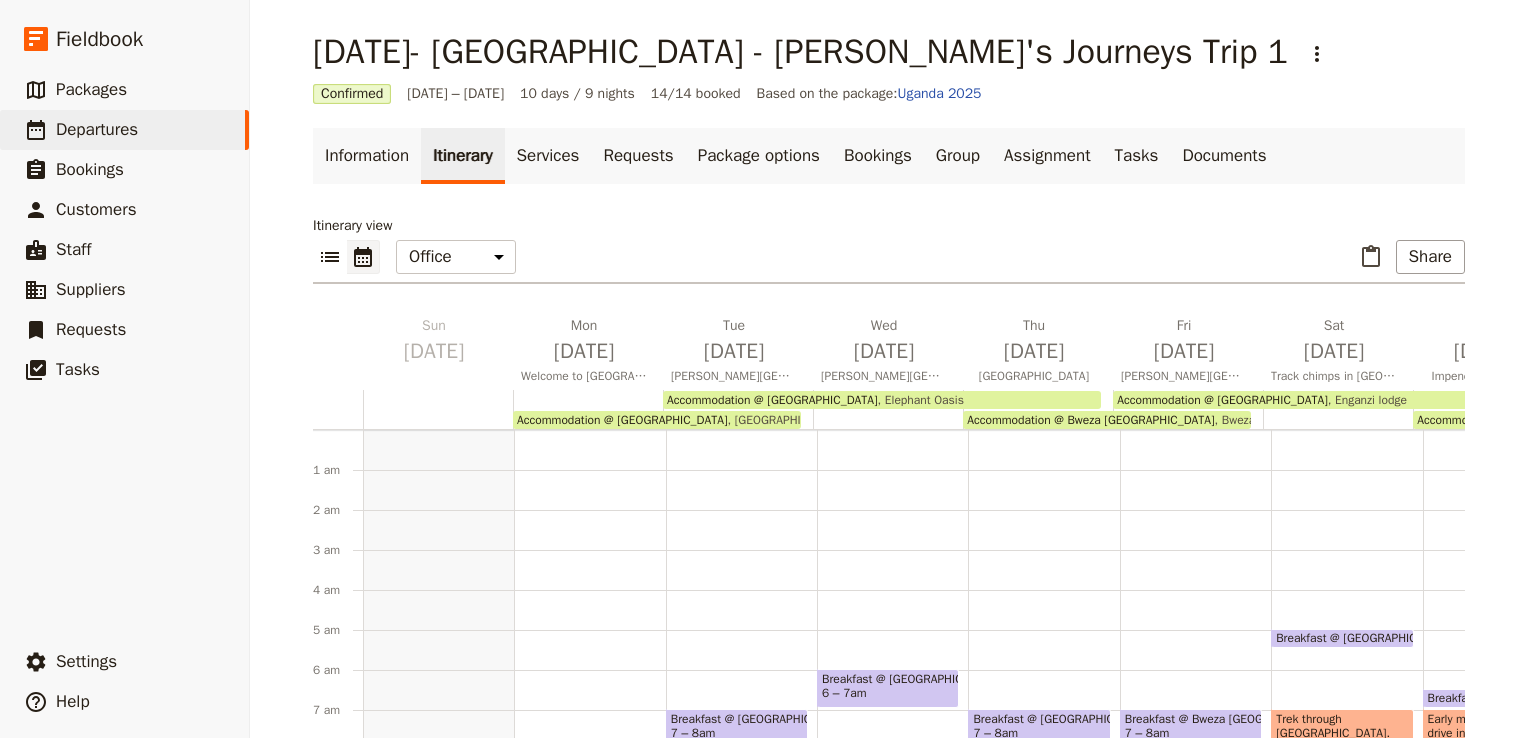 scroll, scrollTop: 60, scrollLeft: 0, axis: vertical 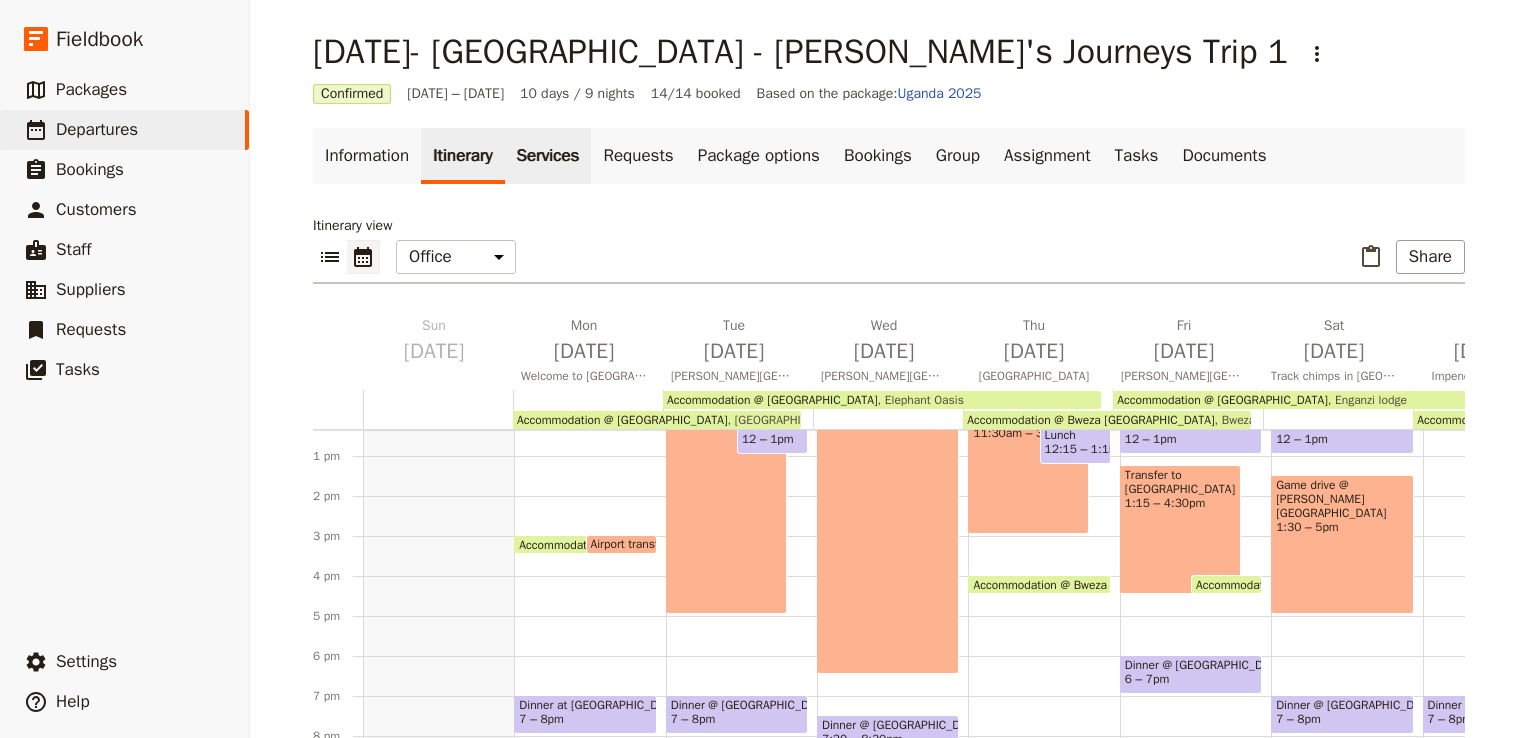click on "Services" at bounding box center [548, 156] 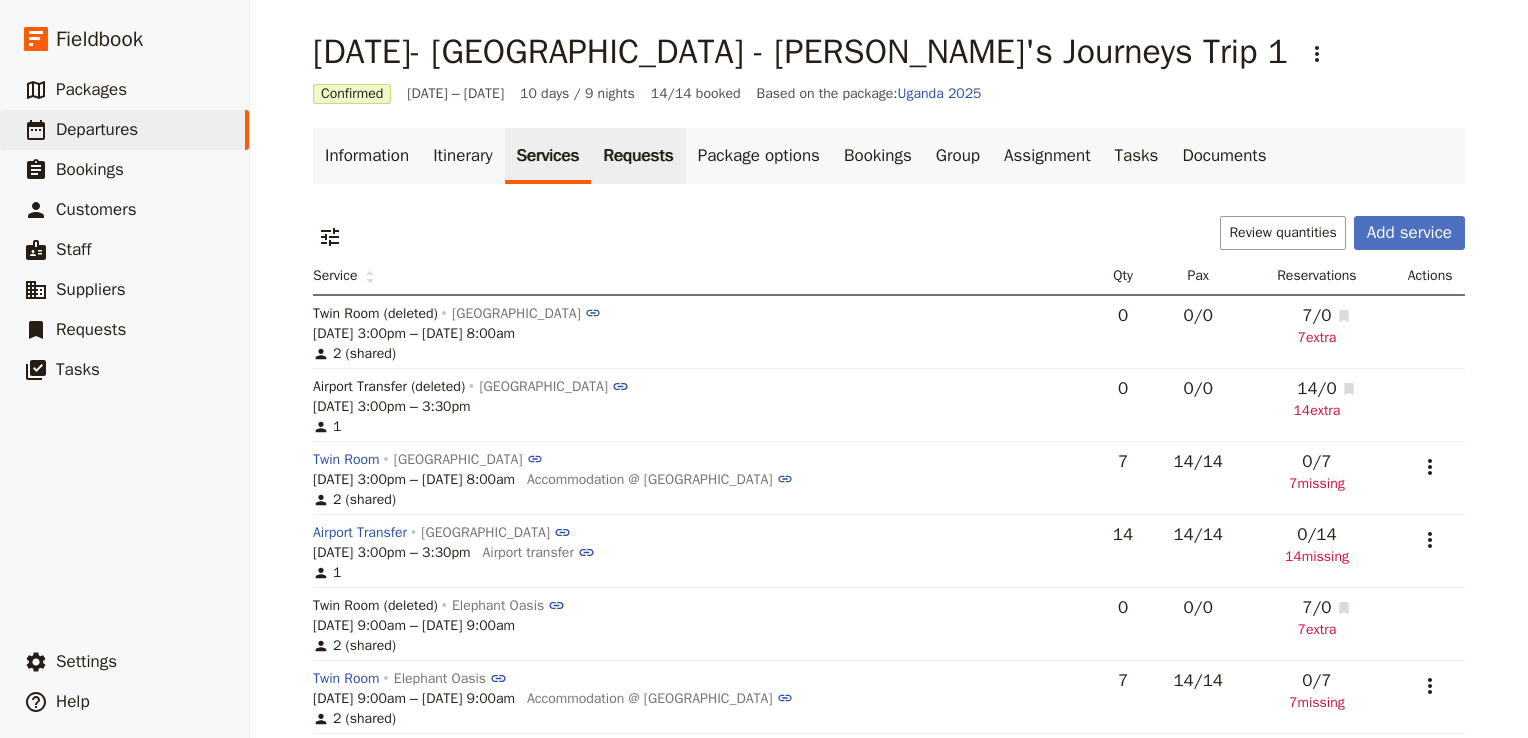 click on "Requests" at bounding box center (638, 156) 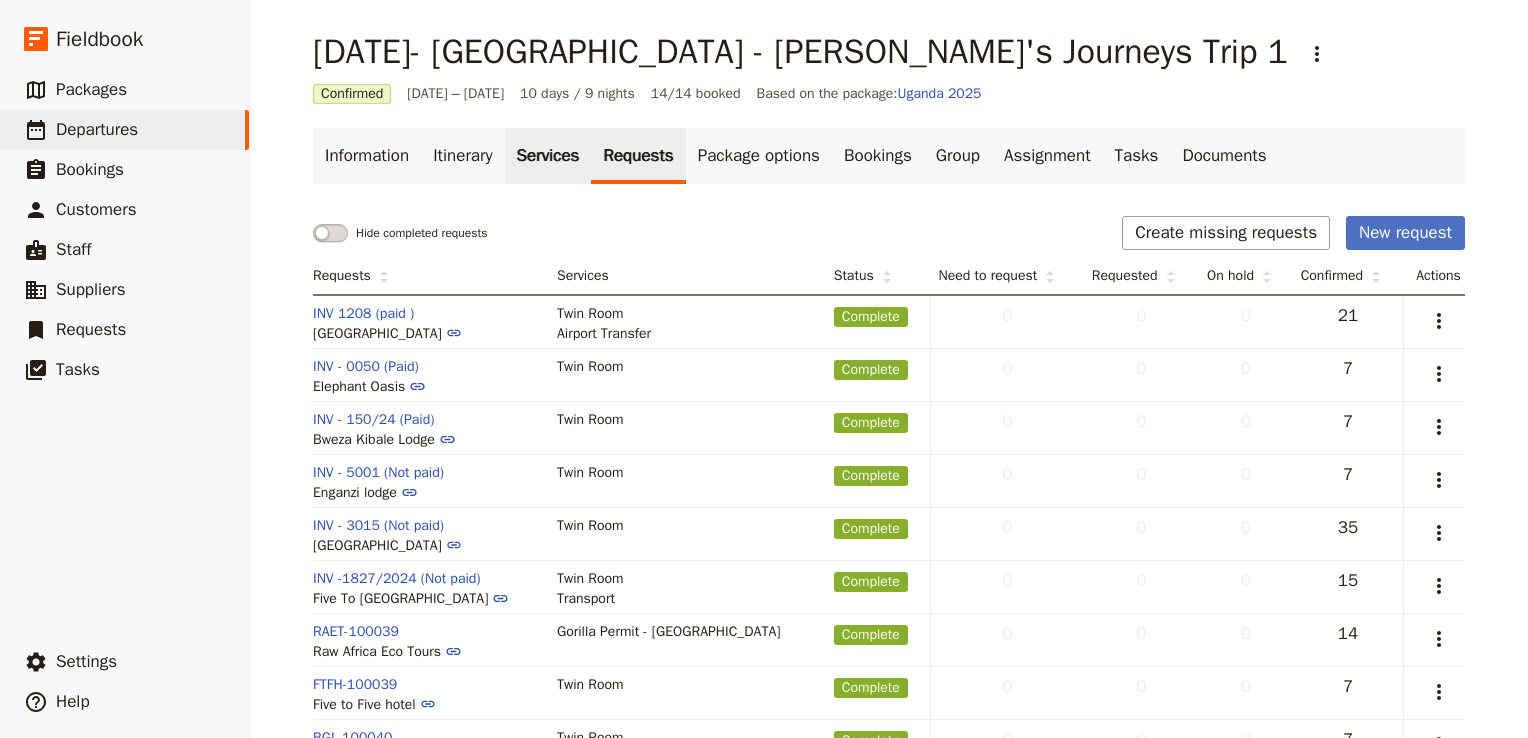 click on "Services" at bounding box center (548, 156) 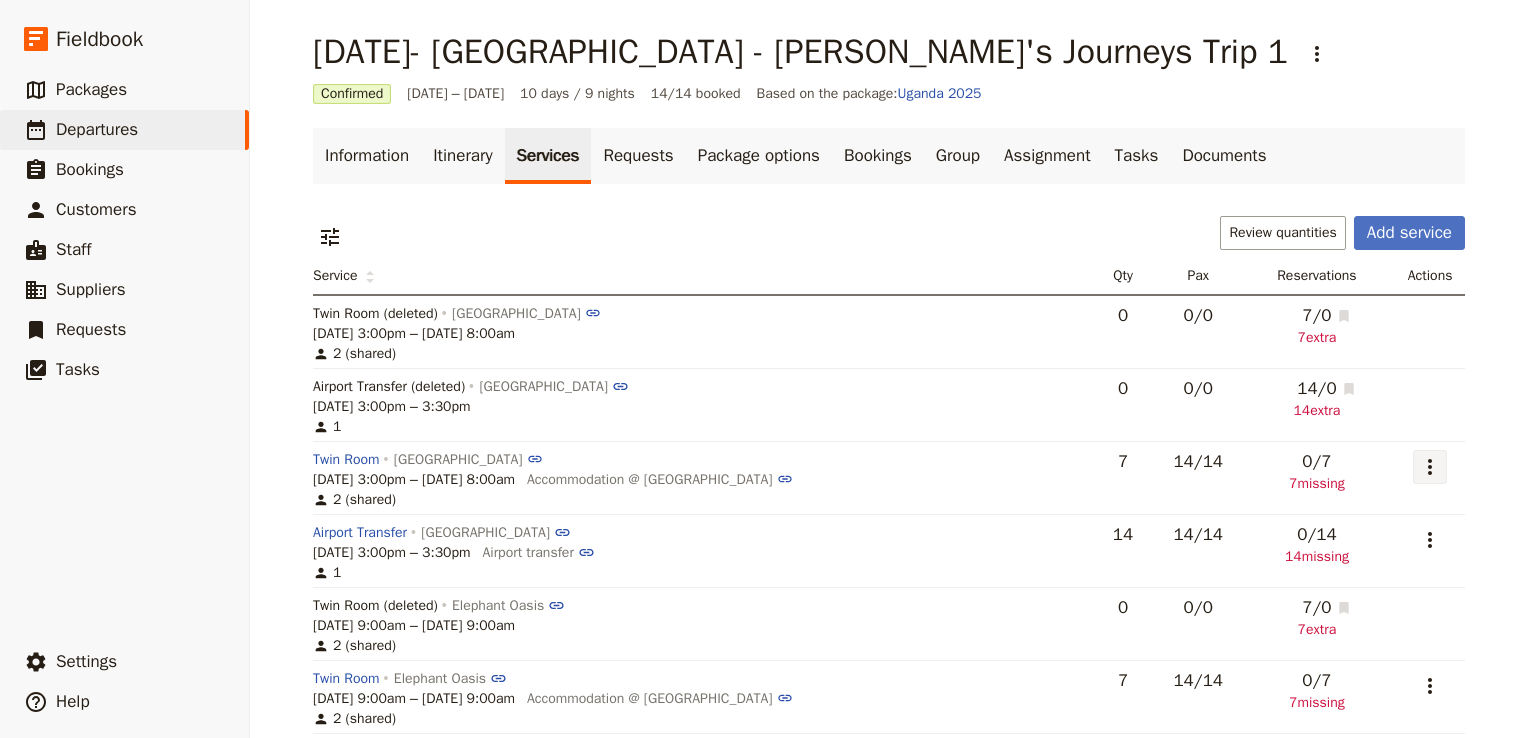 click 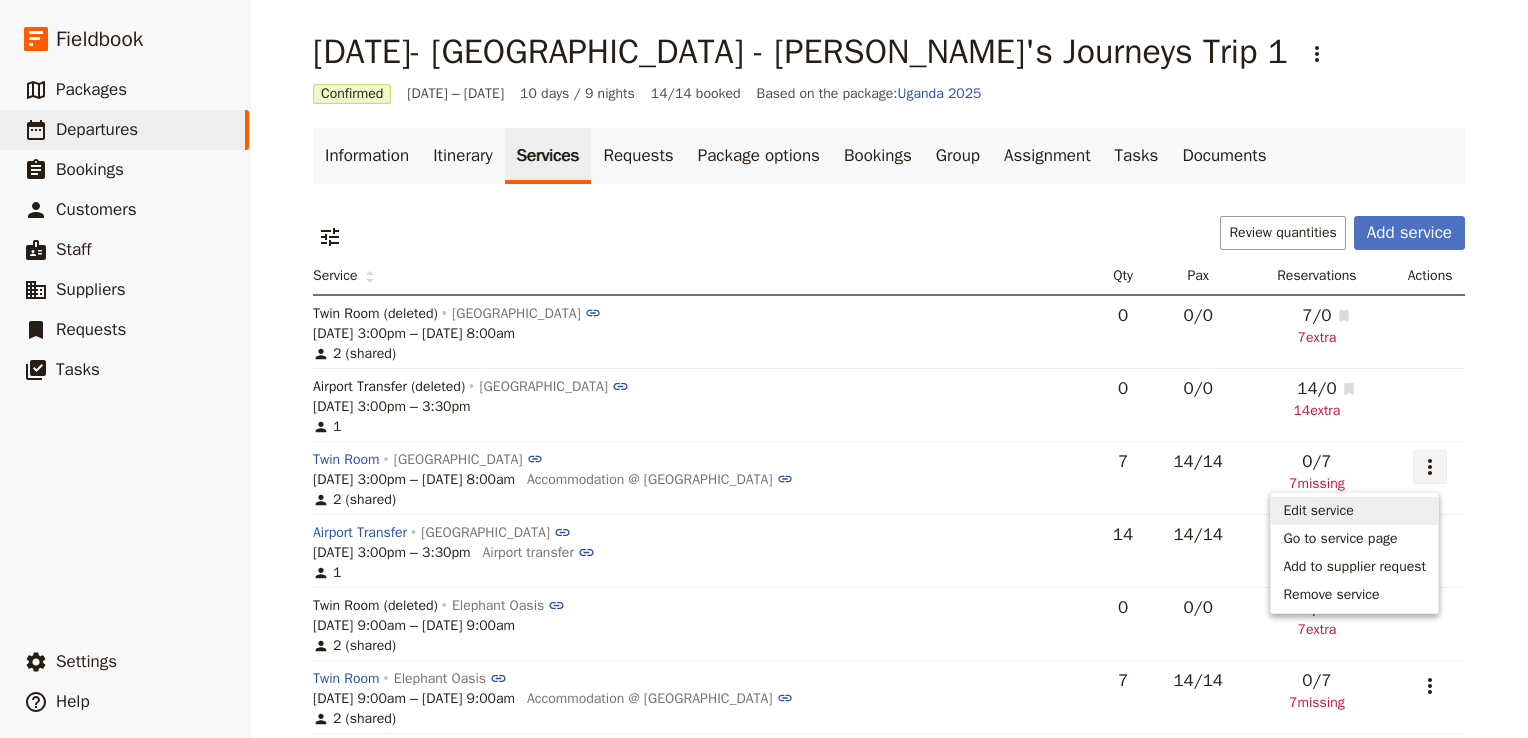click on "Edit service" at bounding box center [1318, 511] 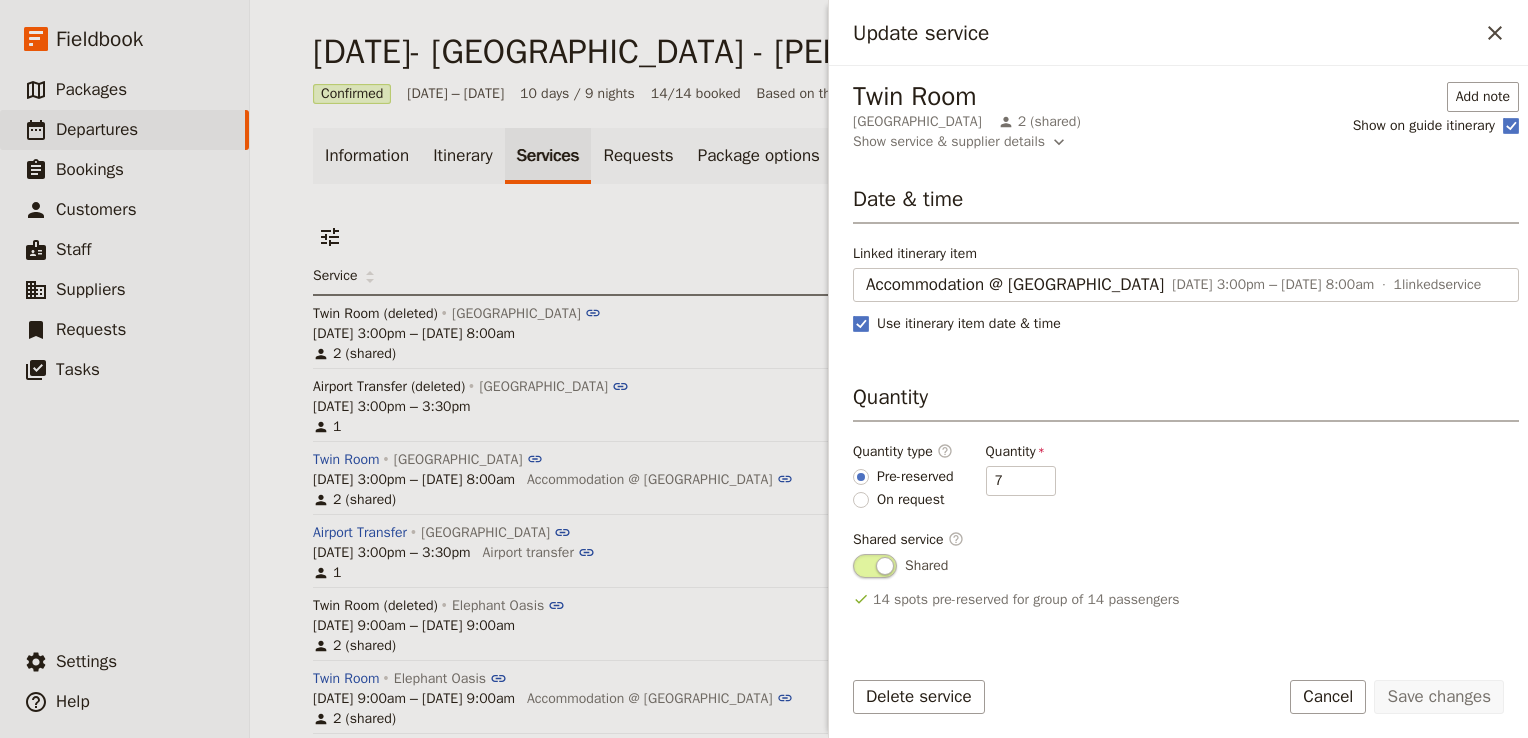 scroll, scrollTop: 160, scrollLeft: 0, axis: vertical 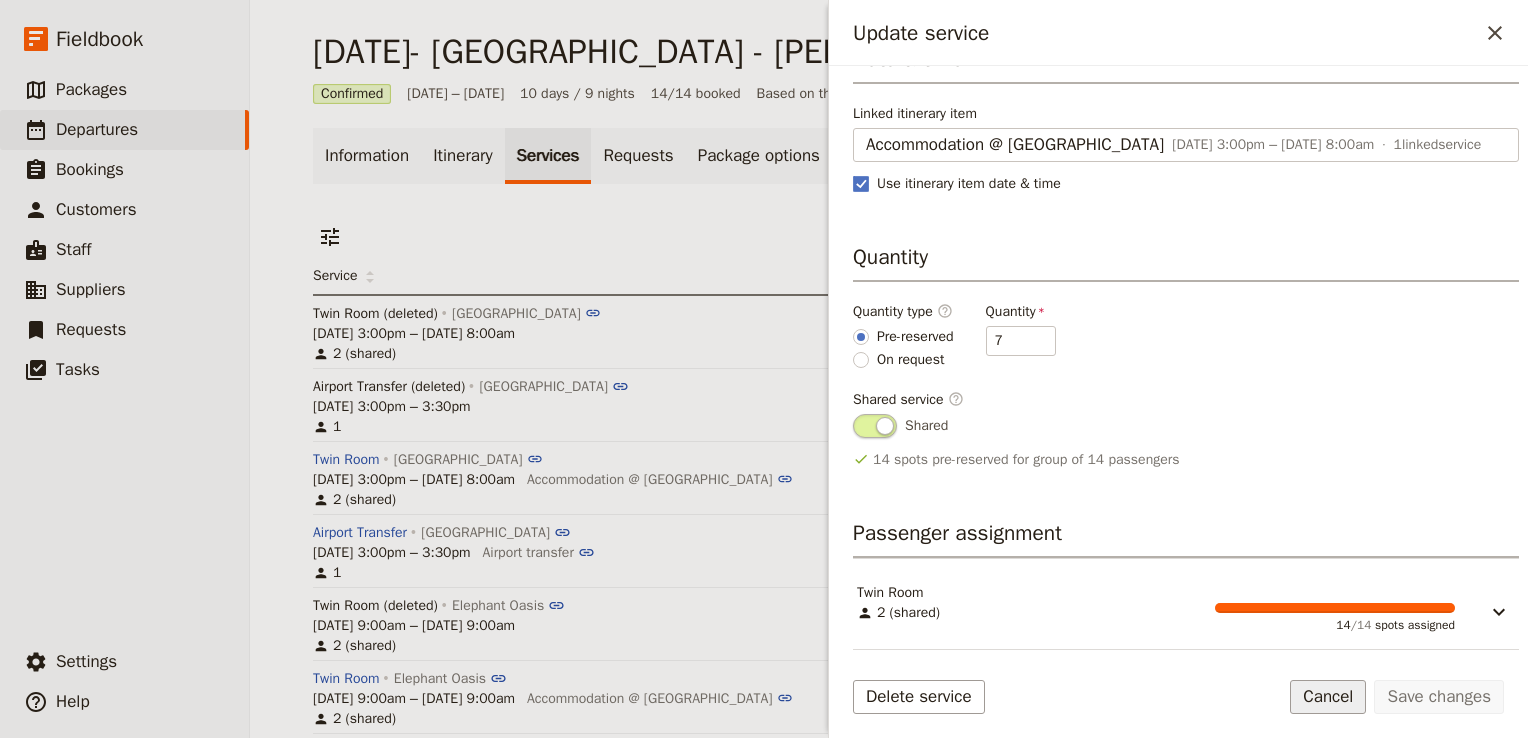 click on "Cancel" at bounding box center (1328, 697) 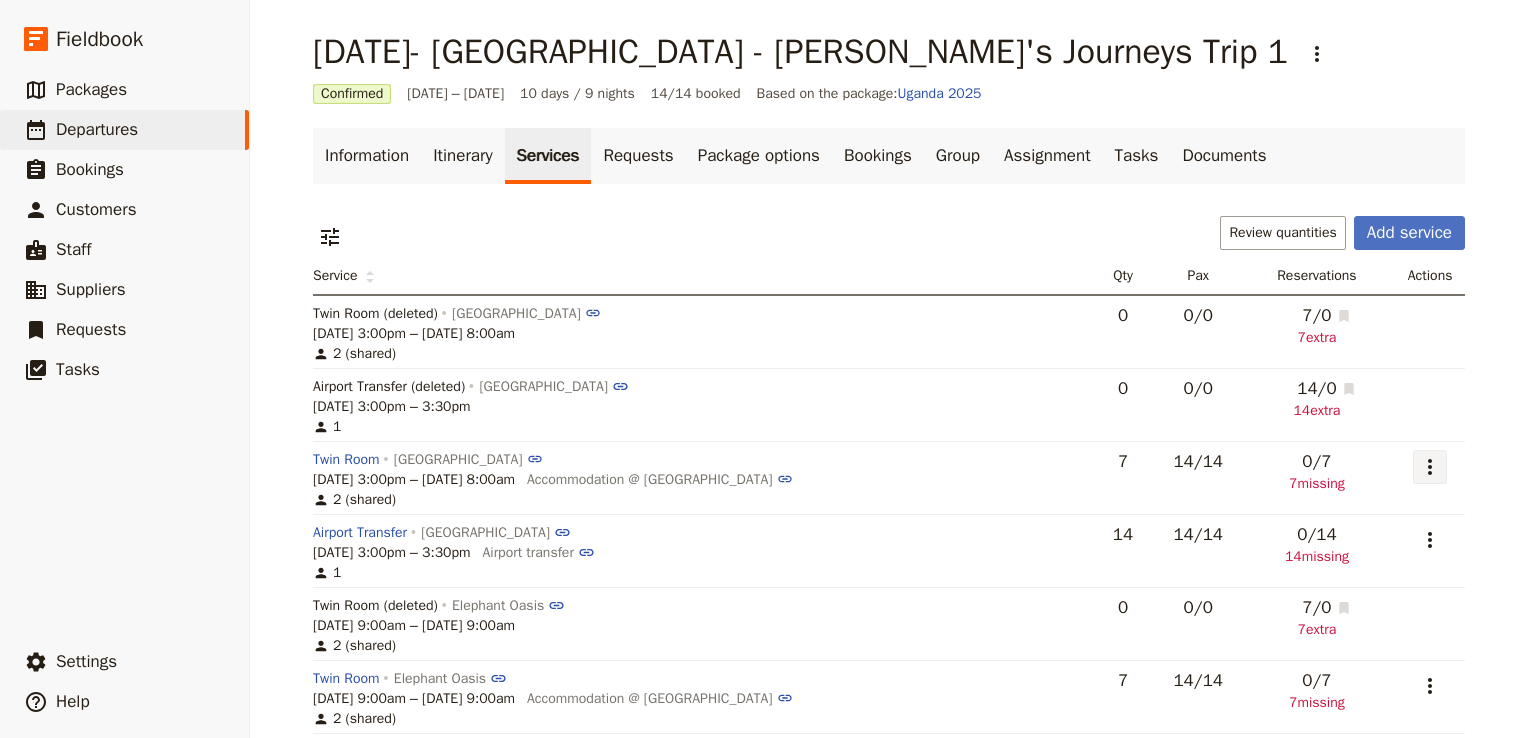 click 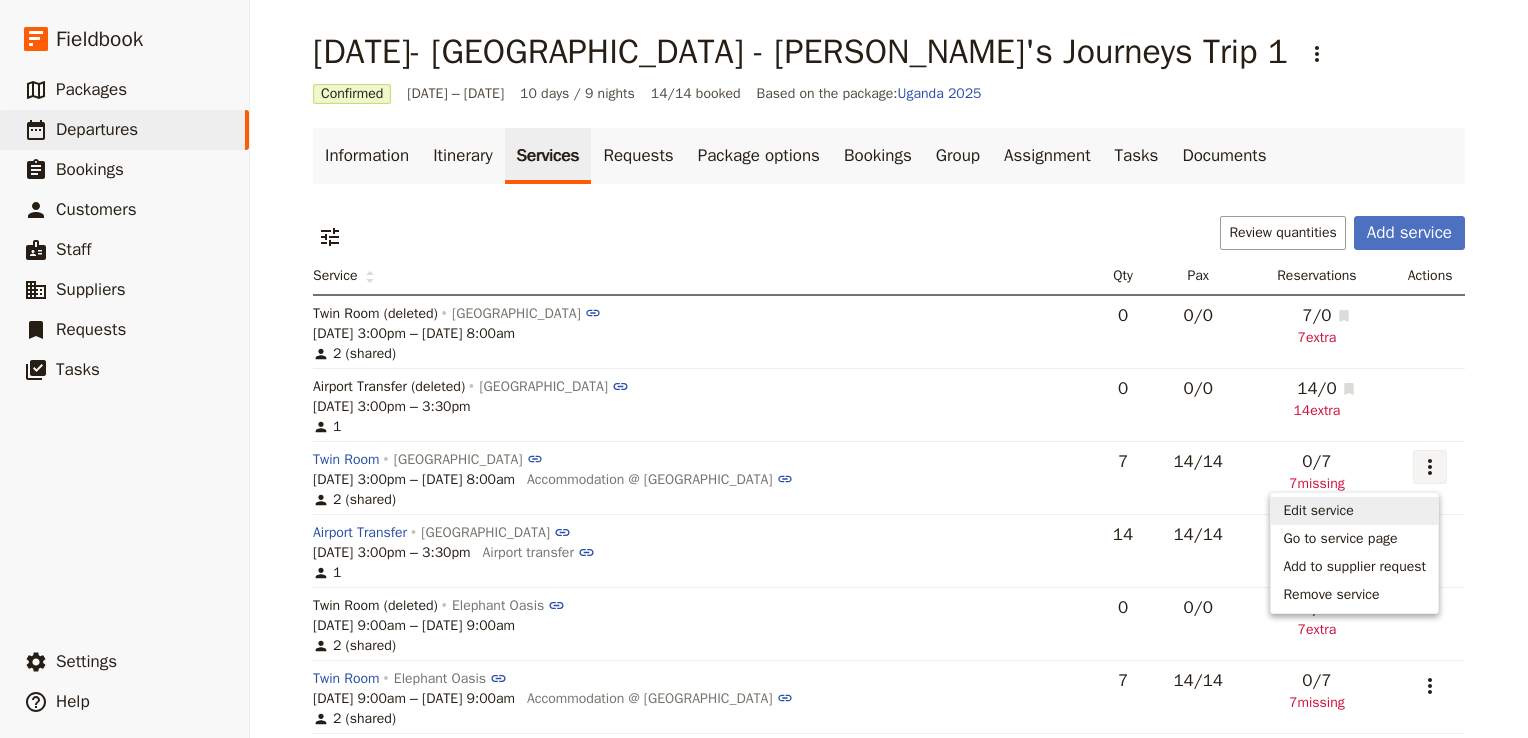 click on "1" at bounding box center (700, 573) 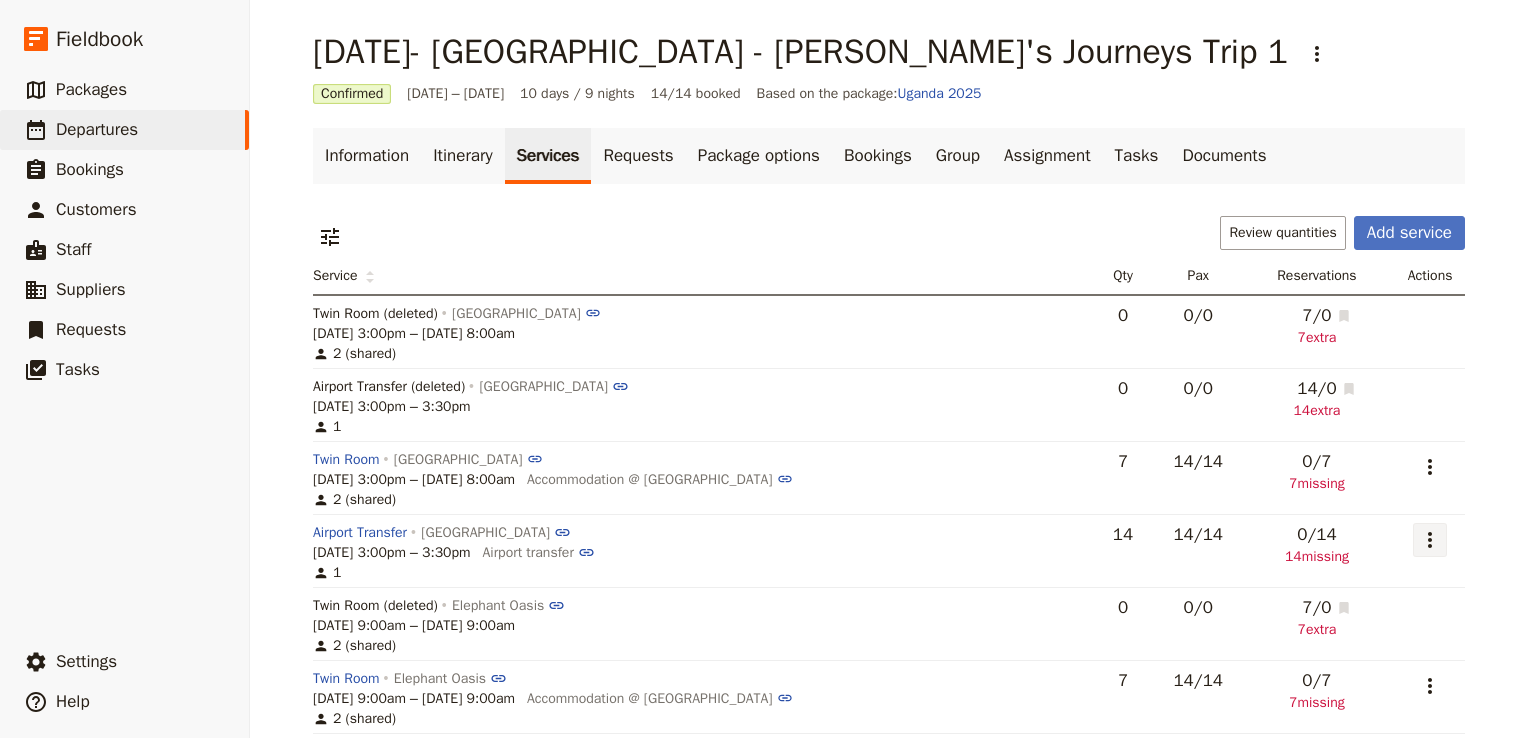 click 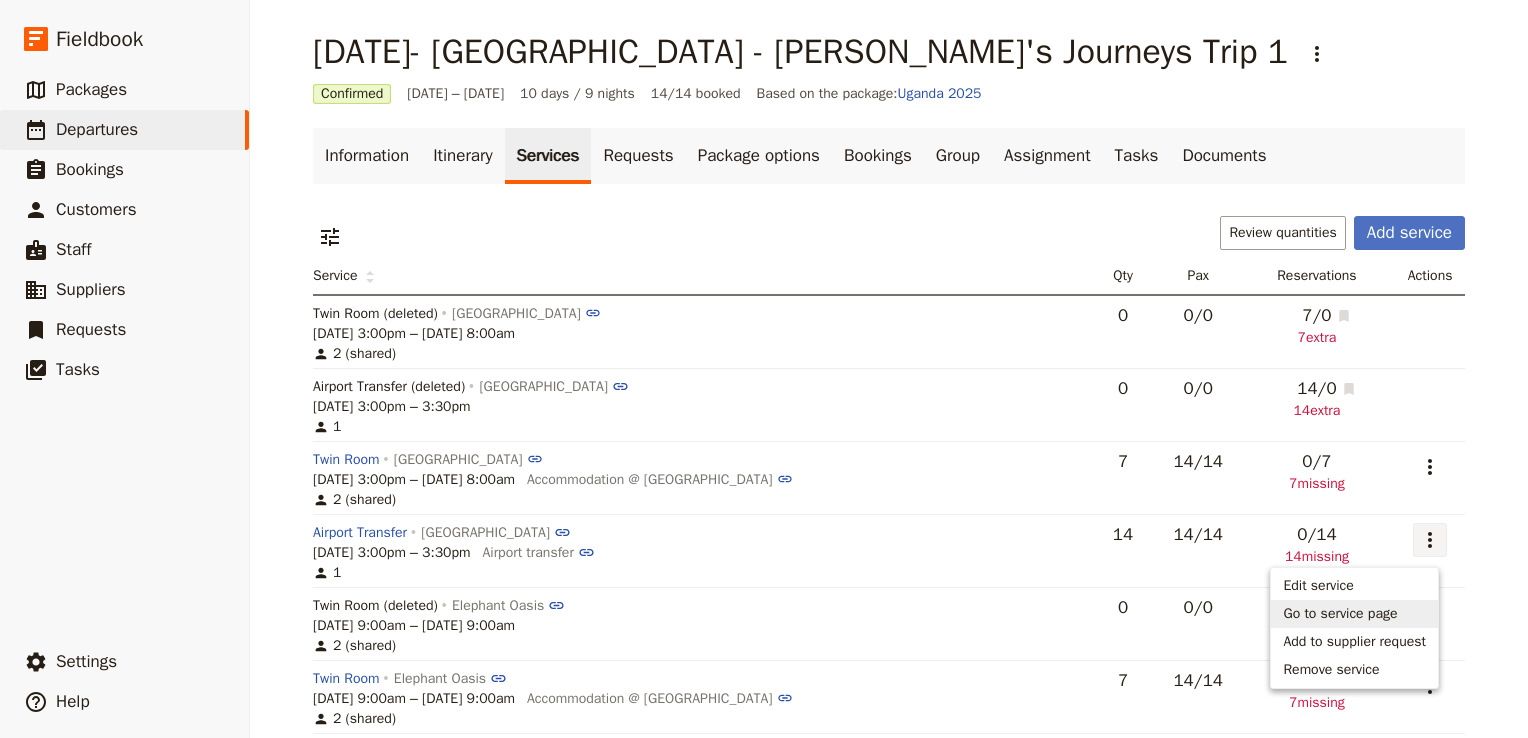 click on "Go to service page" at bounding box center [1340, 614] 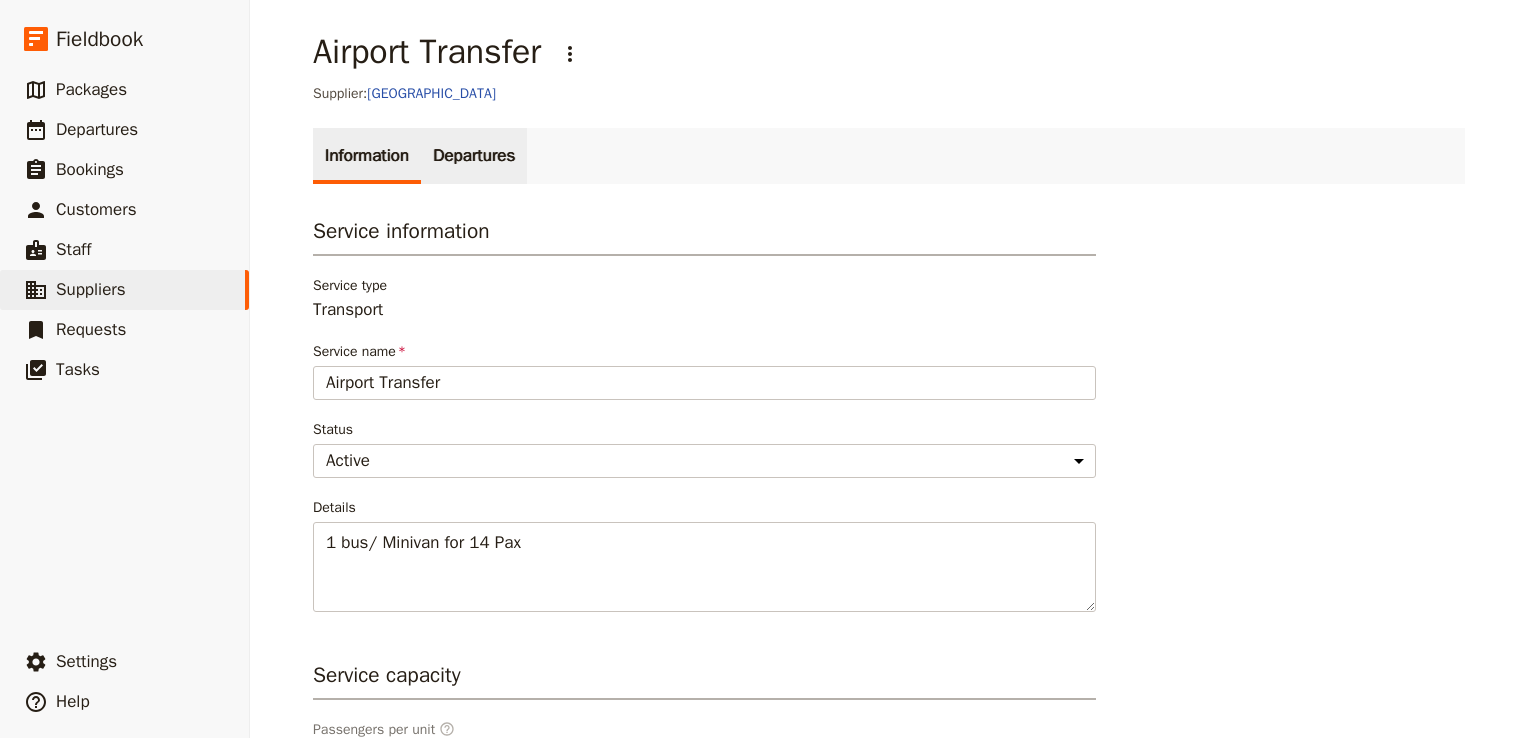 click on "Departures" at bounding box center [474, 156] 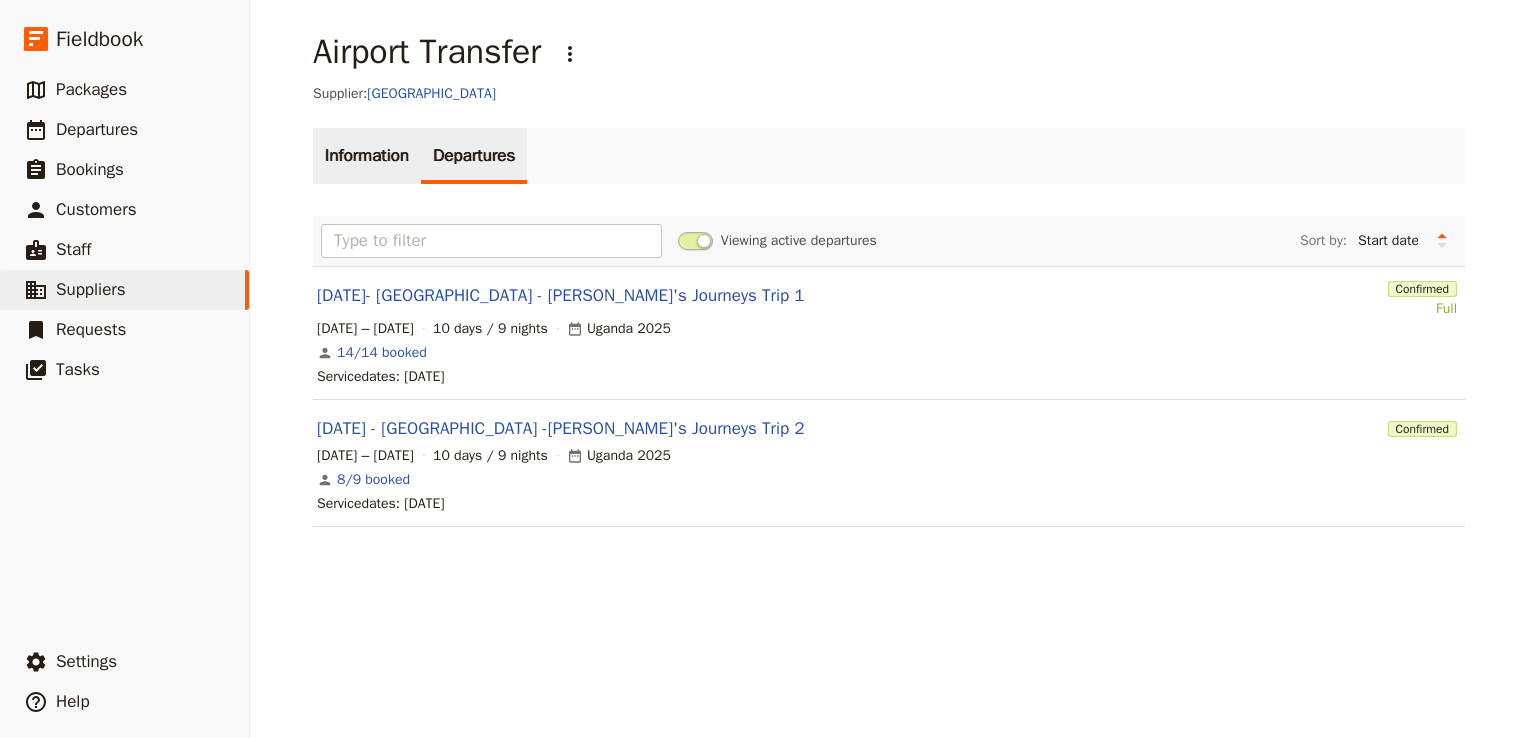 click on "Information" at bounding box center (367, 156) 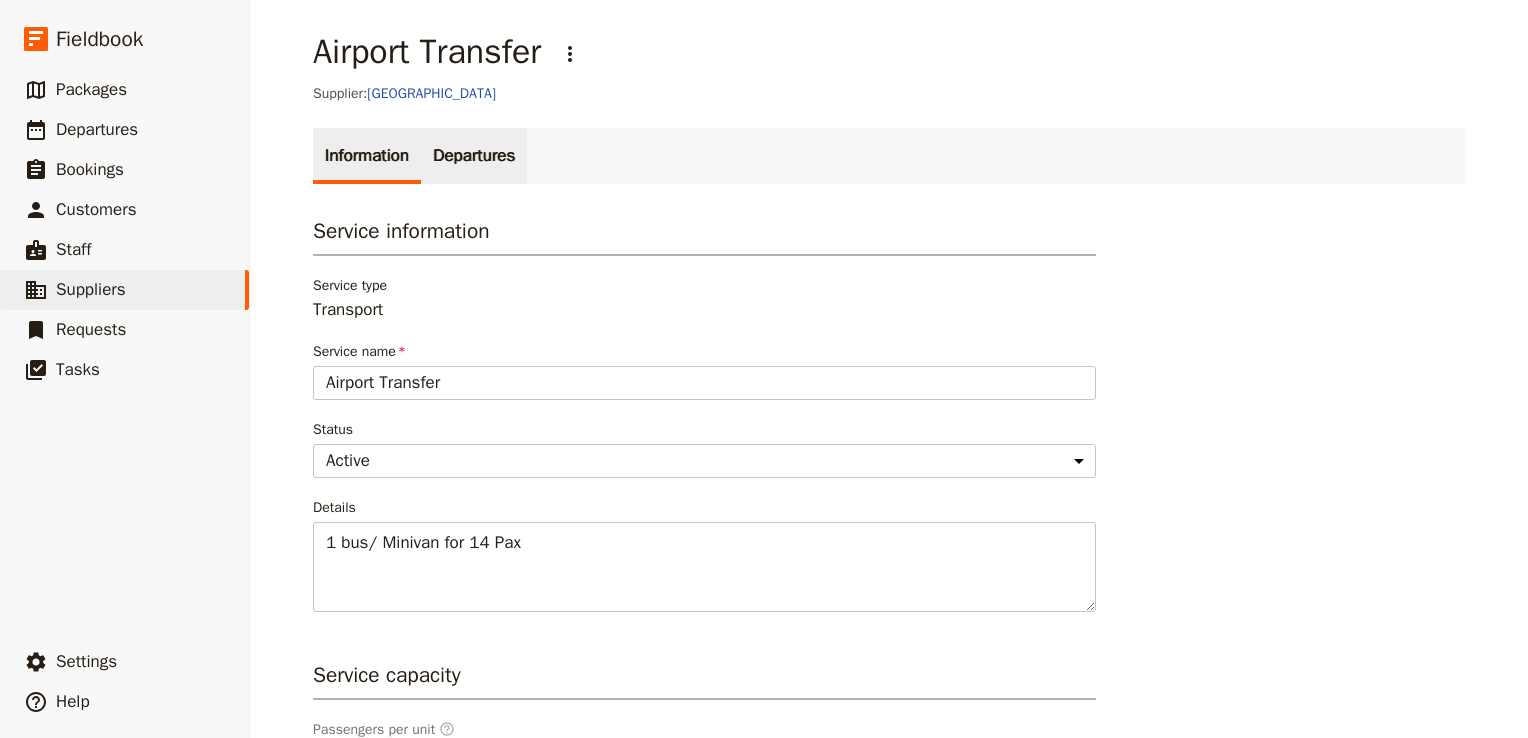 click on "Departures" at bounding box center [474, 156] 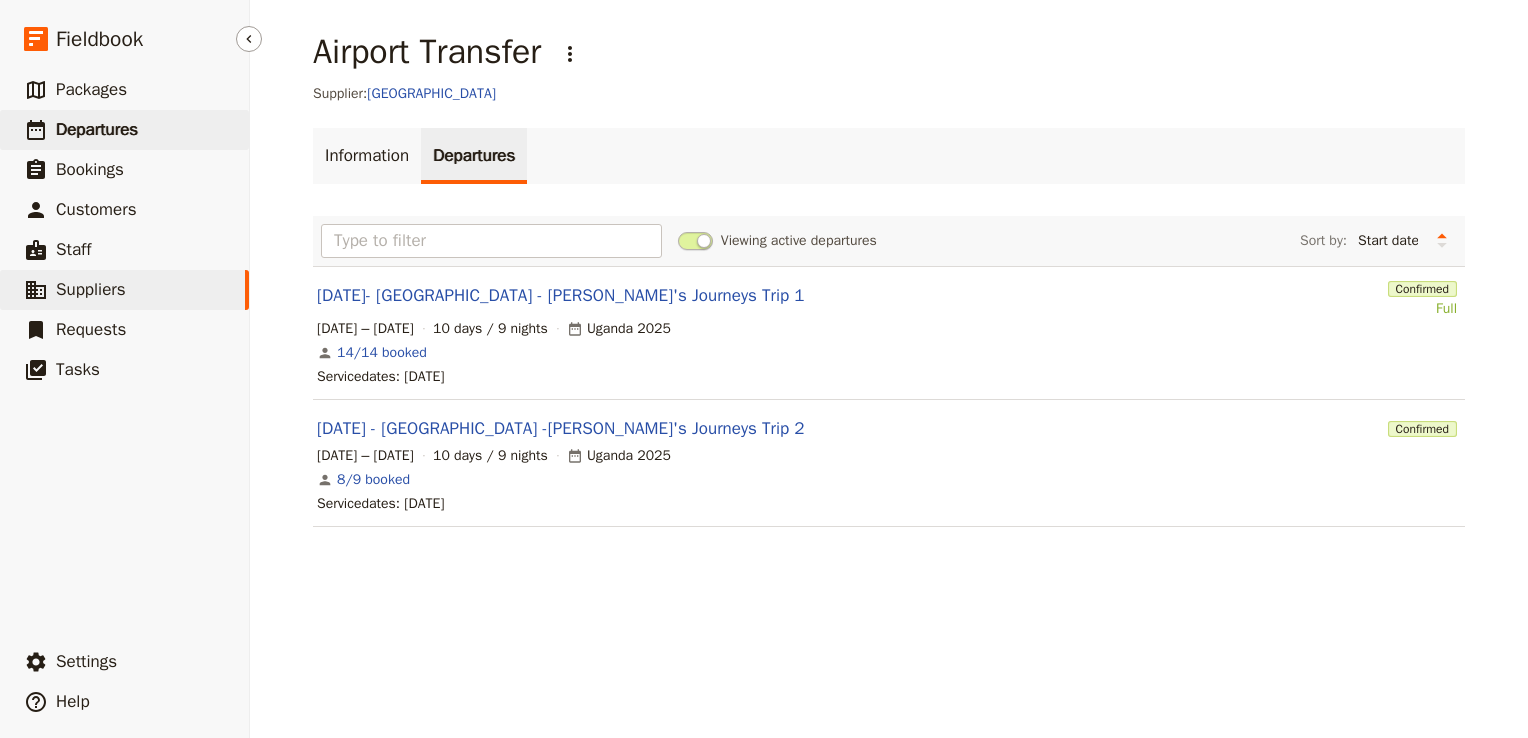 click on "Departures" at bounding box center (97, 129) 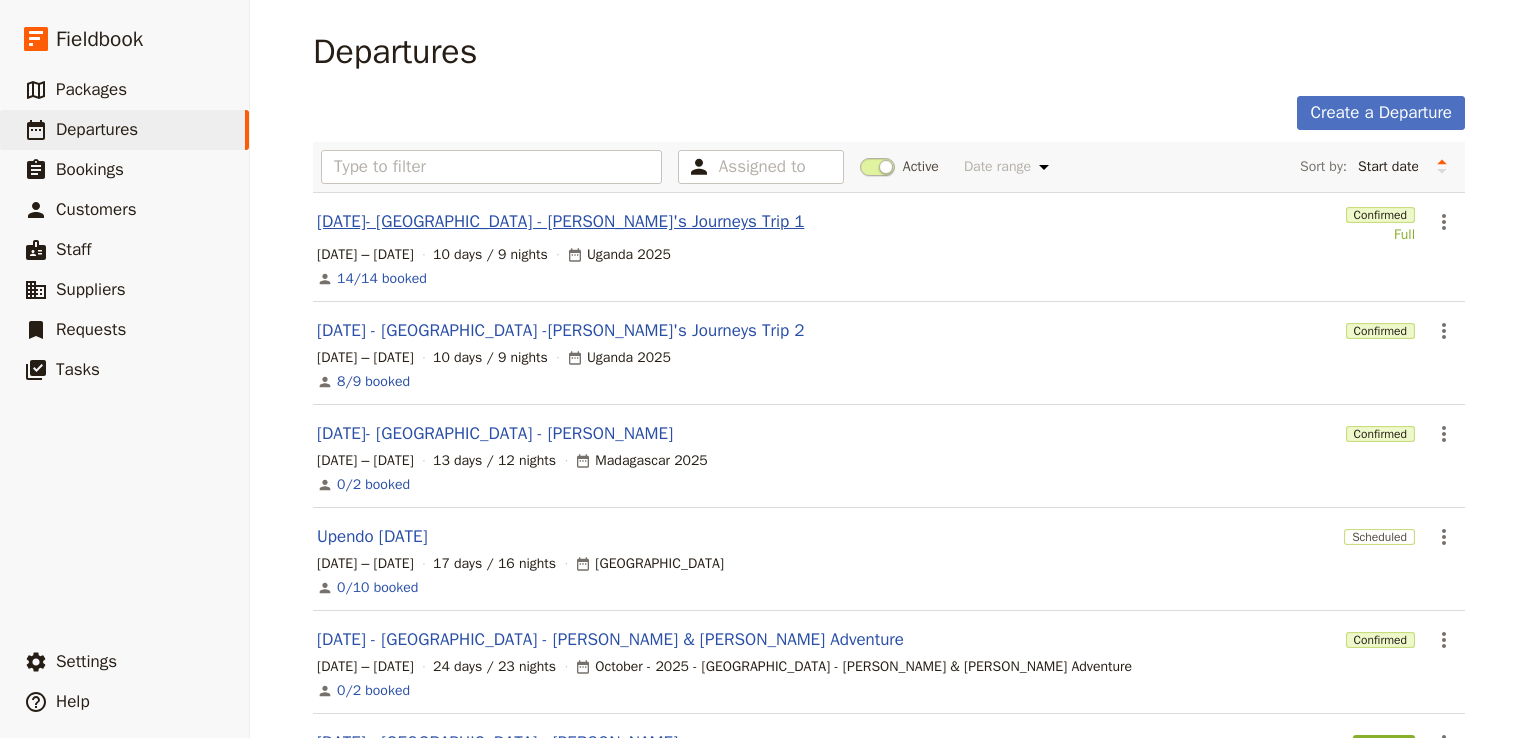 click on "[DATE]- [GEOGRAPHIC_DATA] - [PERSON_NAME]'s Journeys Trip 1" at bounding box center (560, 222) 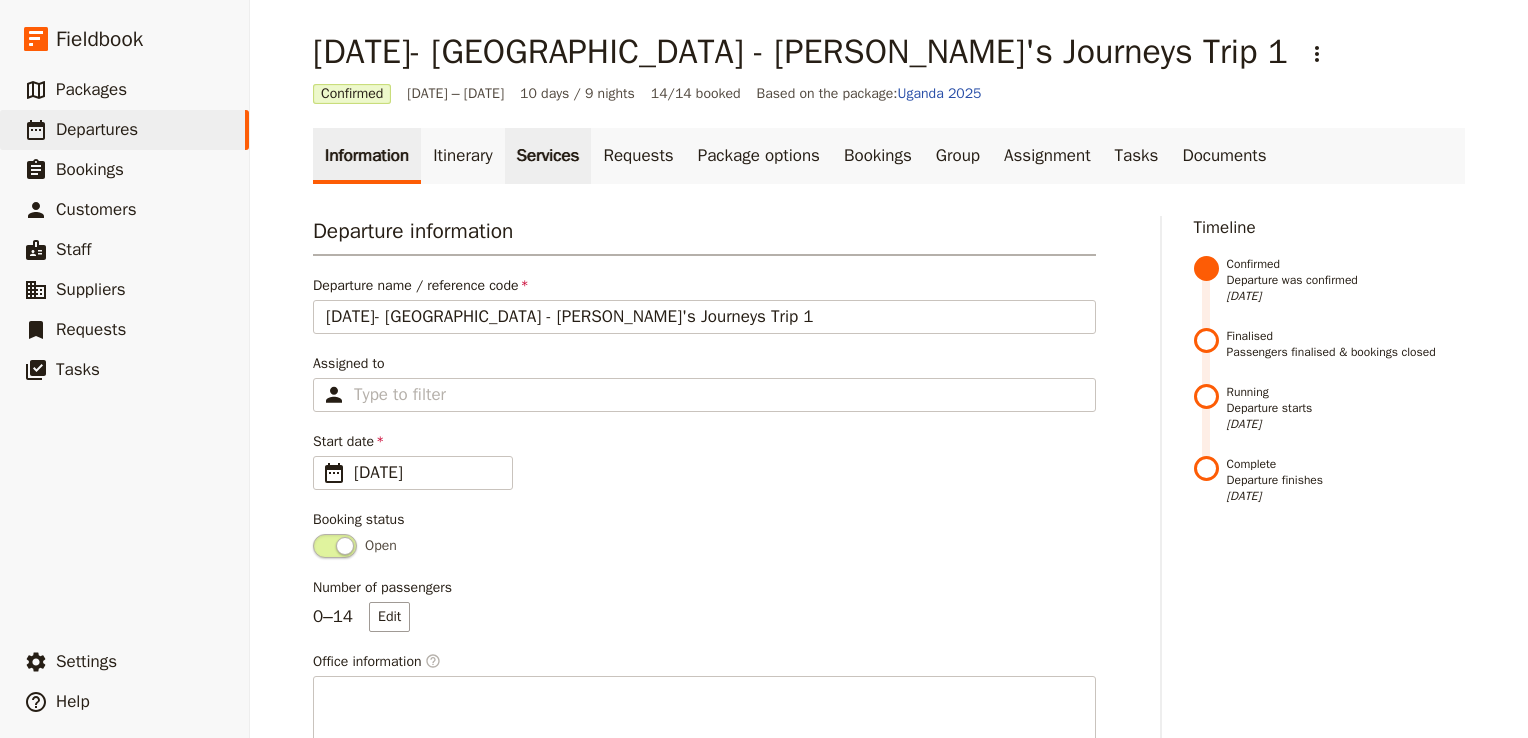 click on "Services" at bounding box center [548, 156] 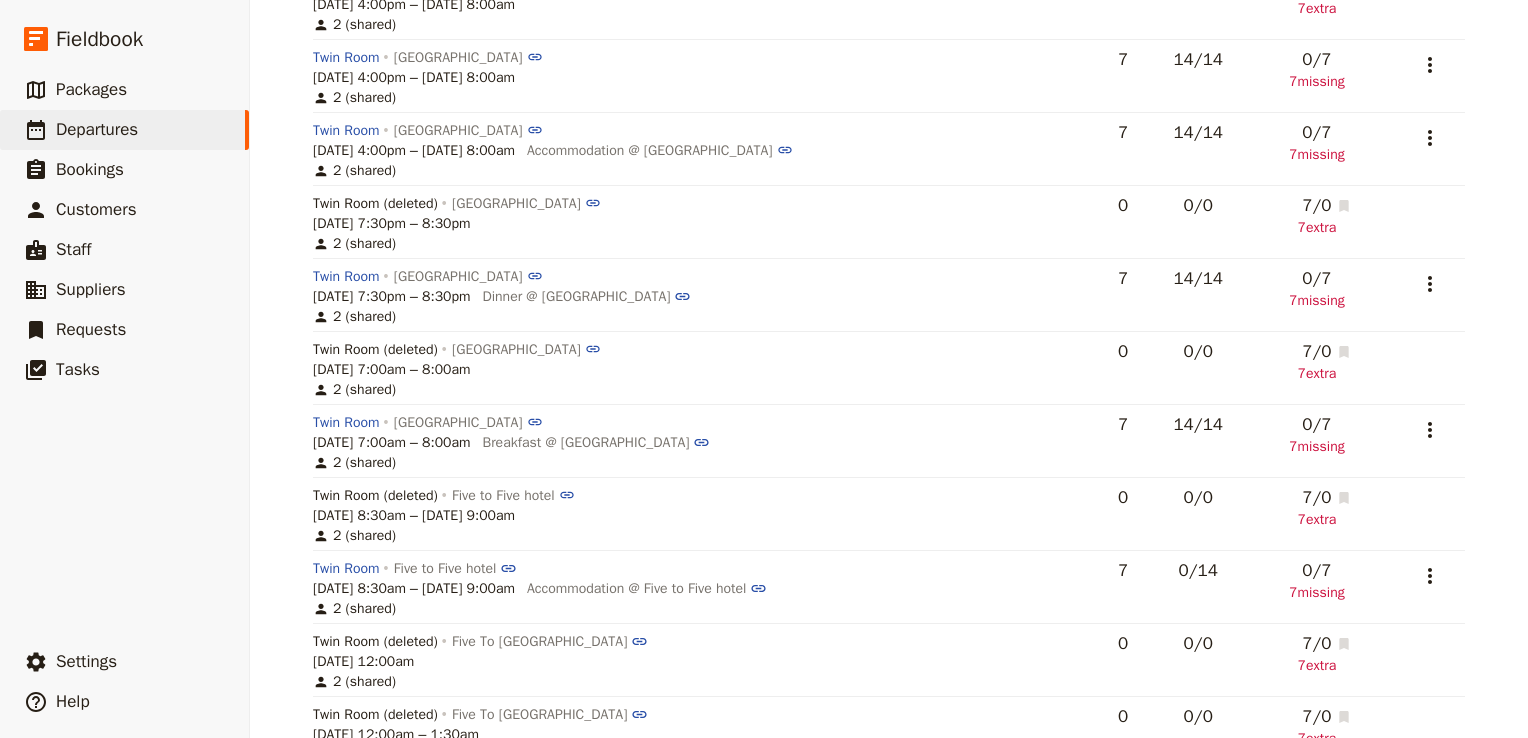scroll, scrollTop: 1572, scrollLeft: 0, axis: vertical 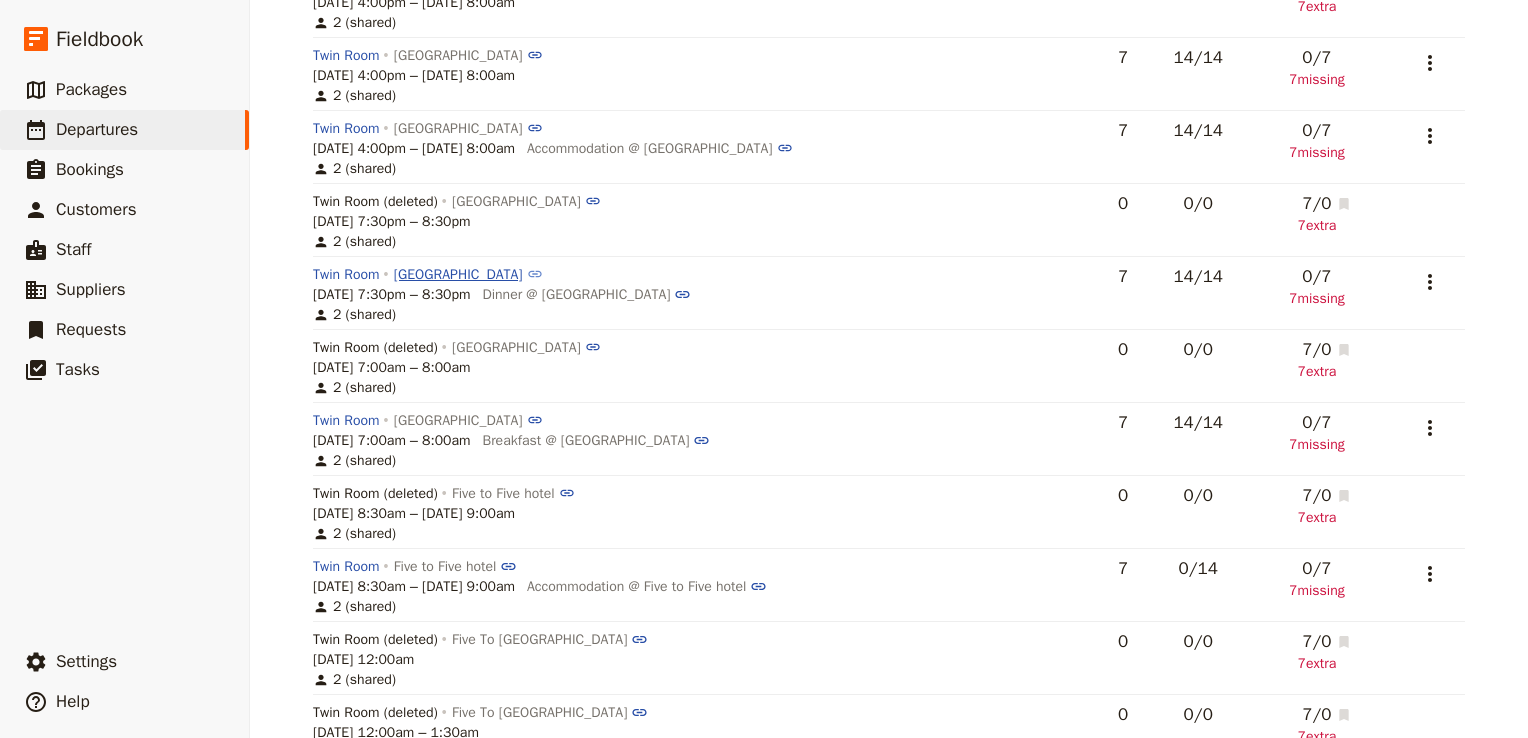 click on "[GEOGRAPHIC_DATA]" at bounding box center (468, 274) 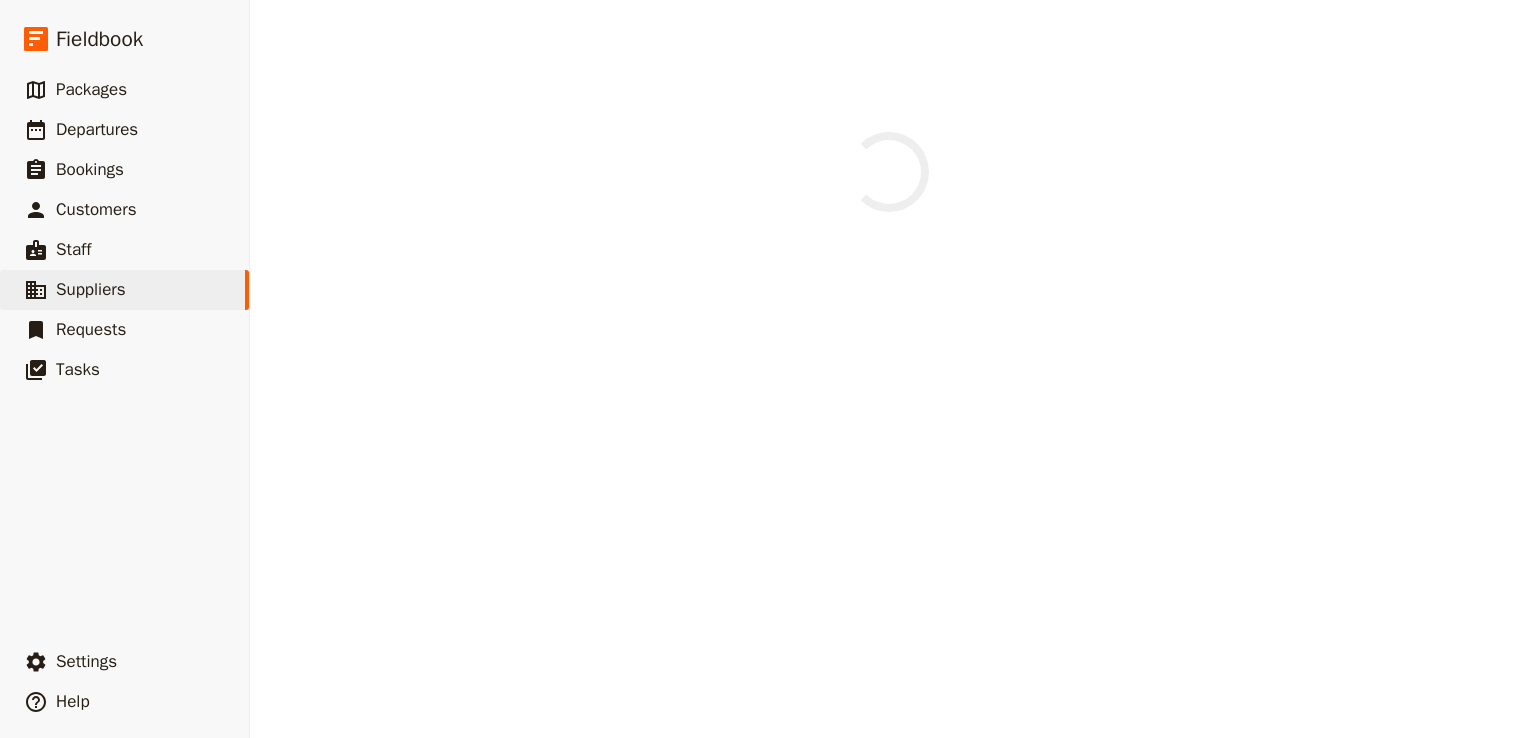 scroll, scrollTop: 0, scrollLeft: 0, axis: both 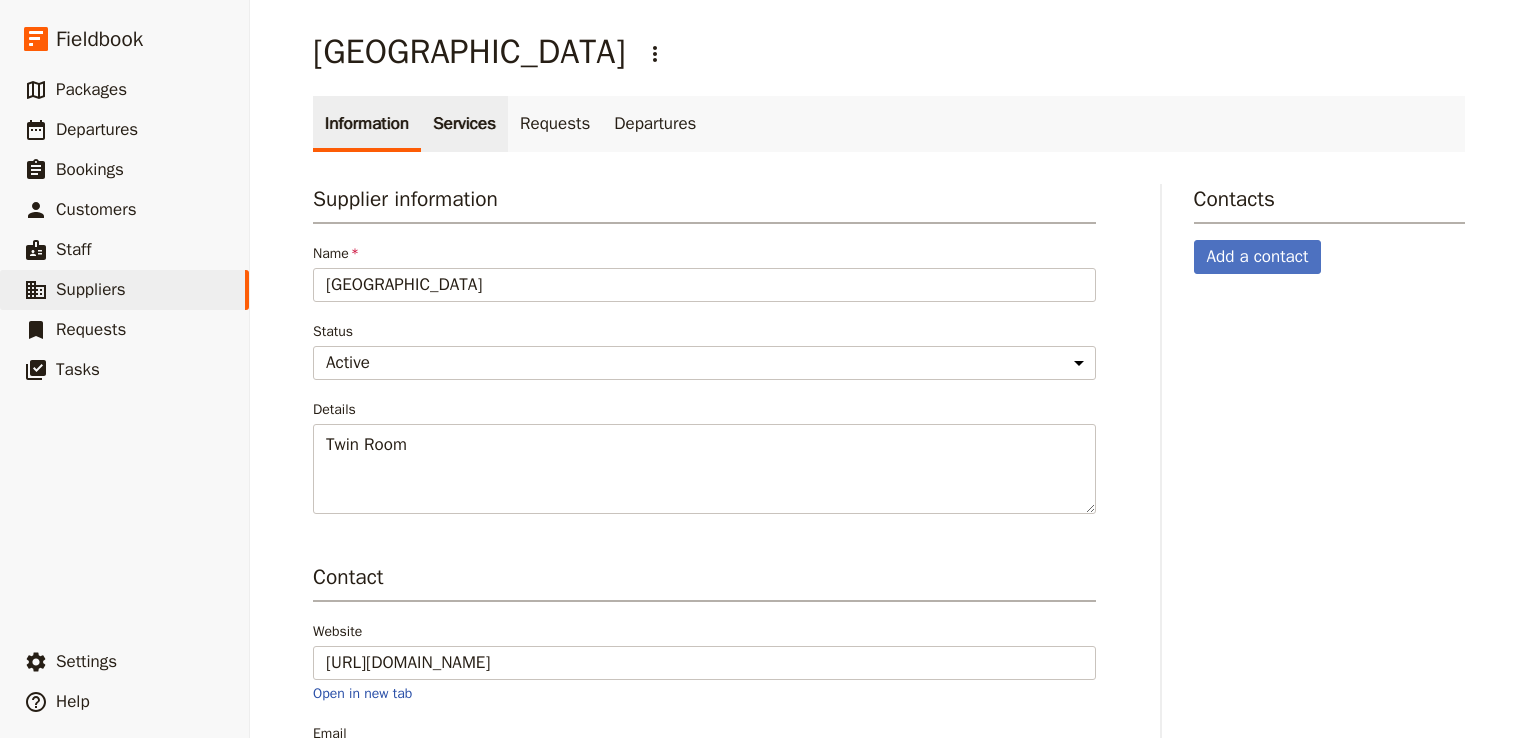 click on "Services" at bounding box center (464, 124) 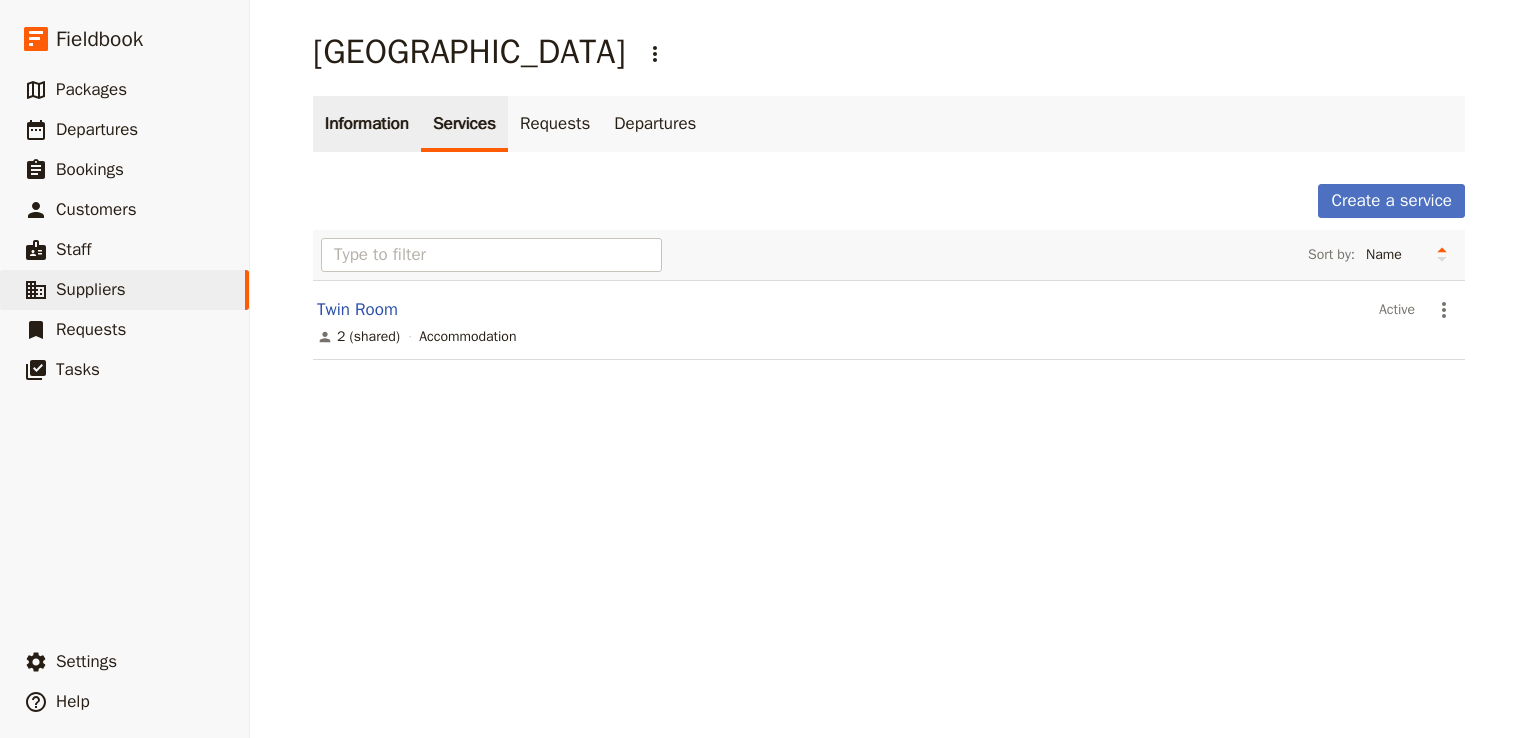 click on "Information" at bounding box center [367, 124] 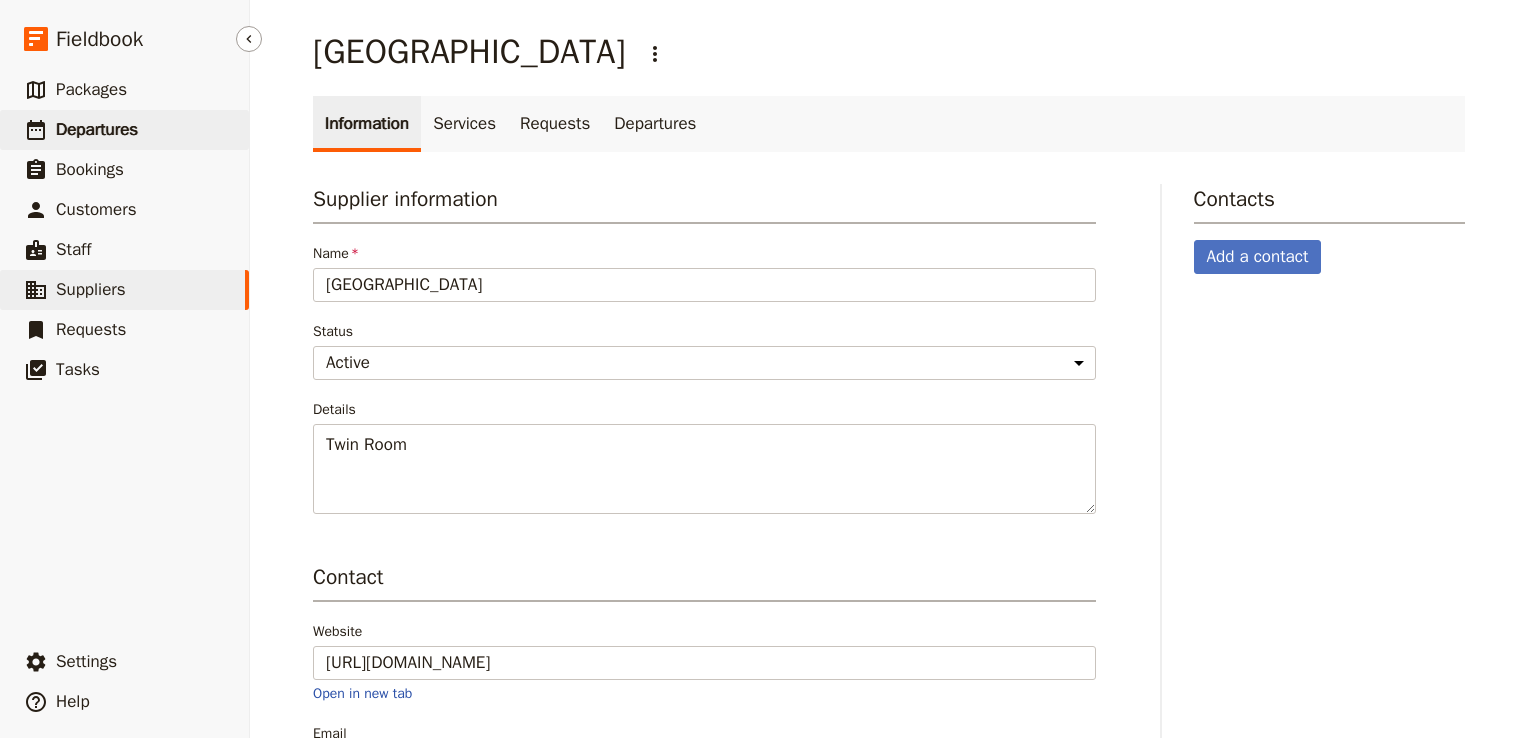 click on "​ Departures" at bounding box center (124, 130) 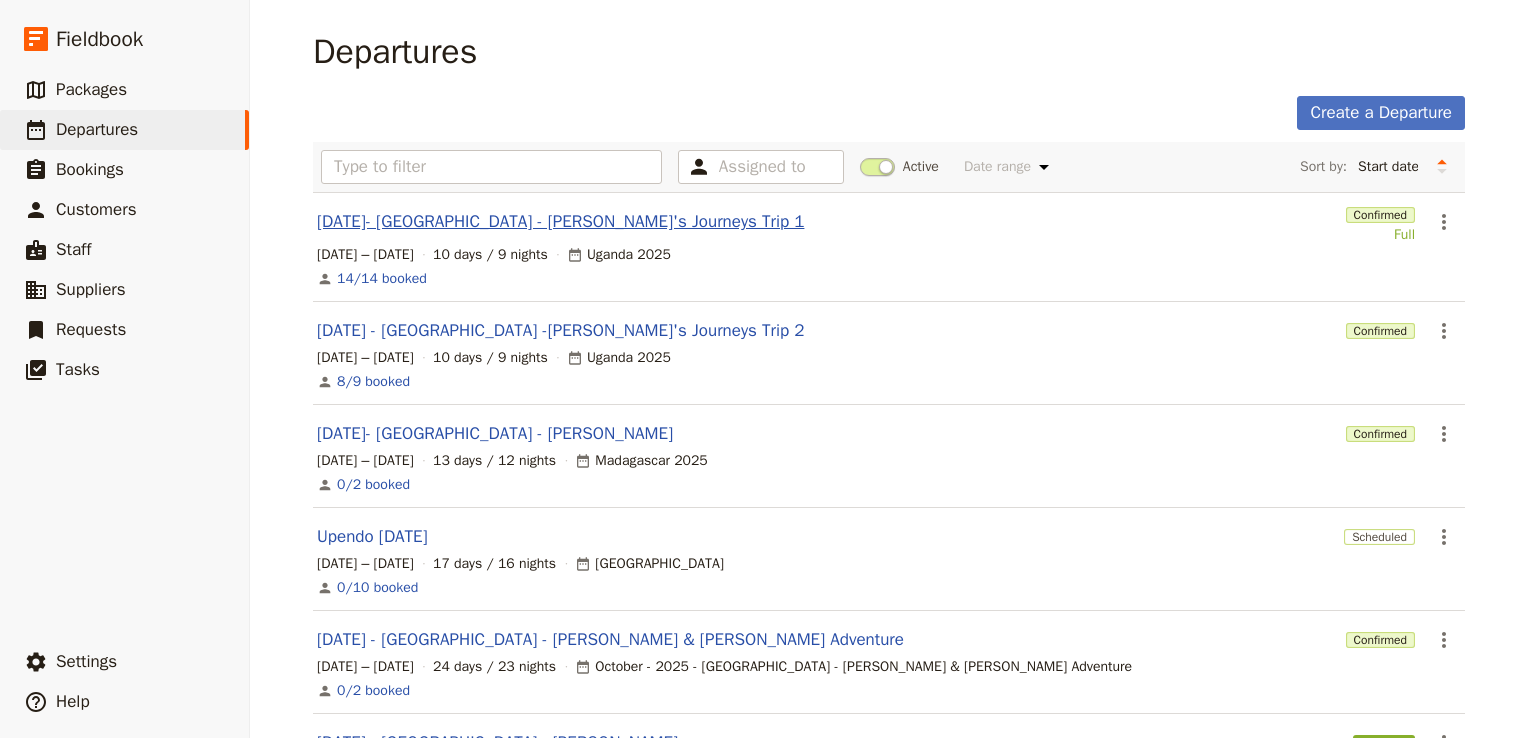 click on "[DATE]- [GEOGRAPHIC_DATA] - [PERSON_NAME]'s Journeys Trip 1" at bounding box center [560, 222] 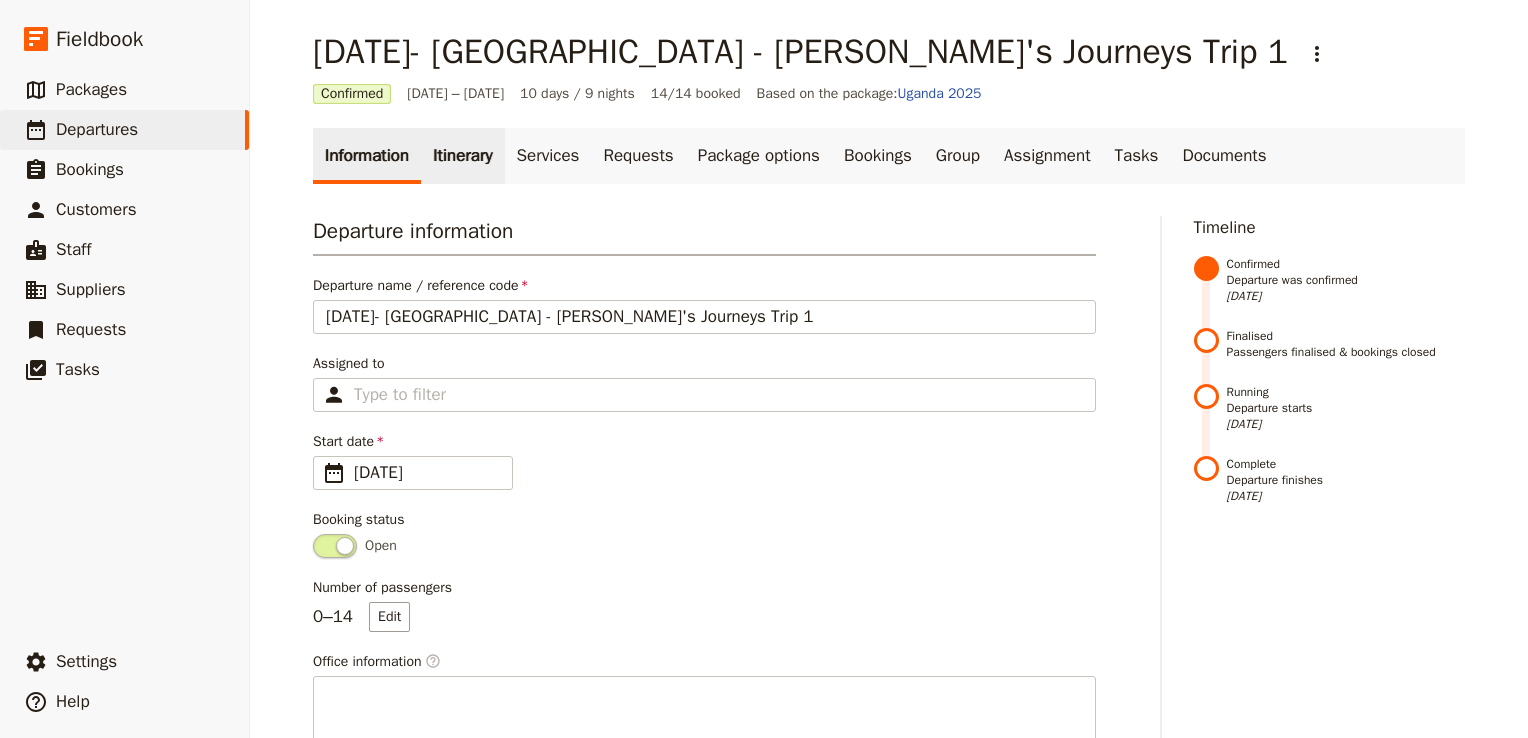 click on "Itinerary" at bounding box center (462, 156) 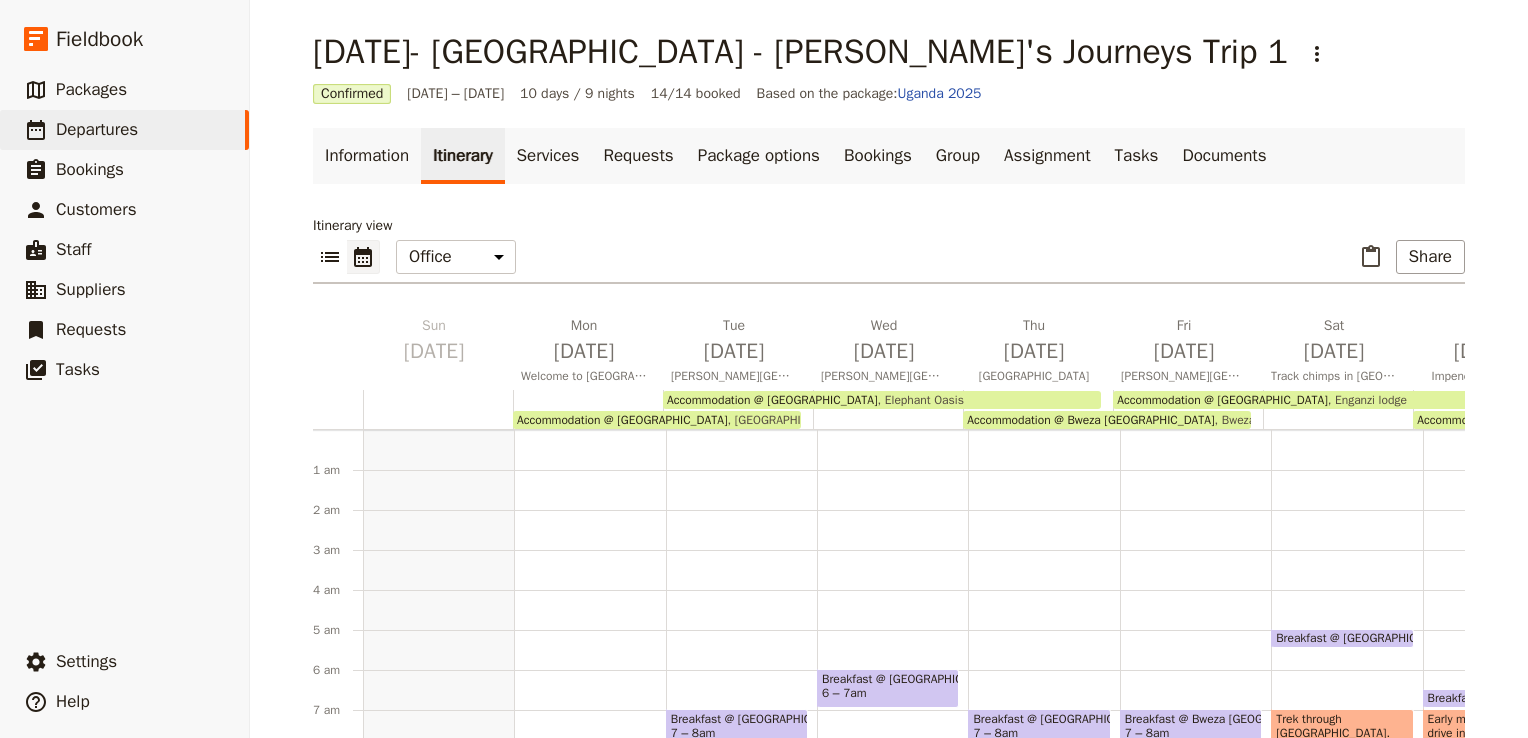 scroll, scrollTop: 60, scrollLeft: 0, axis: vertical 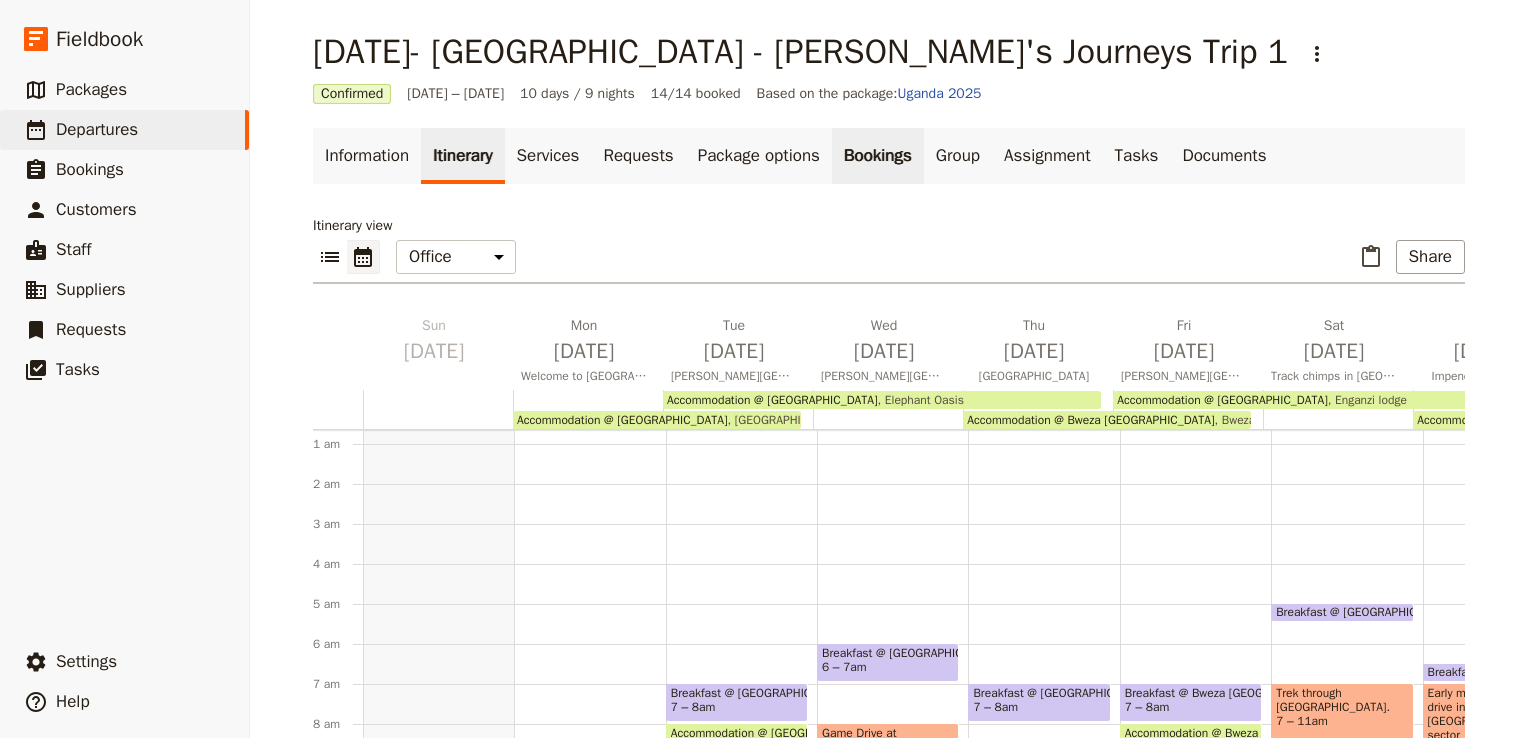 click on "Bookings" at bounding box center (878, 156) 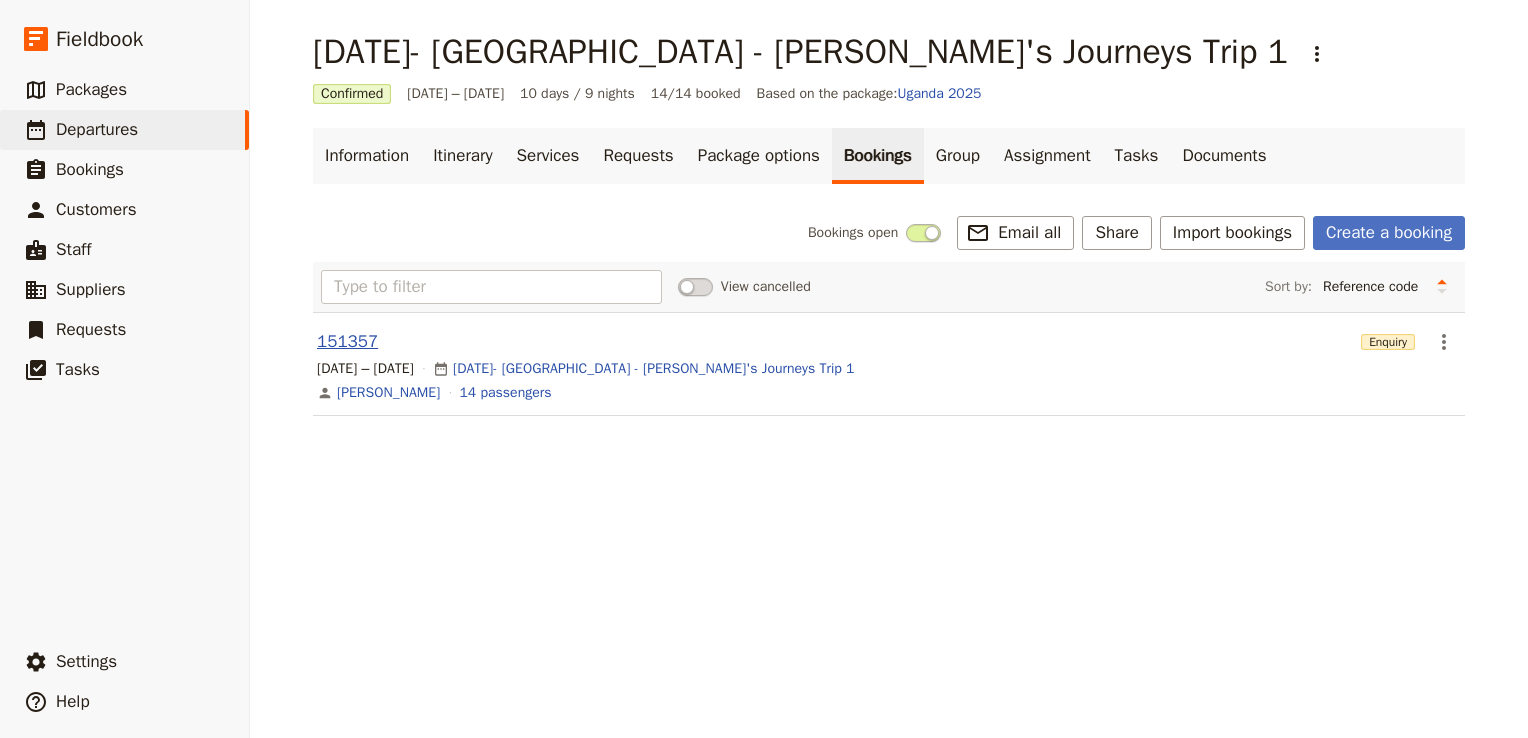 click on "151357" at bounding box center [347, 342] 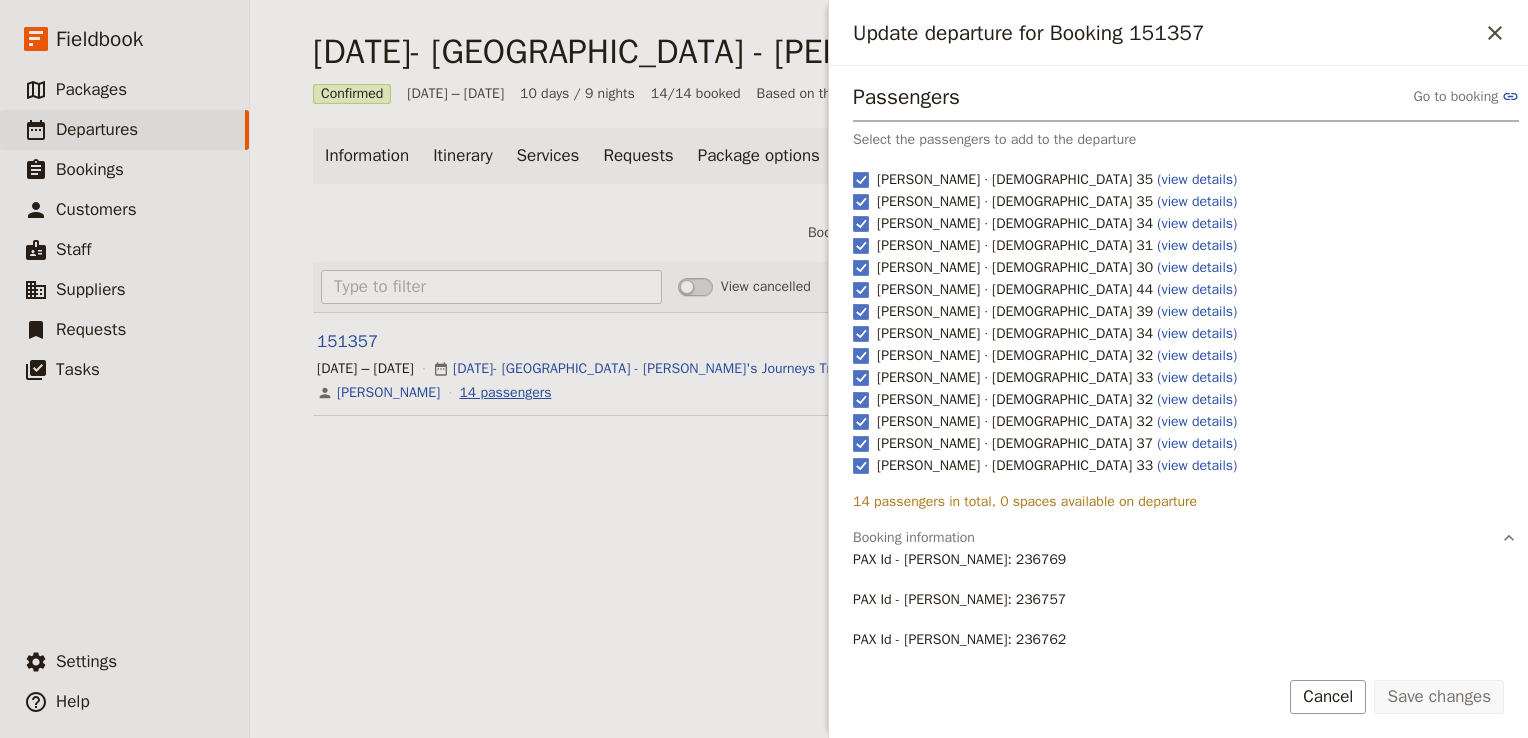 click on "14 passengers" at bounding box center (505, 393) 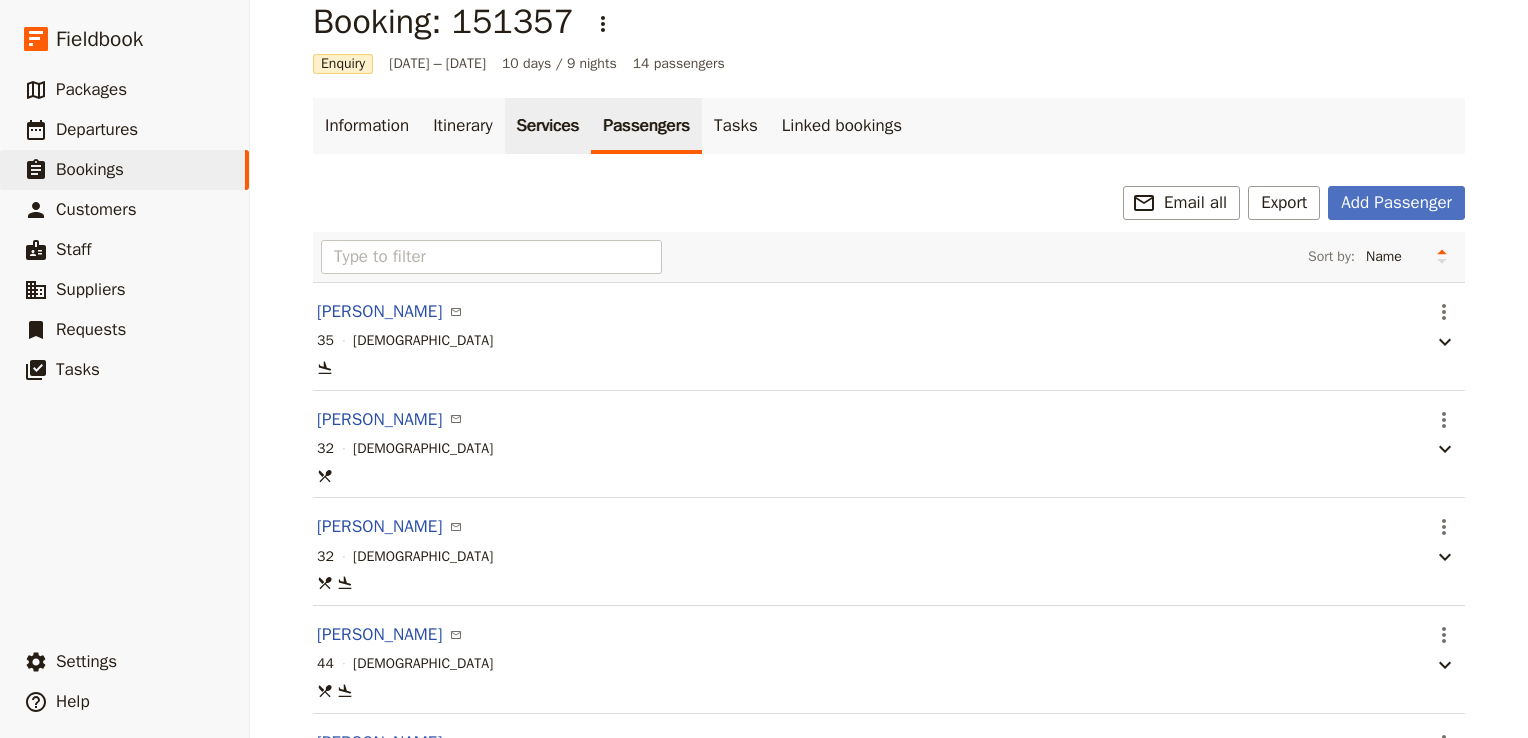 scroll, scrollTop: 31, scrollLeft: 0, axis: vertical 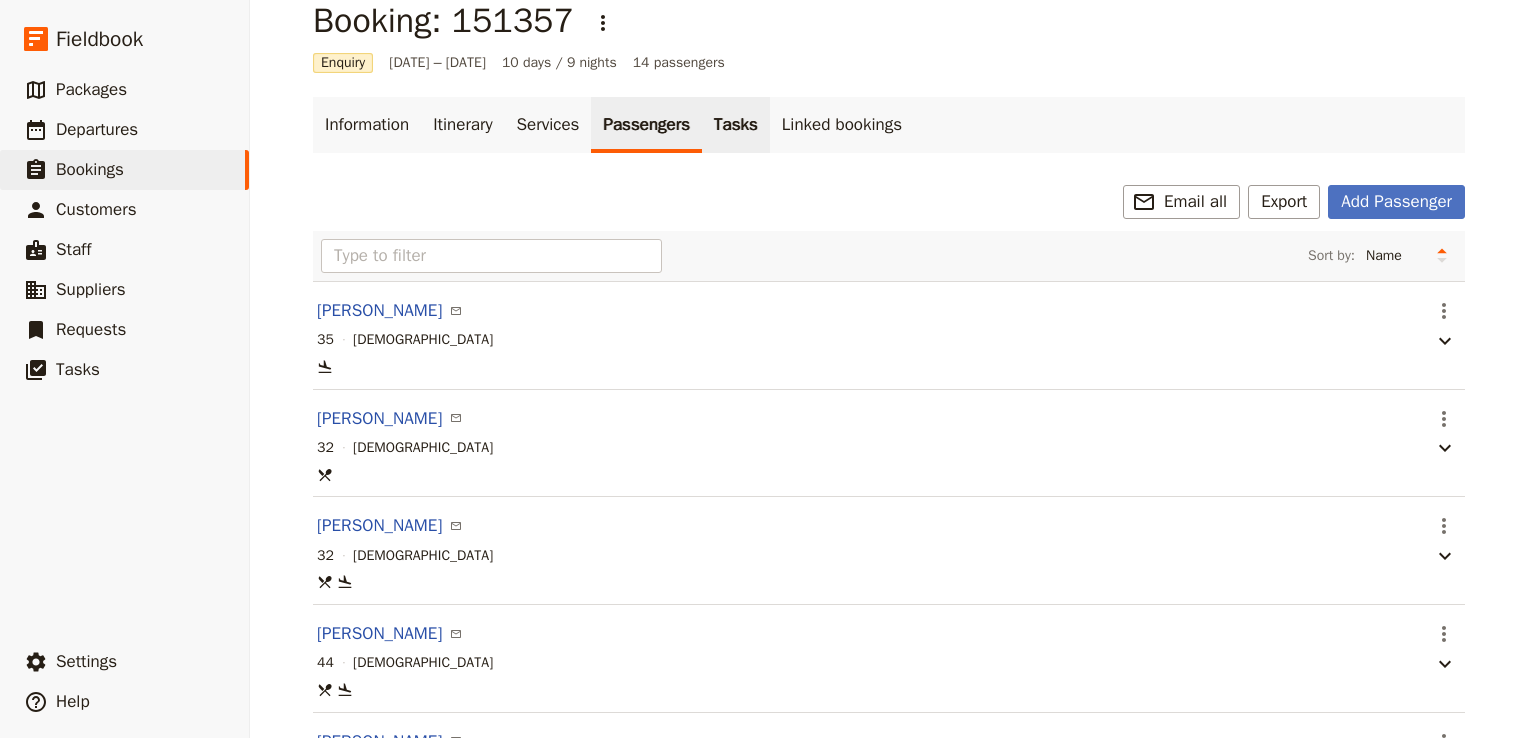 click on "Tasks" at bounding box center [736, 125] 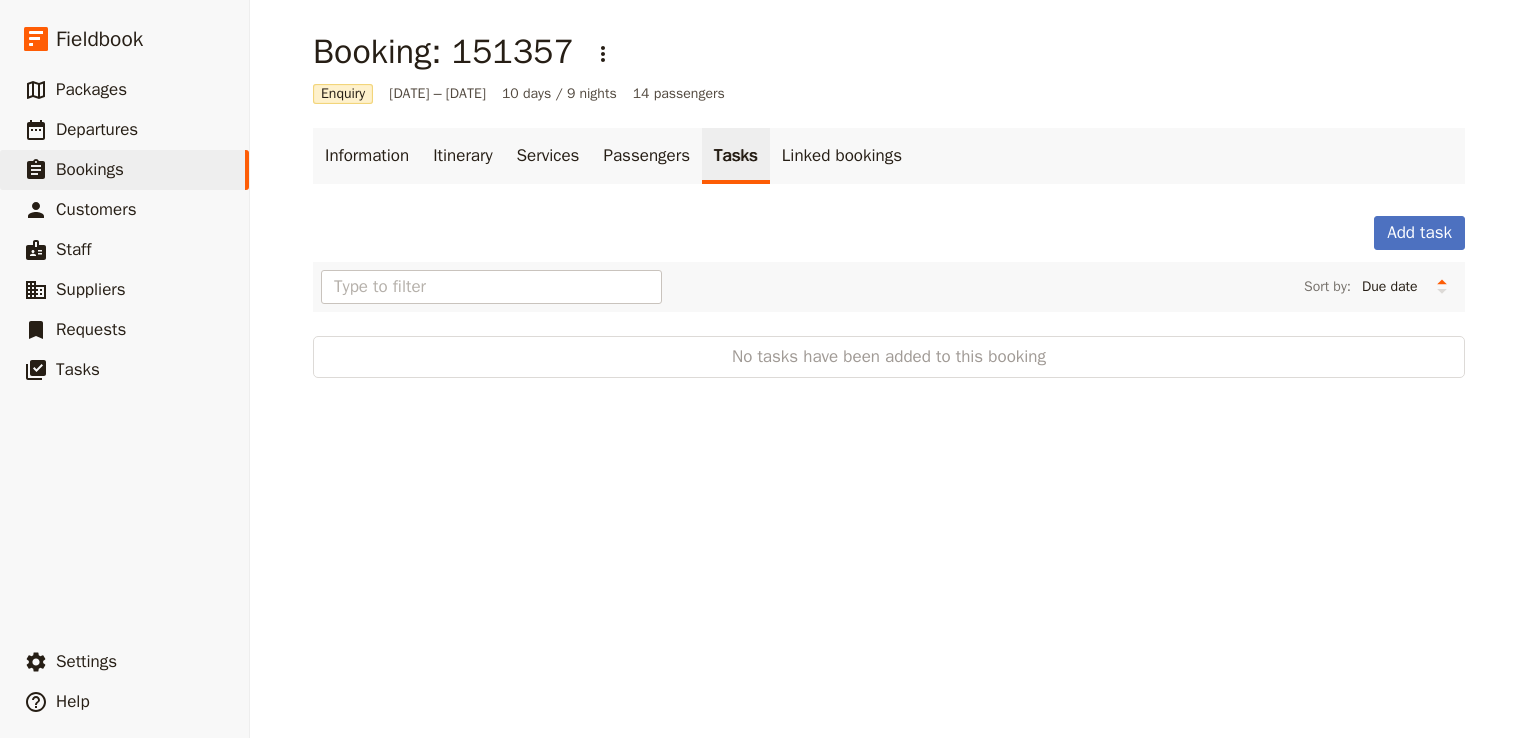 scroll, scrollTop: 0, scrollLeft: 0, axis: both 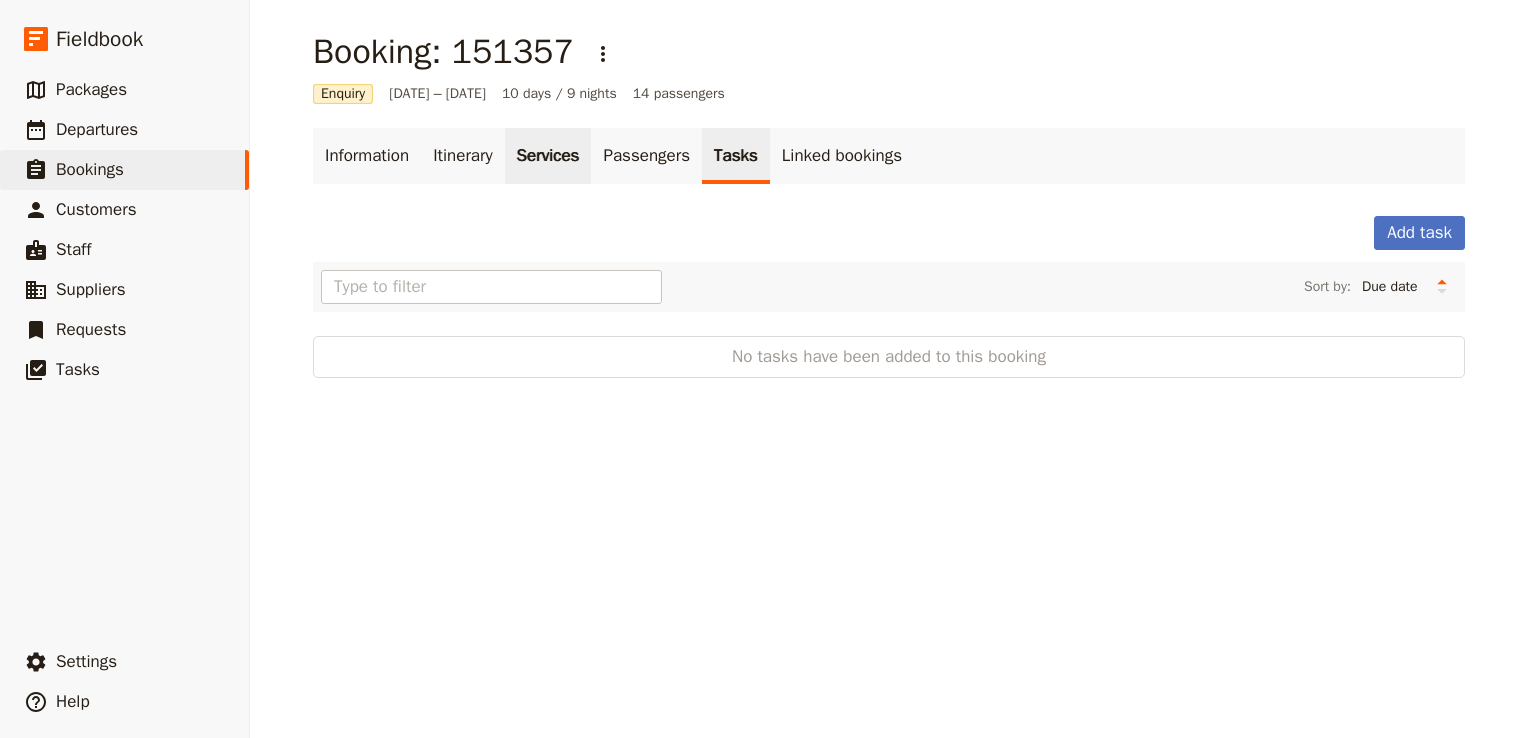 click on "Services" at bounding box center (548, 156) 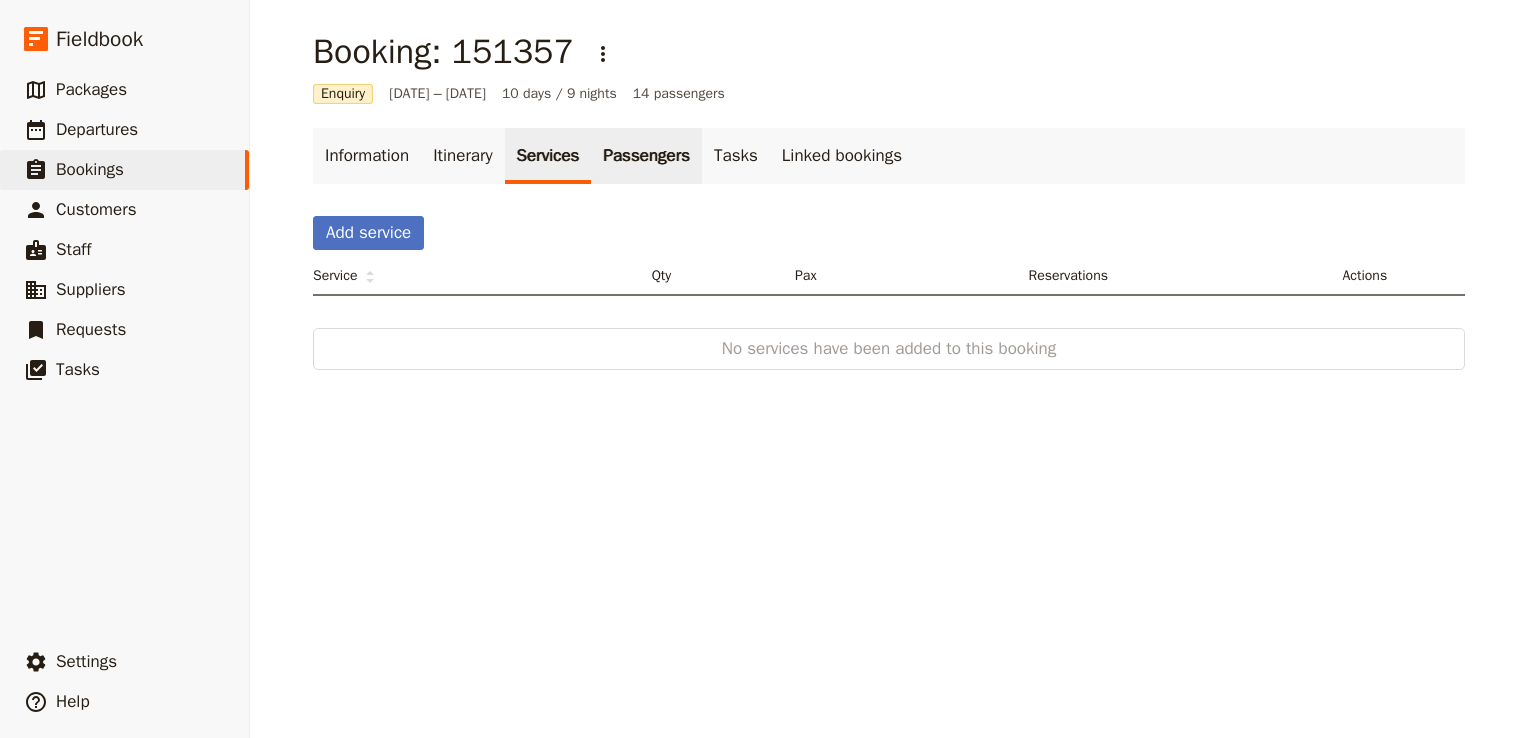 click on "Passengers" at bounding box center [646, 156] 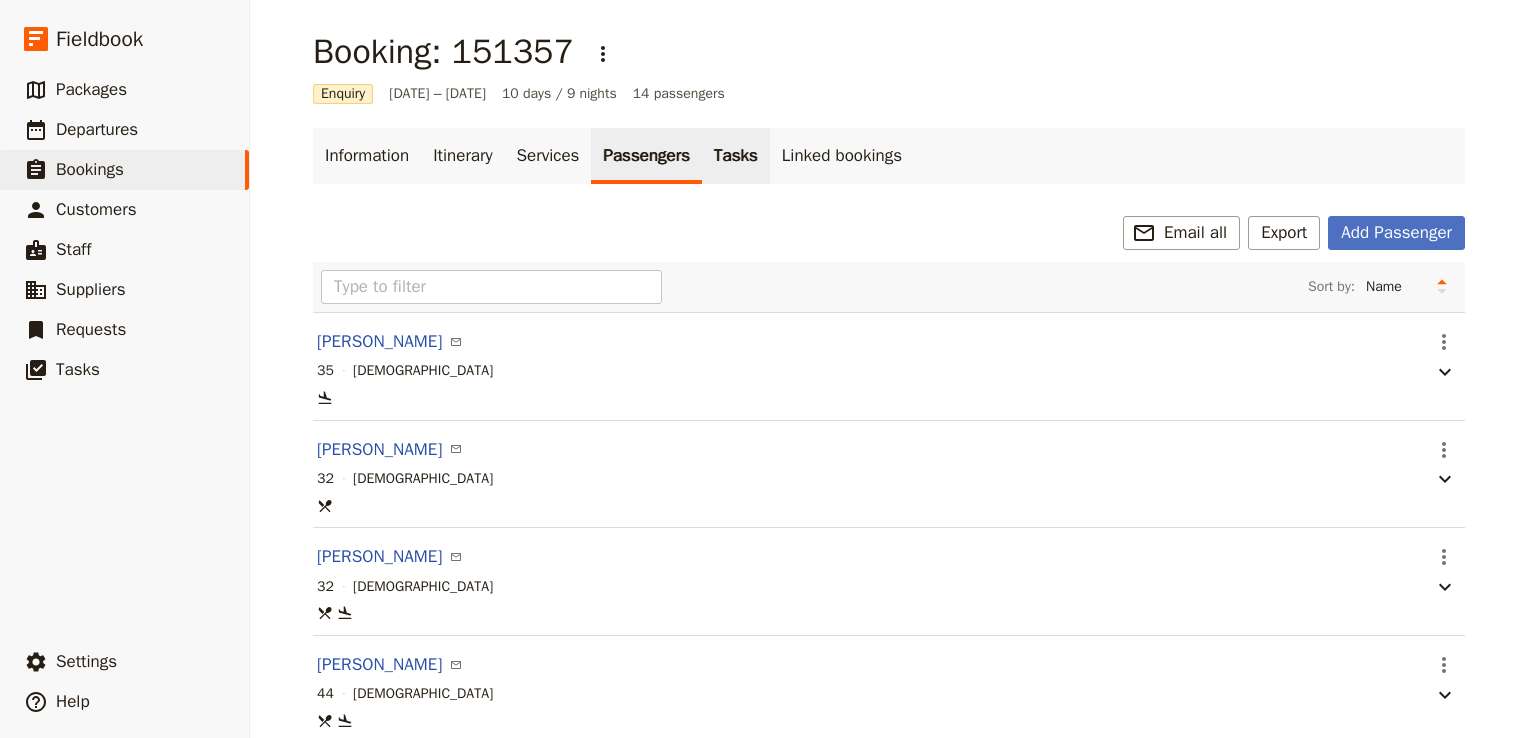 click on "Tasks" at bounding box center [736, 156] 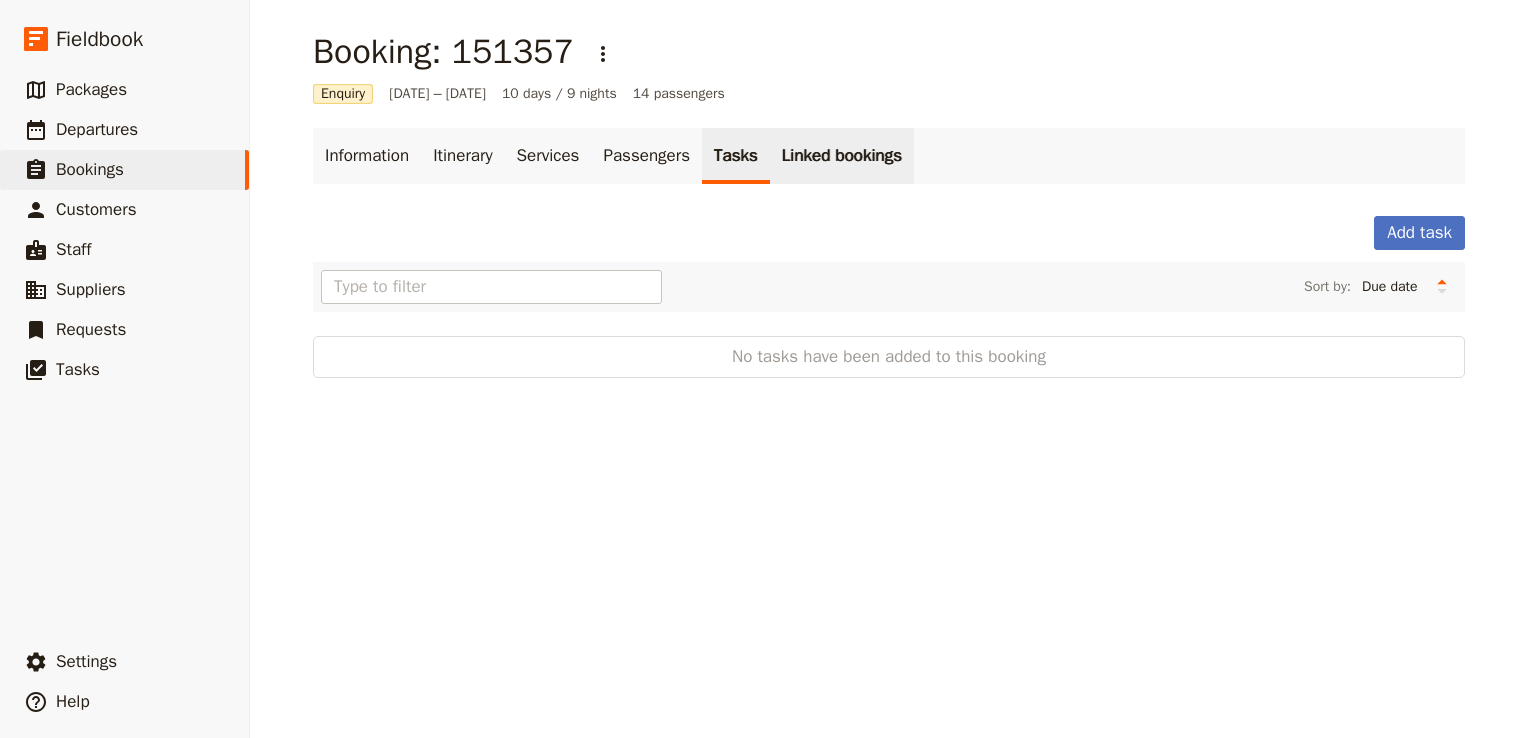 click on "Linked bookings" at bounding box center [842, 156] 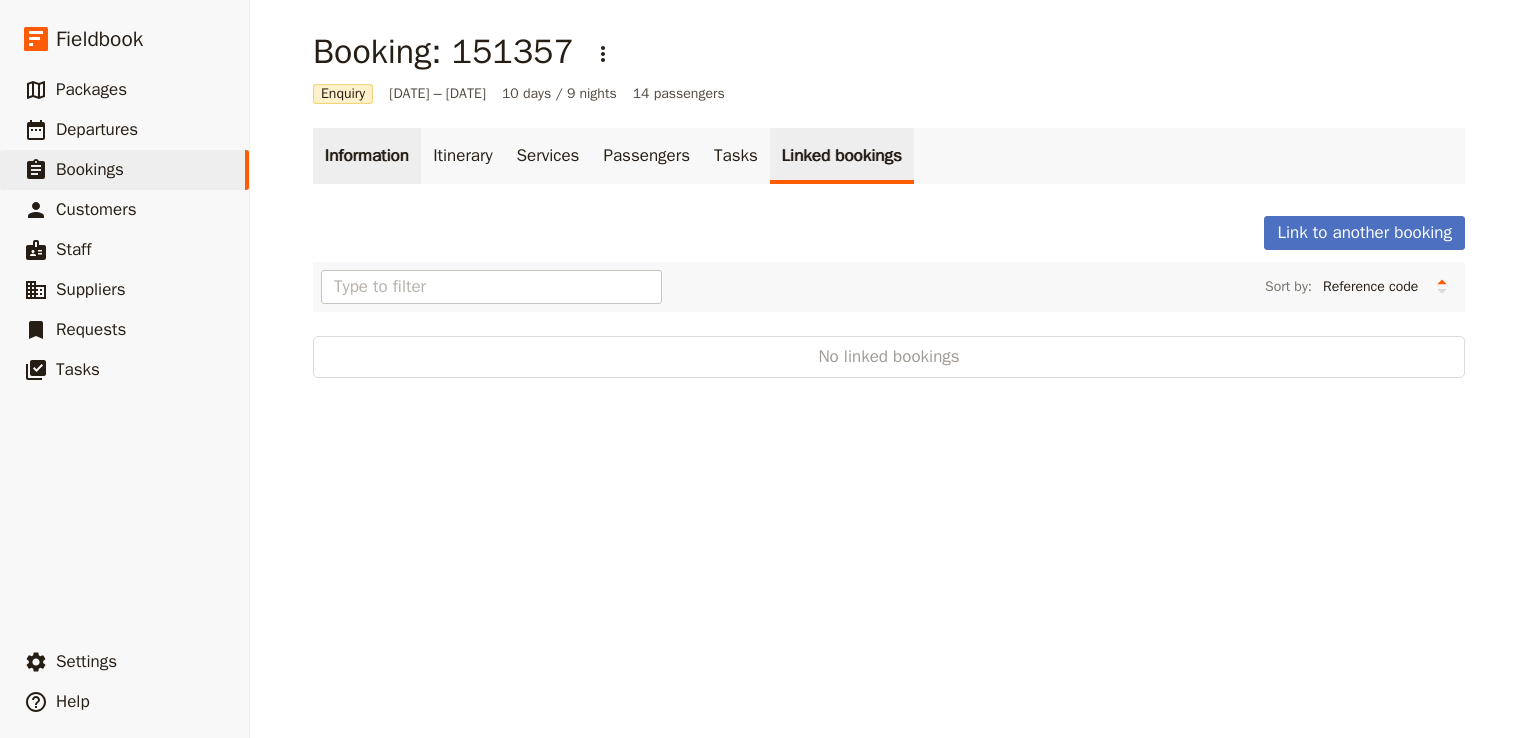 click on "Information" at bounding box center [367, 156] 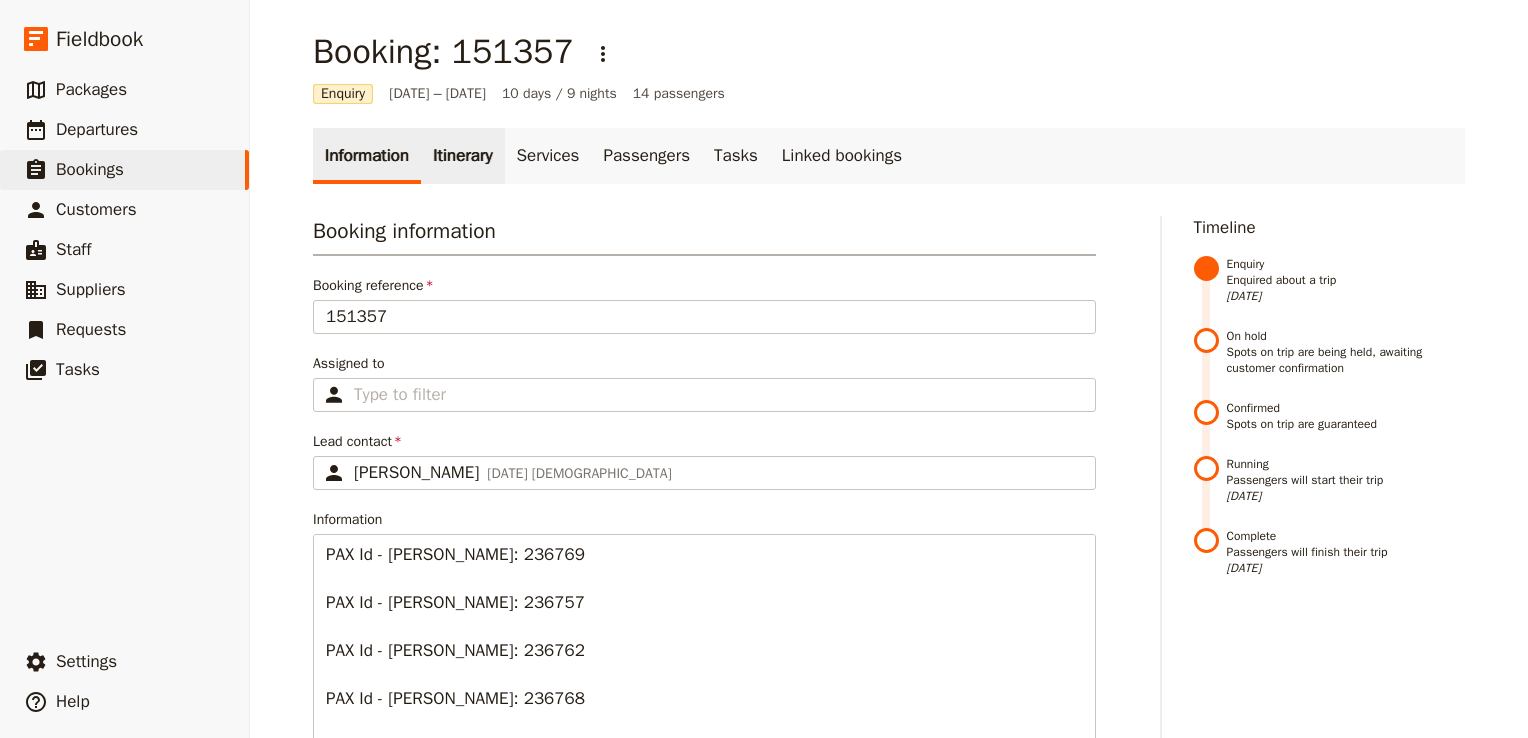 click on "Itinerary" at bounding box center (462, 156) 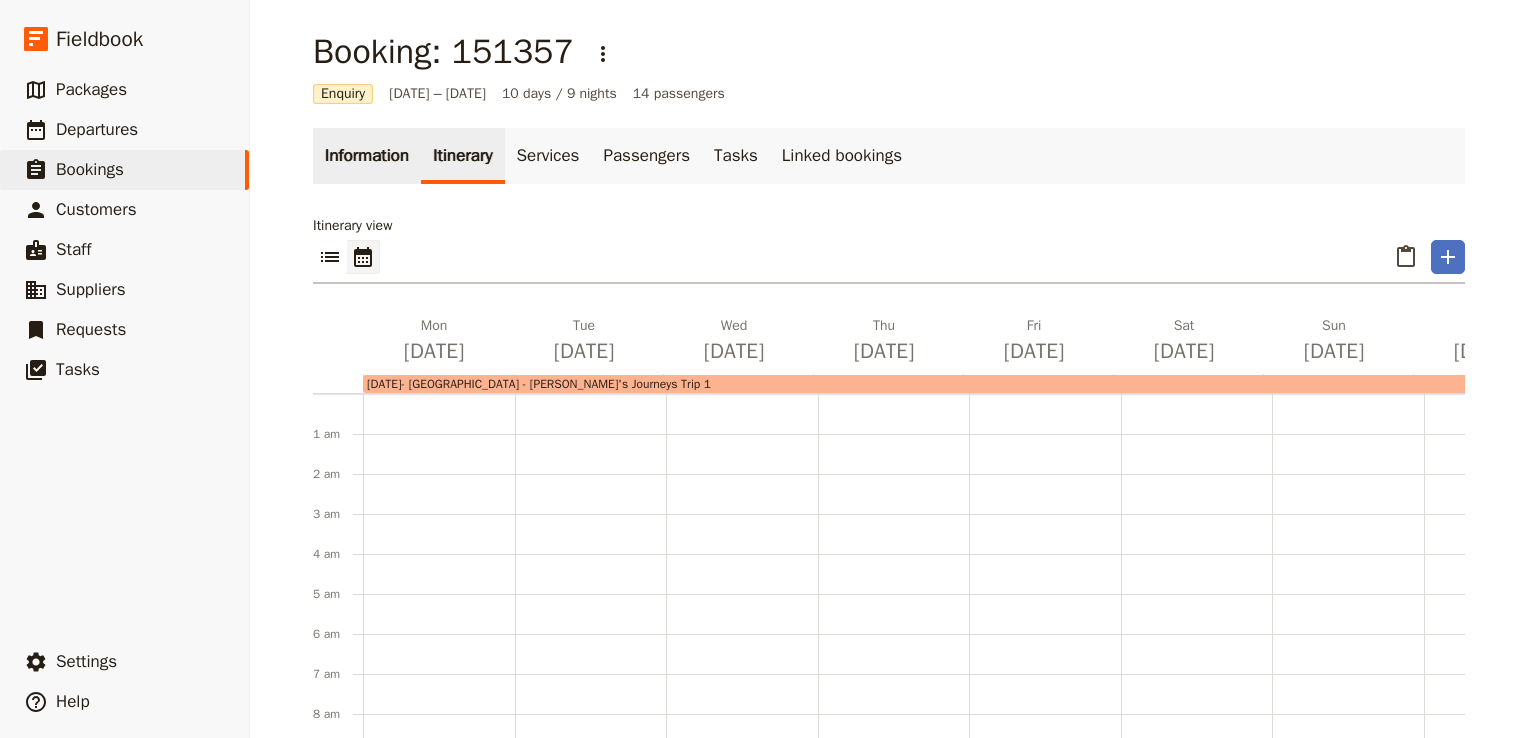 scroll, scrollTop: 260, scrollLeft: 0, axis: vertical 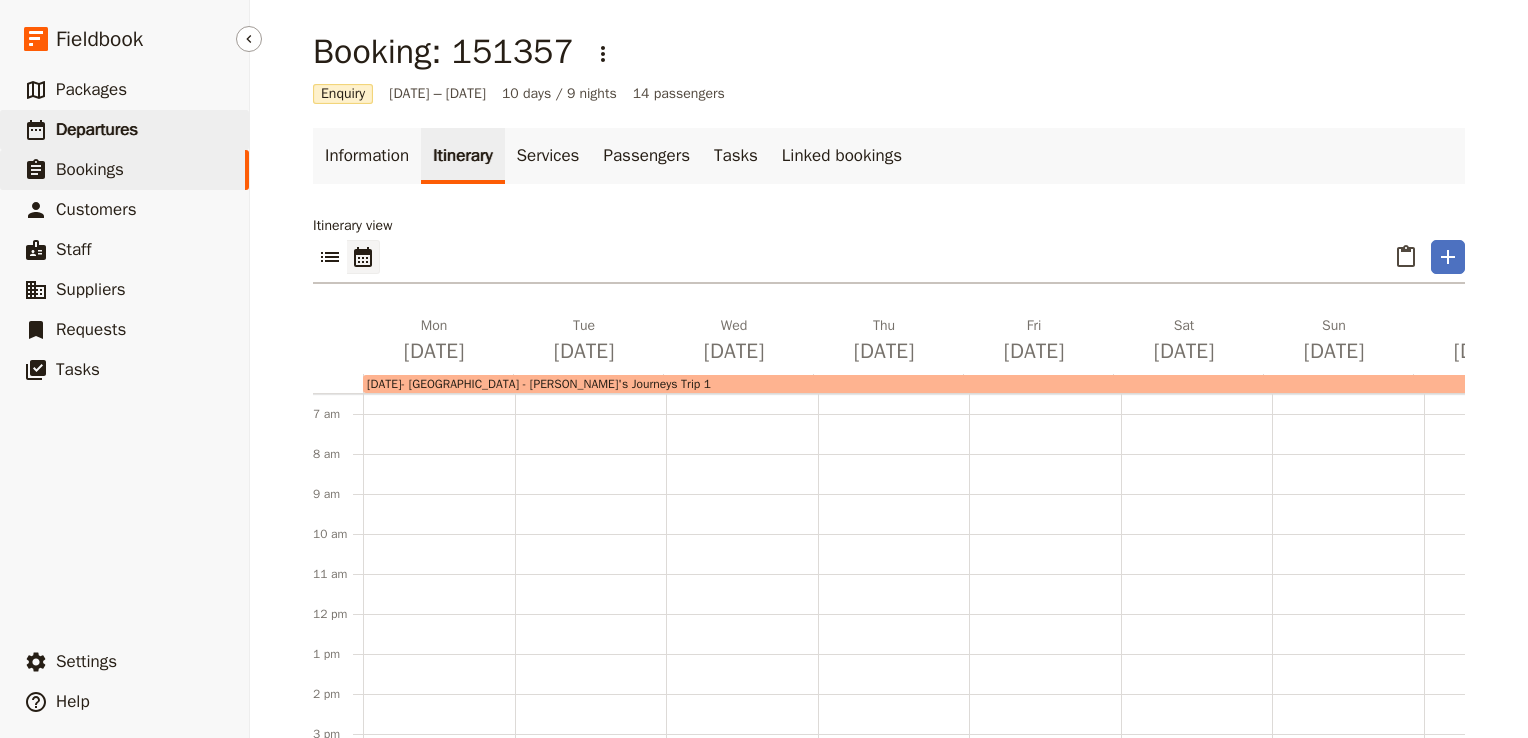 click on "Departures" at bounding box center (97, 129) 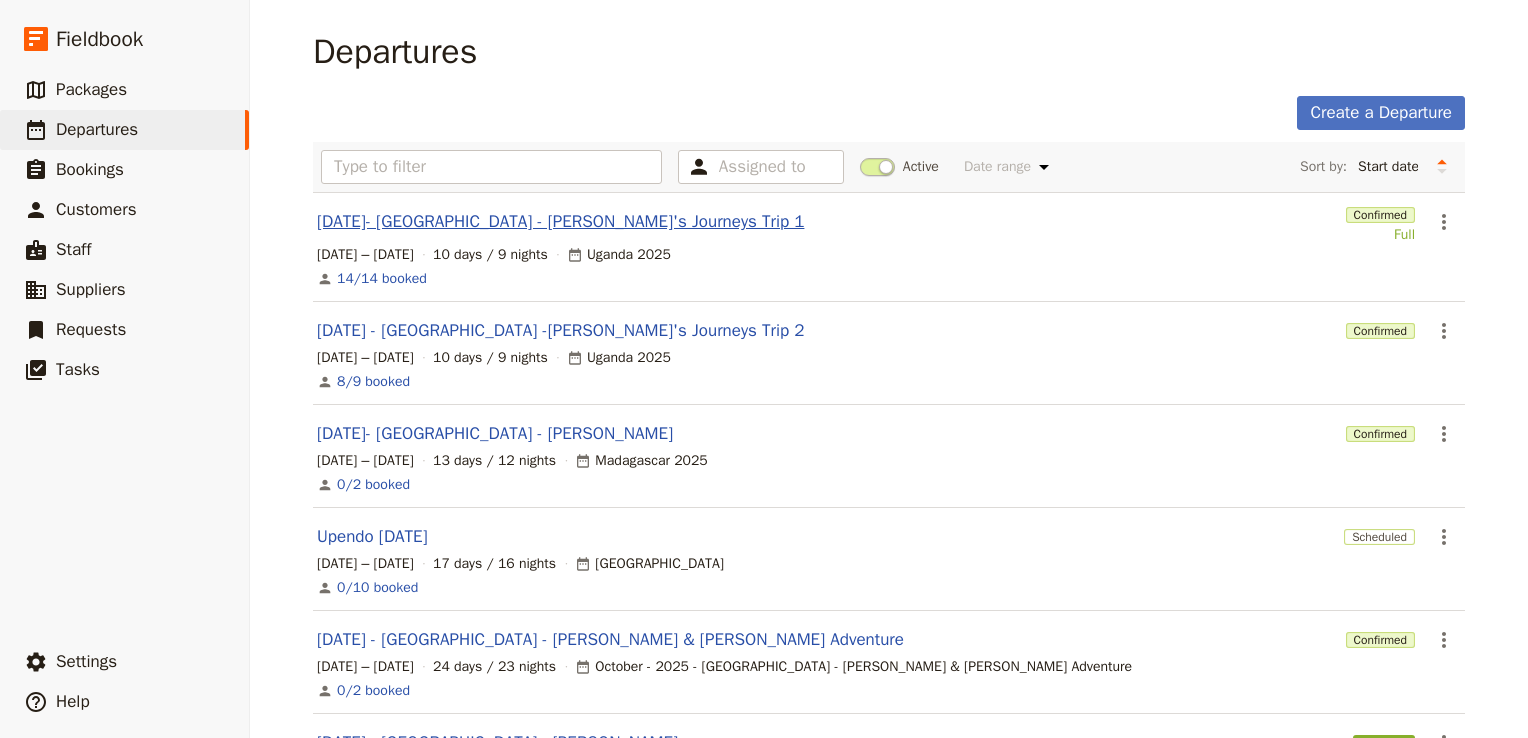 click on "[DATE]- [GEOGRAPHIC_DATA] - [PERSON_NAME]'s Journeys Trip 1" at bounding box center [560, 222] 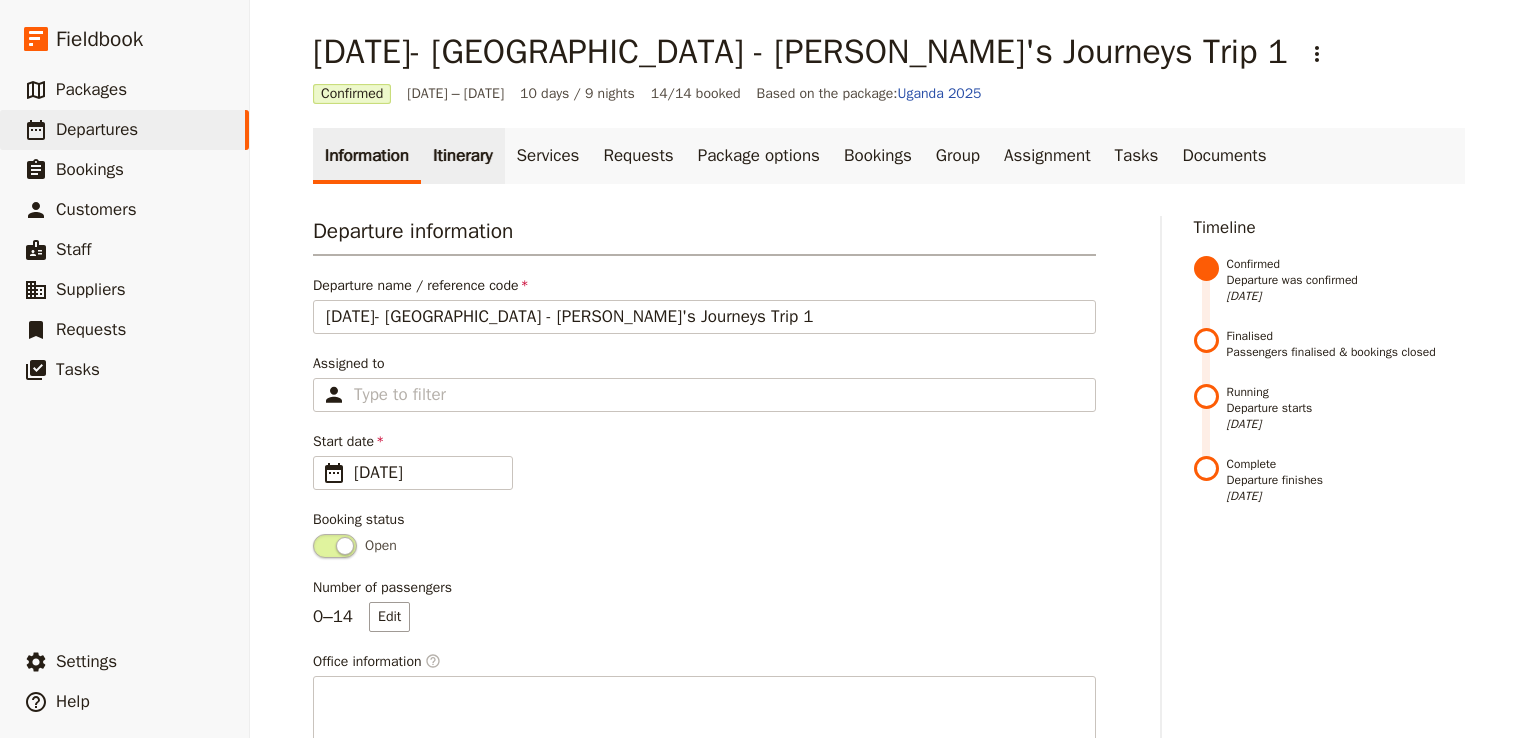 click on "Itinerary" at bounding box center (462, 156) 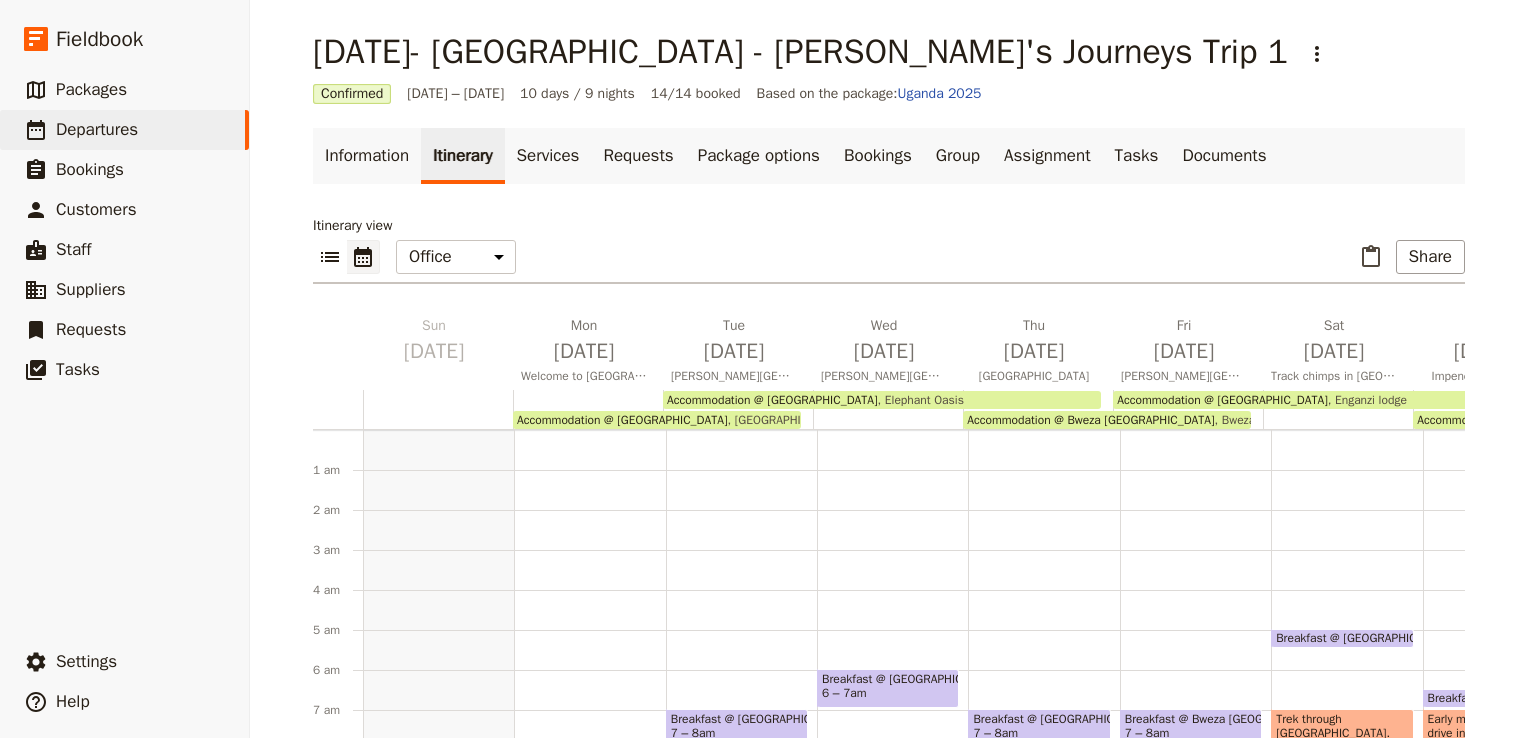 scroll, scrollTop: 60, scrollLeft: 0, axis: vertical 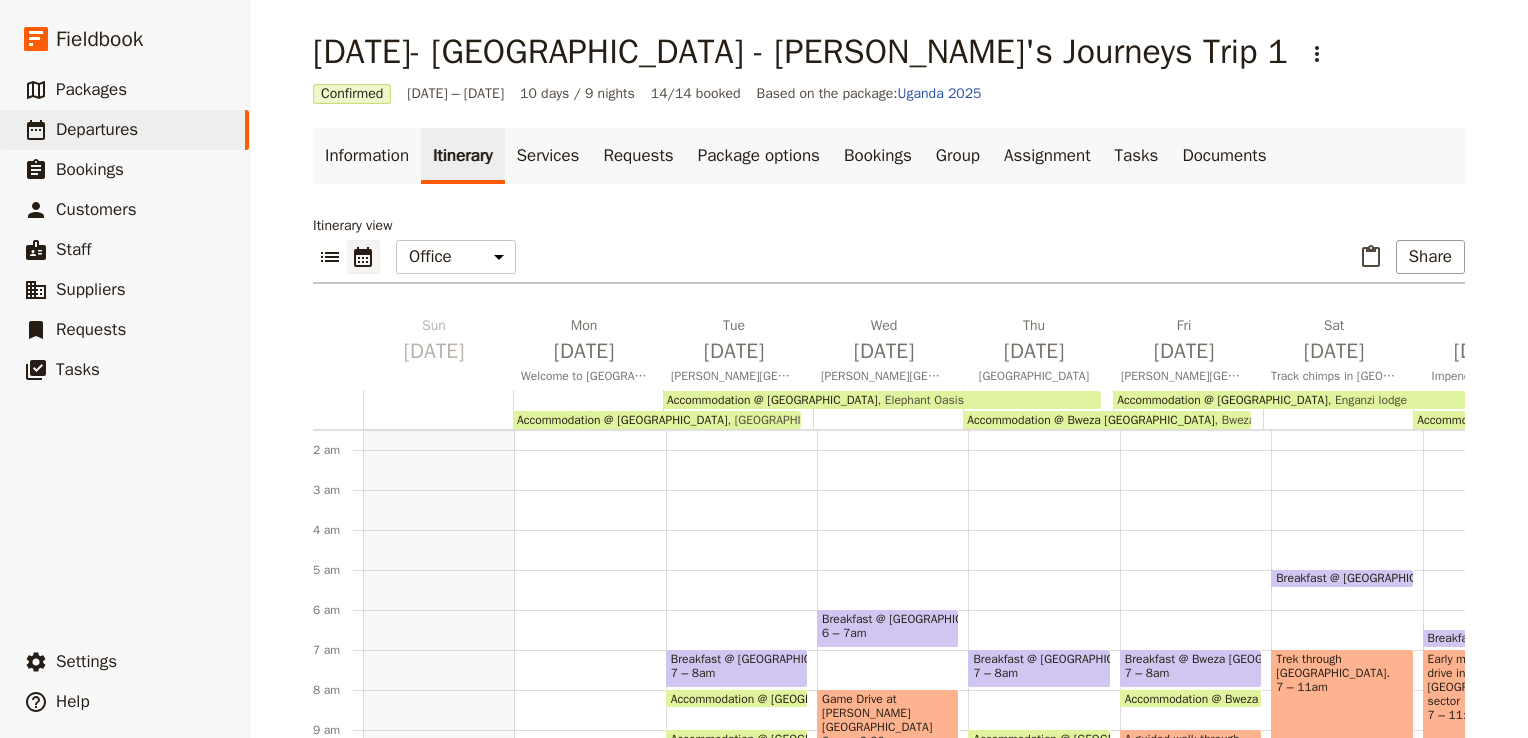 click on "Accommodation @ [GEOGRAPHIC_DATA]" at bounding box center [622, 420] 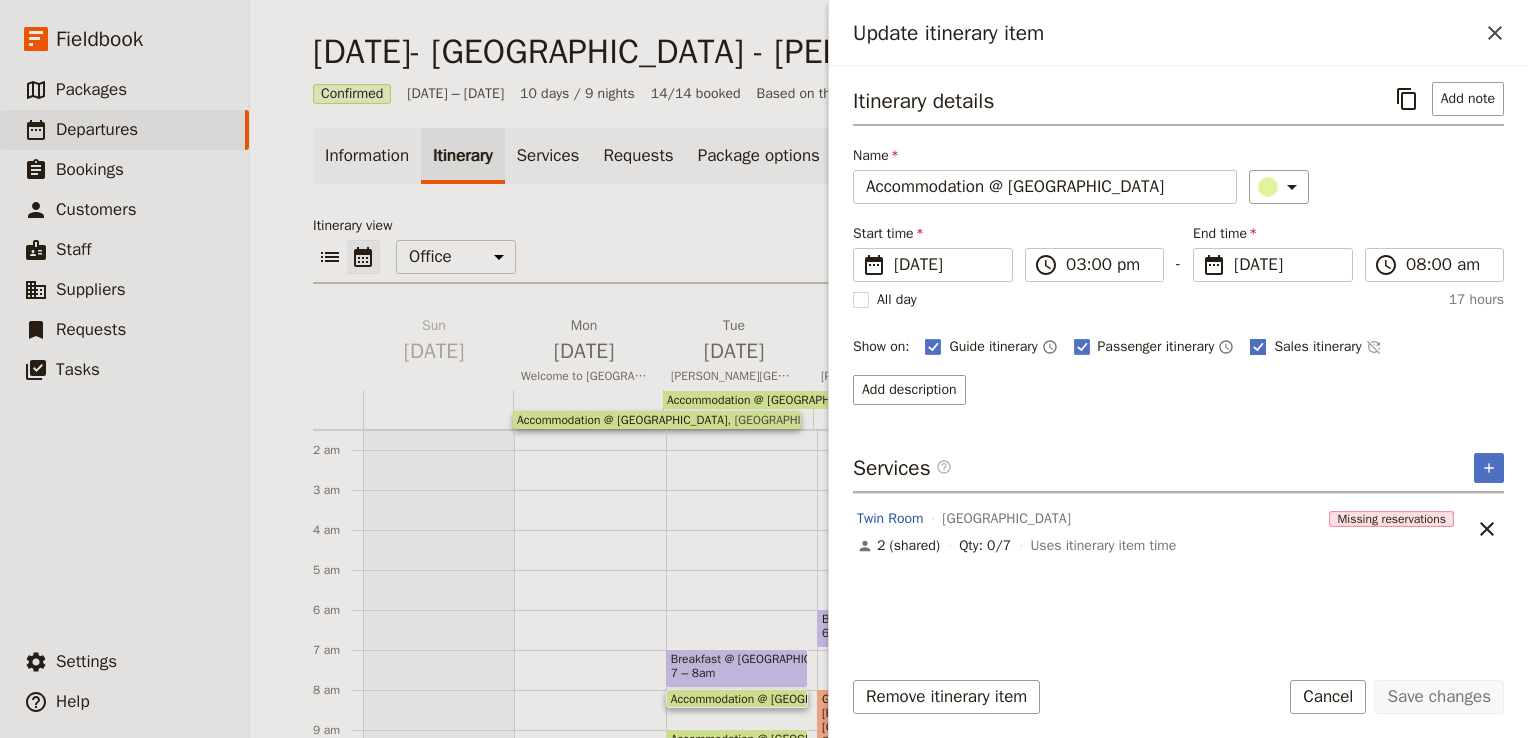 click 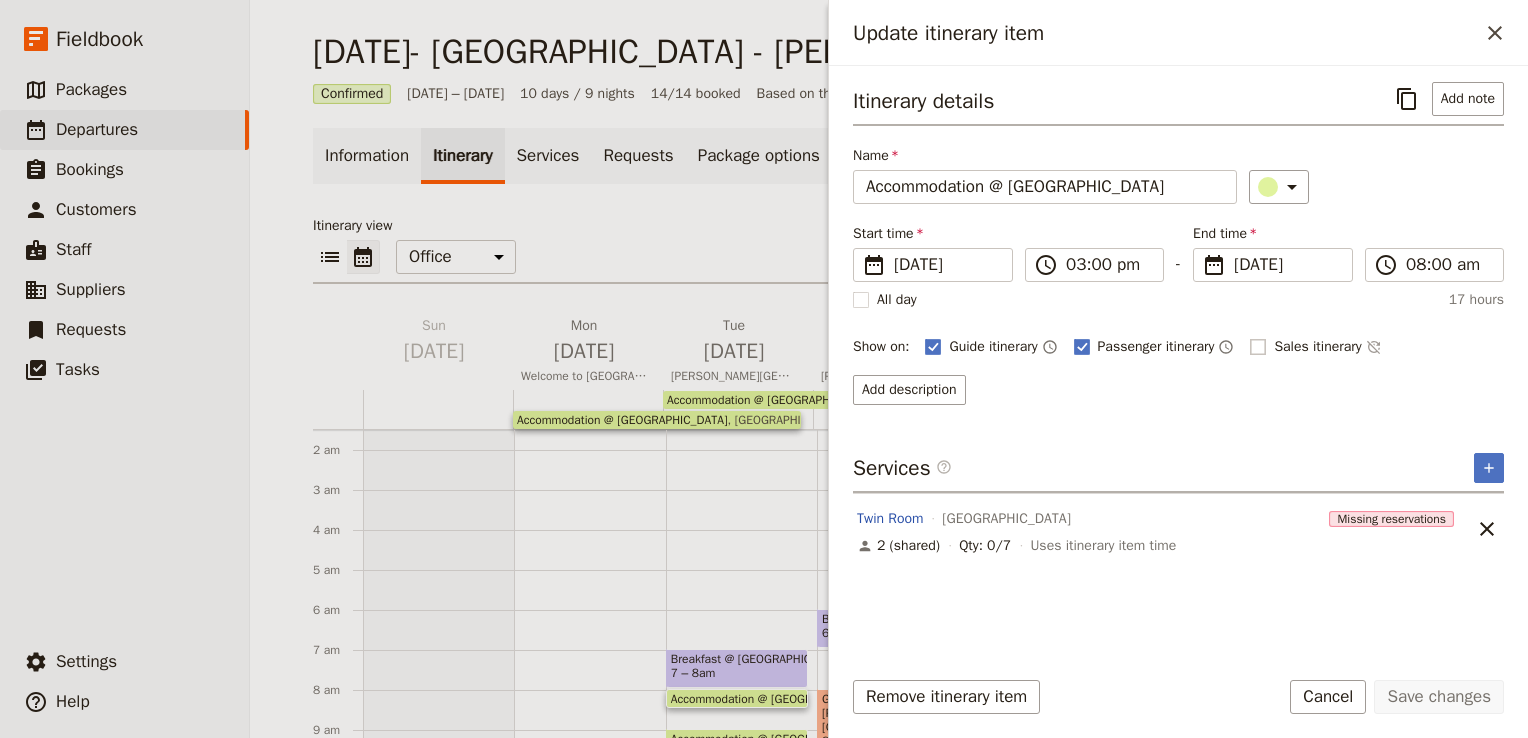 checkbox on "false" 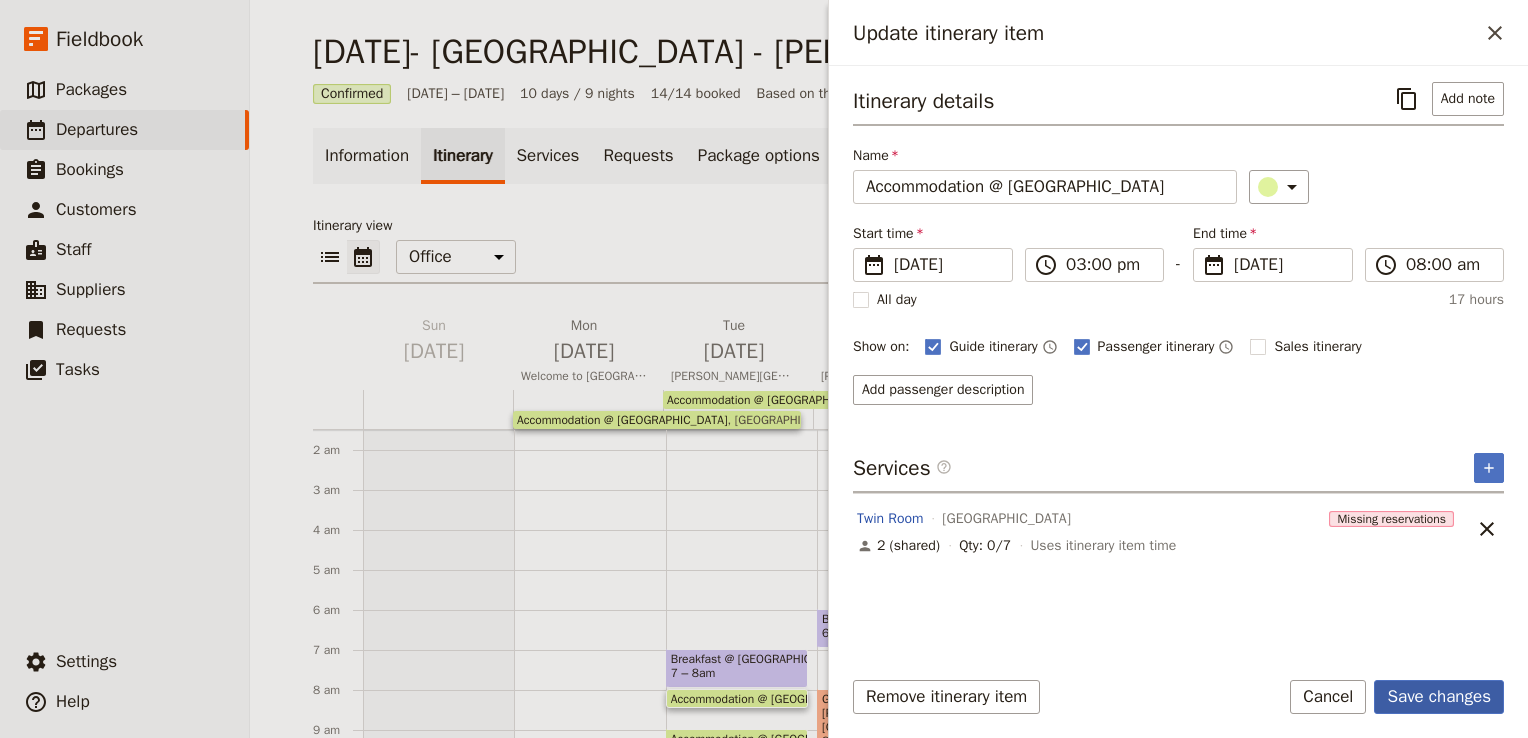 click on "Save changes" at bounding box center [1439, 697] 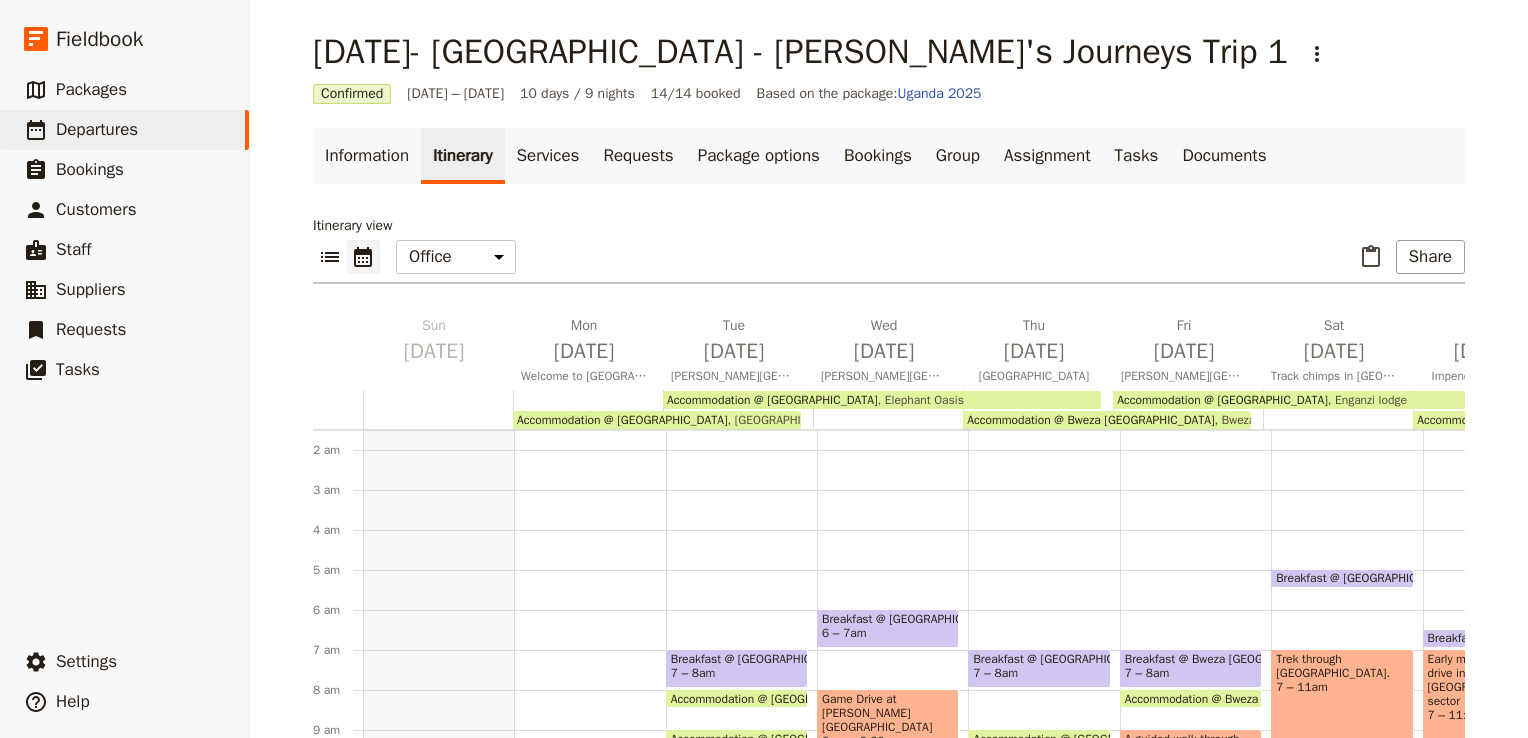 click on "Accommodation @ [GEOGRAPHIC_DATA]" at bounding box center (622, 420) 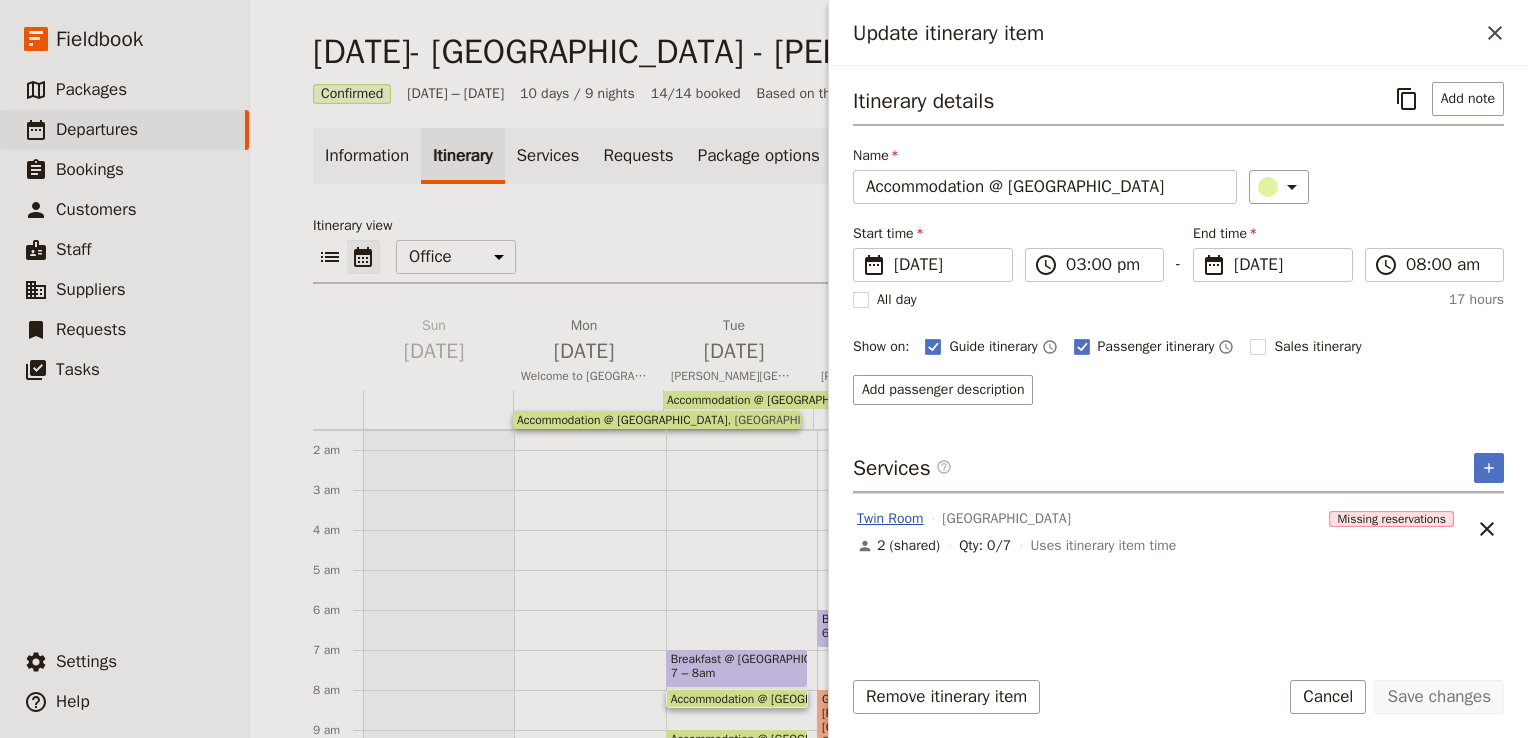 click on "Twin Room" at bounding box center [890, 519] 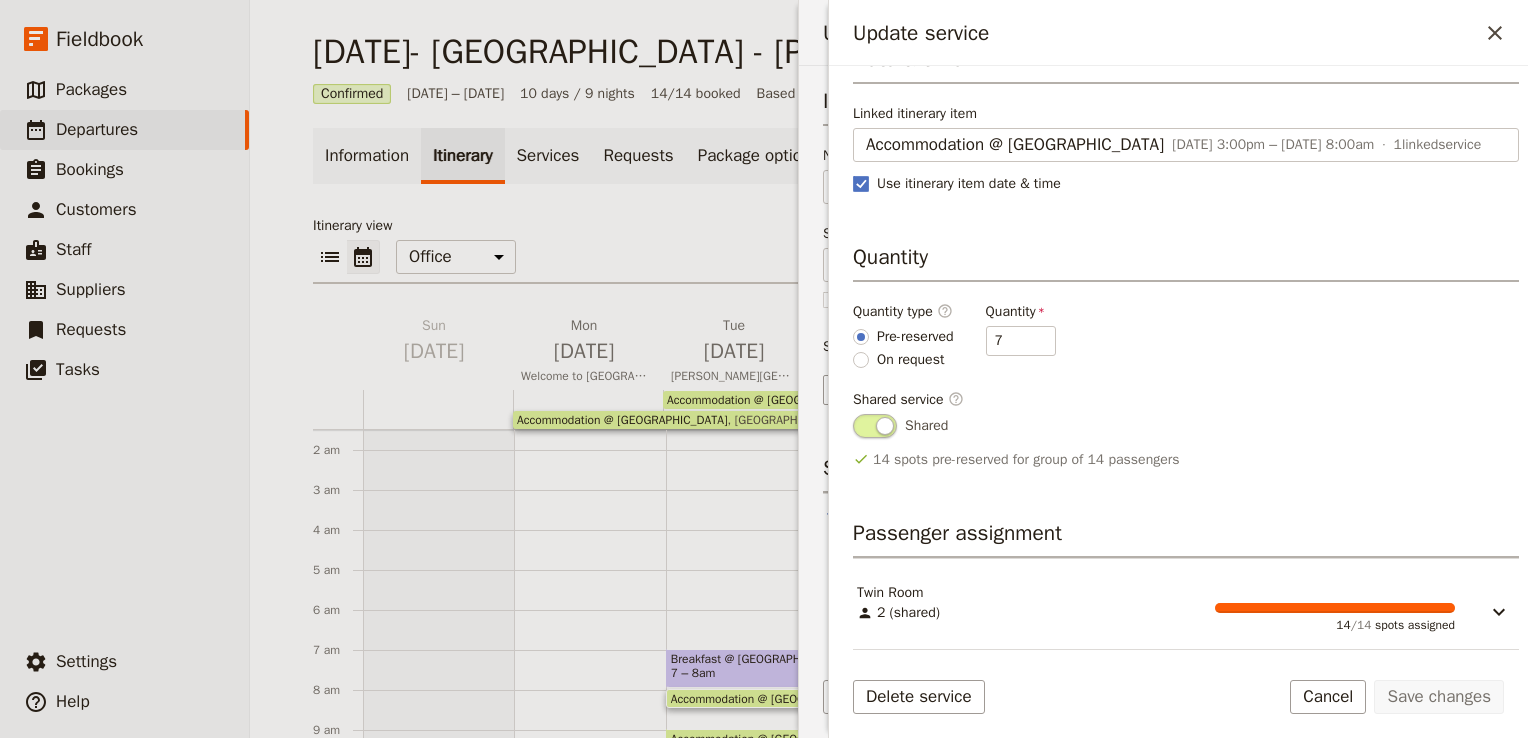 scroll, scrollTop: 0, scrollLeft: 0, axis: both 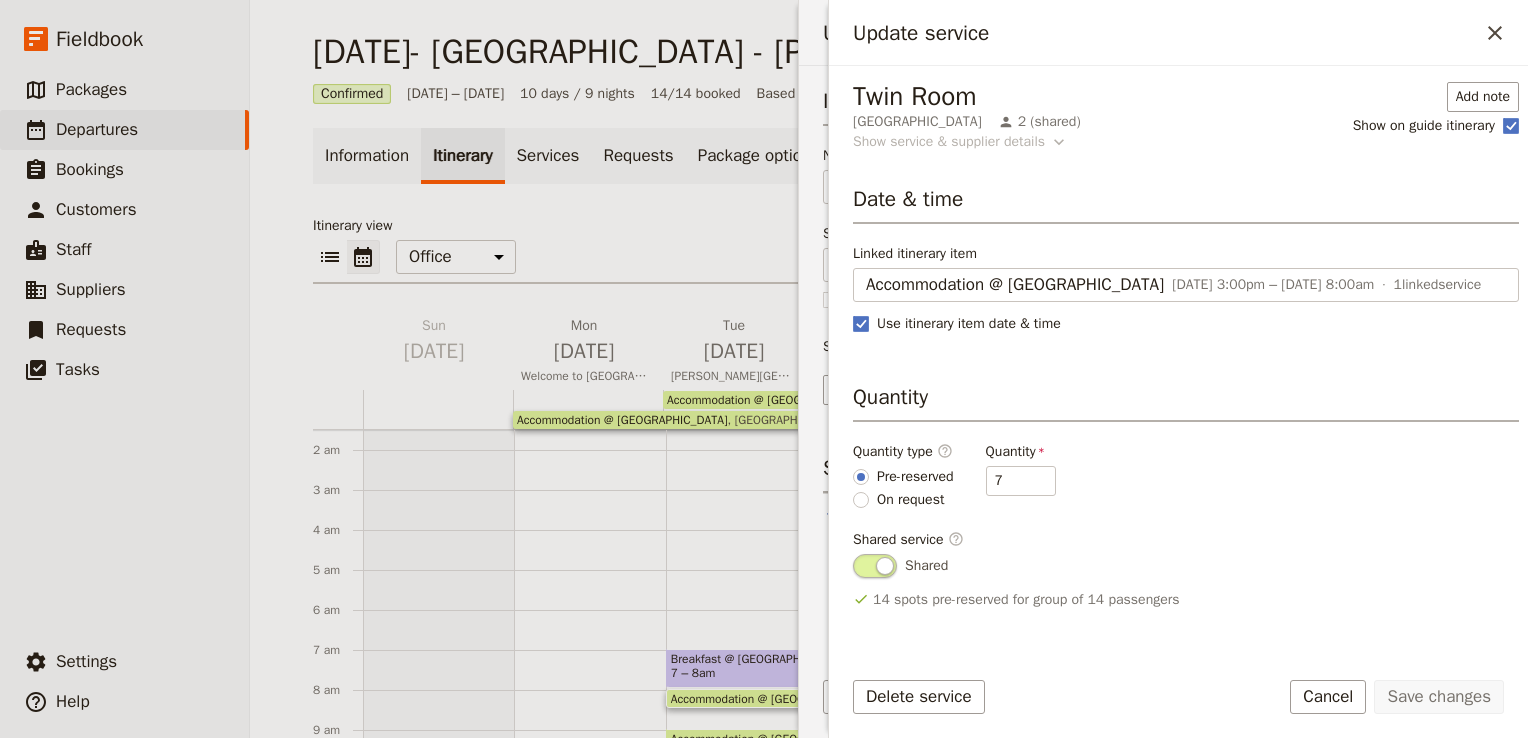 click 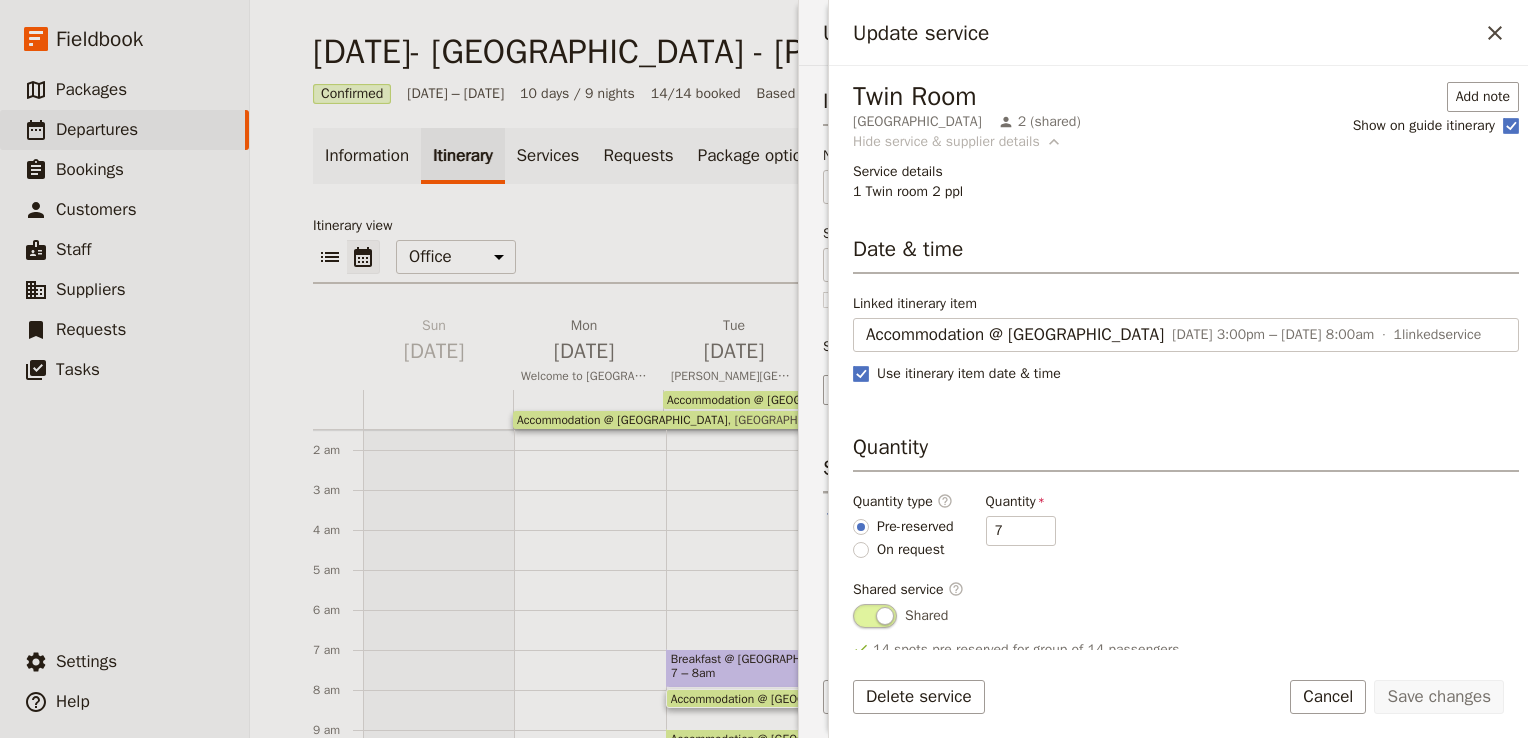 click 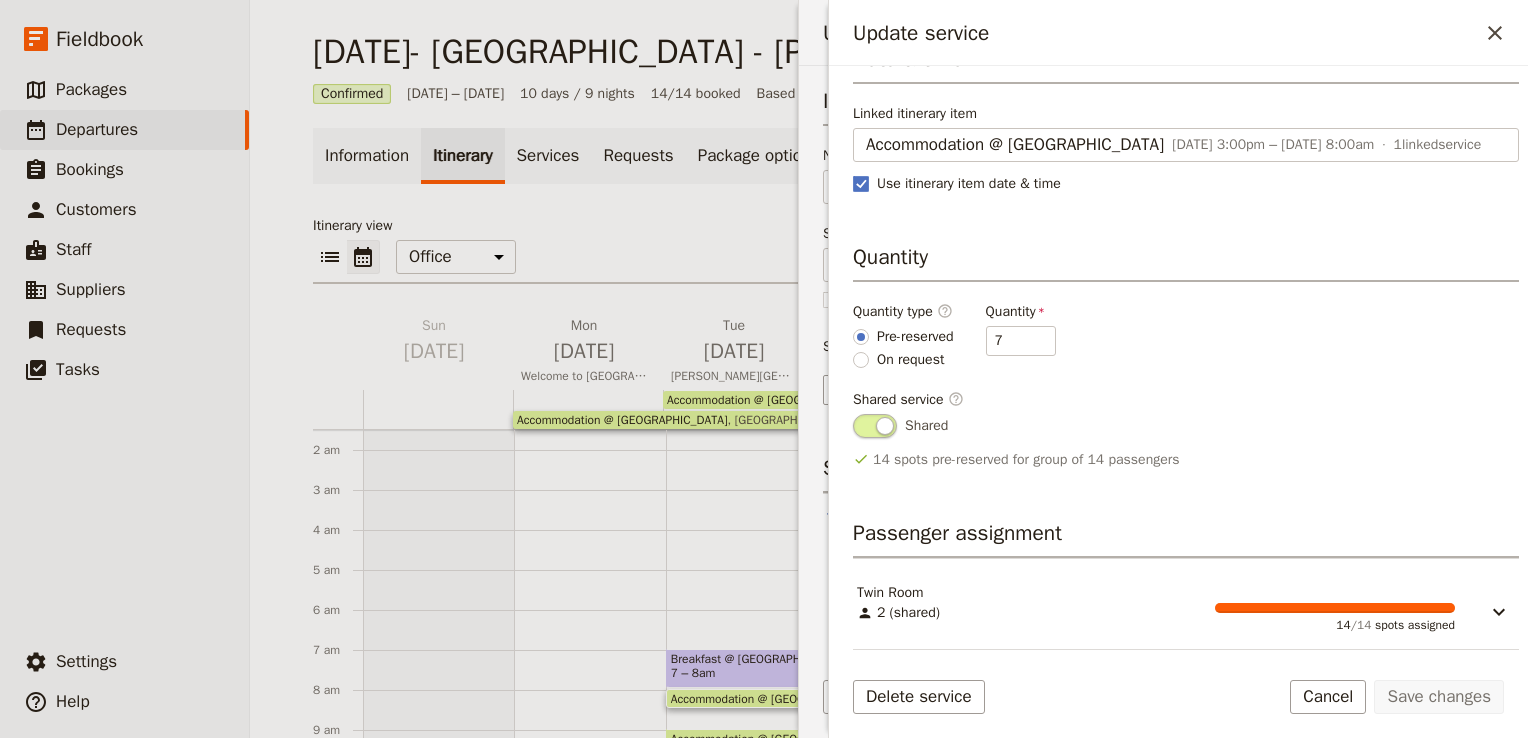 scroll, scrollTop: 160, scrollLeft: 0, axis: vertical 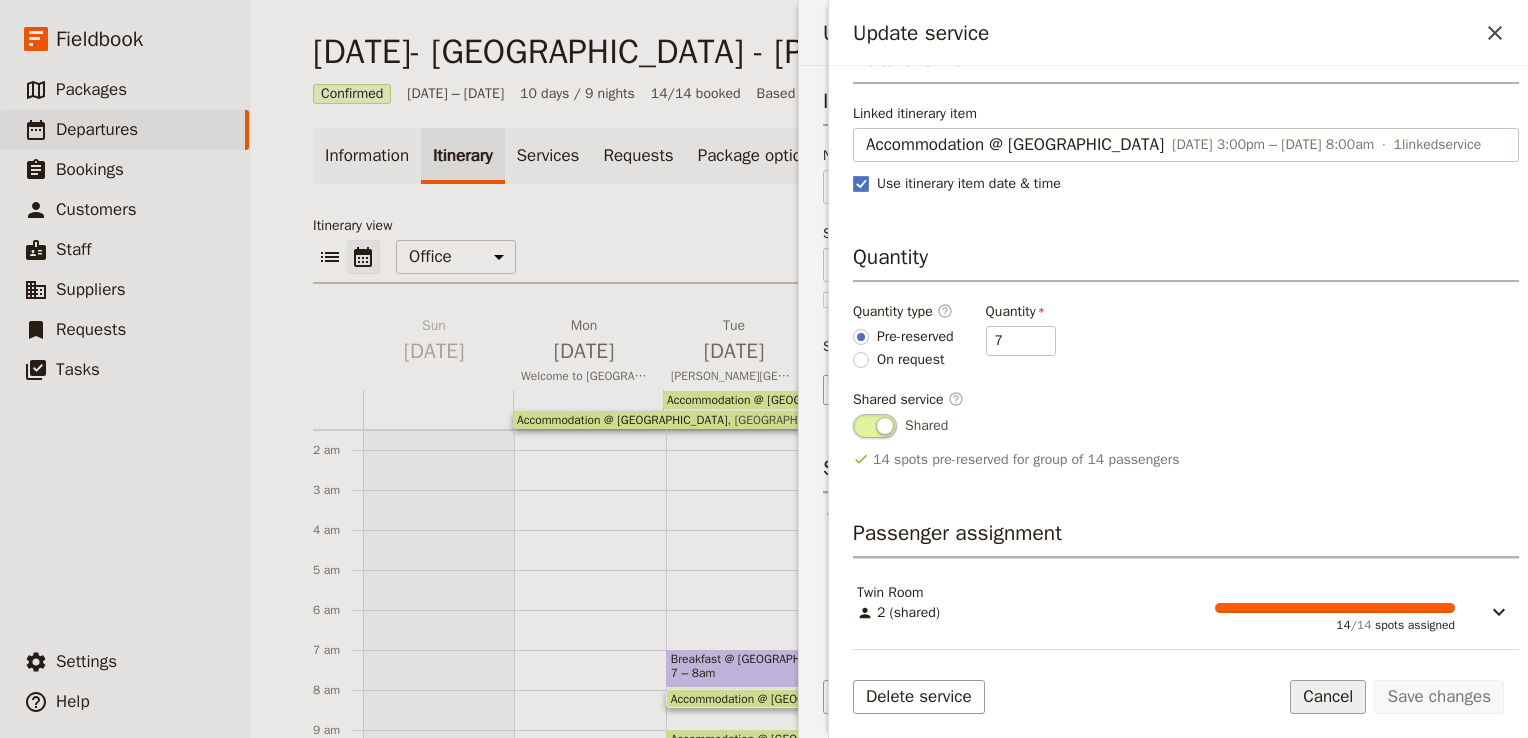 click on "Cancel" at bounding box center [1328, 697] 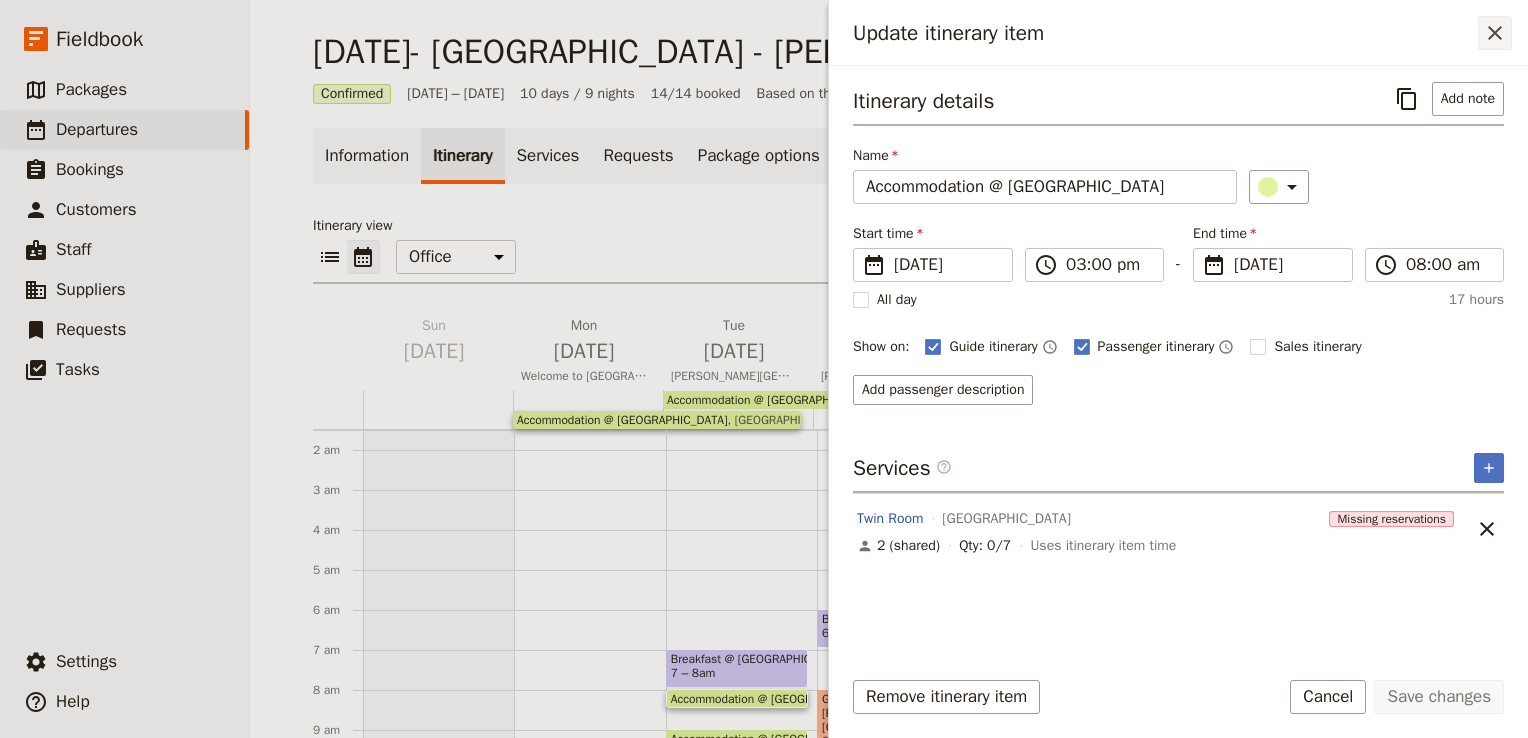 click 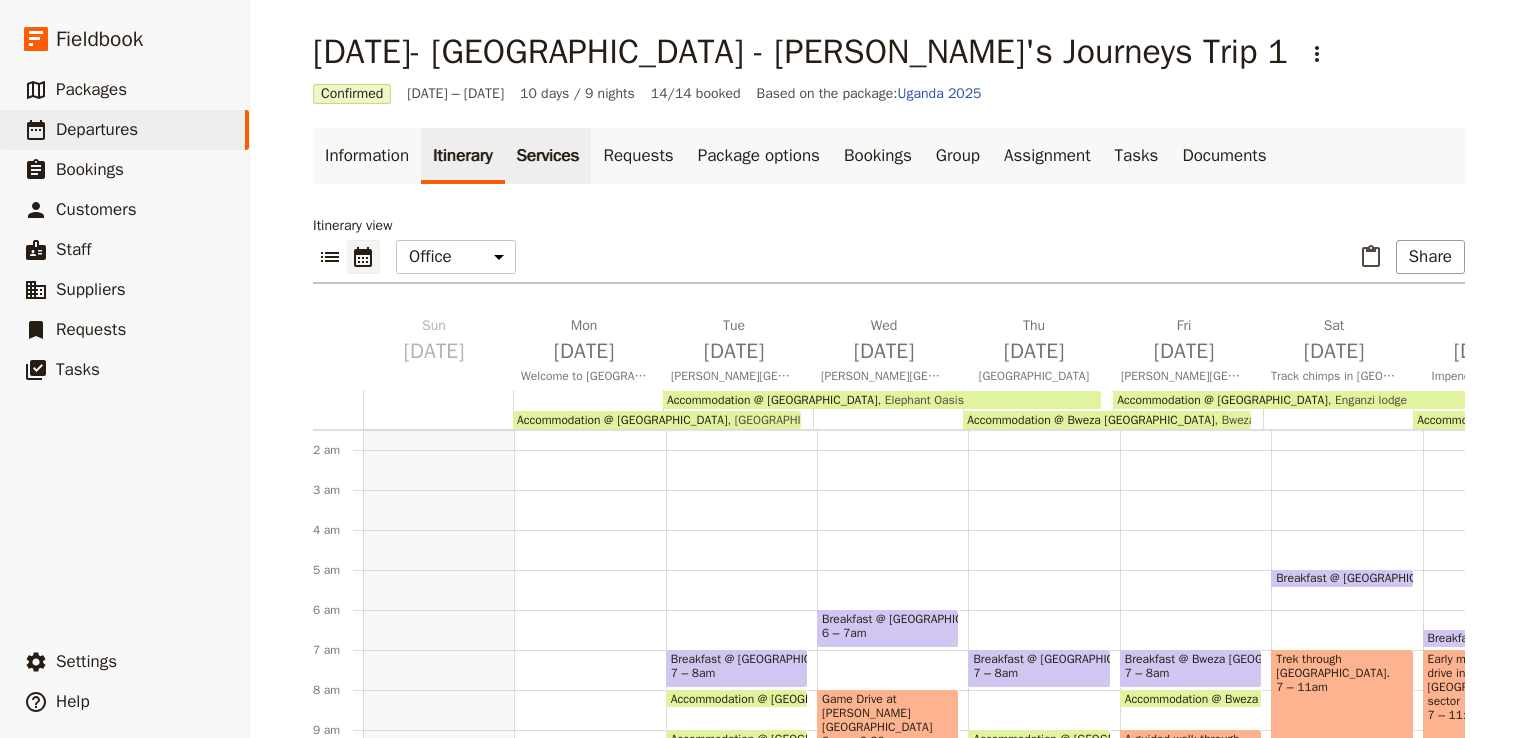 click on "Services" at bounding box center (548, 156) 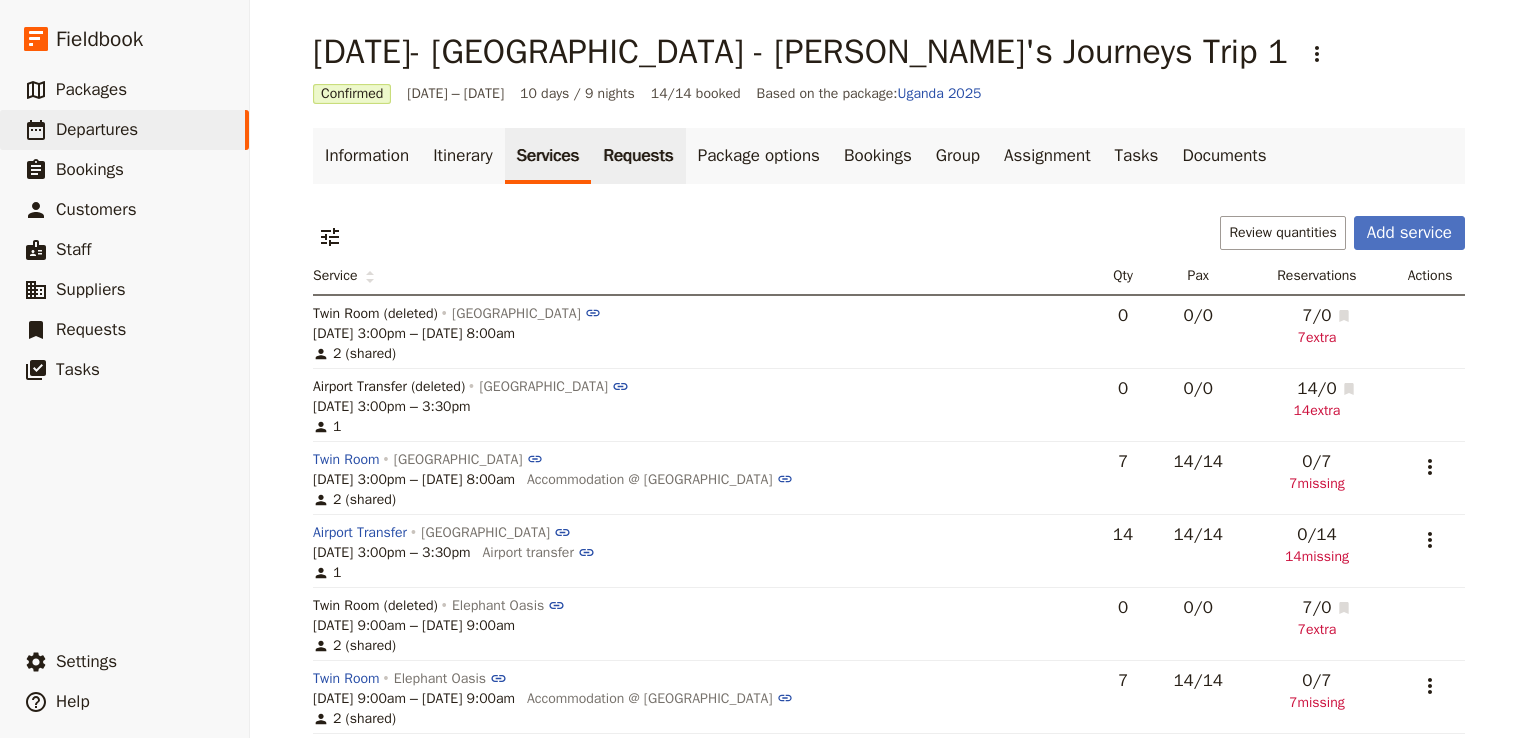 click on "Requests" at bounding box center [638, 156] 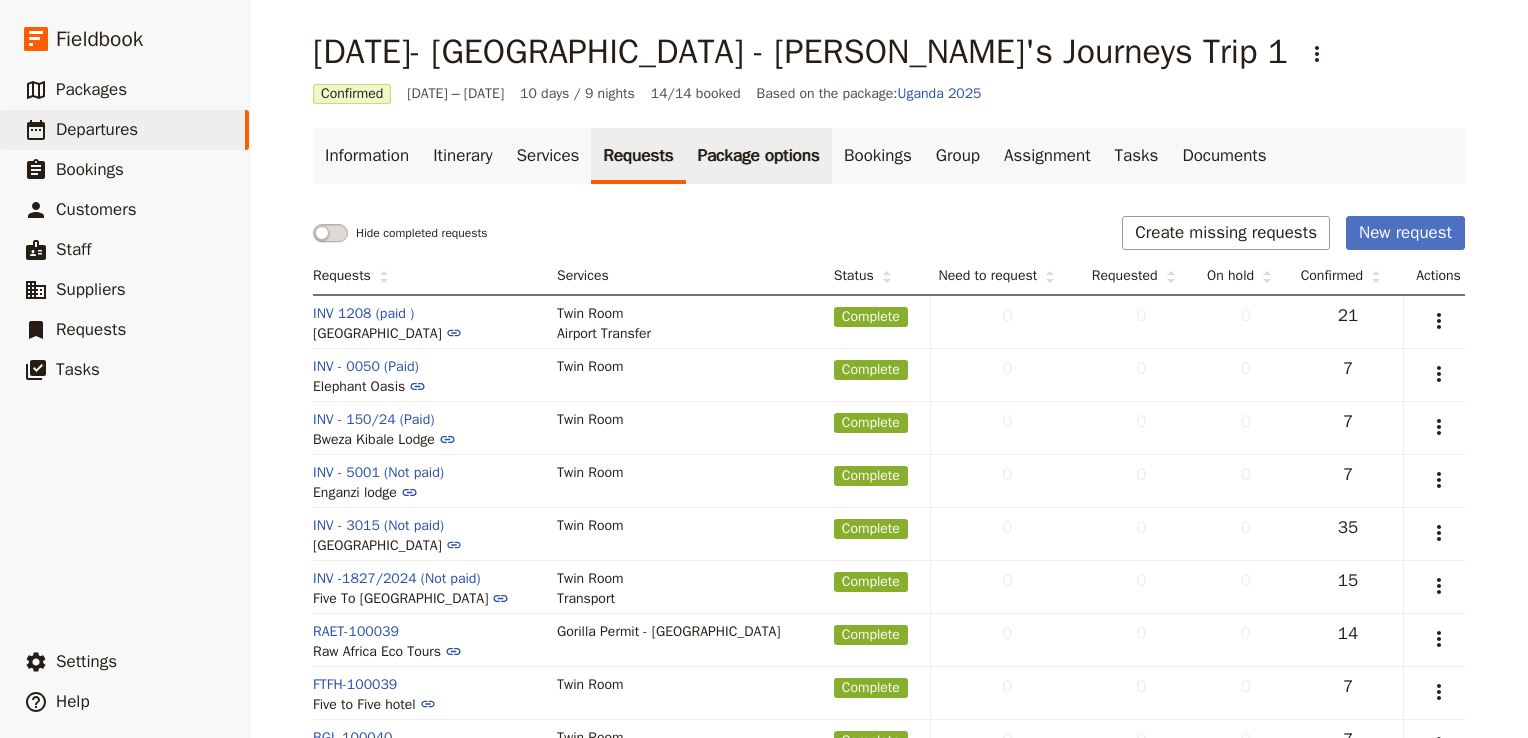 click on "Package options" at bounding box center [759, 156] 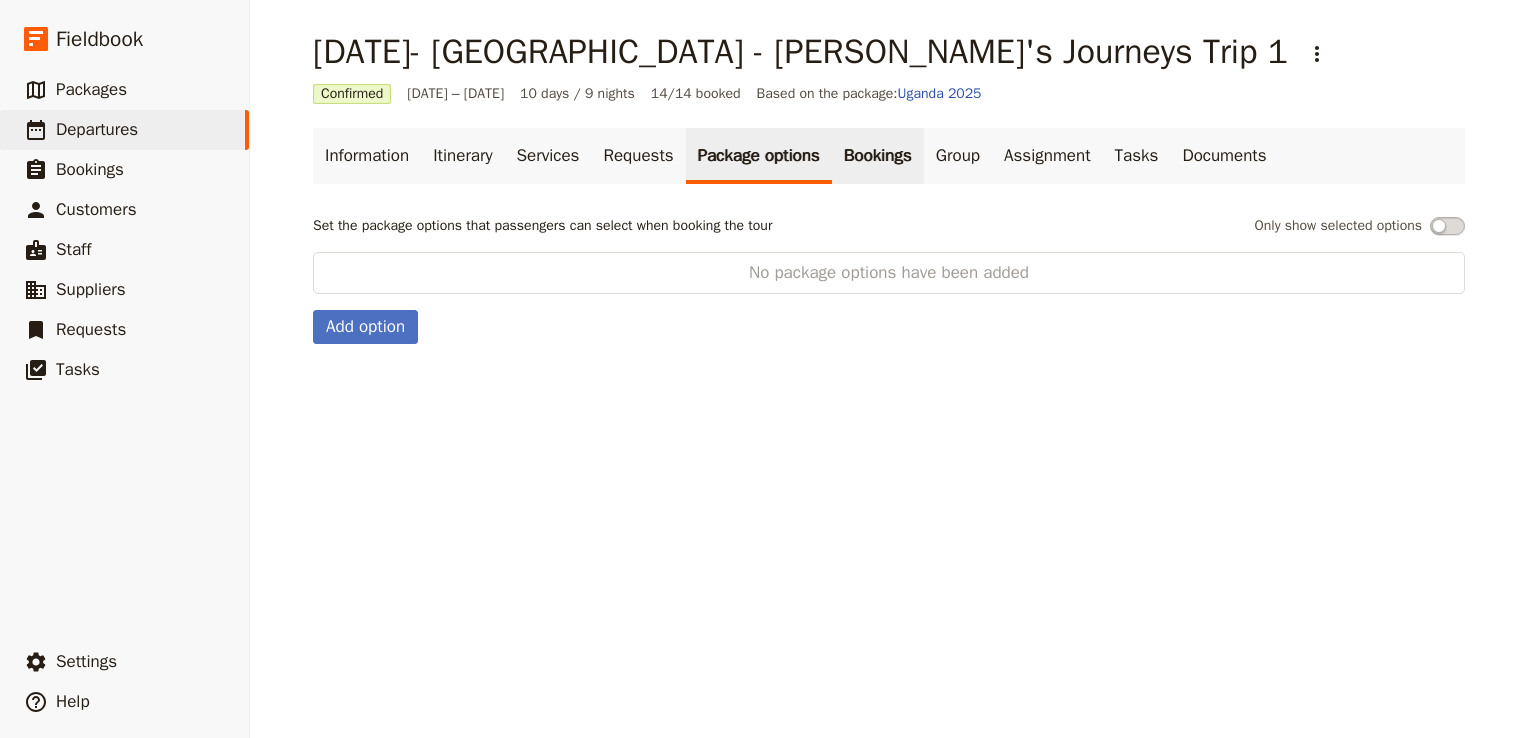 click on "Bookings" at bounding box center [878, 156] 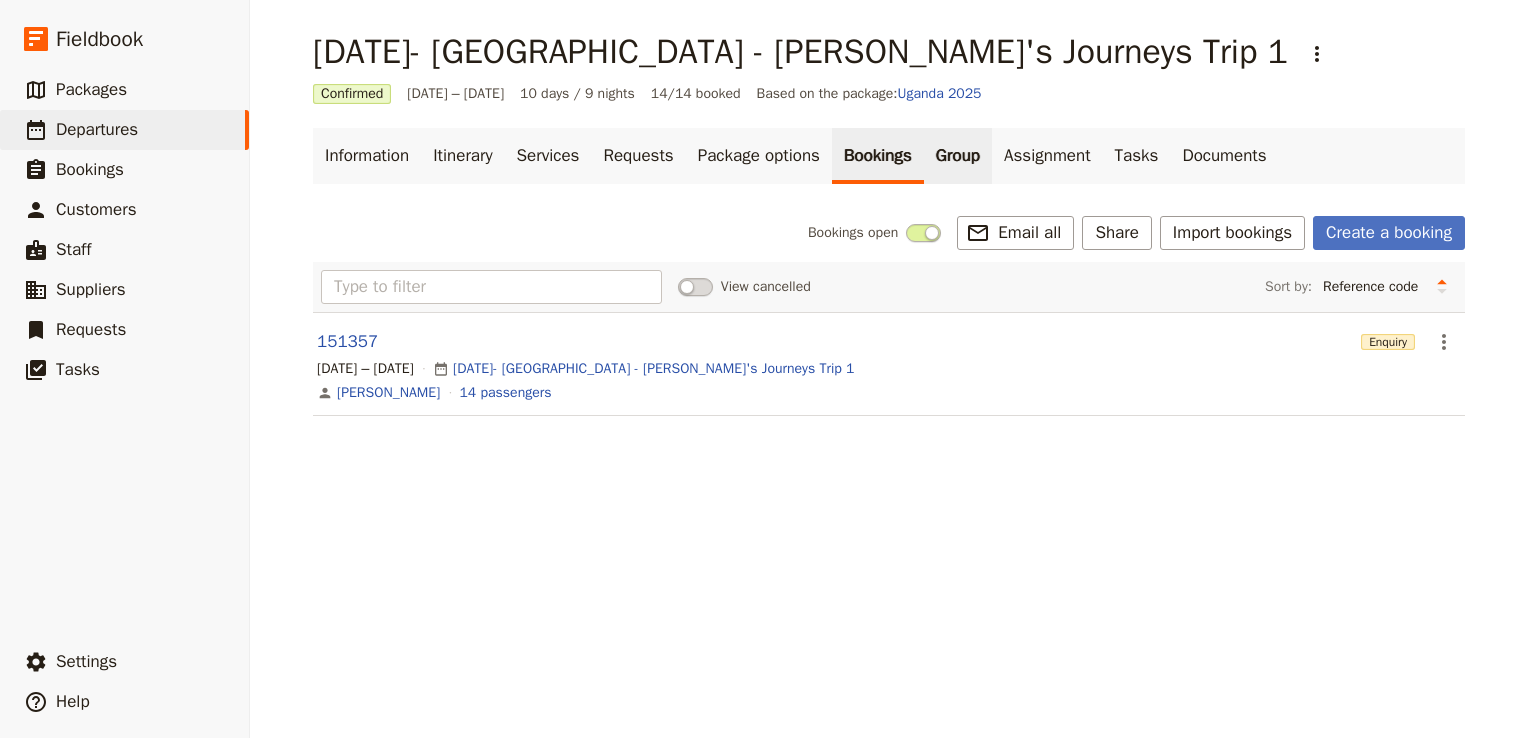 click on "Group" at bounding box center [958, 156] 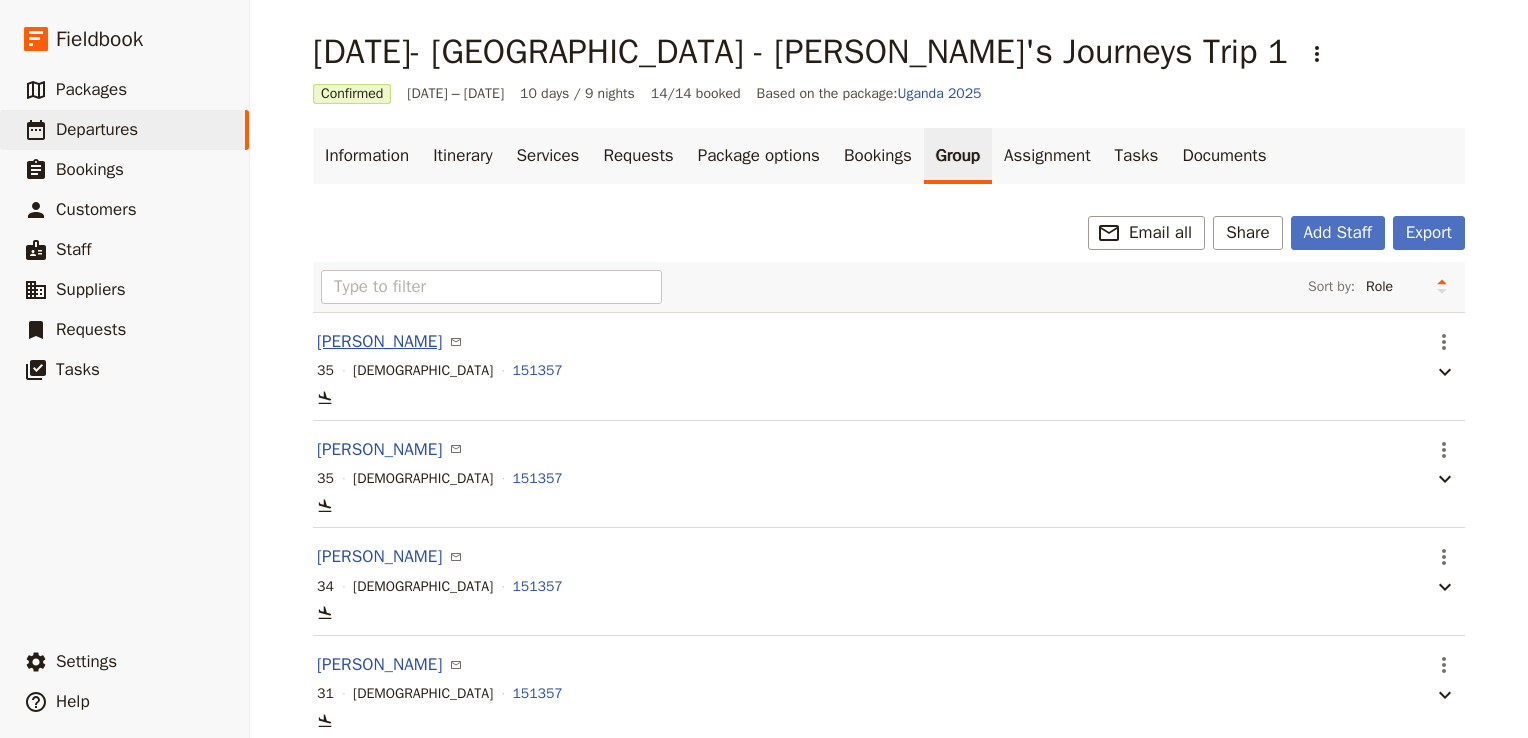 click on "[PERSON_NAME]" at bounding box center [379, 342] 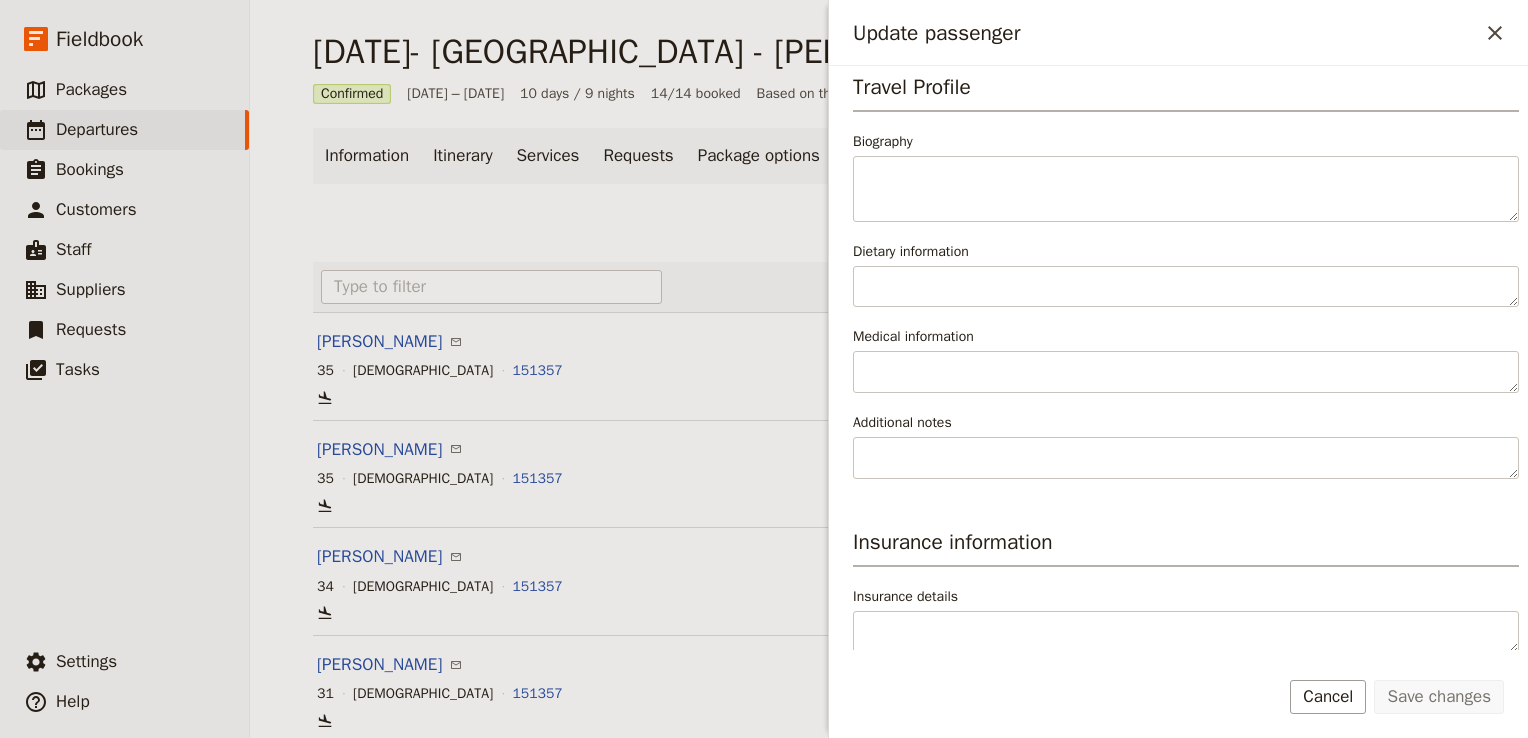 scroll, scrollTop: 0, scrollLeft: 0, axis: both 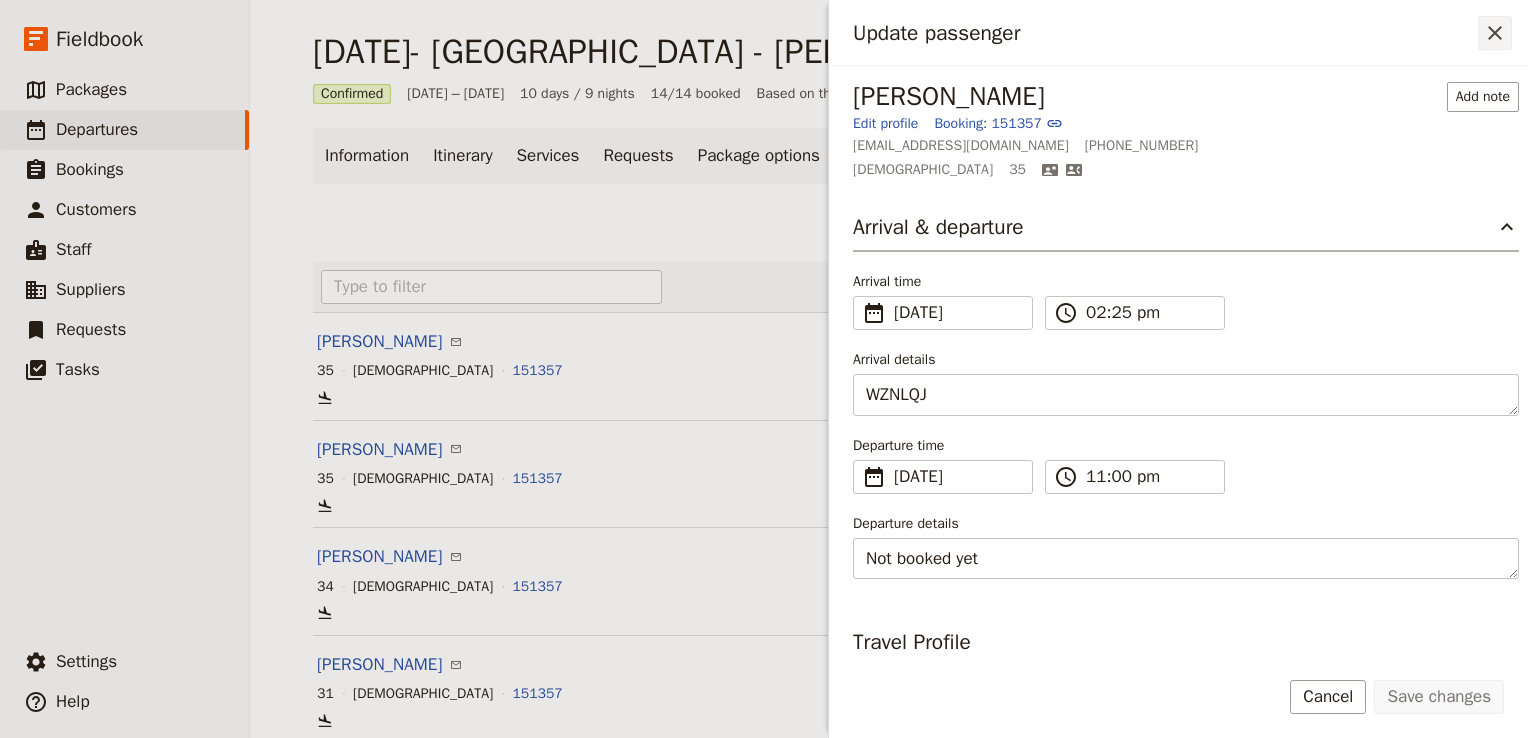 click 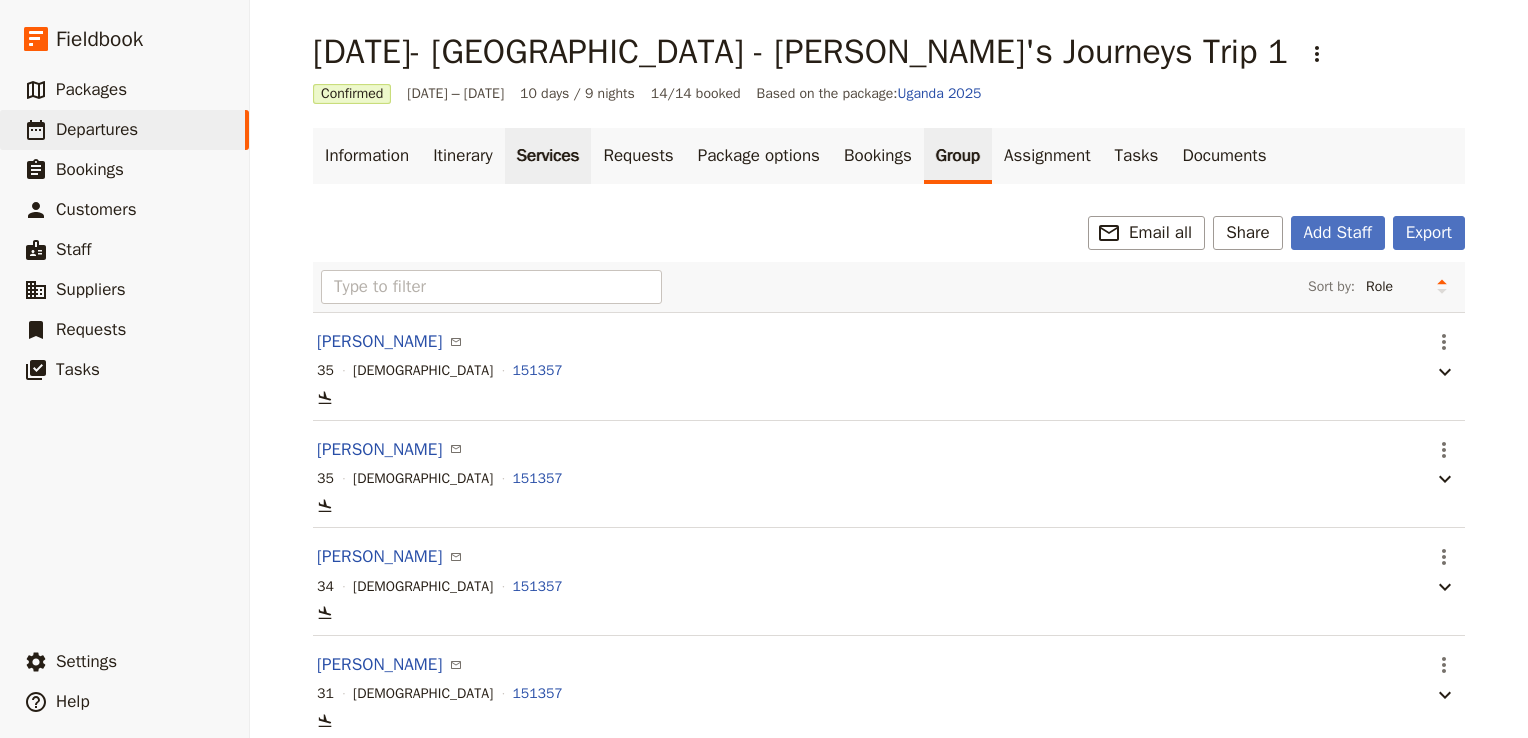 click on "Services" at bounding box center [548, 156] 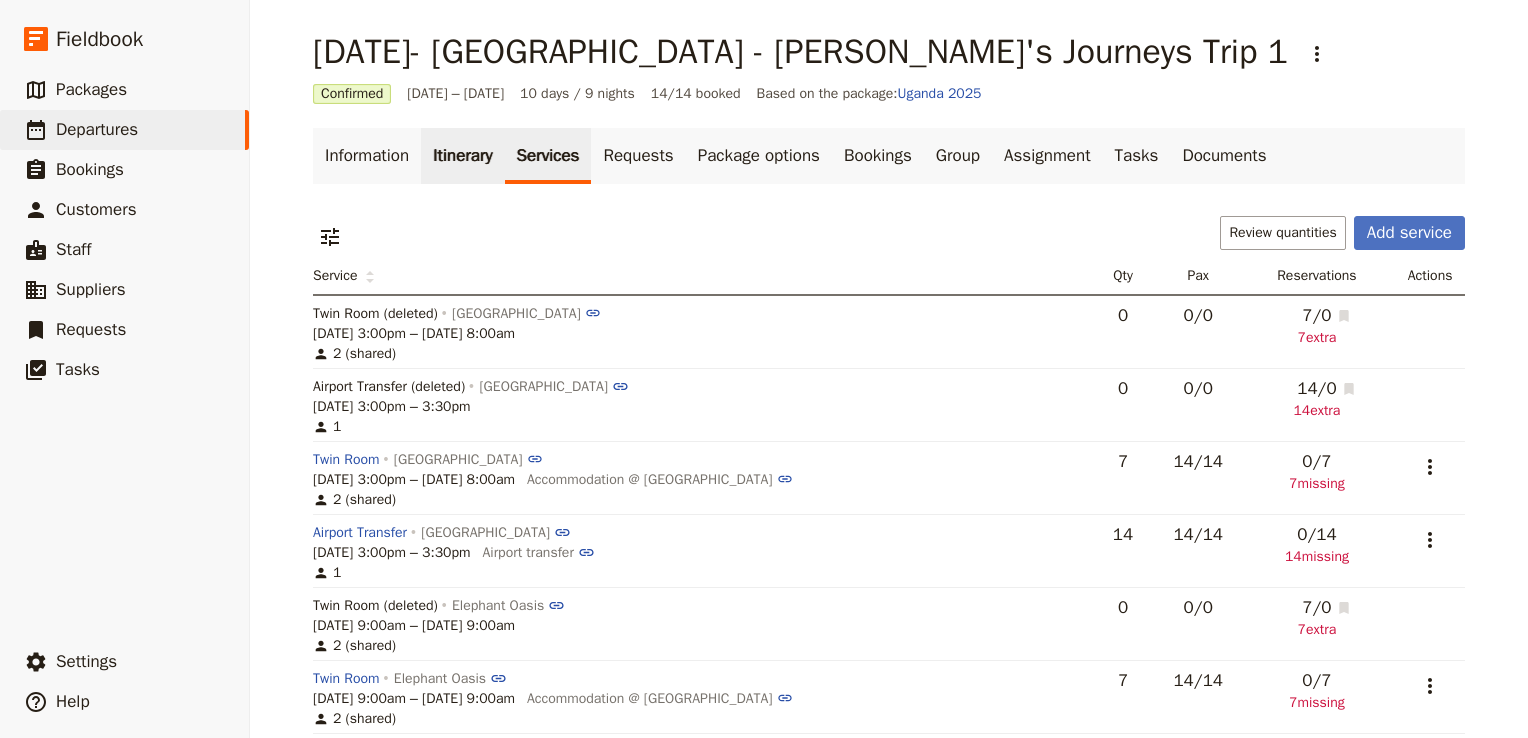 click on "Itinerary" at bounding box center [462, 156] 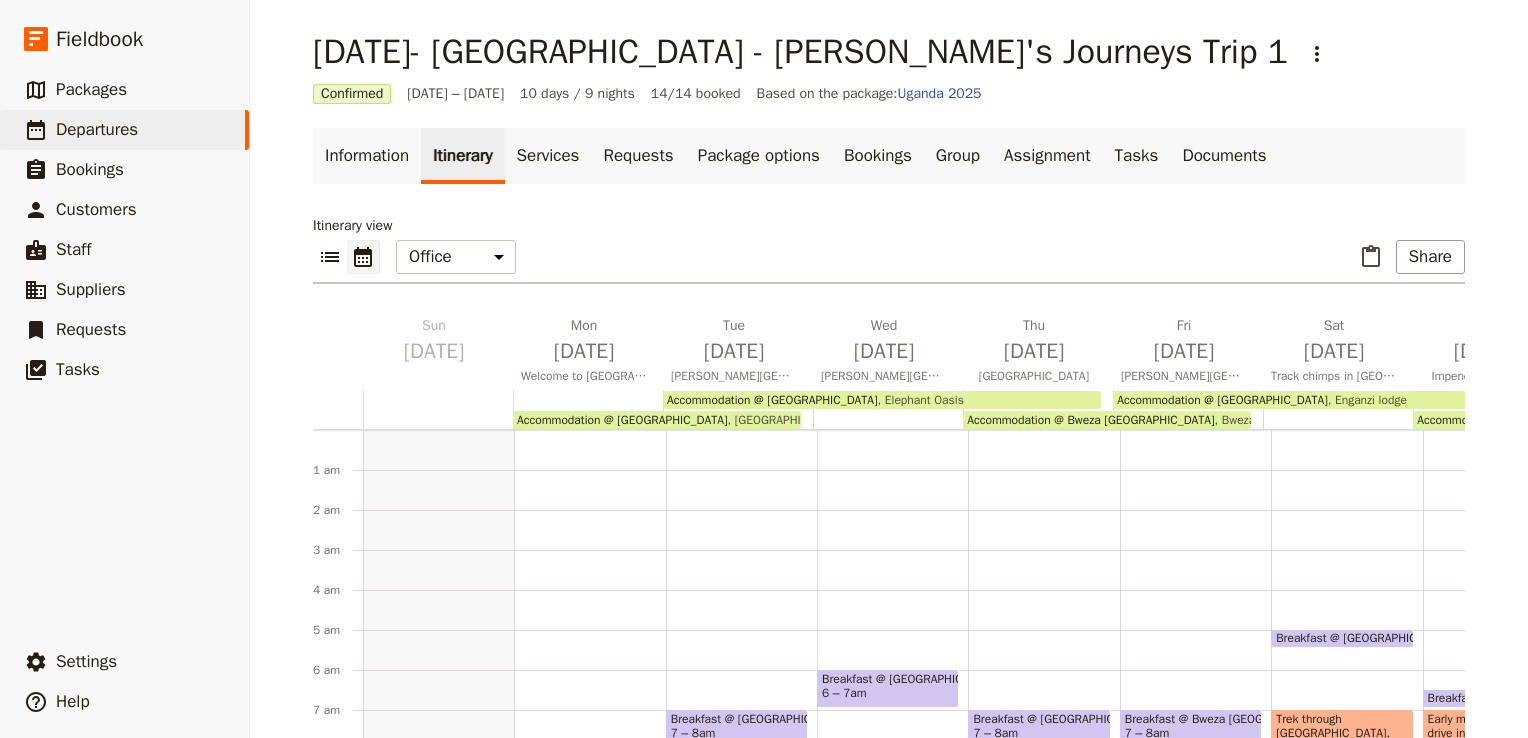 scroll, scrollTop: 60, scrollLeft: 0, axis: vertical 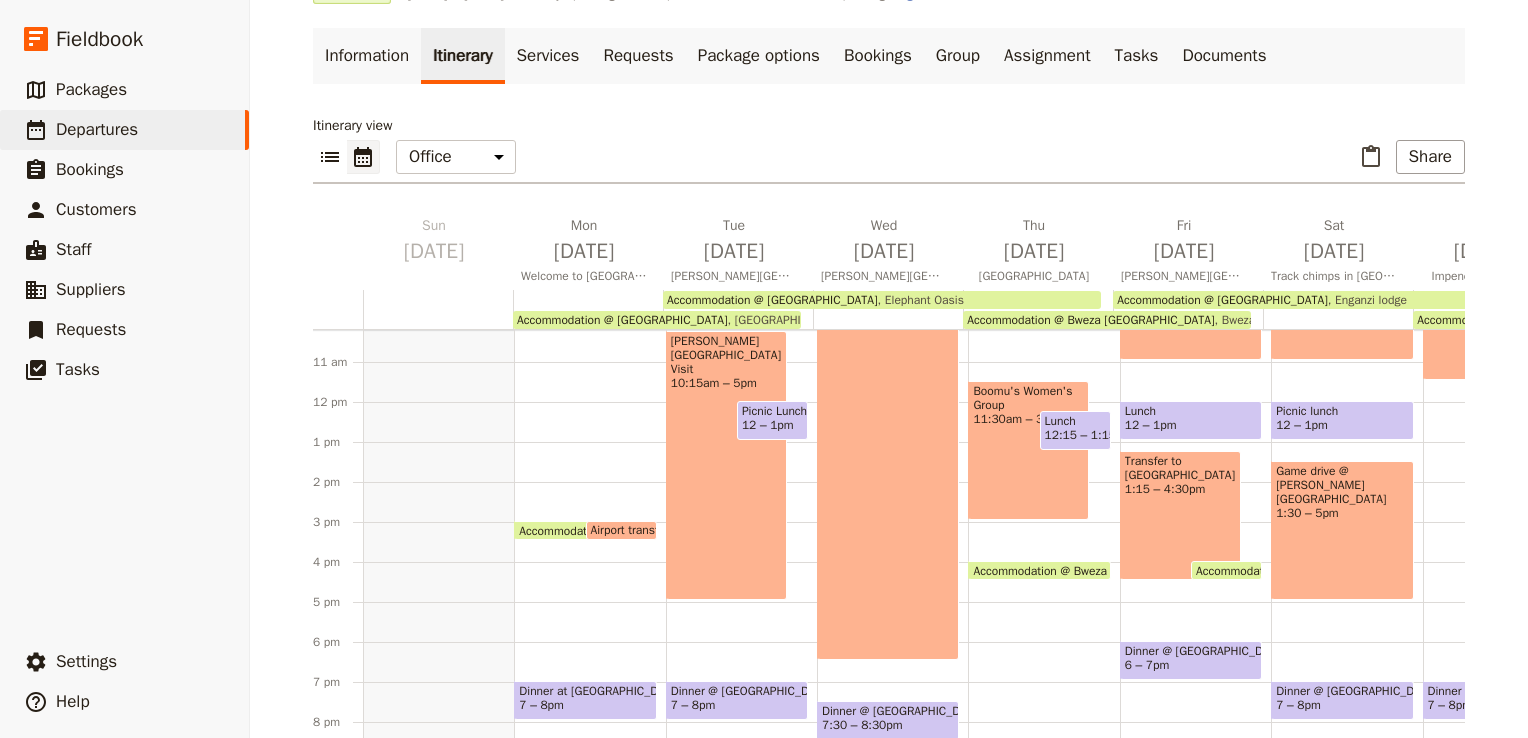 click on "Accommodation @ [GEOGRAPHIC_DATA]" at bounding box center [628, 530] 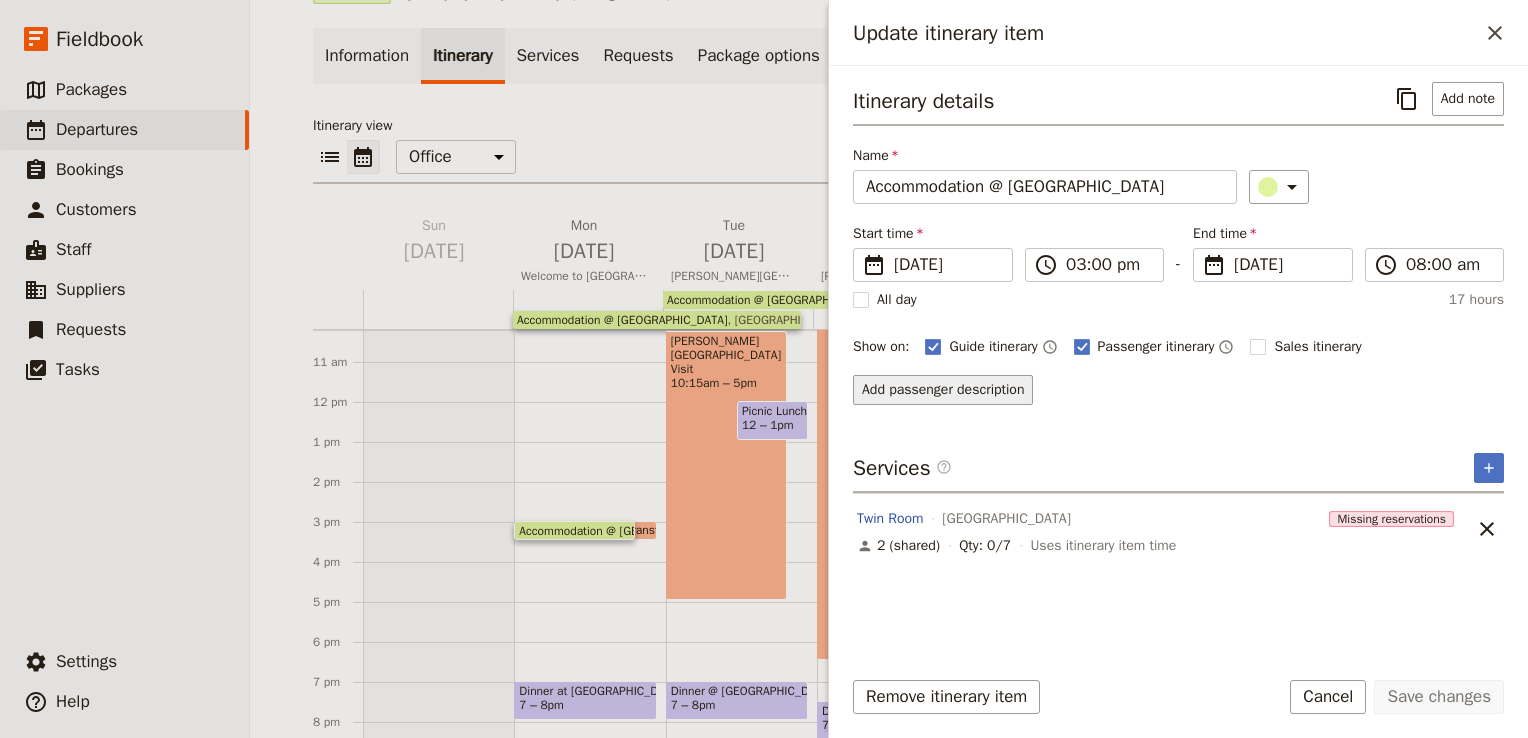 click on "Add passenger description" at bounding box center [943, 390] 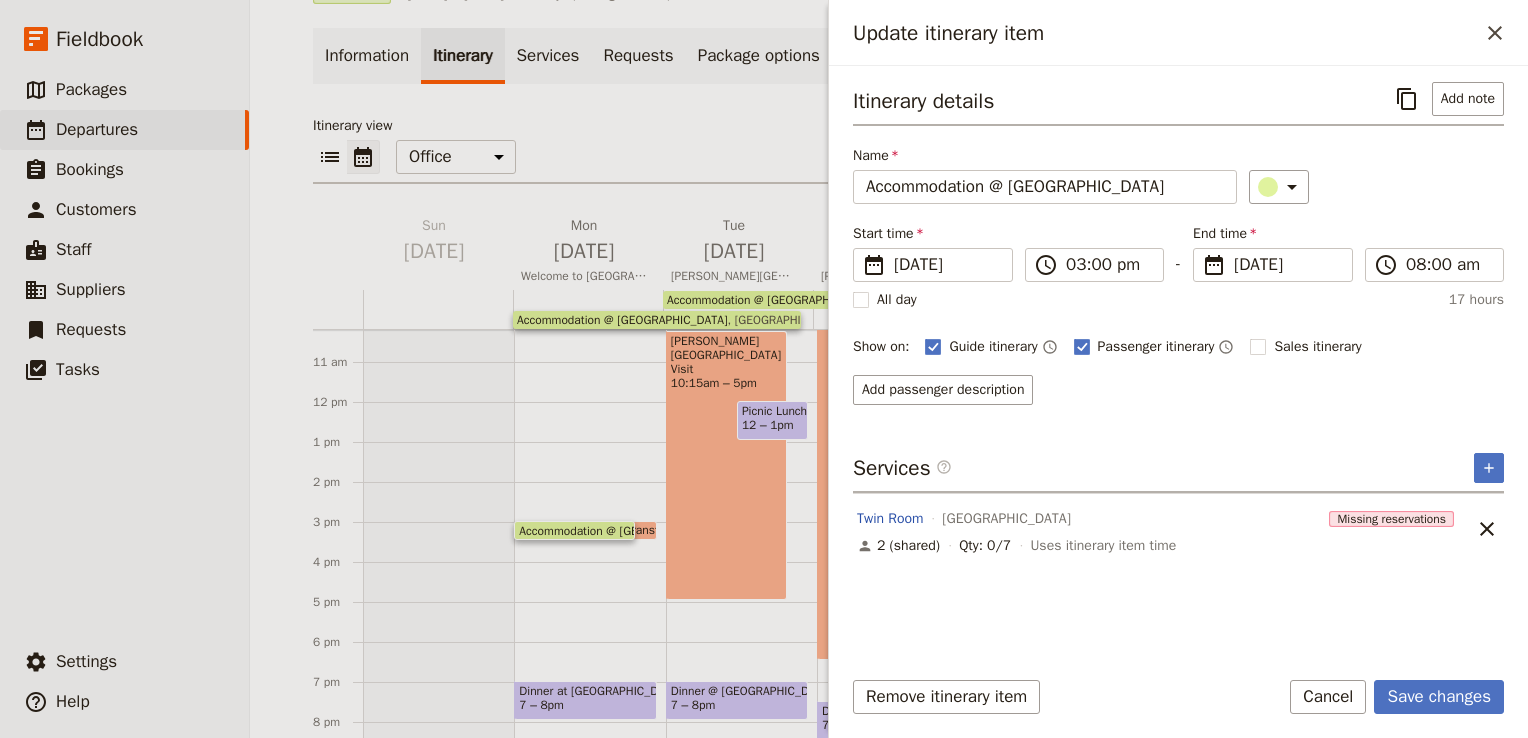 click on "Itinerary details ​ Add note Name Accommodation @ [GEOGRAPHIC_DATA] Guesthouse ​ Start time ​ [DATE] [DATE] [DATE] 15:00 ​ 03:00 pm - End time ​ [DATE] [DATE] [DATE] 08:00 ​ 08:00 am All day 17 hours Show on: Guide itinerary ​ Passenger itinerary ​ Sales itinerary ​ Add passenger description" at bounding box center (1178, 243) 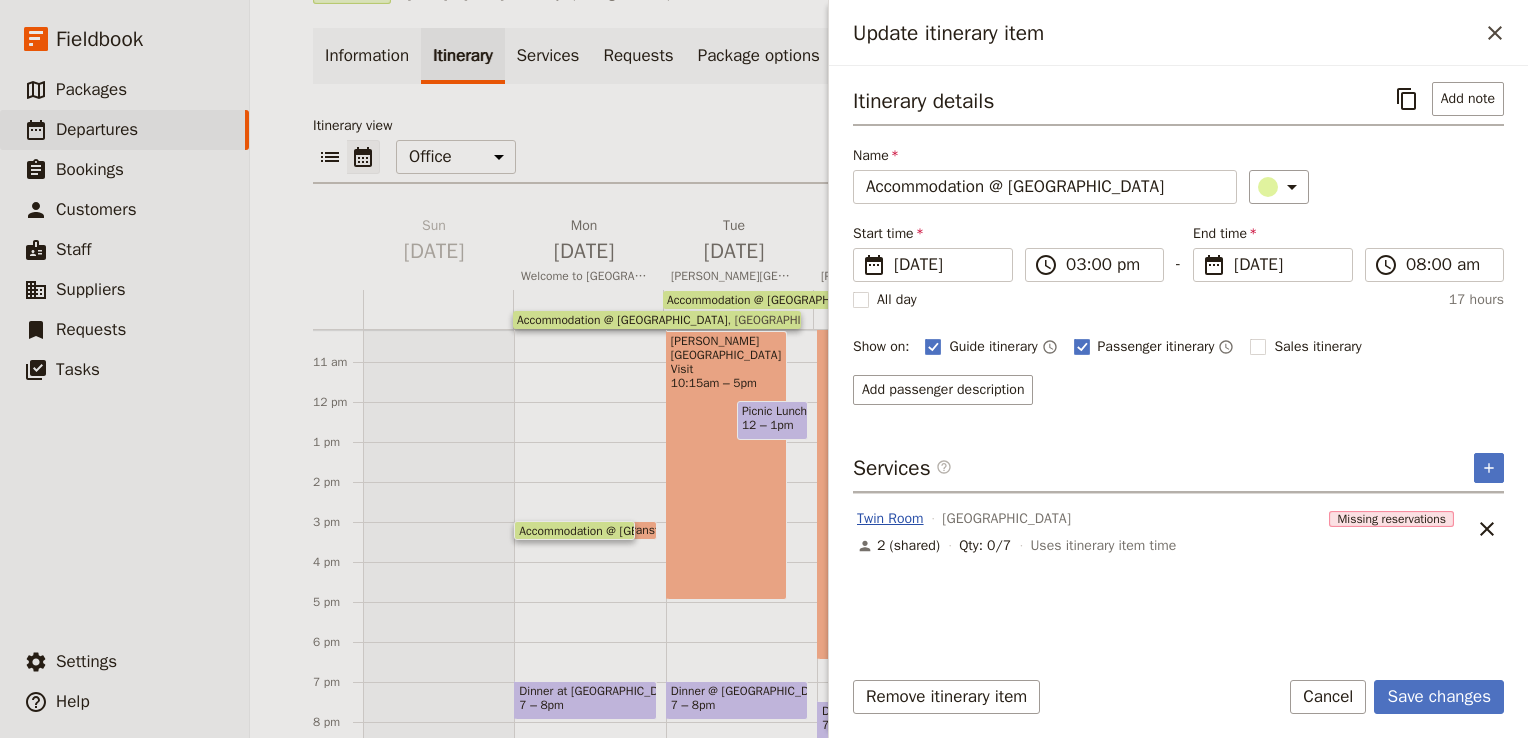 click on "Twin Room" at bounding box center (890, 519) 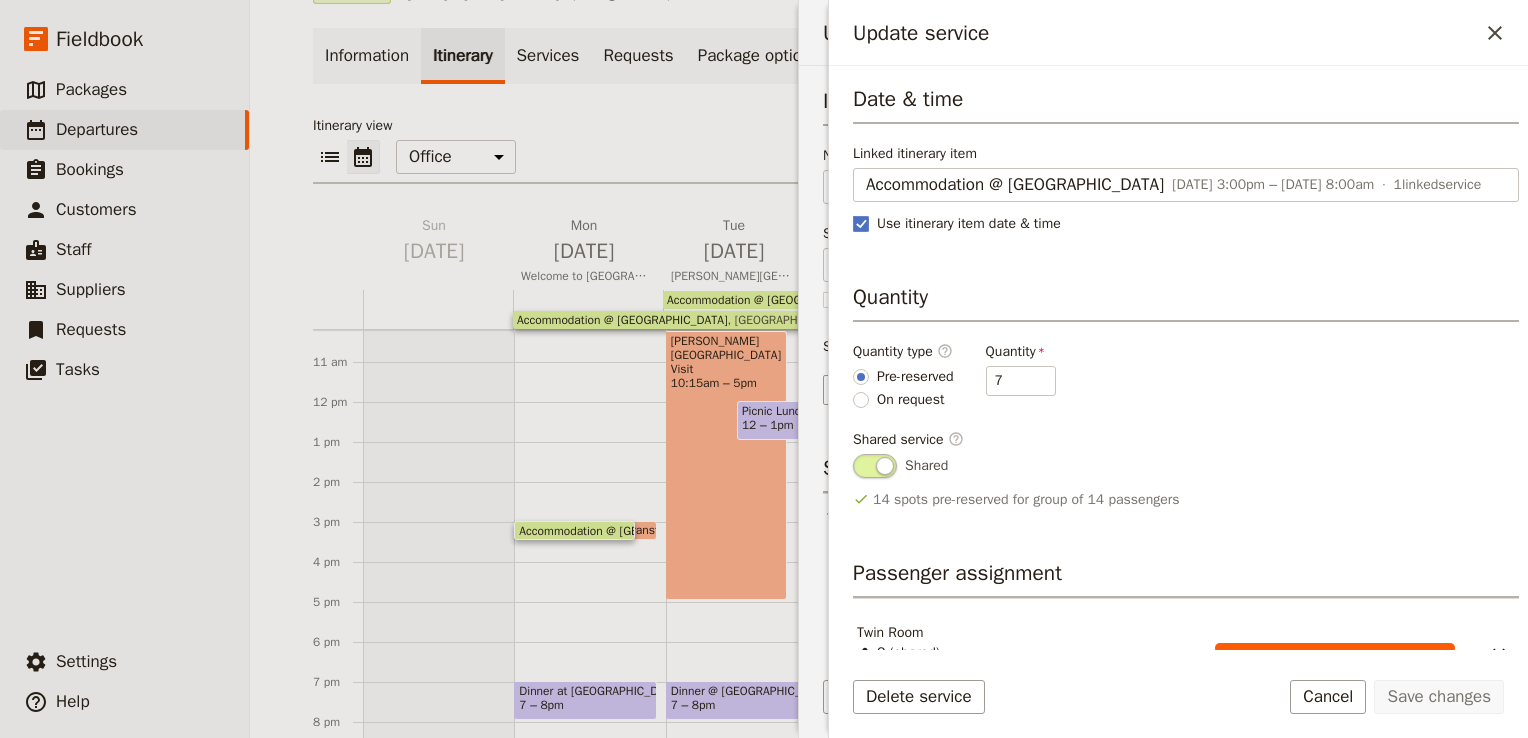 scroll, scrollTop: 160, scrollLeft: 0, axis: vertical 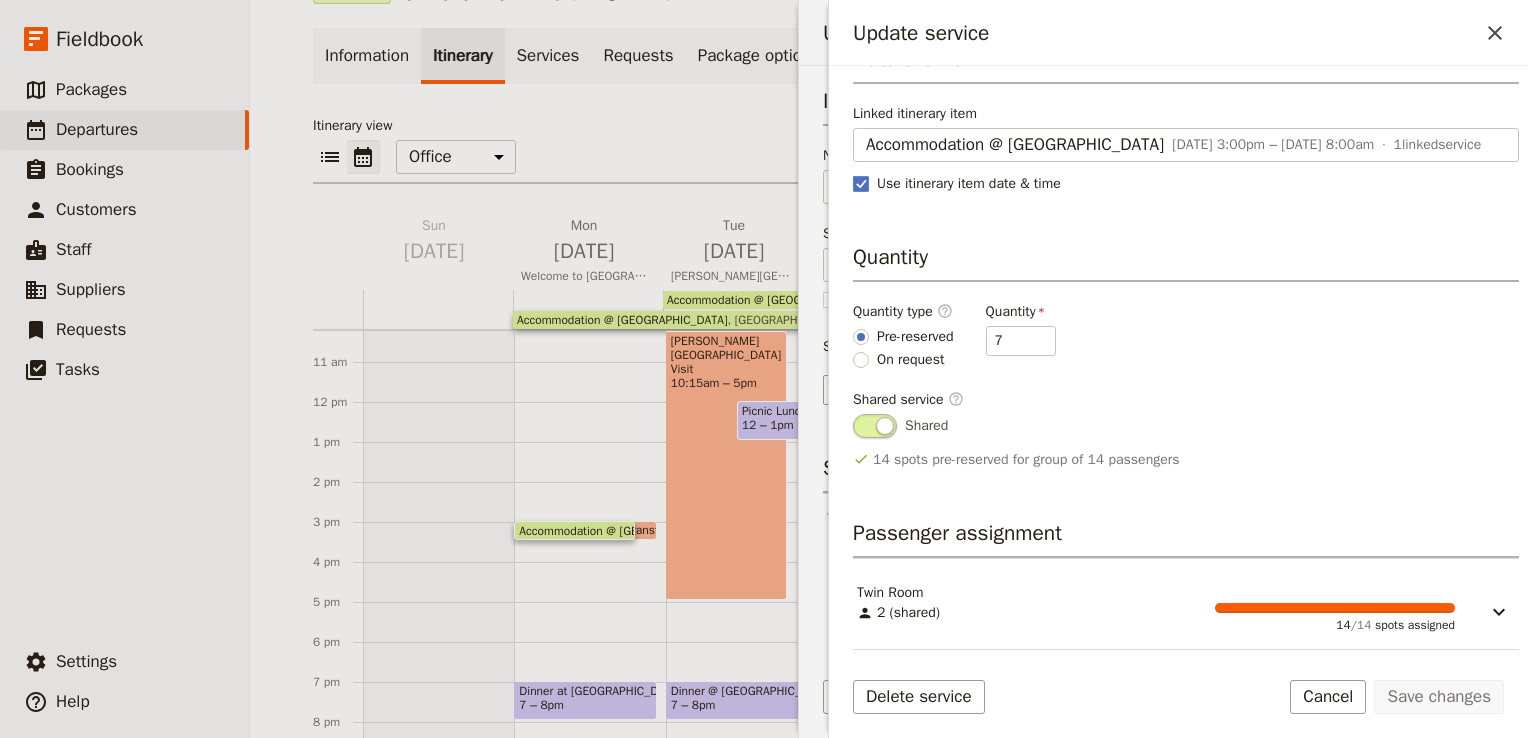 click on "Passenger assignment" at bounding box center (1186, 538) 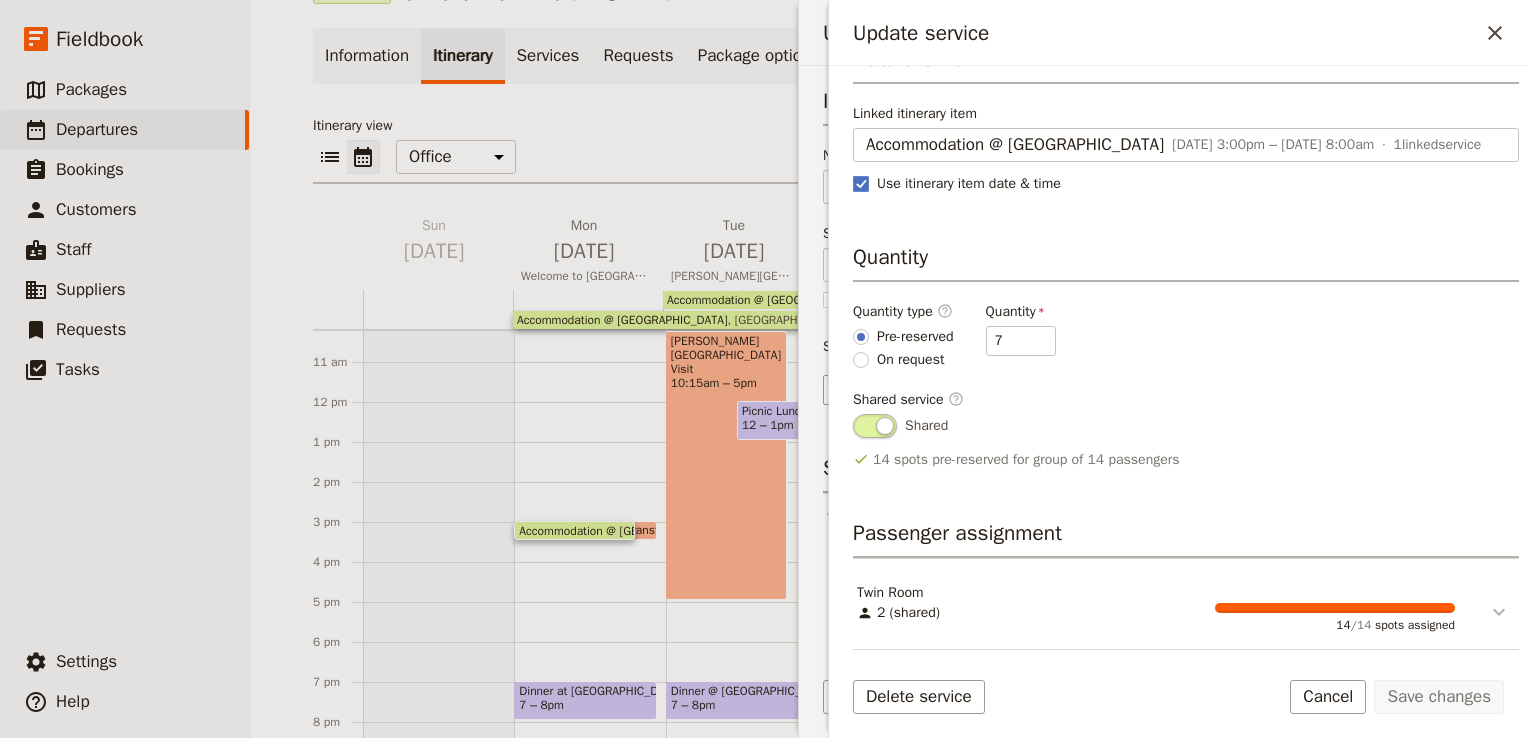 click 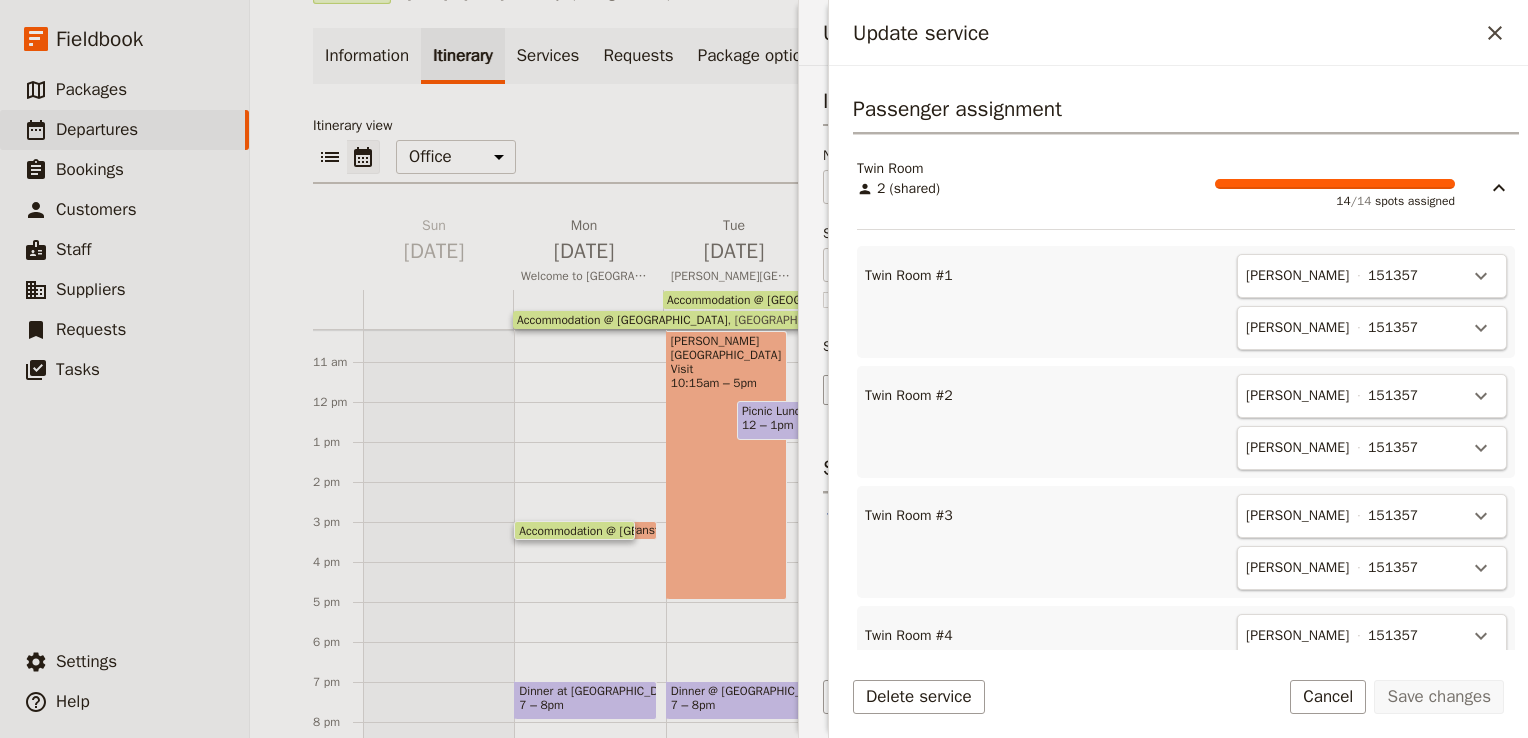 scroll, scrollTop: 565, scrollLeft: 0, axis: vertical 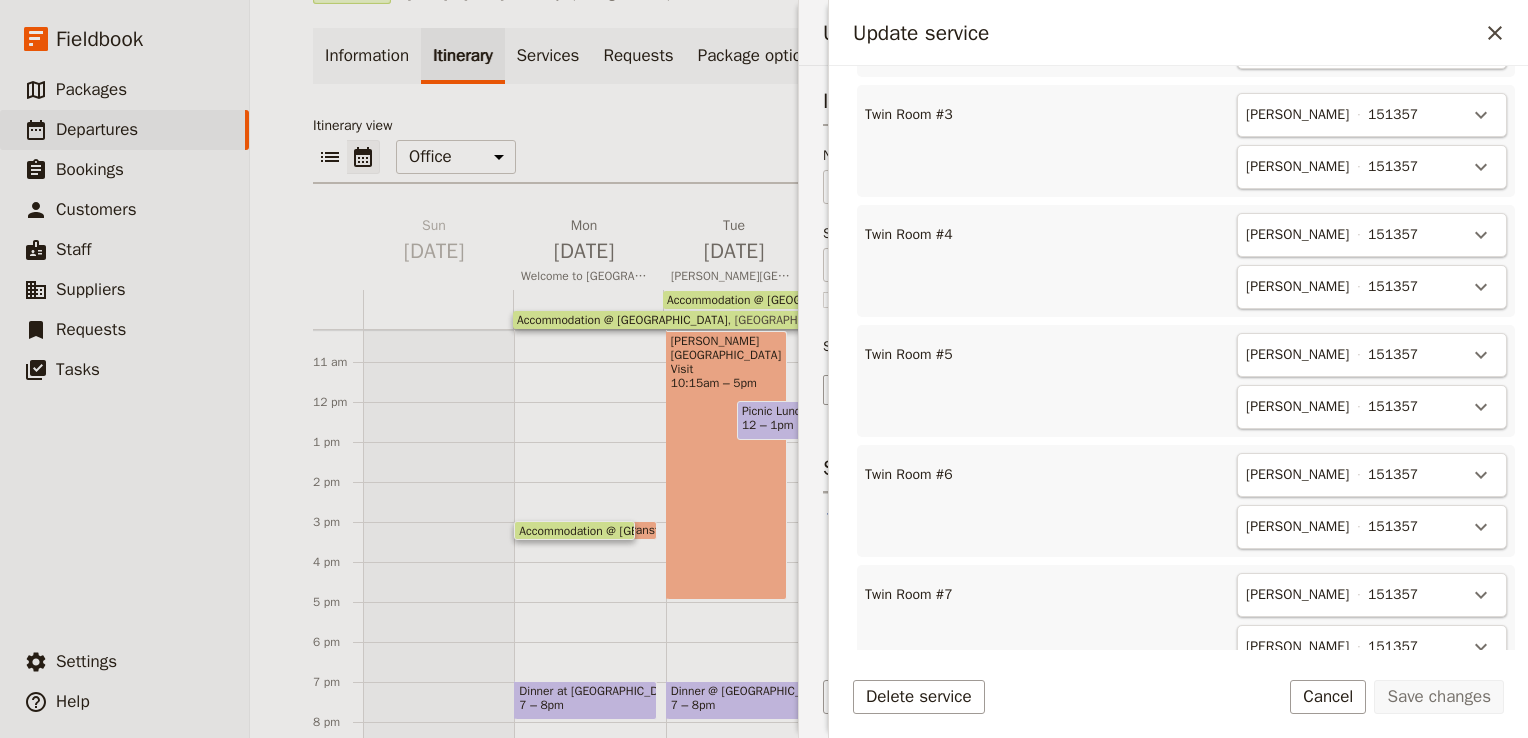 click on "[PERSON_NAME] 151357" at bounding box center (1354, 287) 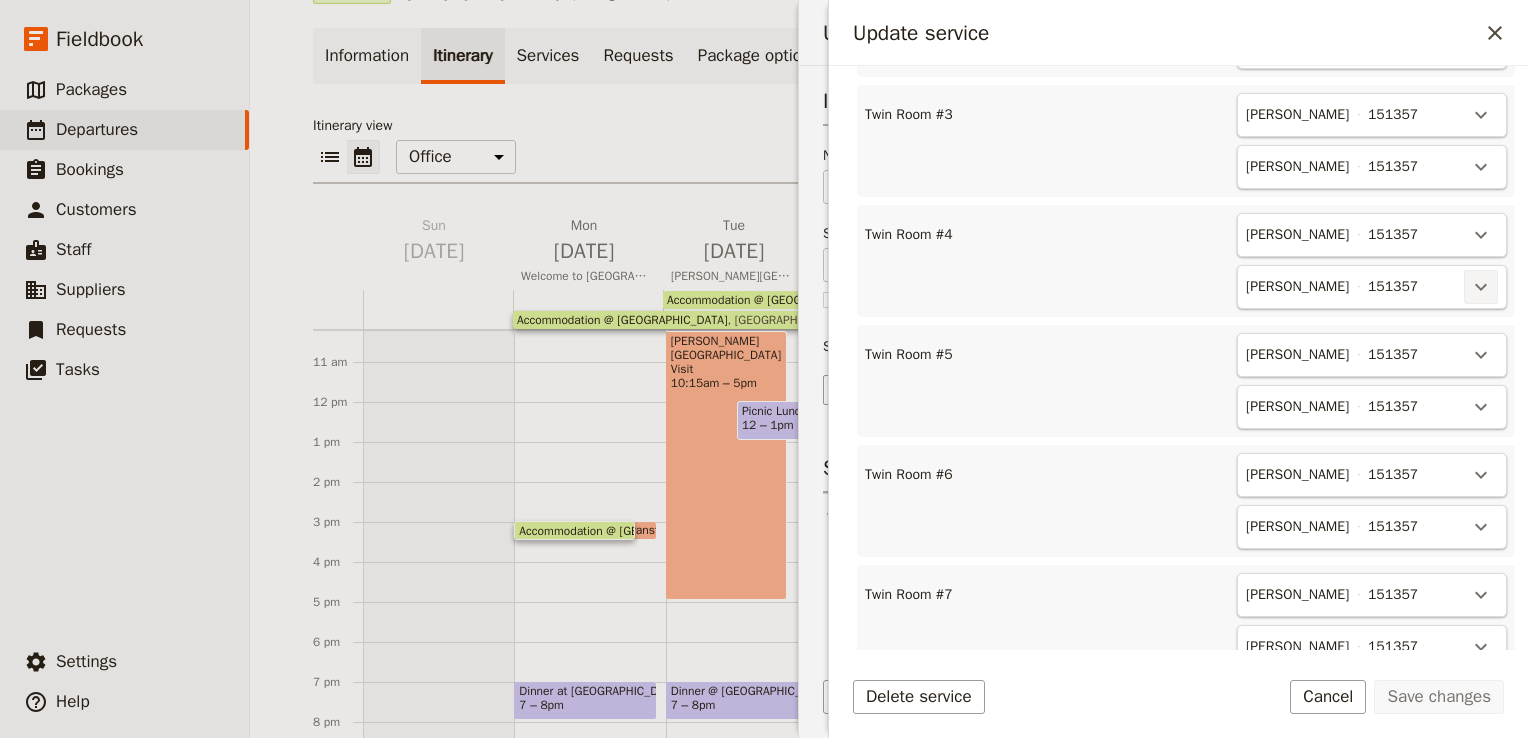 click 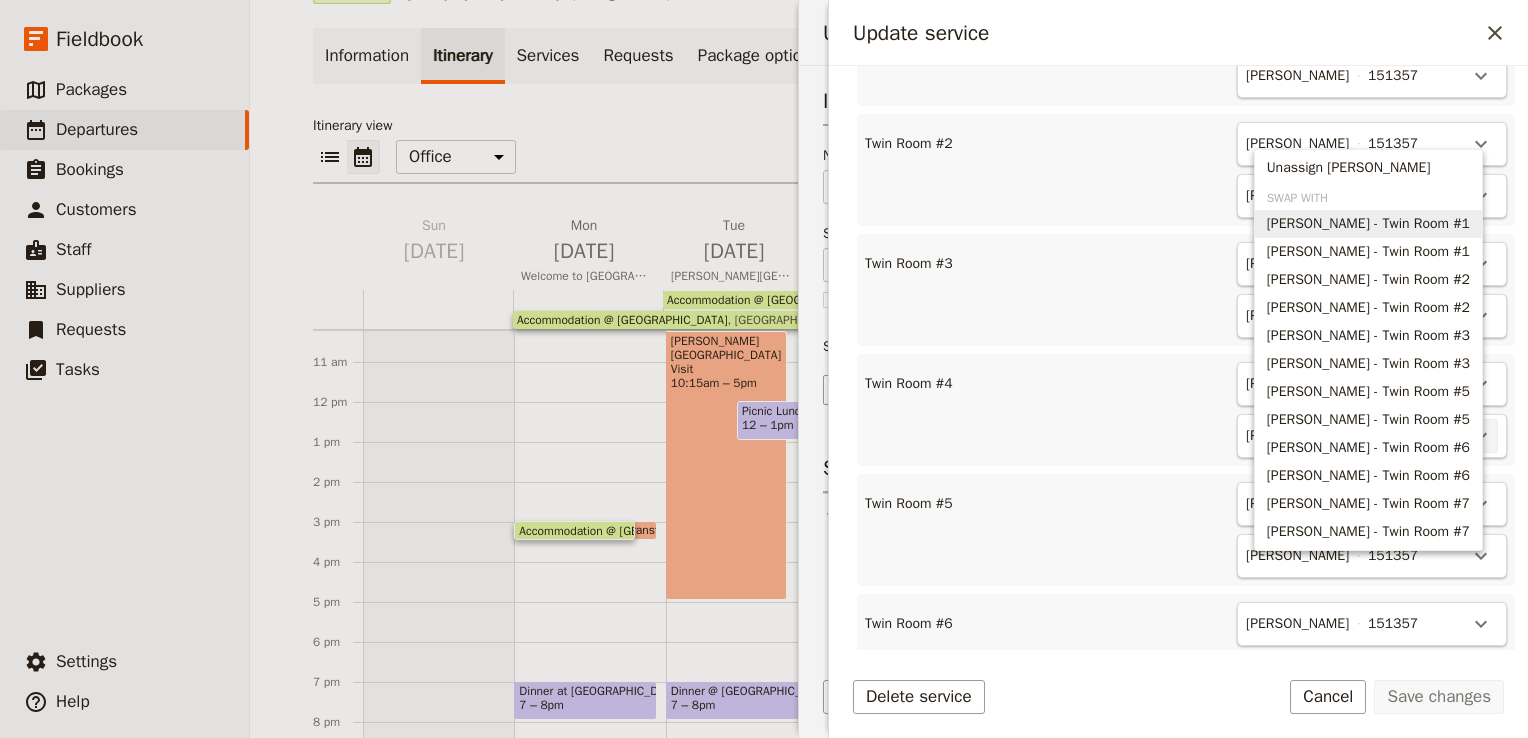 scroll, scrollTop: 665, scrollLeft: 0, axis: vertical 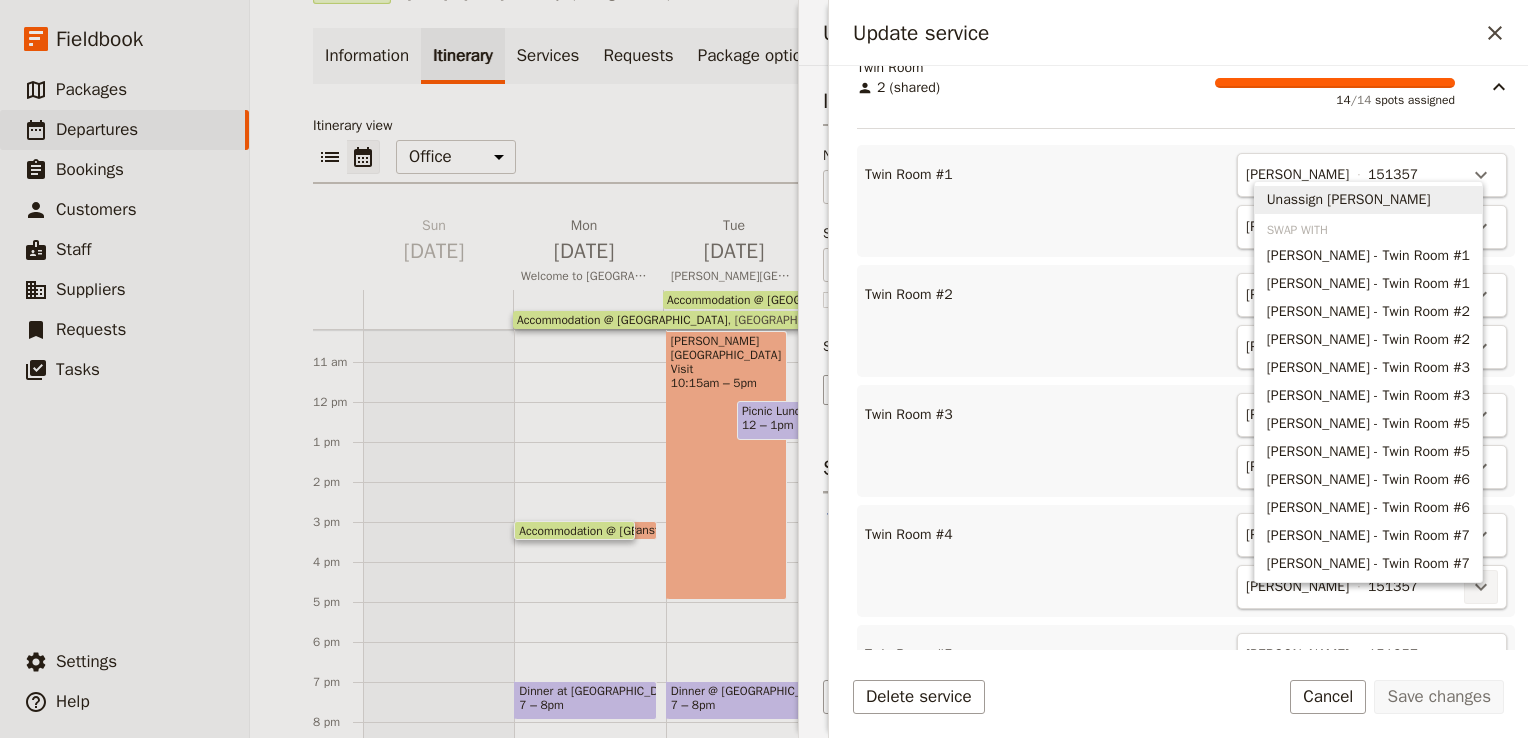 click on "Twin Room 2 (shared) 14  /  14   spots assigned Twin Room   #1 [PERSON_NAME] 151357 ​ [PERSON_NAME] 151357 ​ Twin Room   #2 [PERSON_NAME] 151357 ​ [PERSON_NAME] 151357 ​ Twin Room   #3 [PERSON_NAME] 151357 ​ [PERSON_NAME] 151357 ​ Twin Room   #4 [PERSON_NAME] 151357 ​ [PERSON_NAME] 151357 ​ Twin Room   #5 [PERSON_NAME] 151357 ​ [PERSON_NAME] 151357 ​ Twin Room   #6 [PERSON_NAME] 151357 ​ [PERSON_NAME] 151357 ​ Twin Room   #7 [PERSON_NAME] 151357 ​ [PERSON_NAME] 151357 ​" at bounding box center [1186, 511] 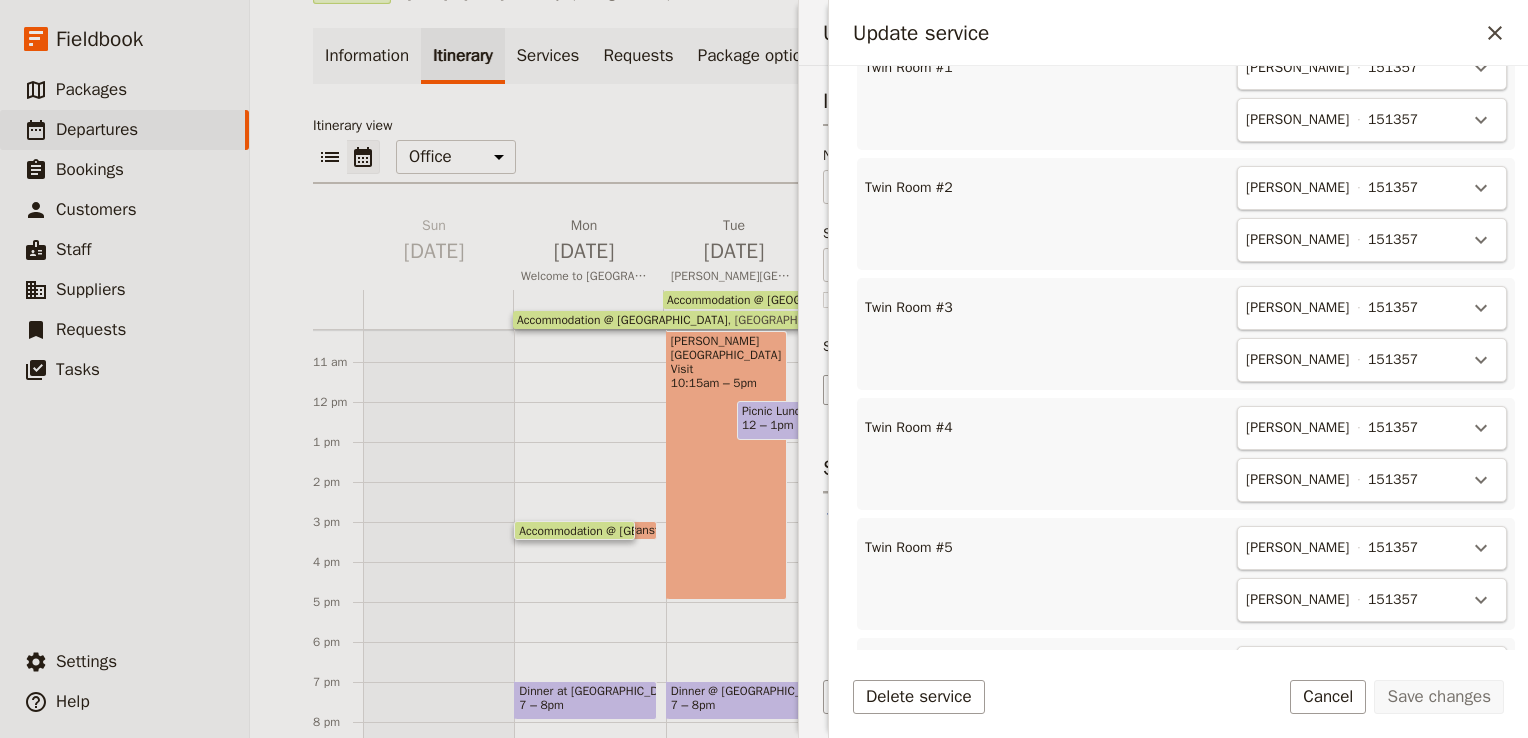 scroll, scrollTop: 775, scrollLeft: 0, axis: vertical 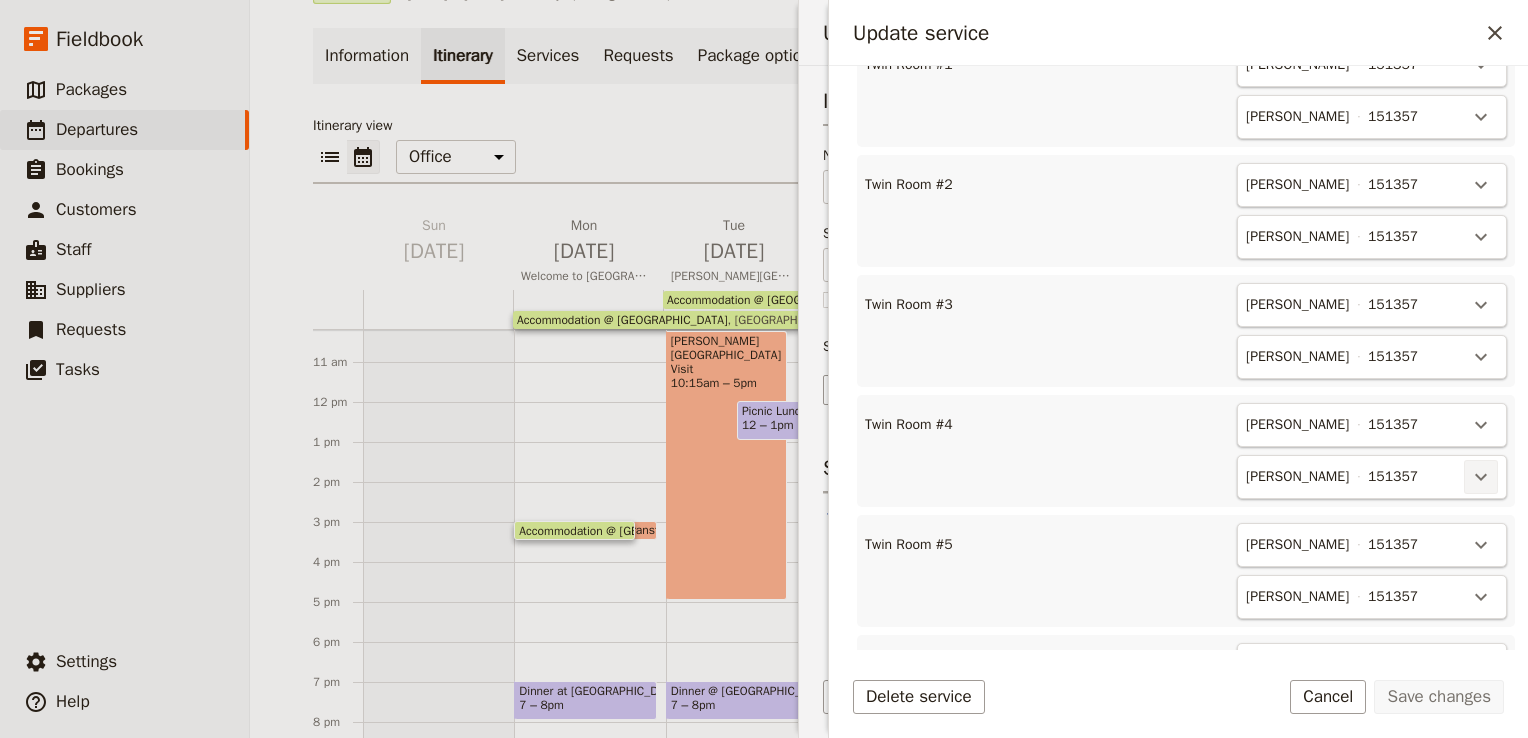 click 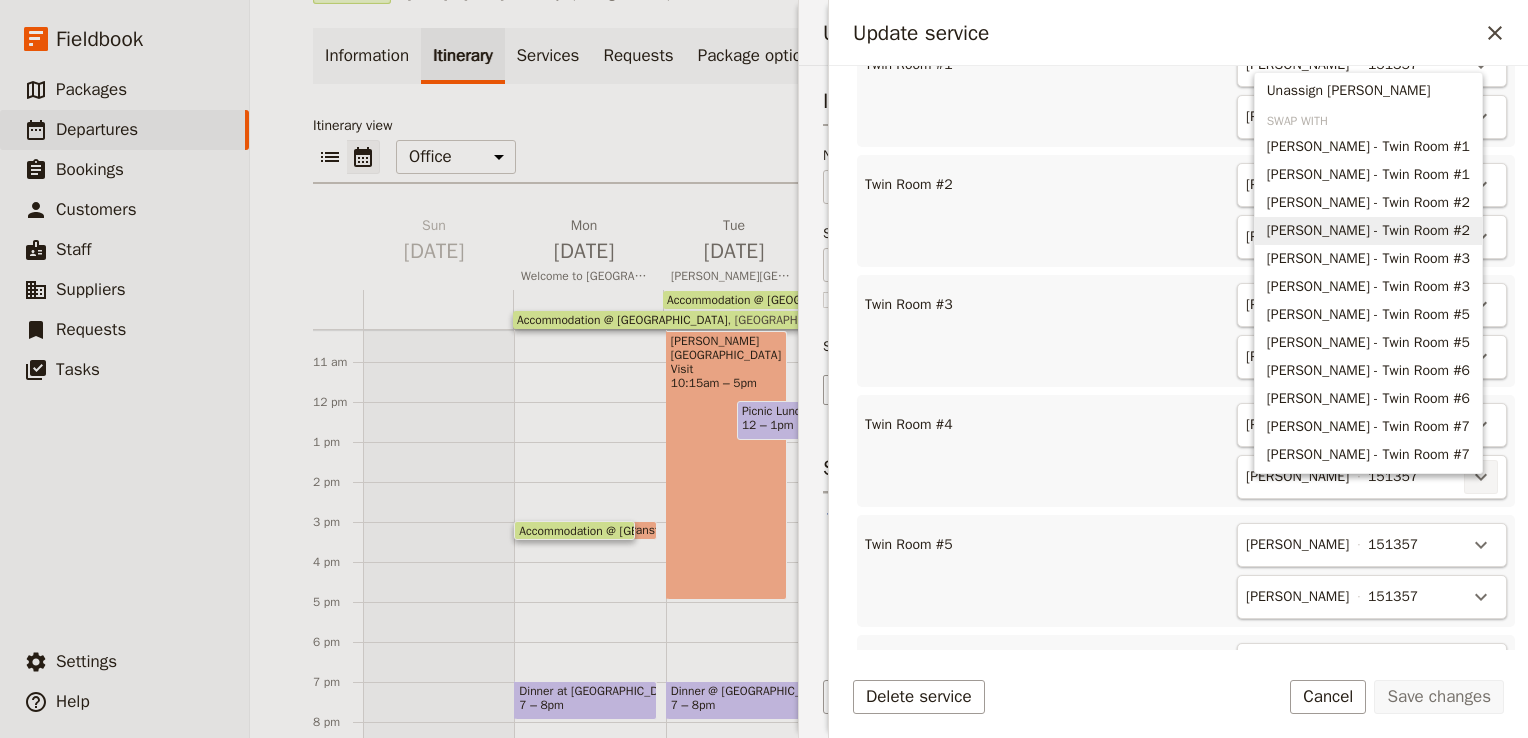 click on "[PERSON_NAME] - Twin Room #2" at bounding box center [1368, 231] 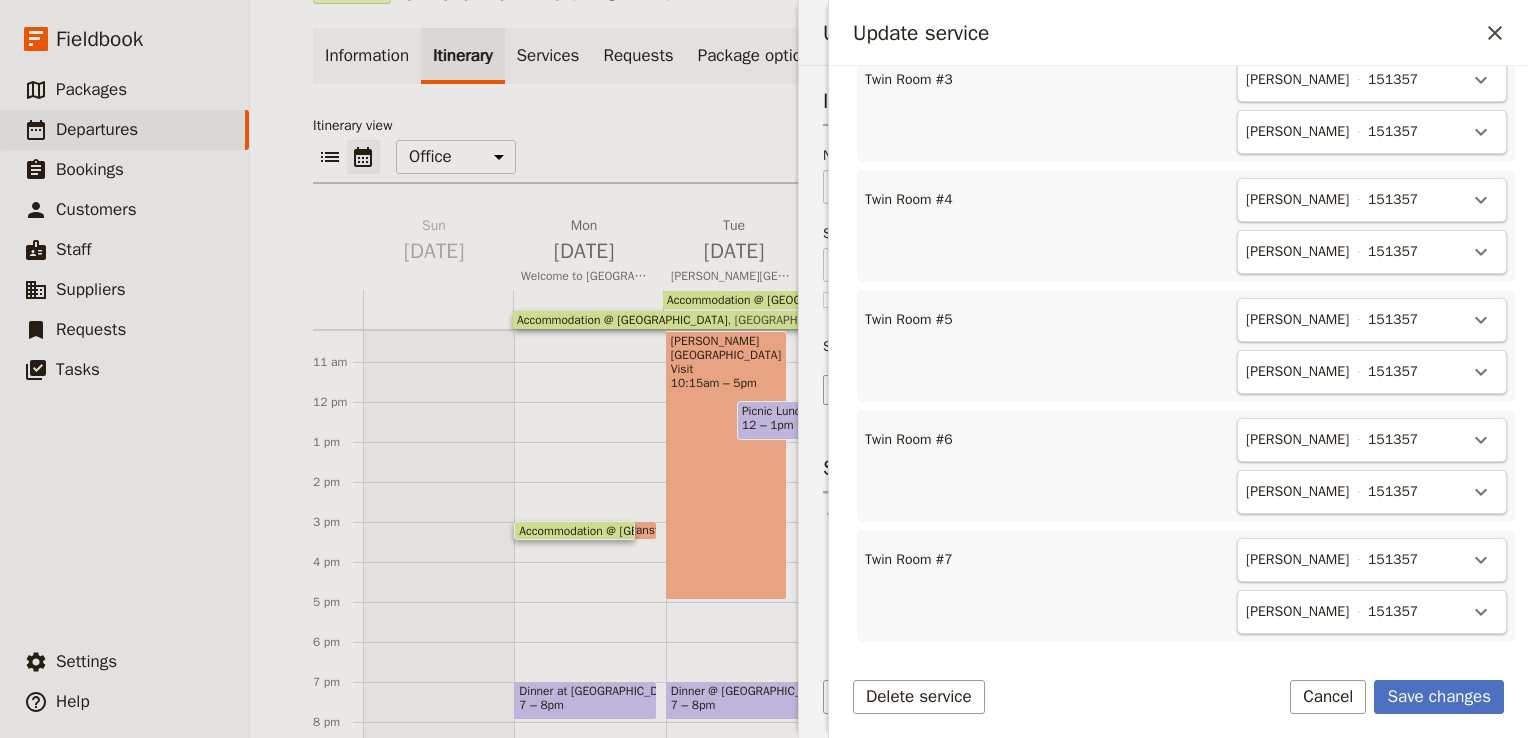 scroll, scrollTop: 1004, scrollLeft: 0, axis: vertical 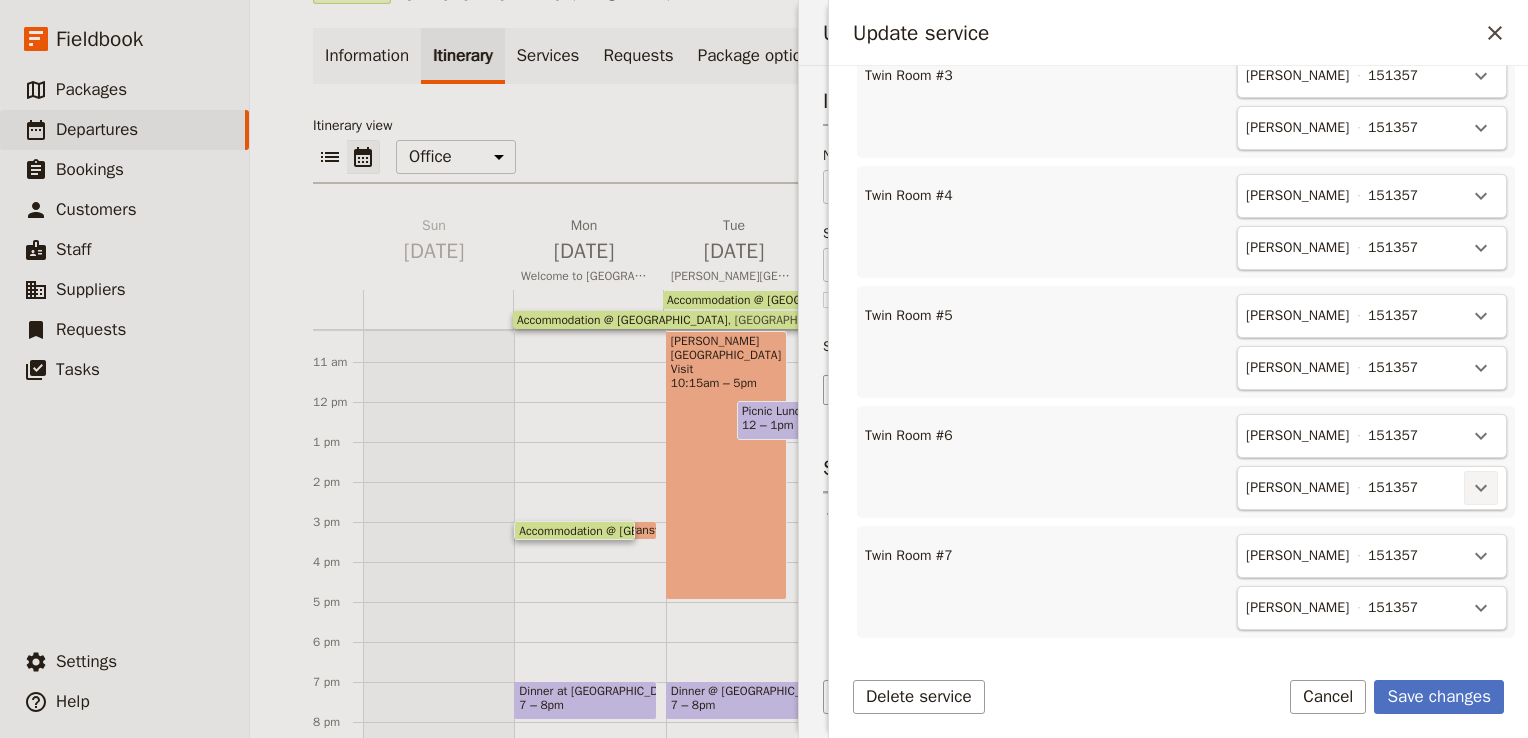 click 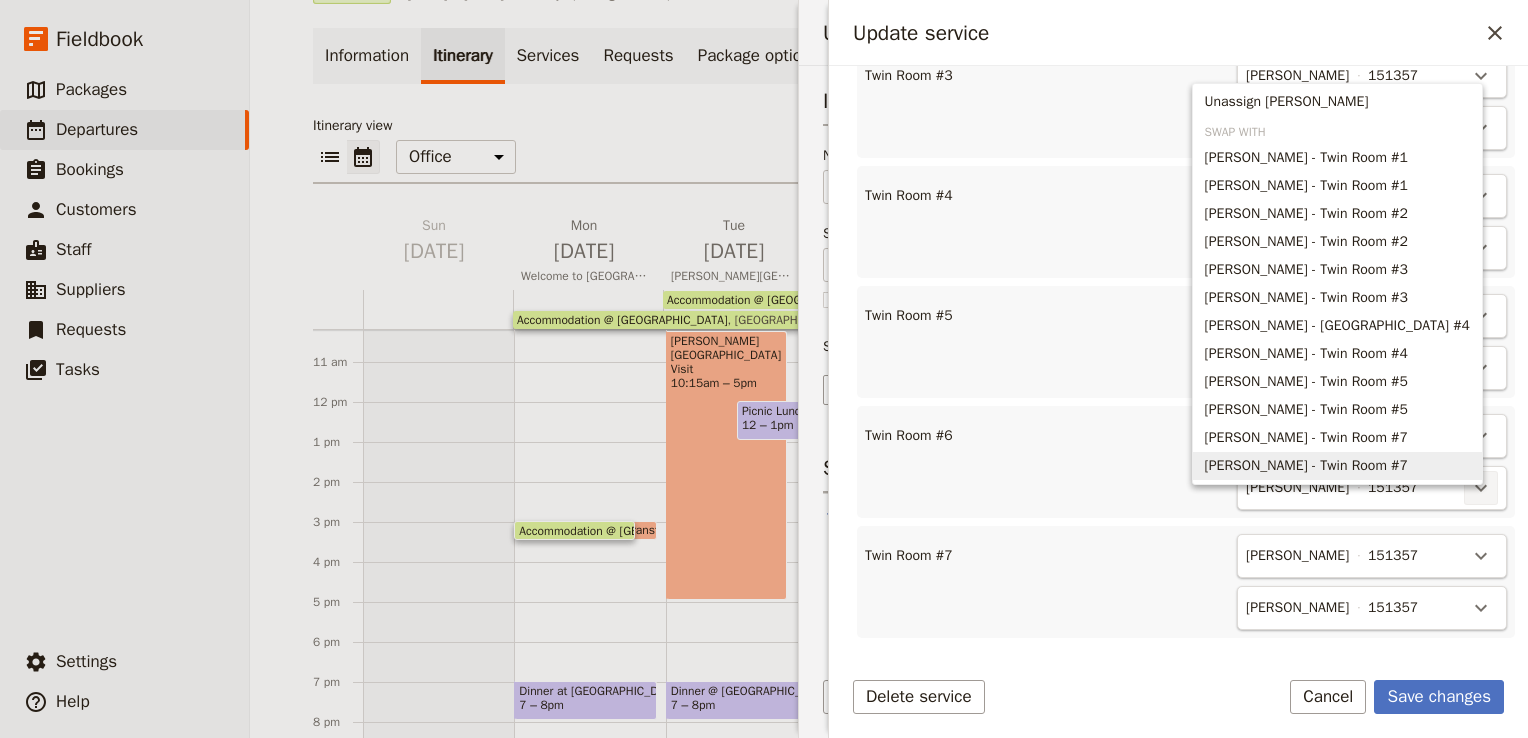 click on "[PERSON_NAME] - Twin Room #7" at bounding box center (1306, 466) 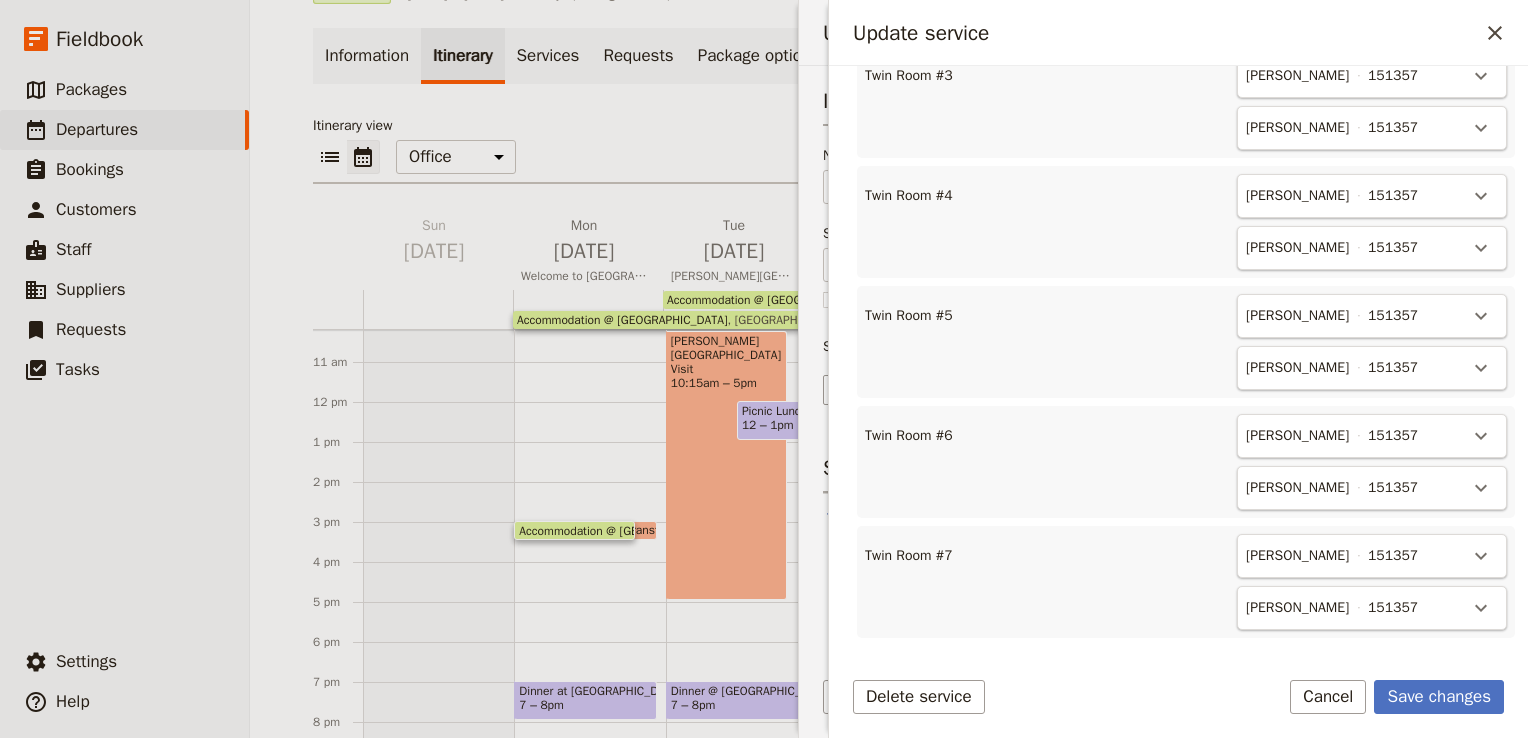 scroll, scrollTop: 1025, scrollLeft: 0, axis: vertical 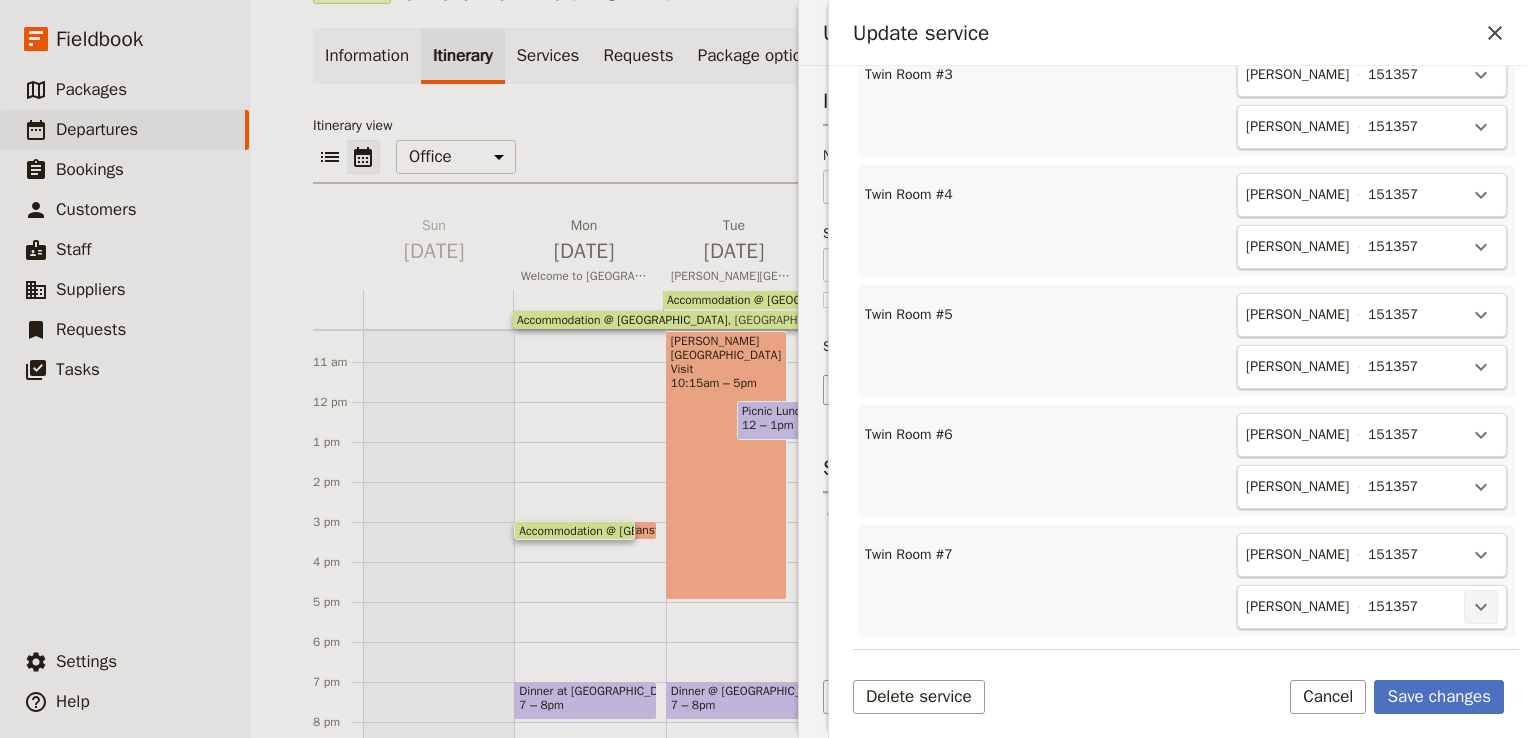 click 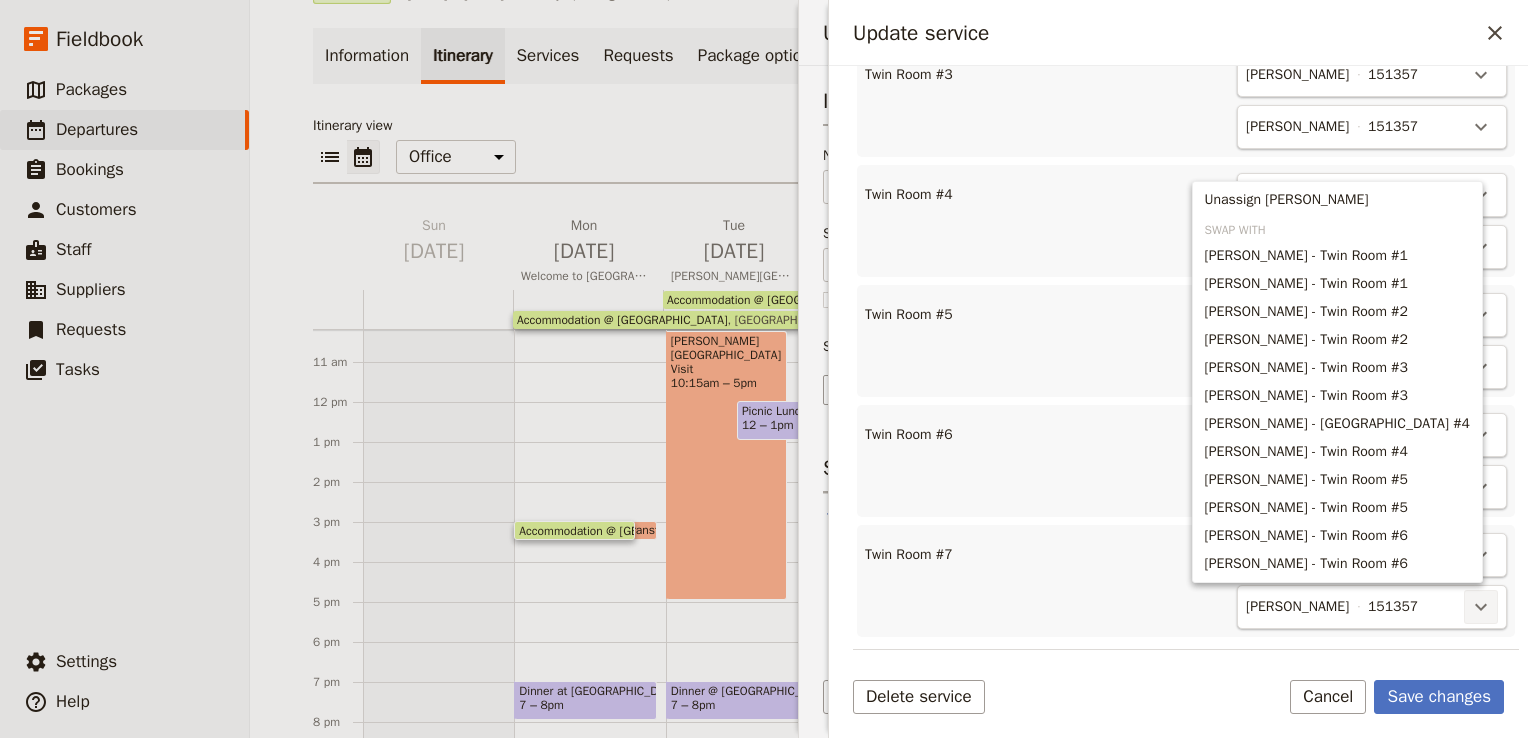 type 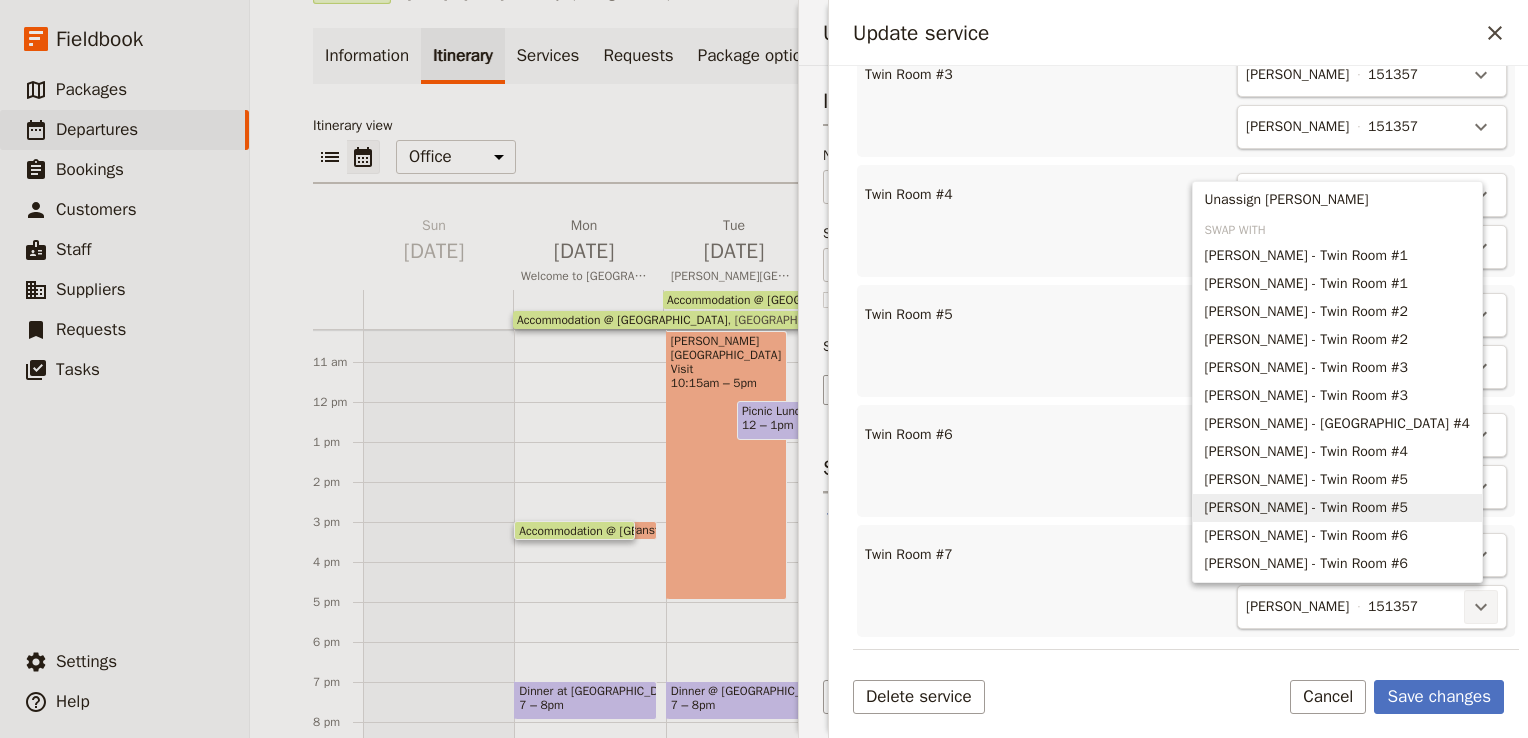 click on "[PERSON_NAME] - Twin Room #5" at bounding box center [1306, 508] 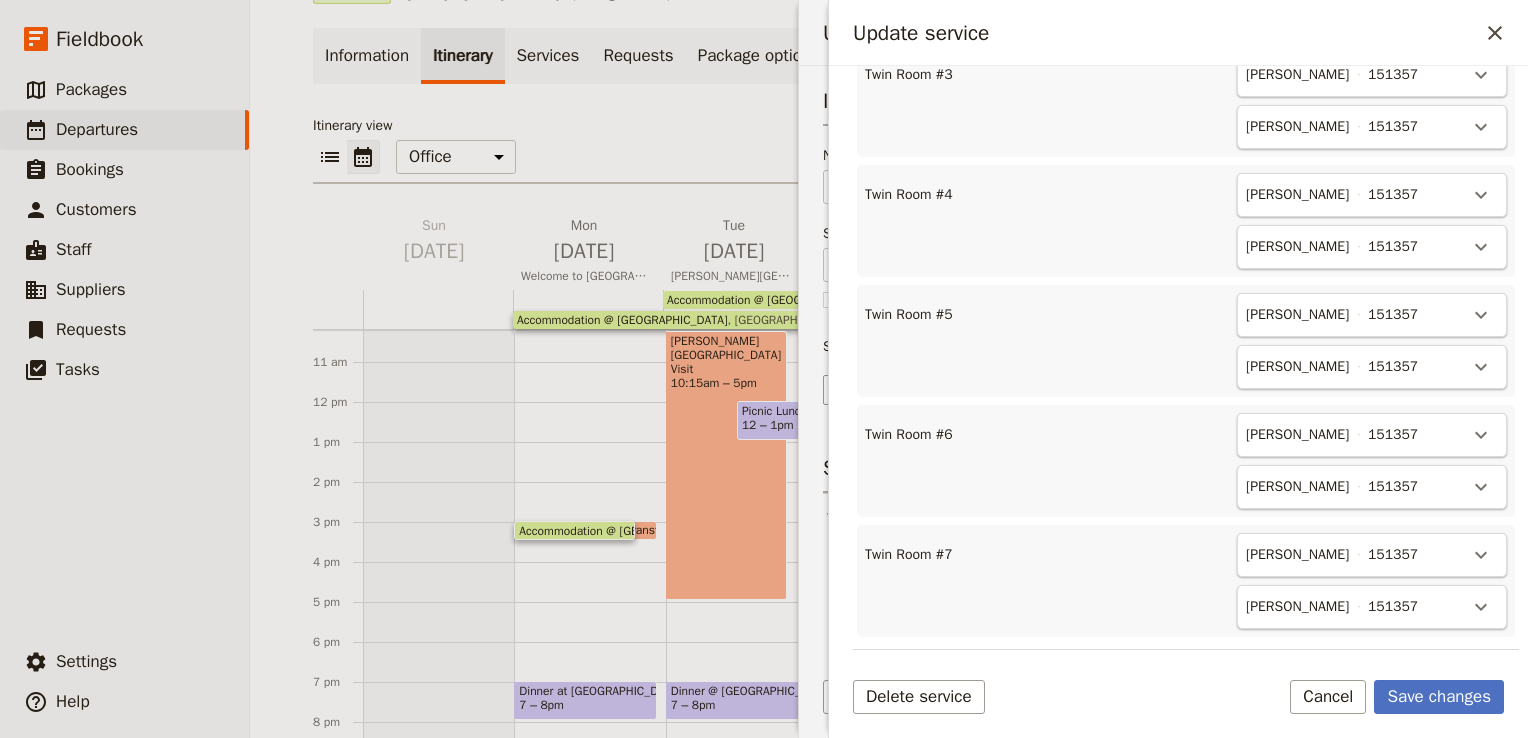 scroll, scrollTop: 1025, scrollLeft: 0, axis: vertical 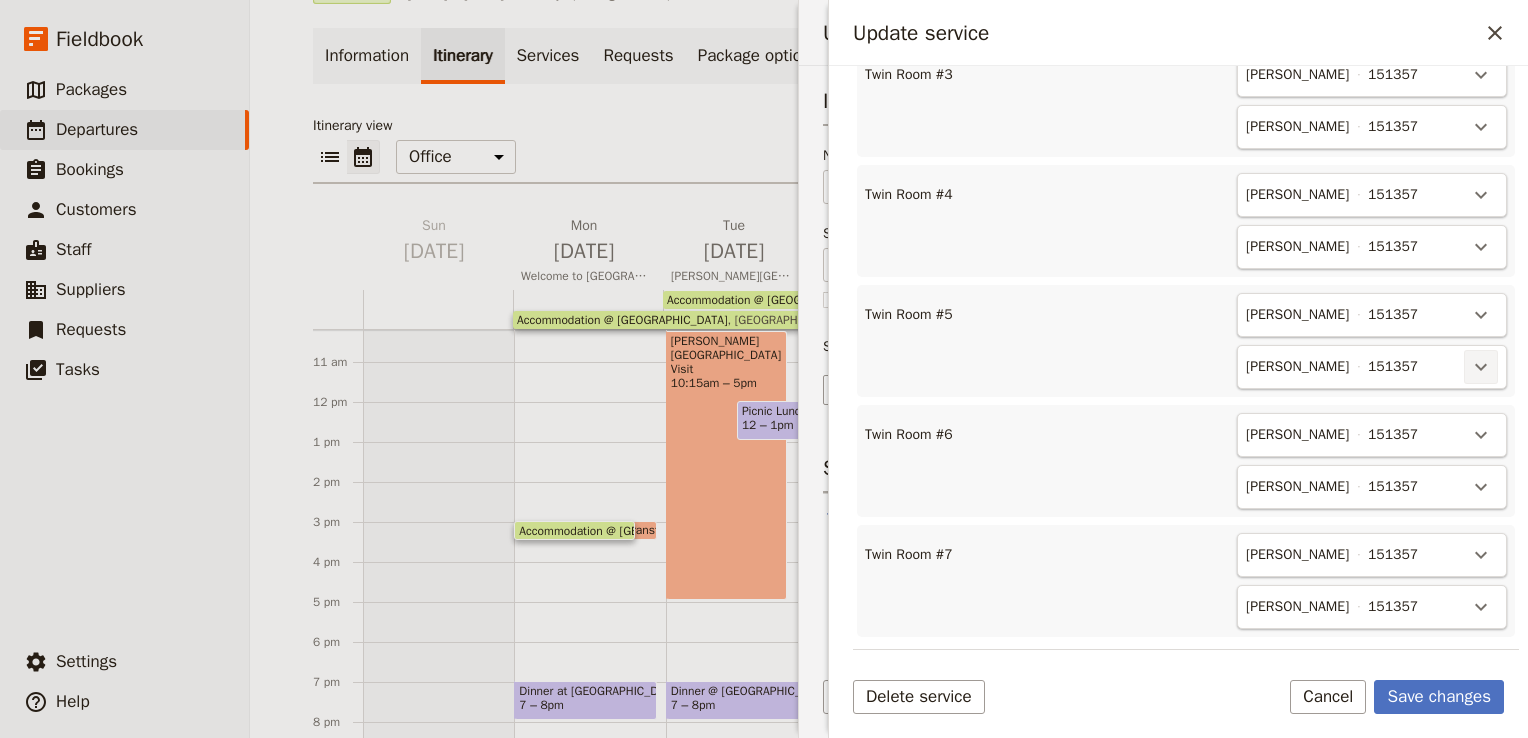 click 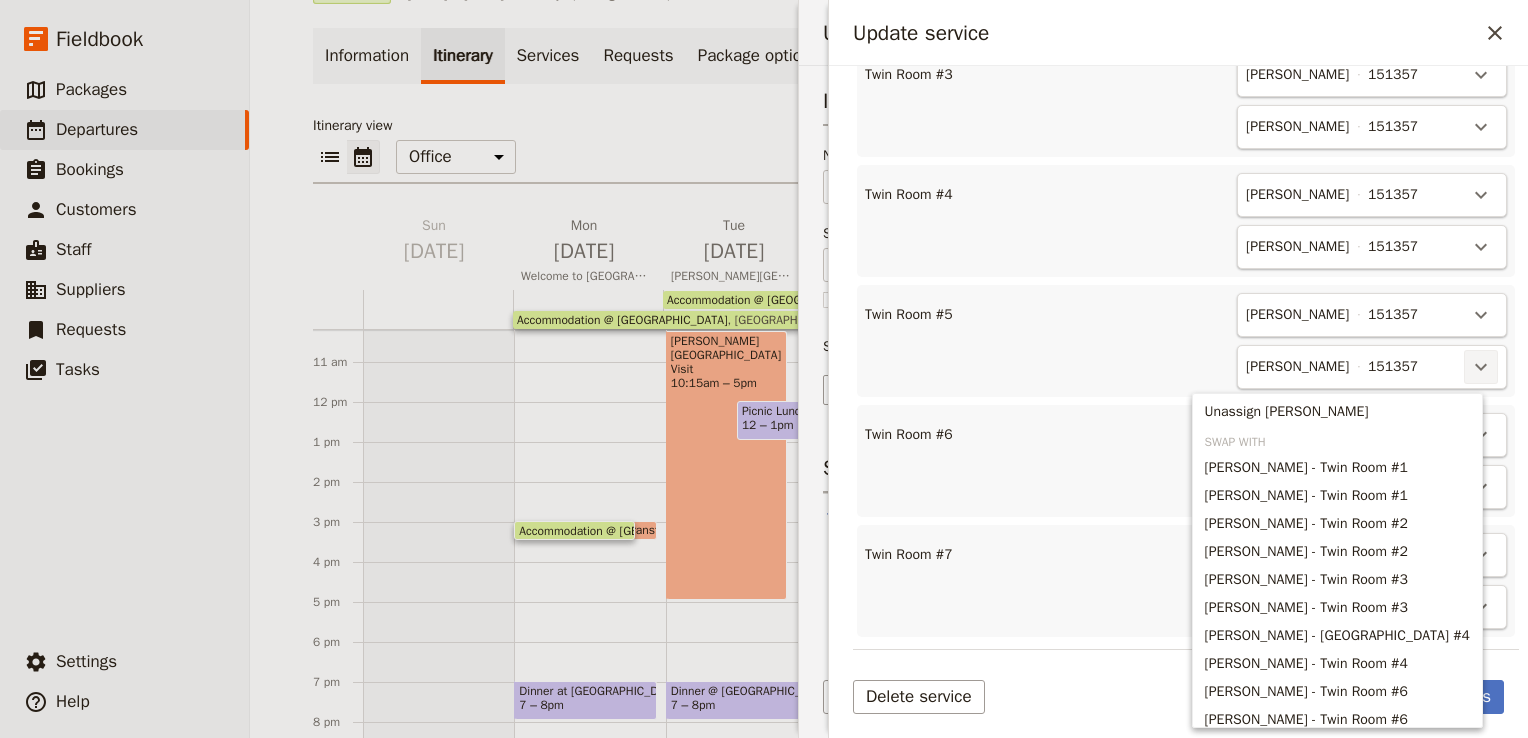 click on "Twin Room   #4 [PERSON_NAME] 151357 ​ [PERSON_NAME] 151357 ​" at bounding box center [1186, 221] 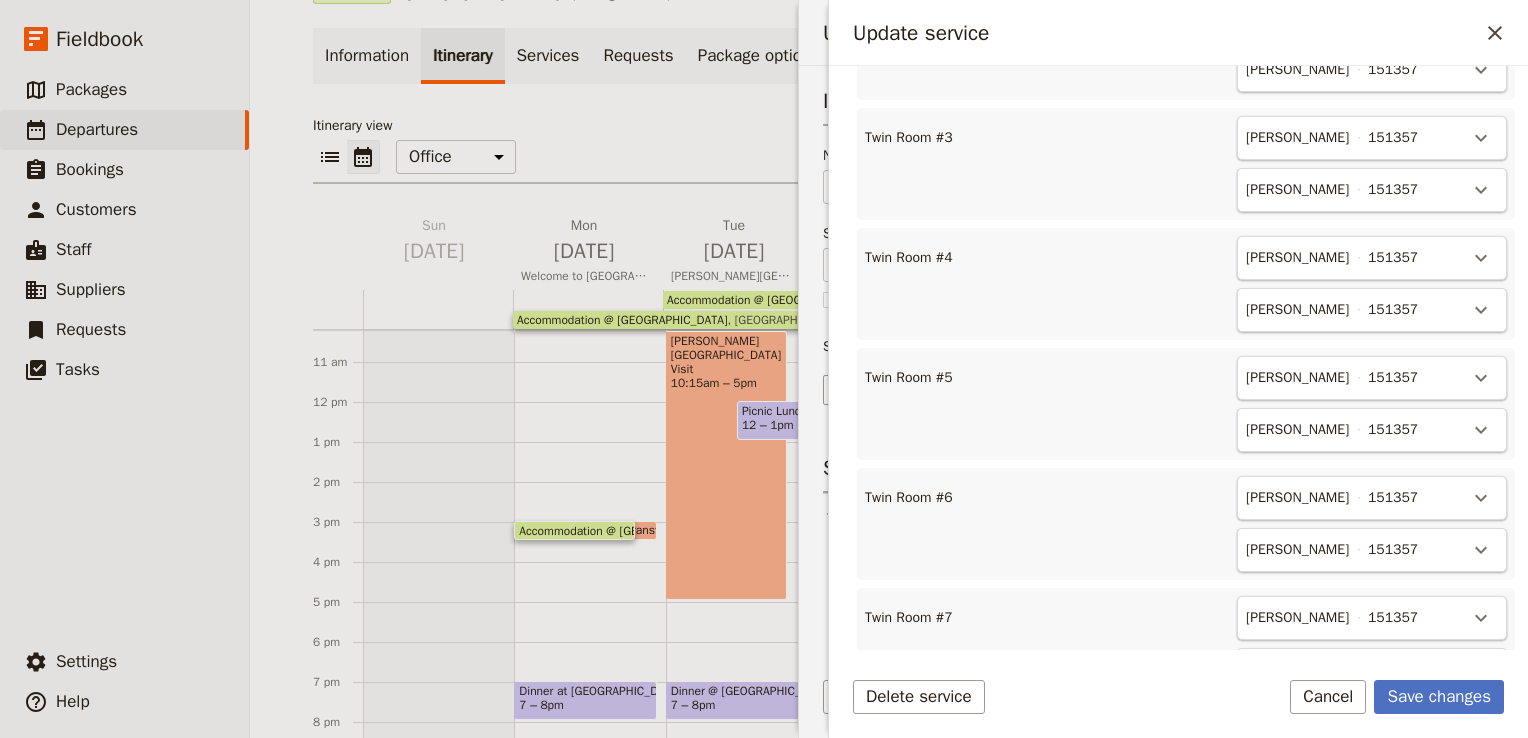 scroll, scrollTop: 940, scrollLeft: 0, axis: vertical 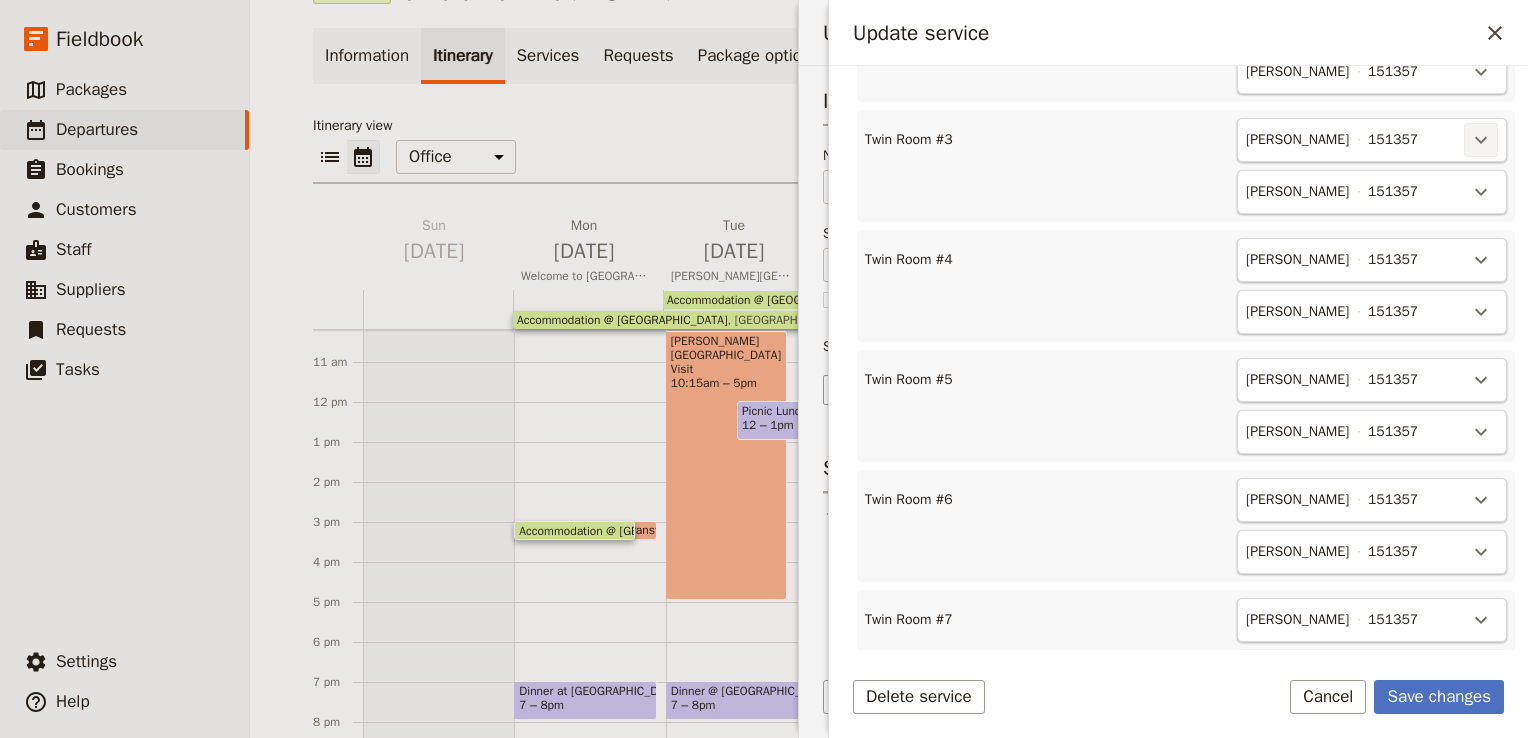 click 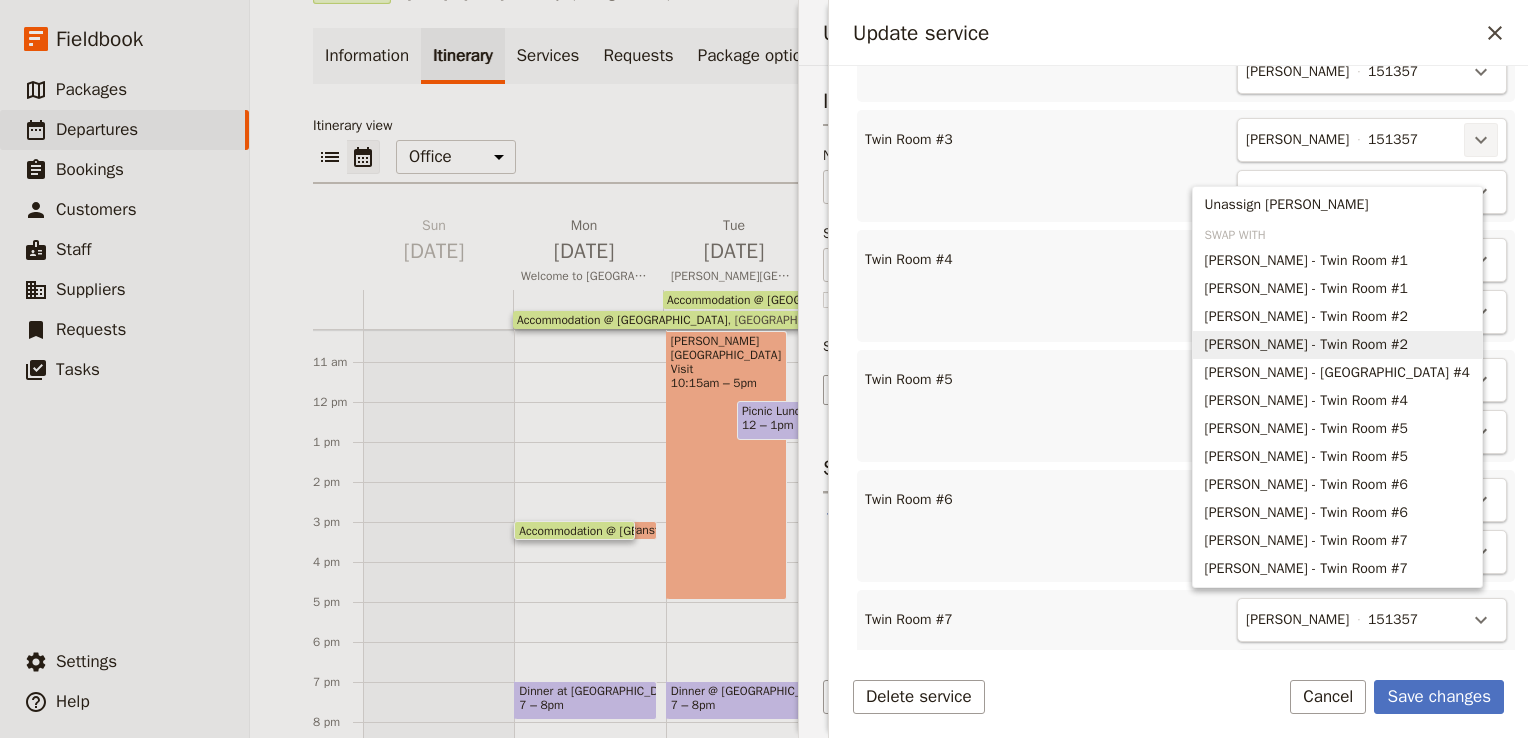 click on "[PERSON_NAME] - Twin Room #2" at bounding box center (1306, 345) 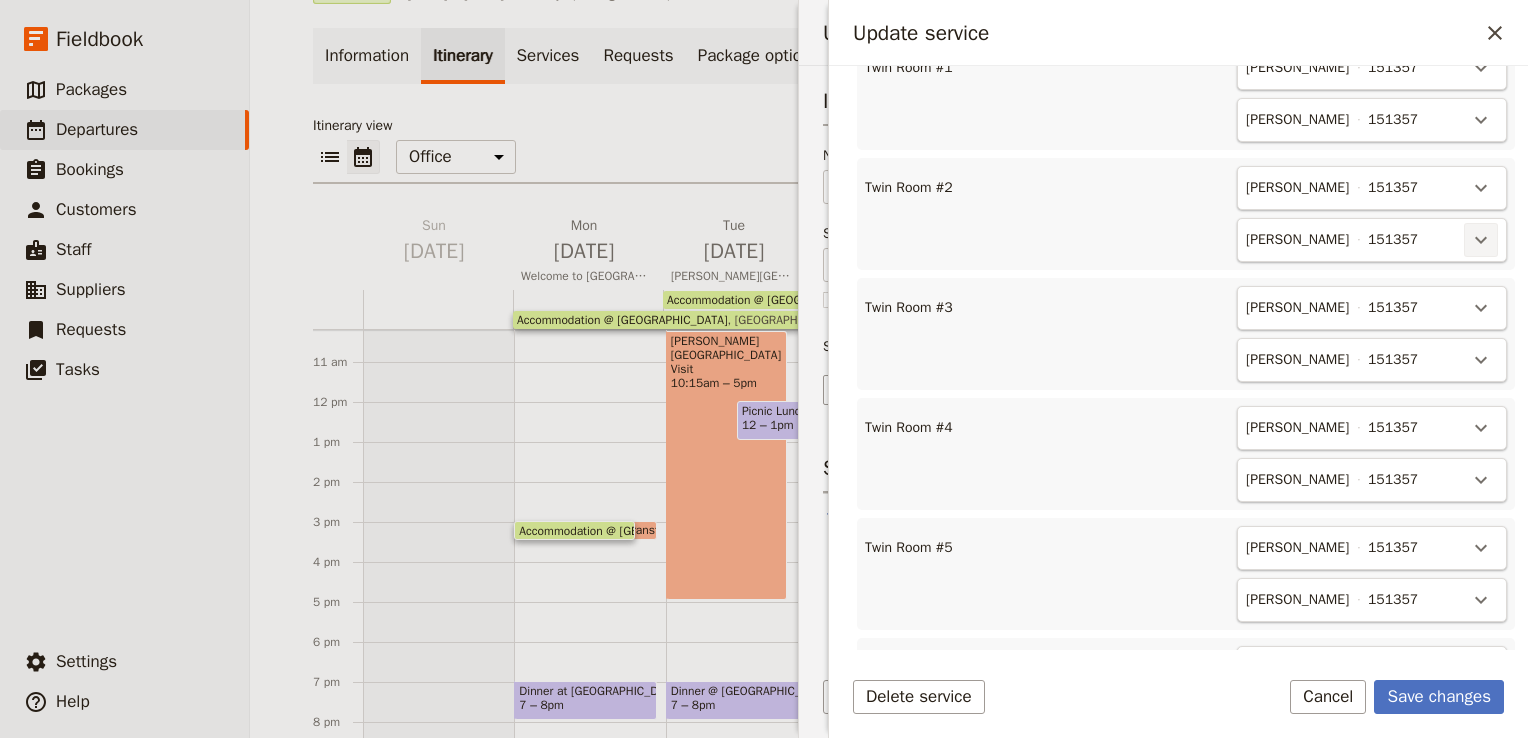 scroll, scrollTop: 768, scrollLeft: 0, axis: vertical 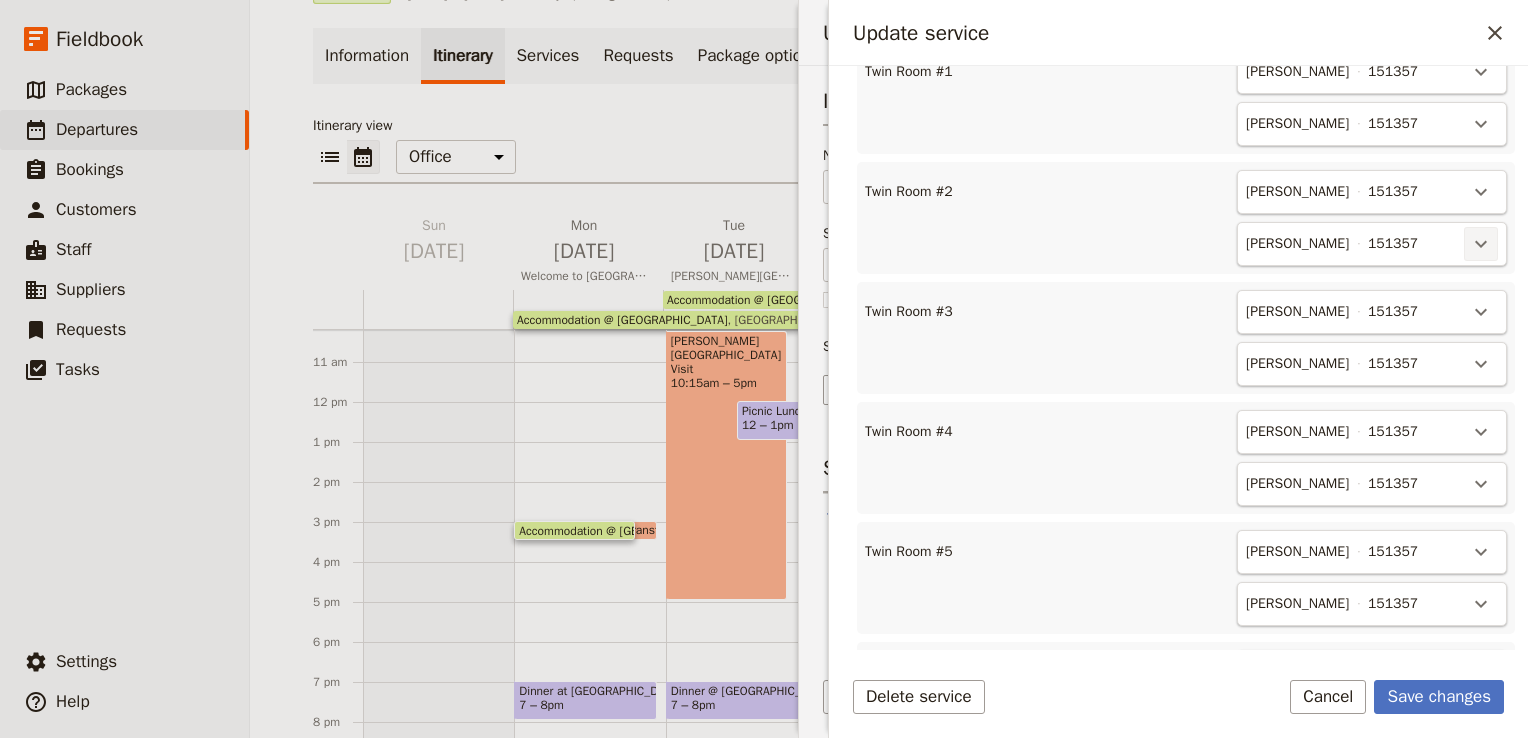 click 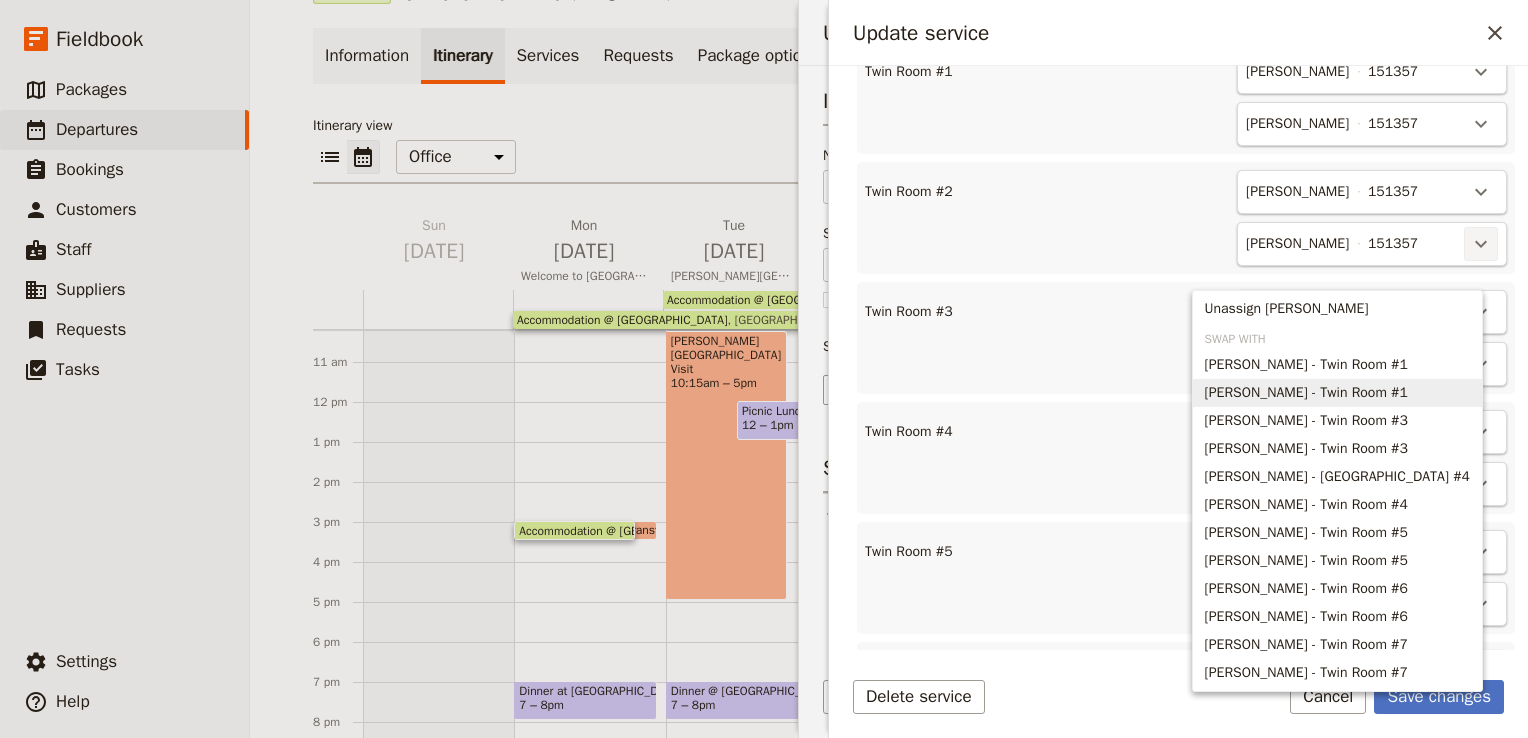 click on "[PERSON_NAME] - Twin Room #1" at bounding box center [1306, 393] 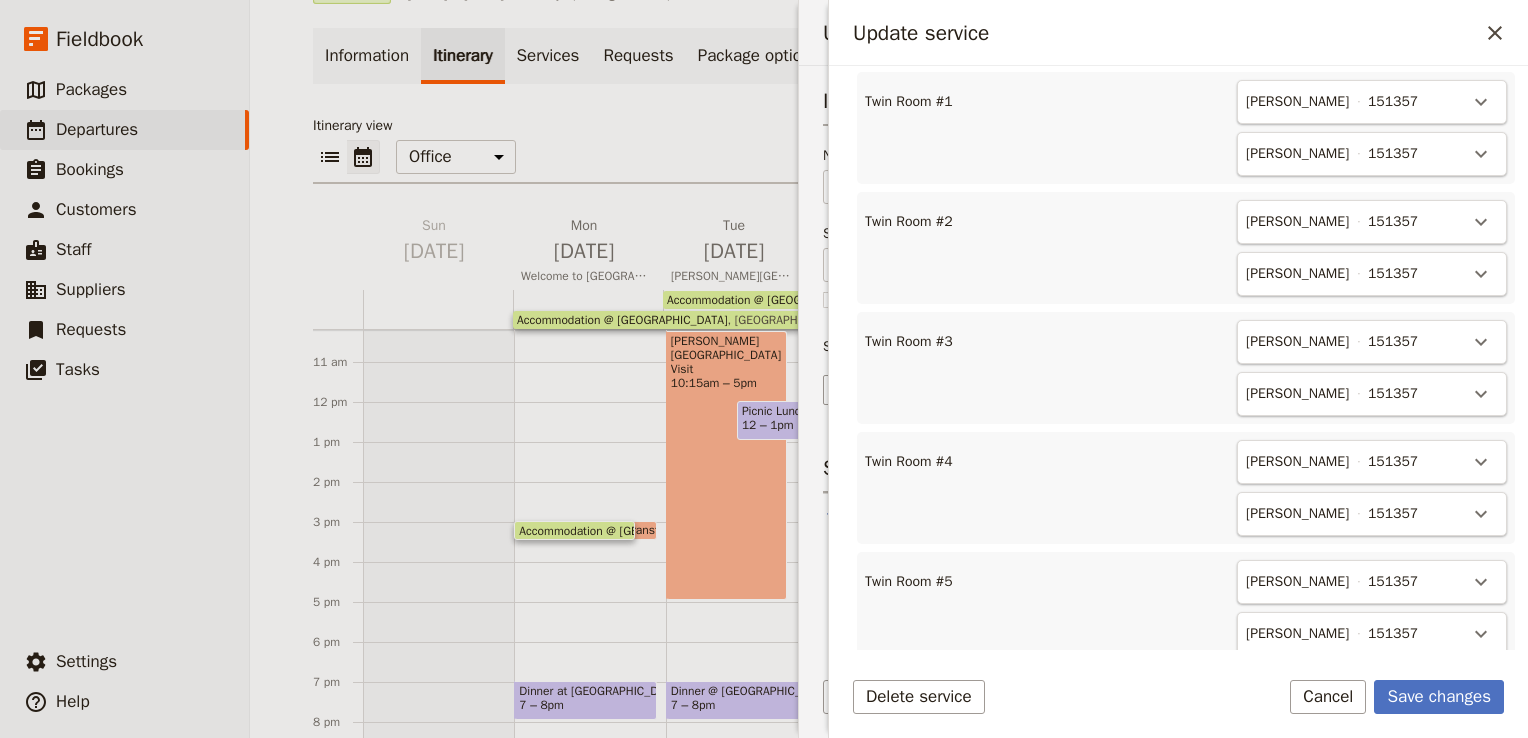 scroll, scrollTop: 1025, scrollLeft: 0, axis: vertical 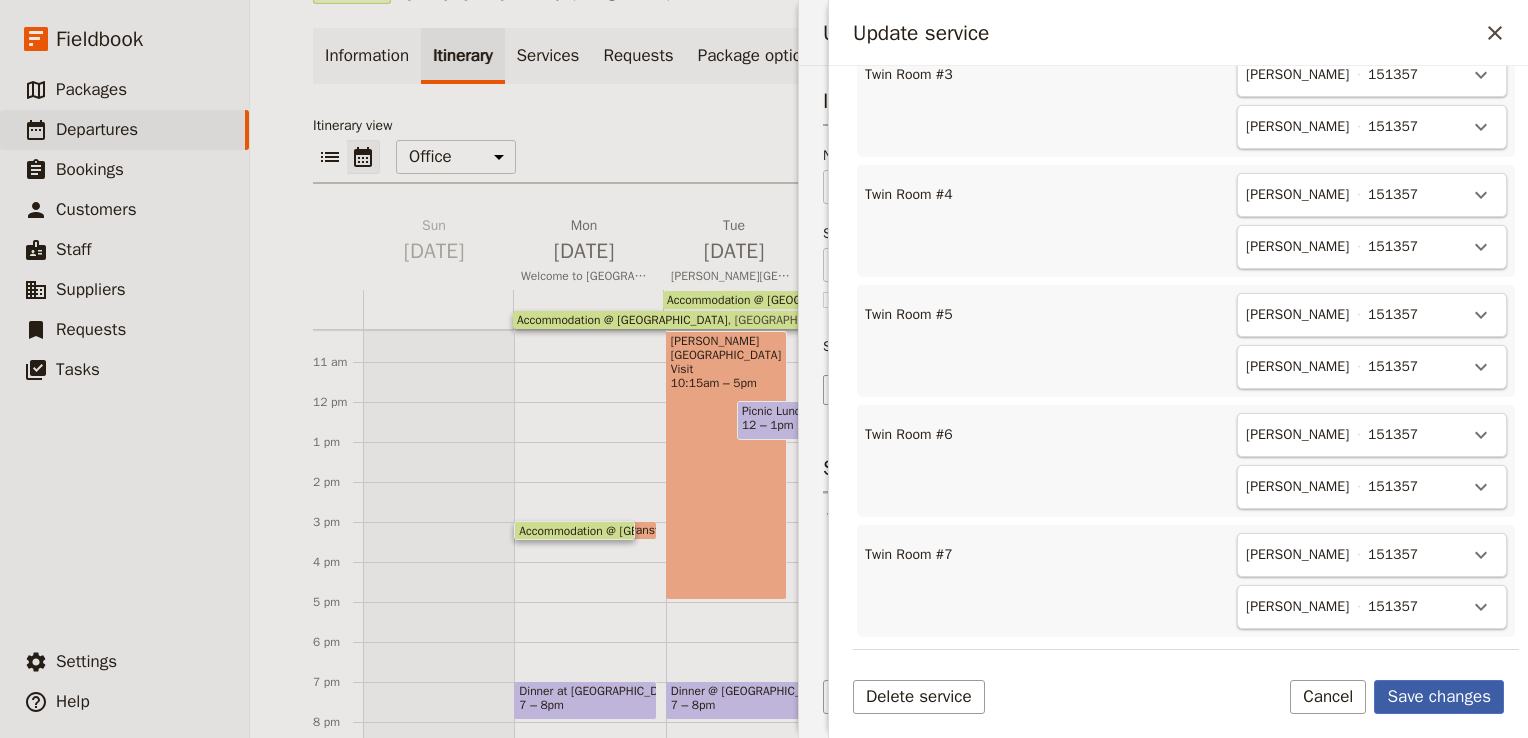 click on "Save changes" at bounding box center (1439, 697) 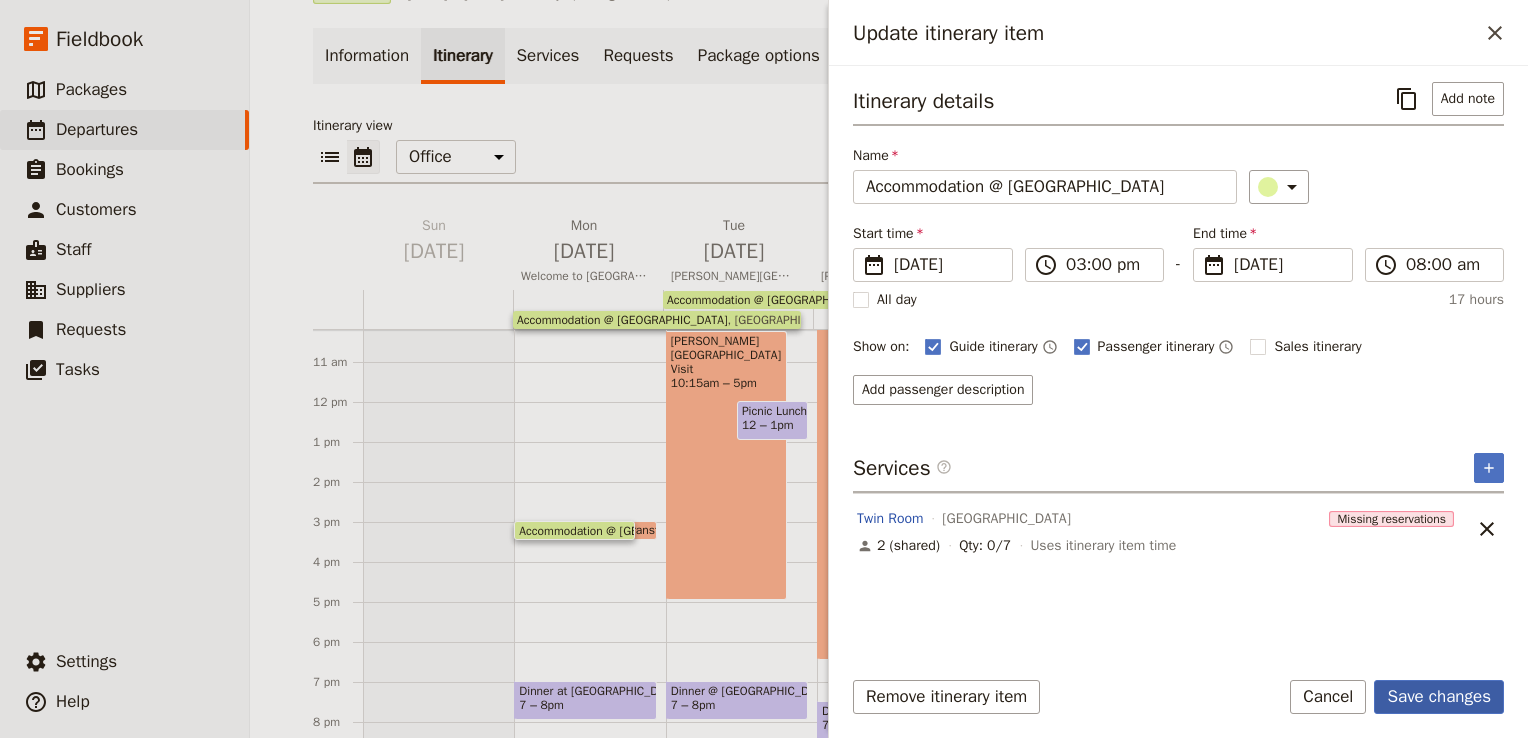 click on "Save changes" at bounding box center [1439, 697] 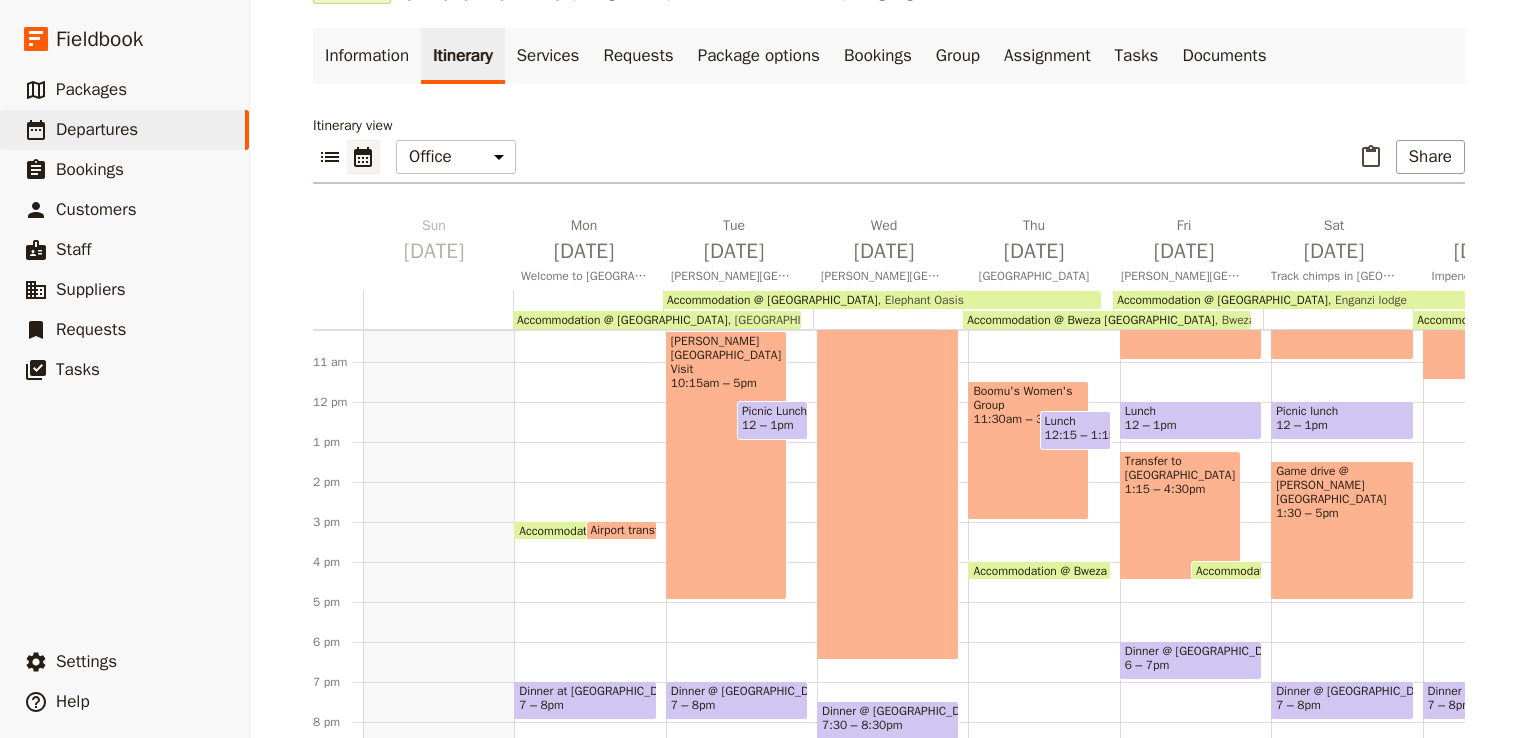 click on "Elephant Oasis" at bounding box center [921, 300] 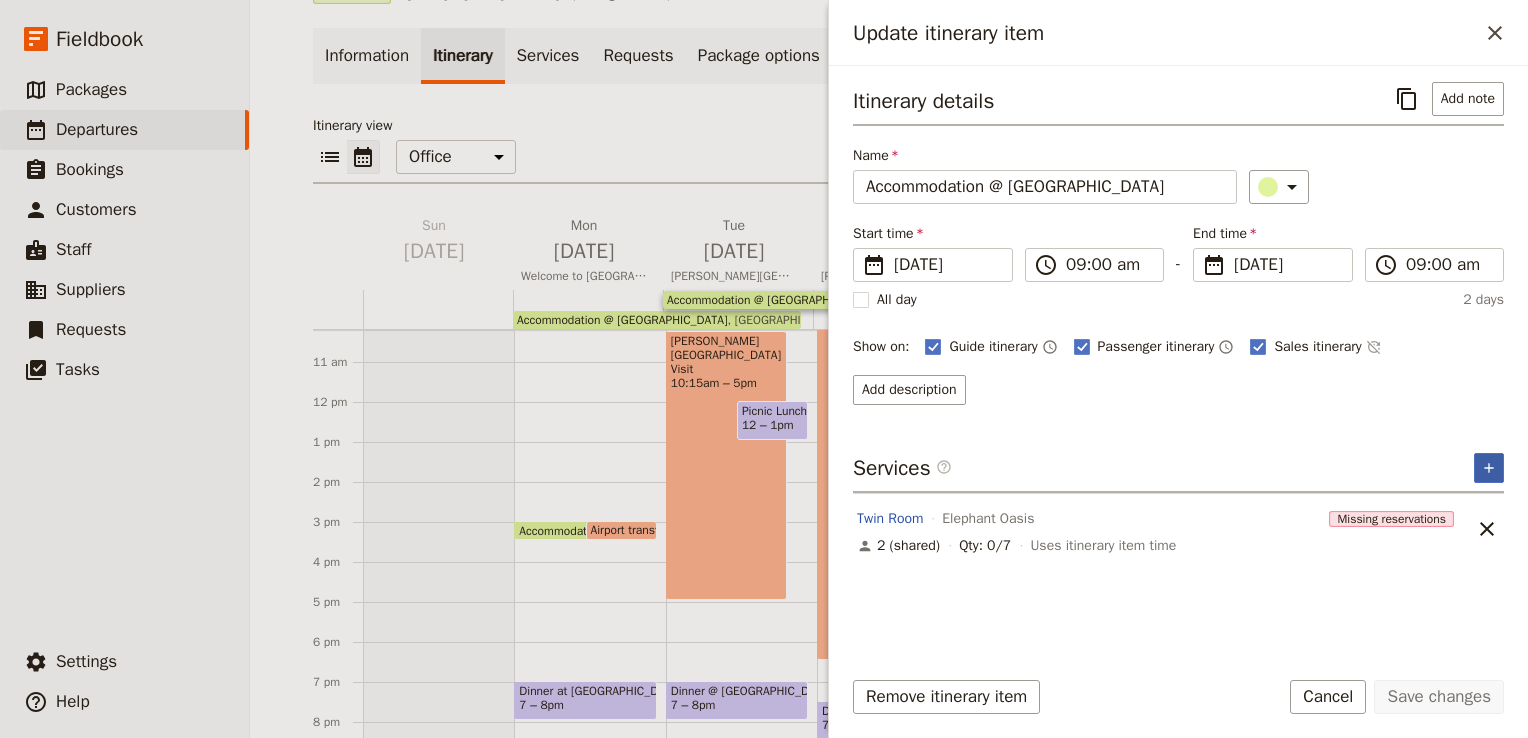 click 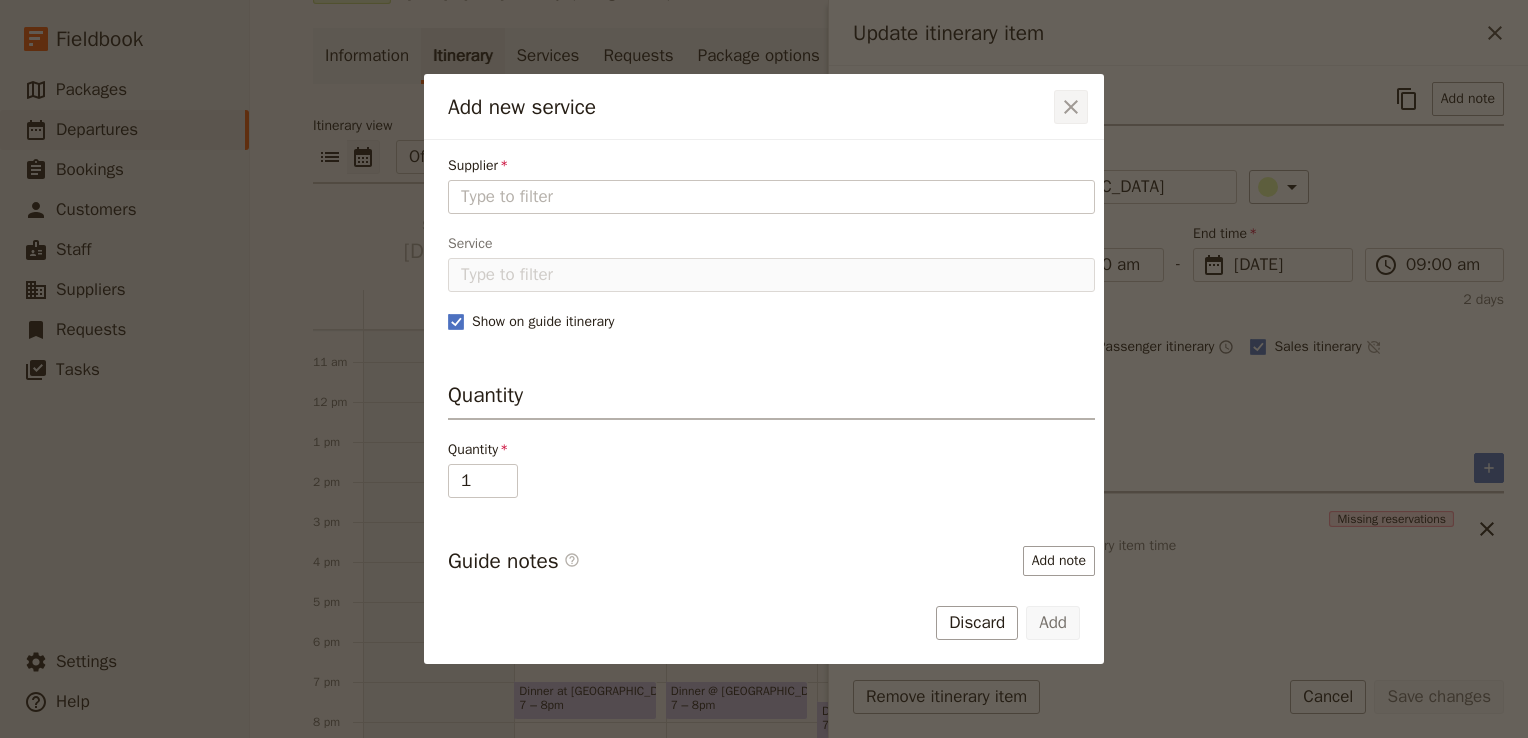click 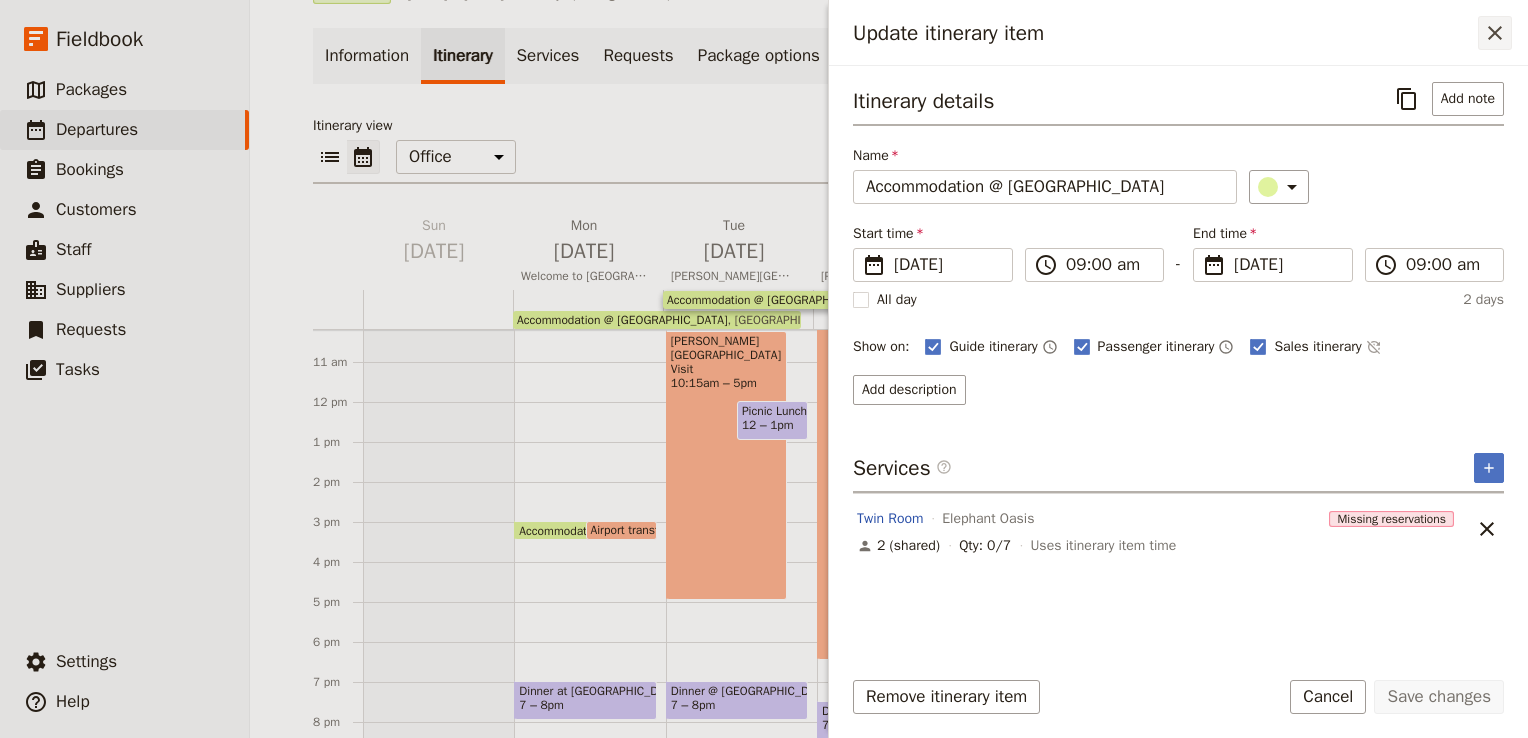 click 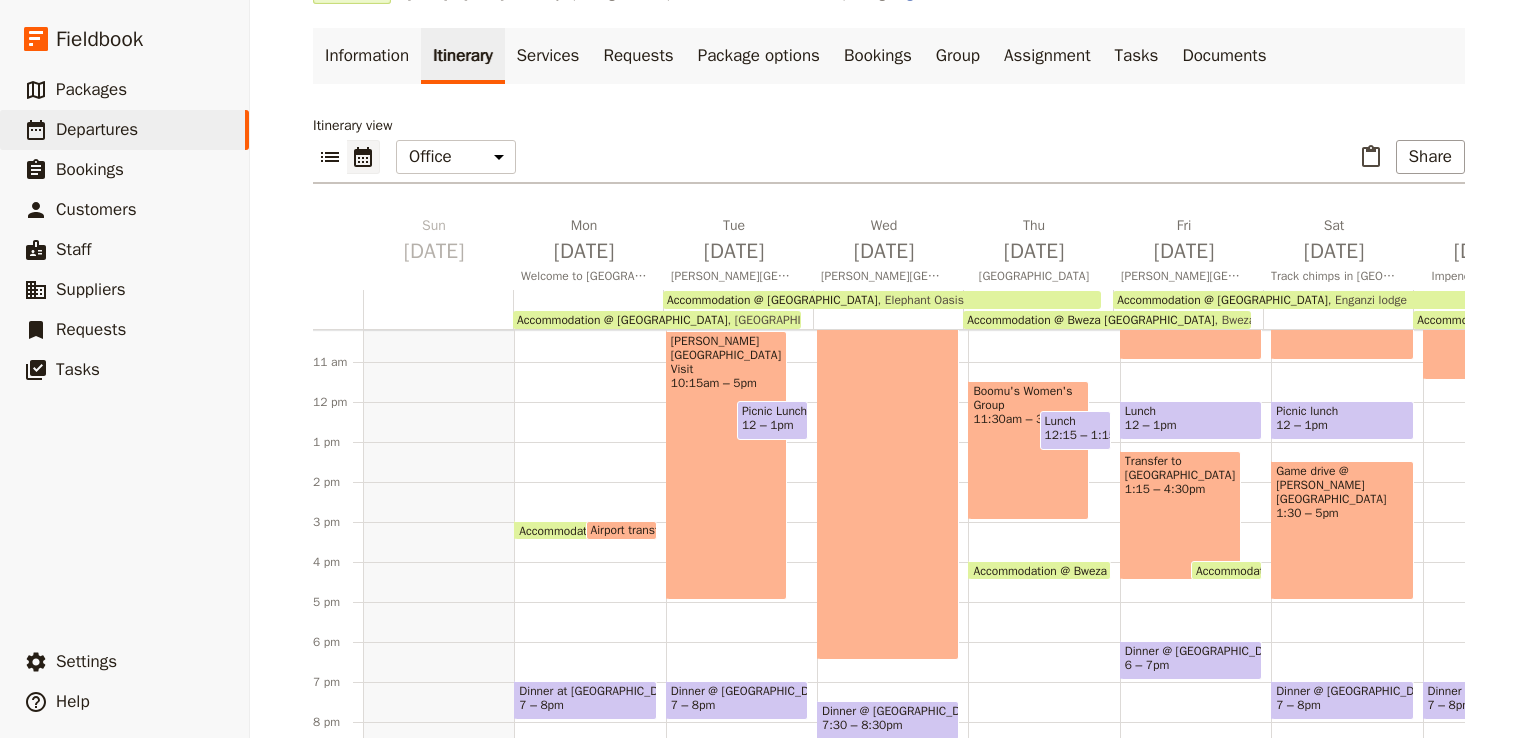 click on "Accommodation @ [GEOGRAPHIC_DATA]" at bounding box center [622, 320] 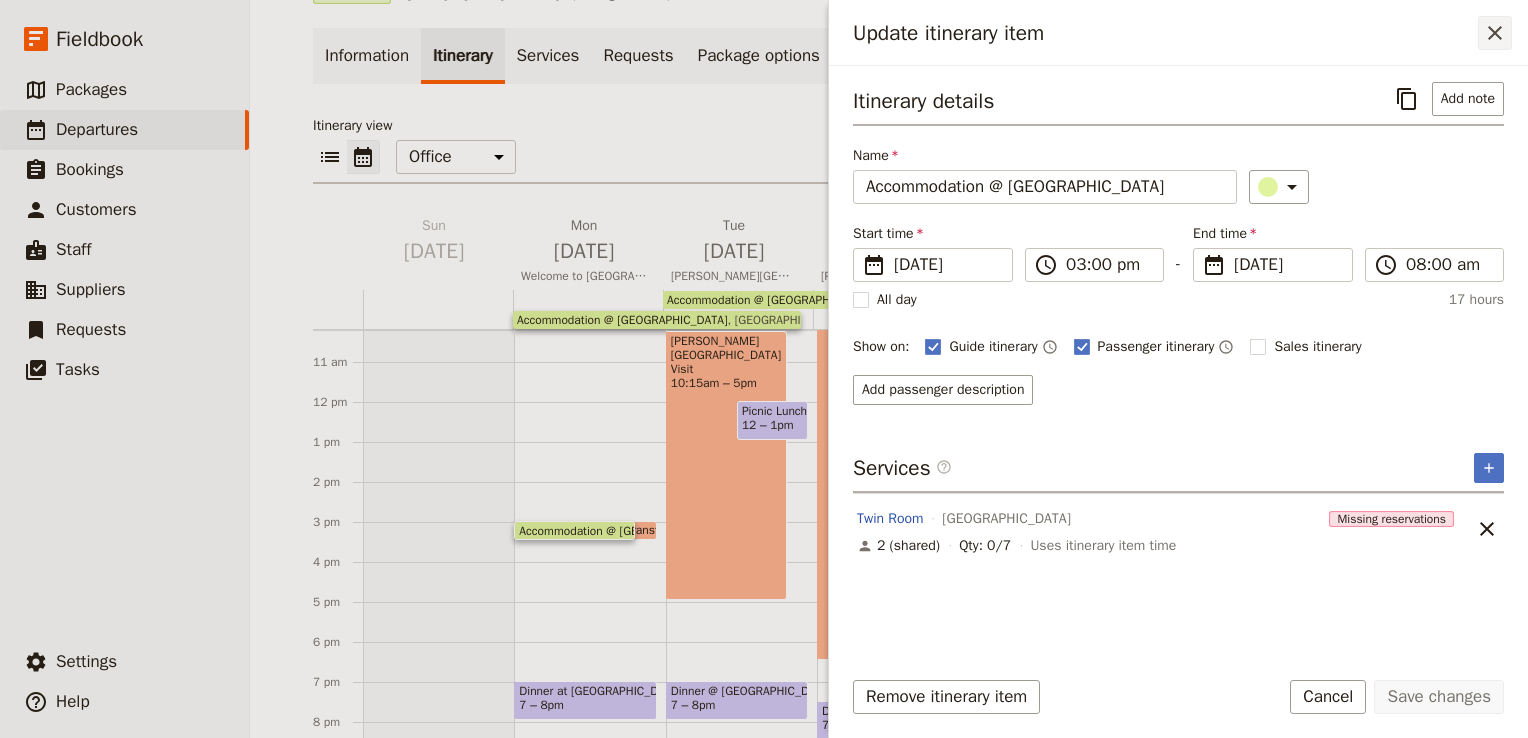 click 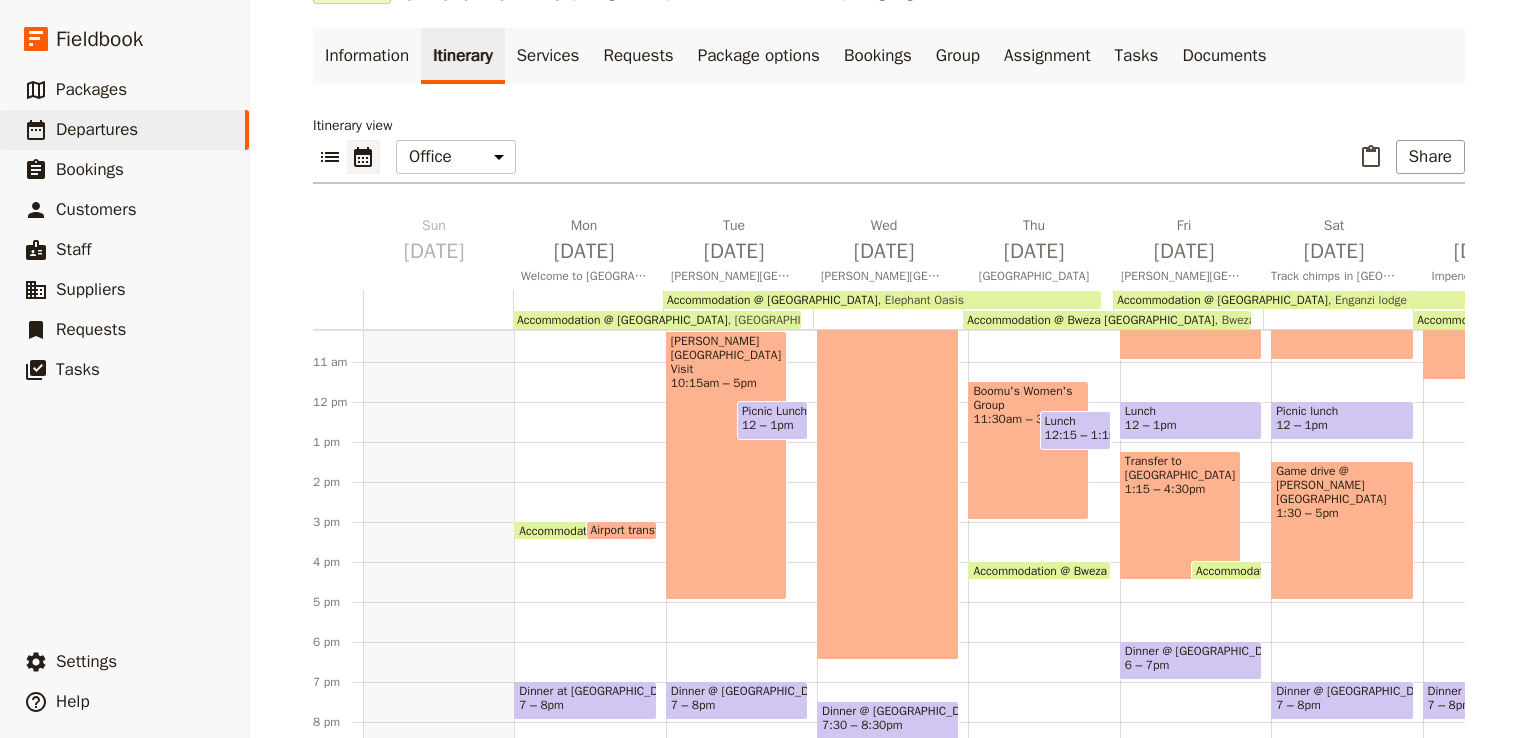 click on "Elephant Oasis" at bounding box center (921, 300) 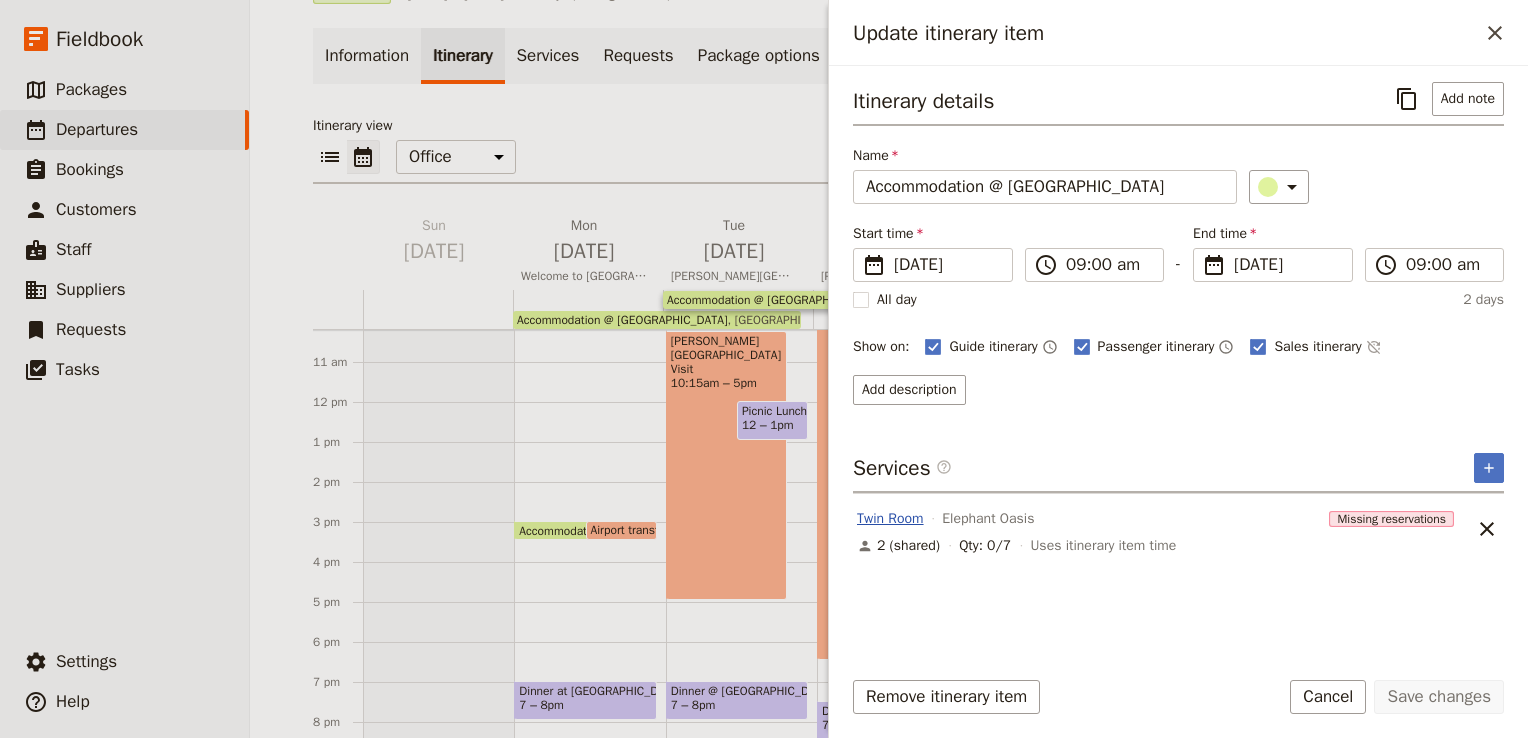 click on "Twin Room" at bounding box center [890, 519] 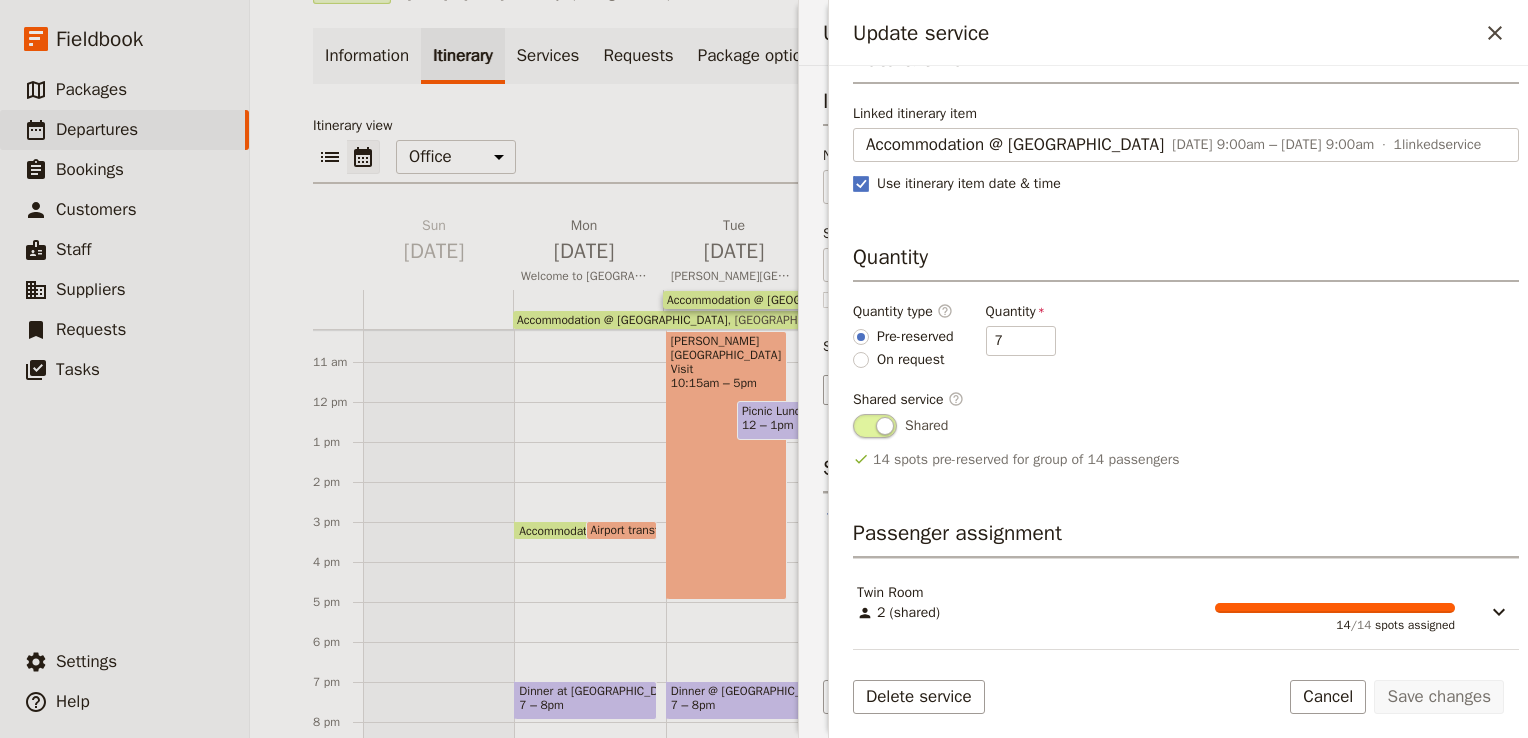 scroll, scrollTop: 160, scrollLeft: 0, axis: vertical 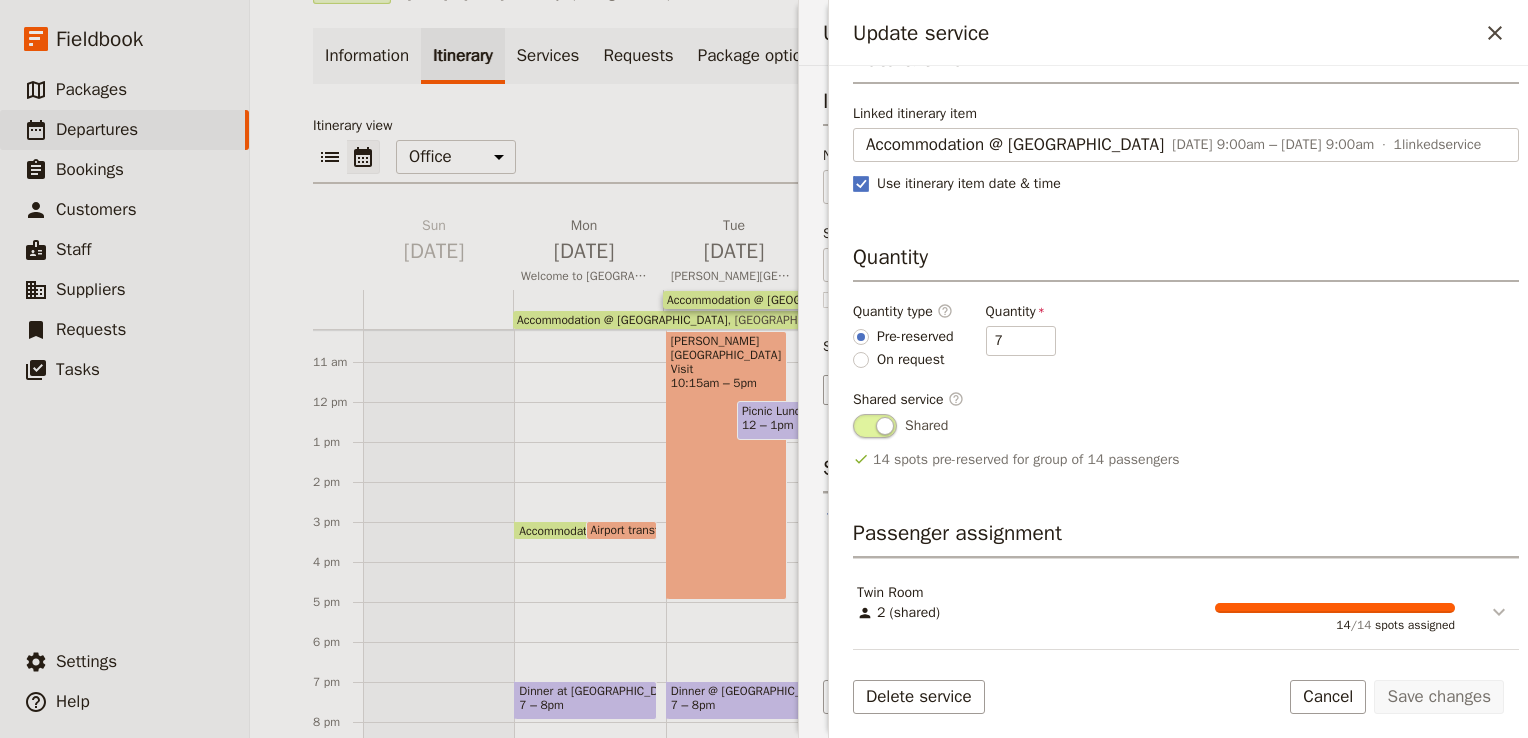 click 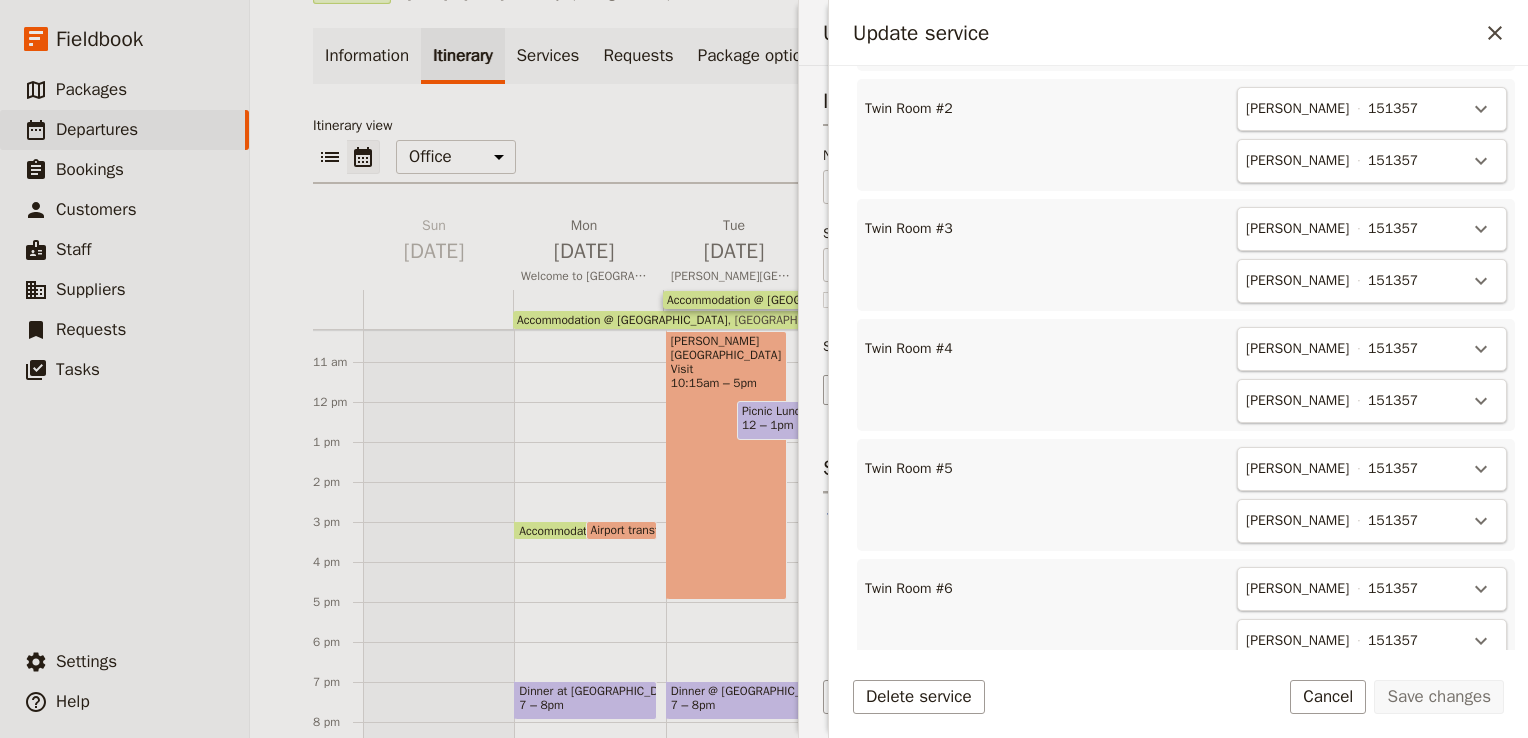 scroll, scrollTop: 856, scrollLeft: 0, axis: vertical 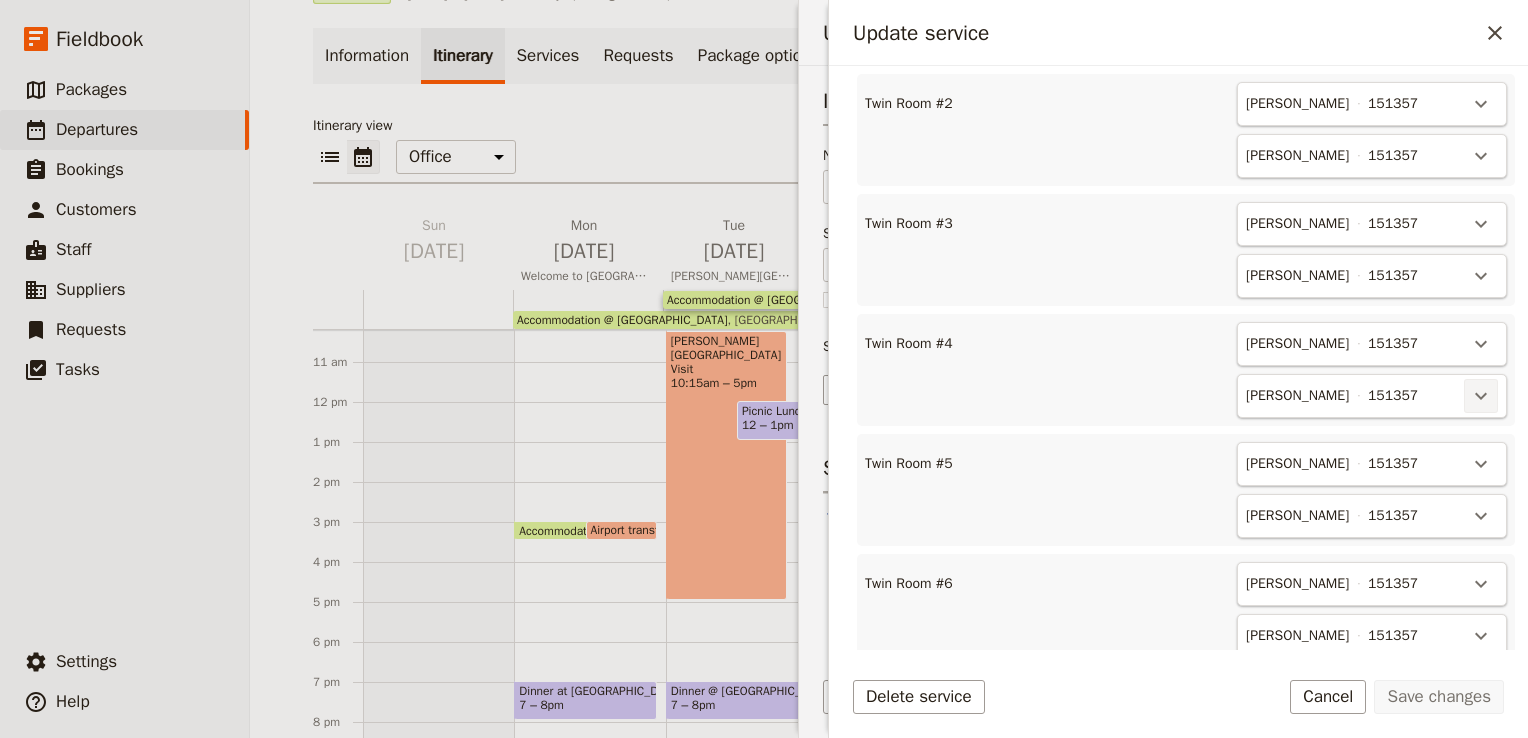 click 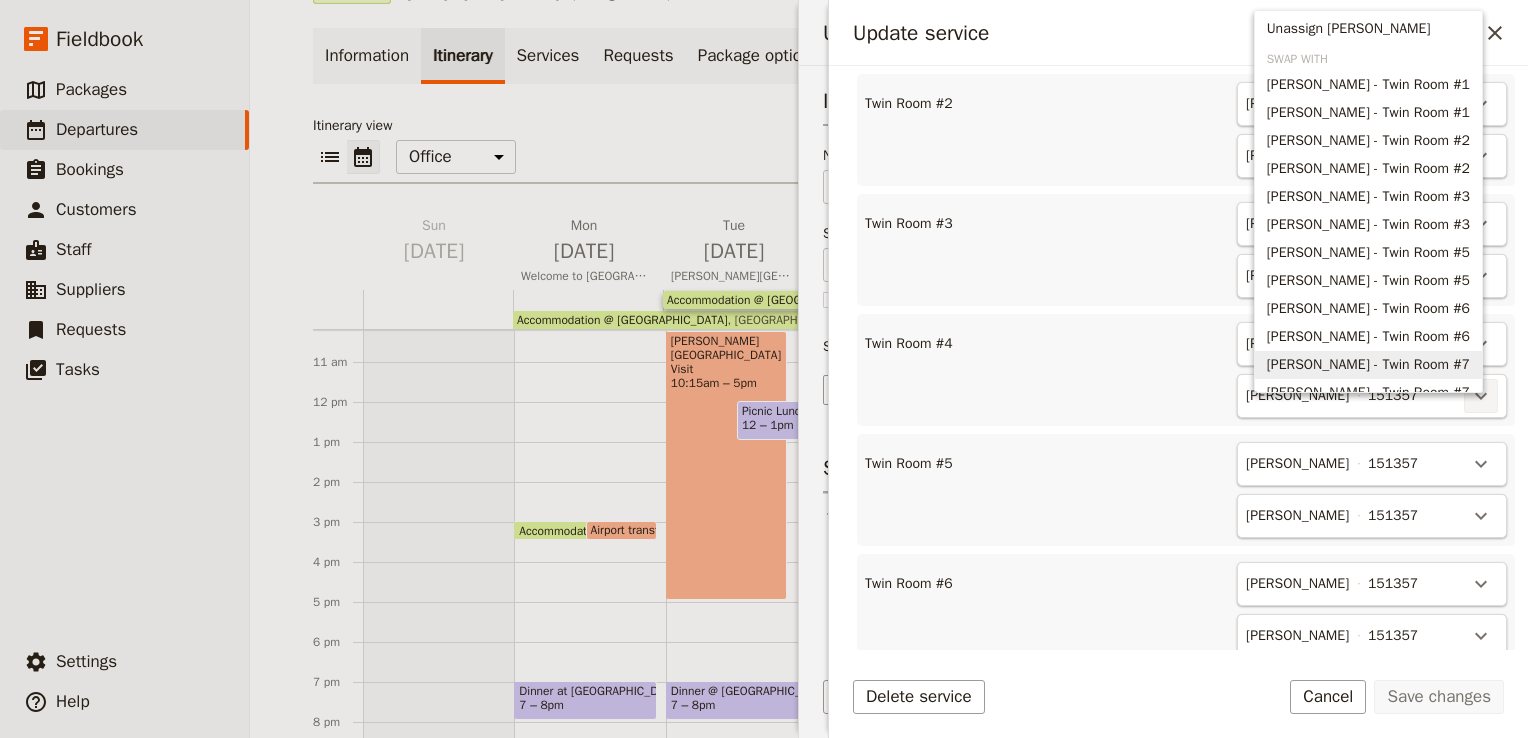 scroll, scrollTop: 18, scrollLeft: 0, axis: vertical 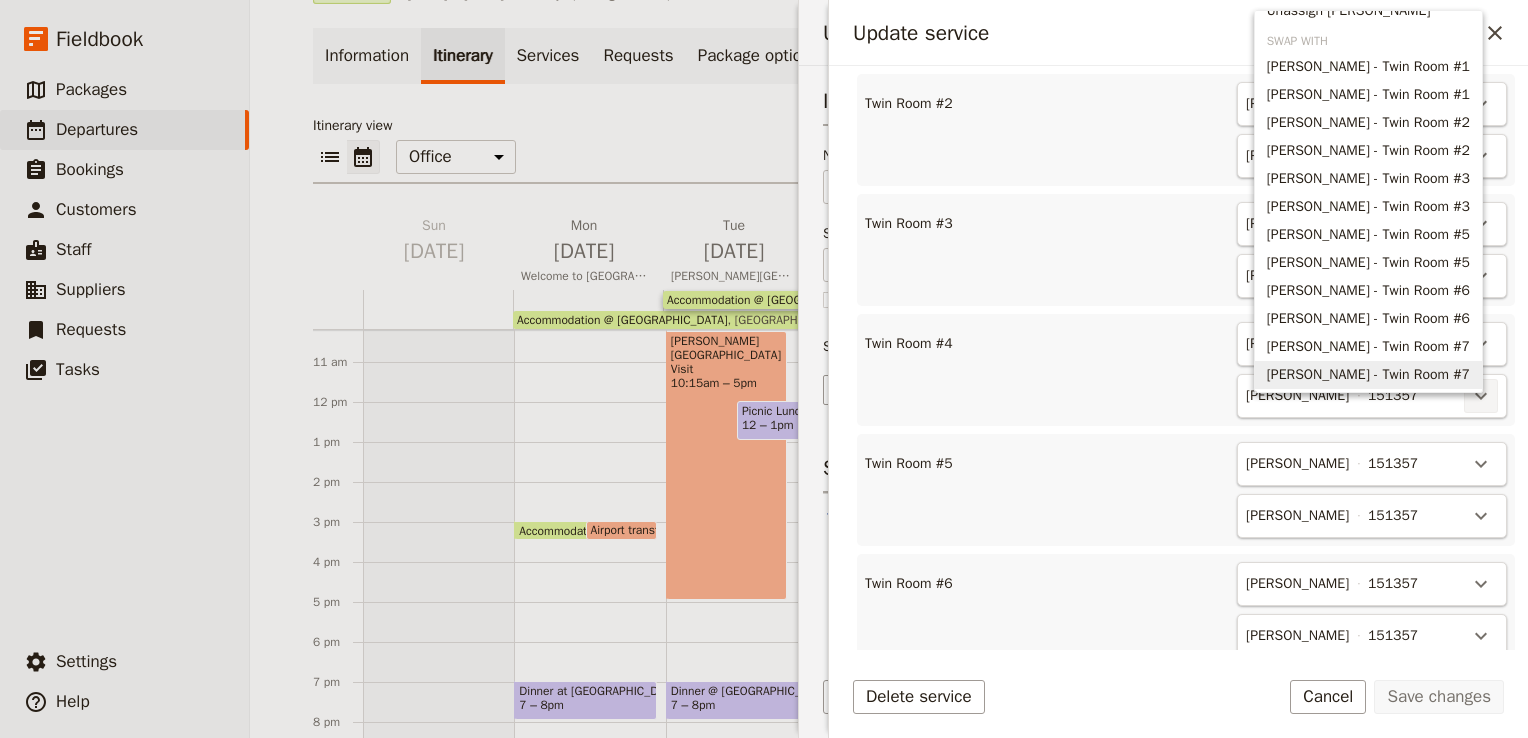 click on "[PERSON_NAME] - Twin Room #7" at bounding box center [1368, 375] 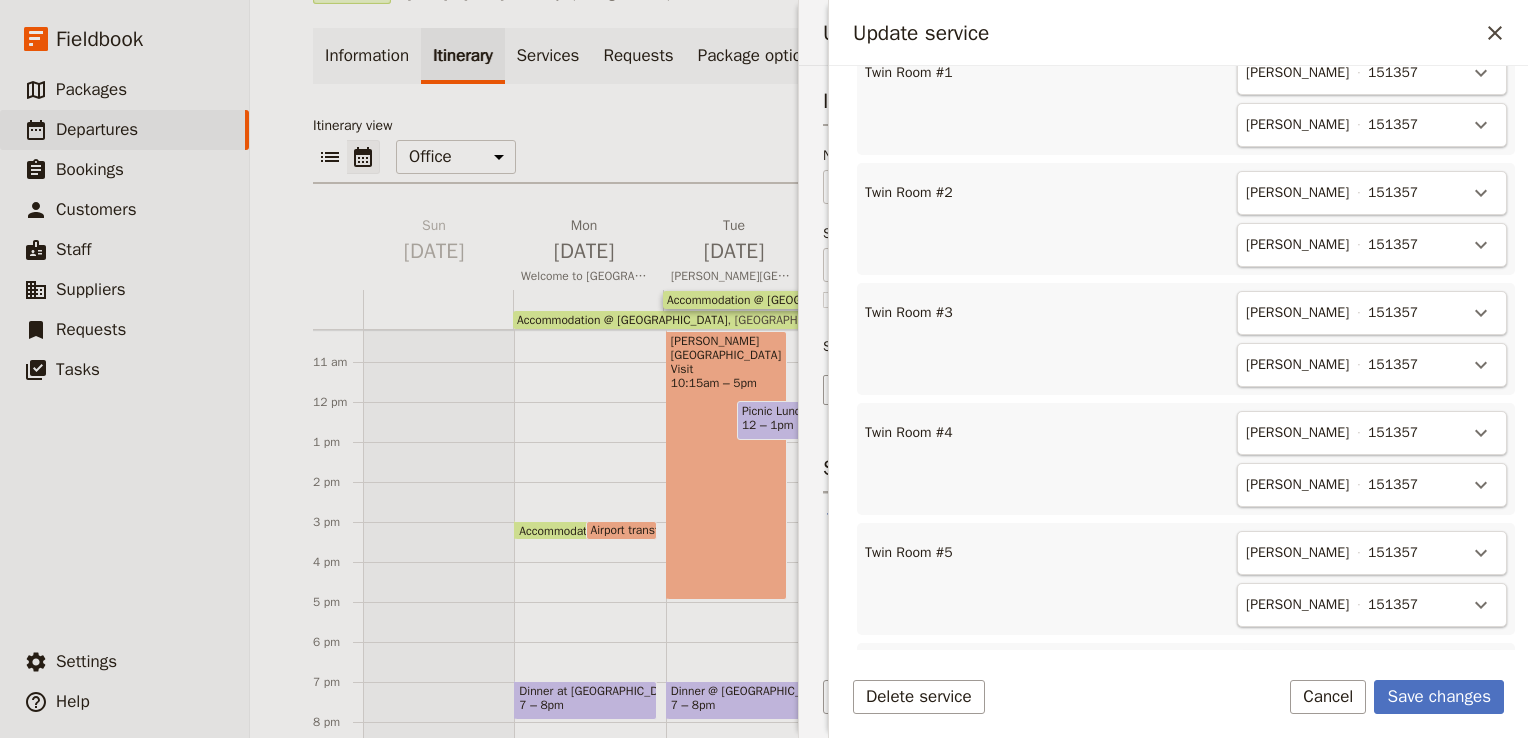 scroll, scrollTop: 765, scrollLeft: 0, axis: vertical 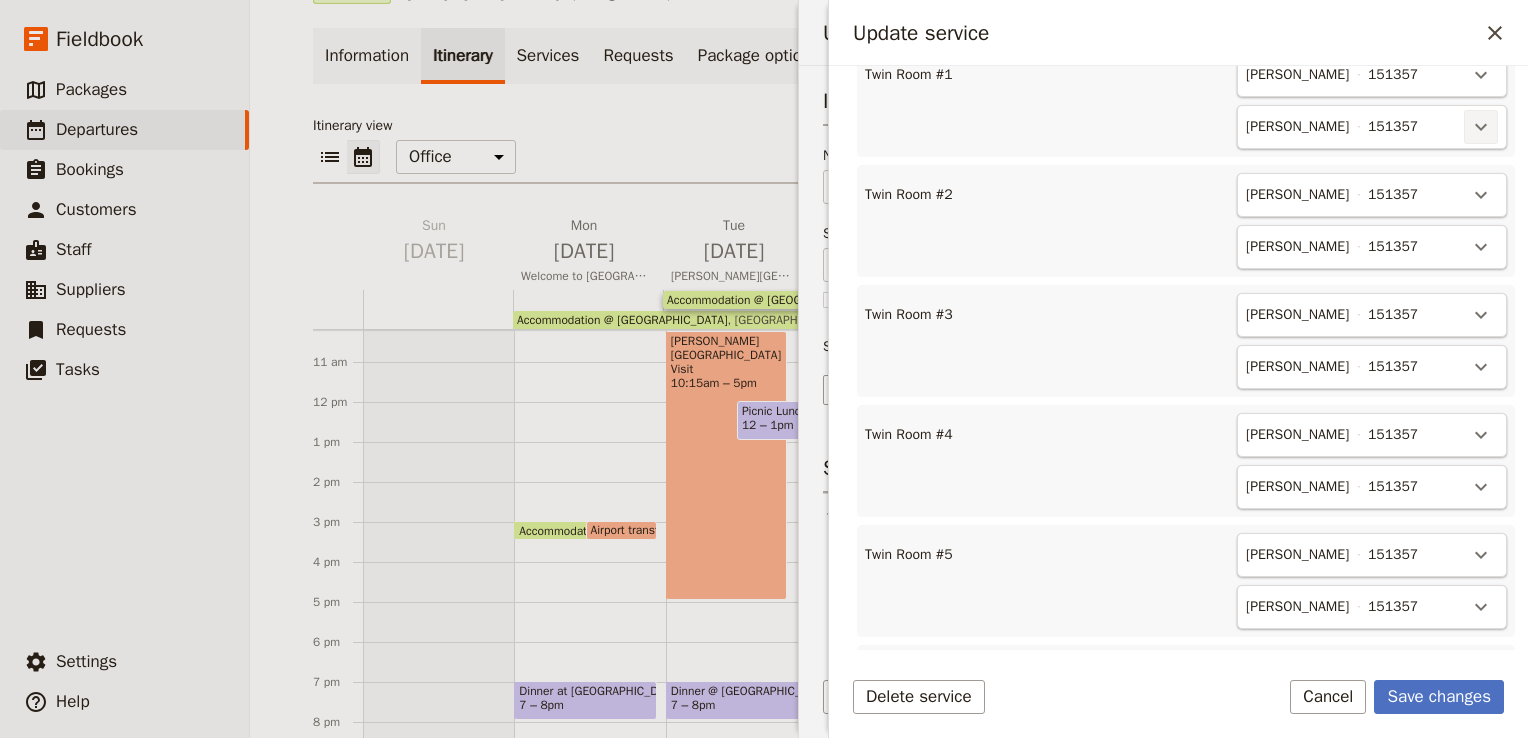 click 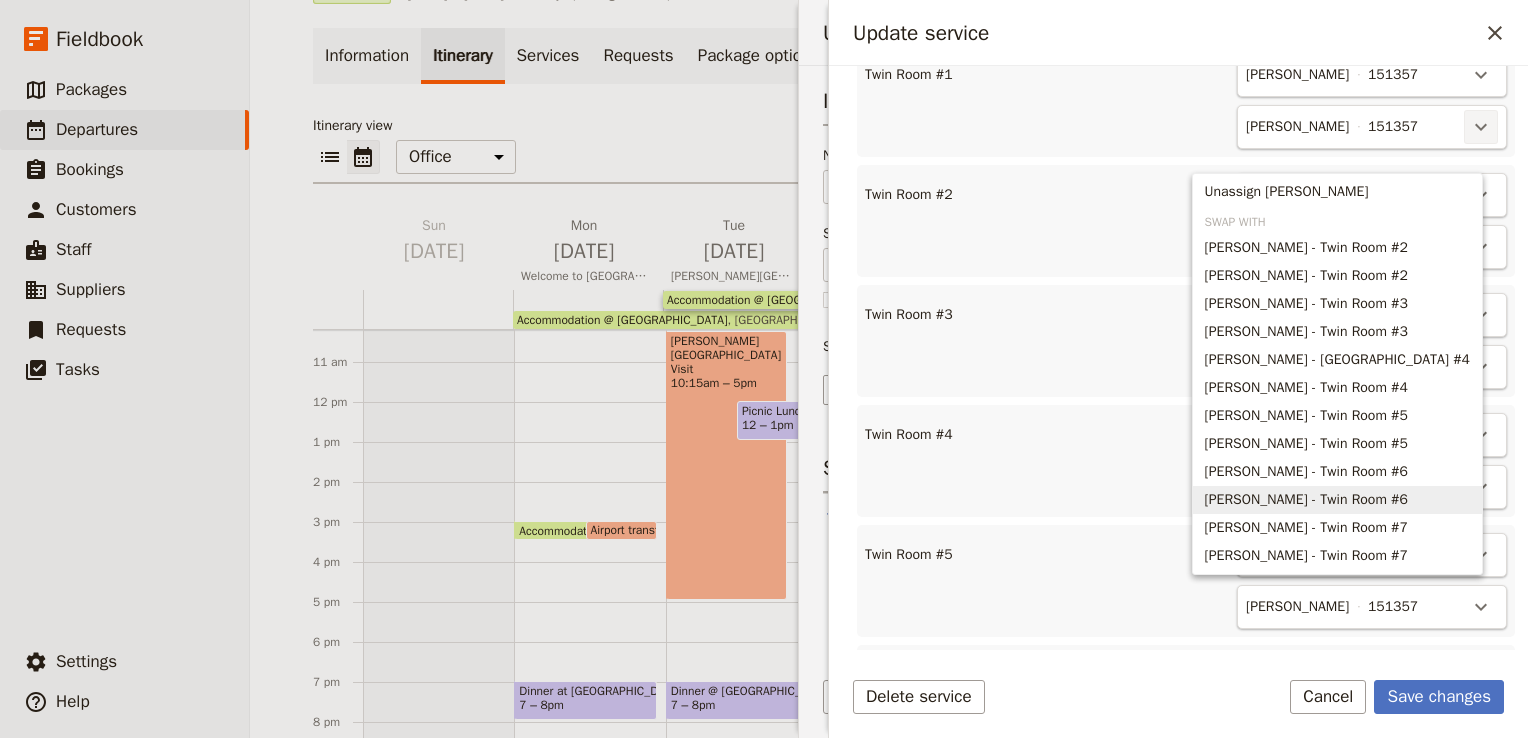 click on "[PERSON_NAME] - Twin Room #6" at bounding box center [1306, 500] 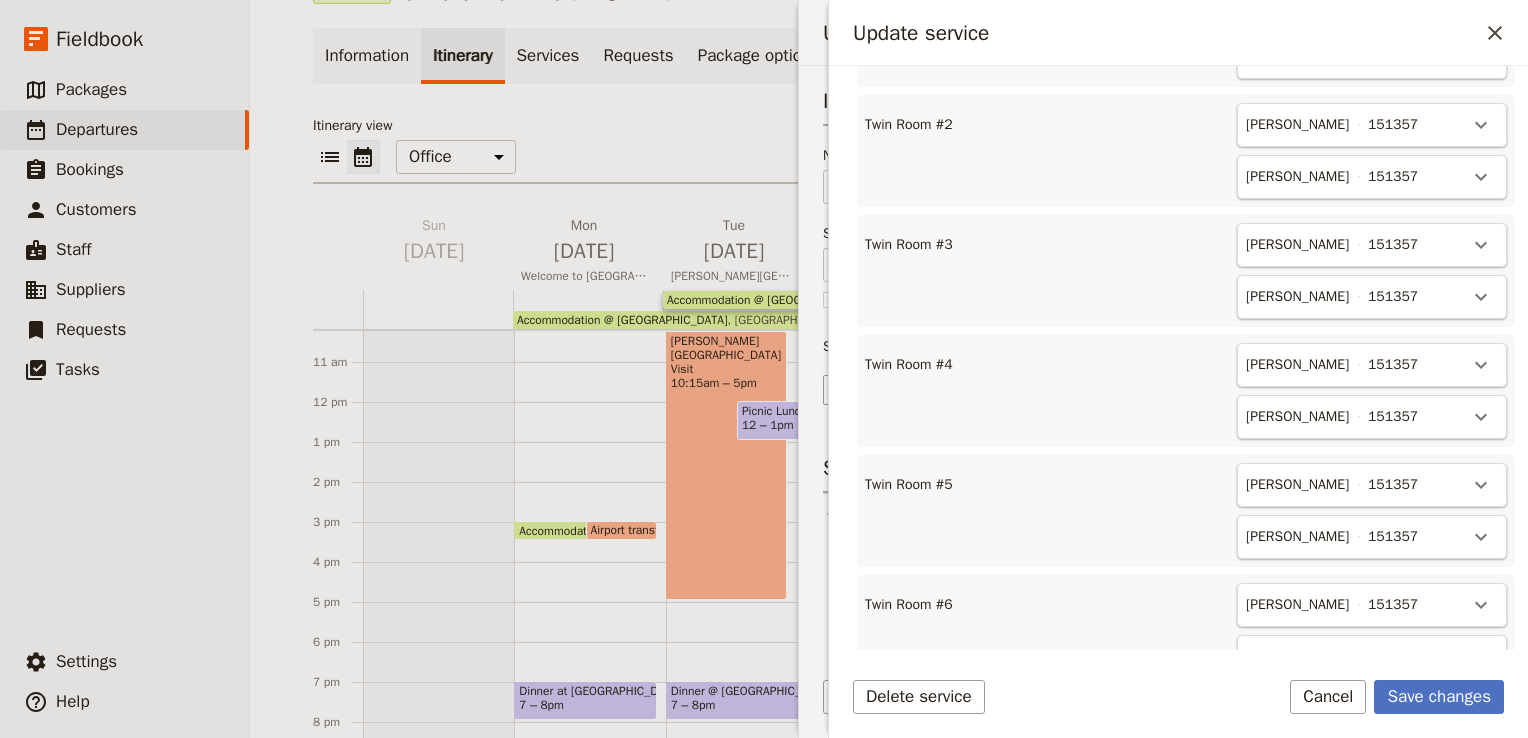 scroll, scrollTop: 829, scrollLeft: 0, axis: vertical 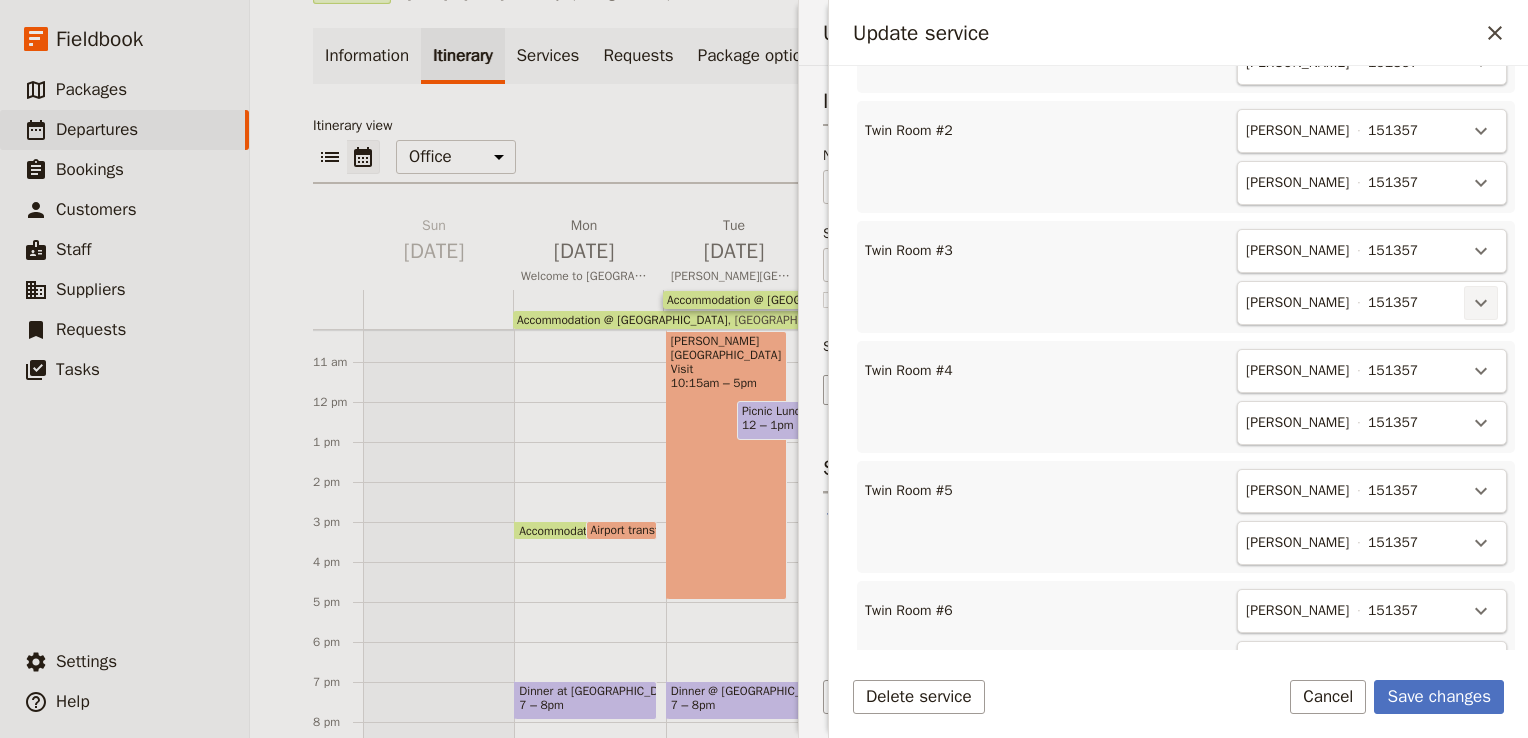 click 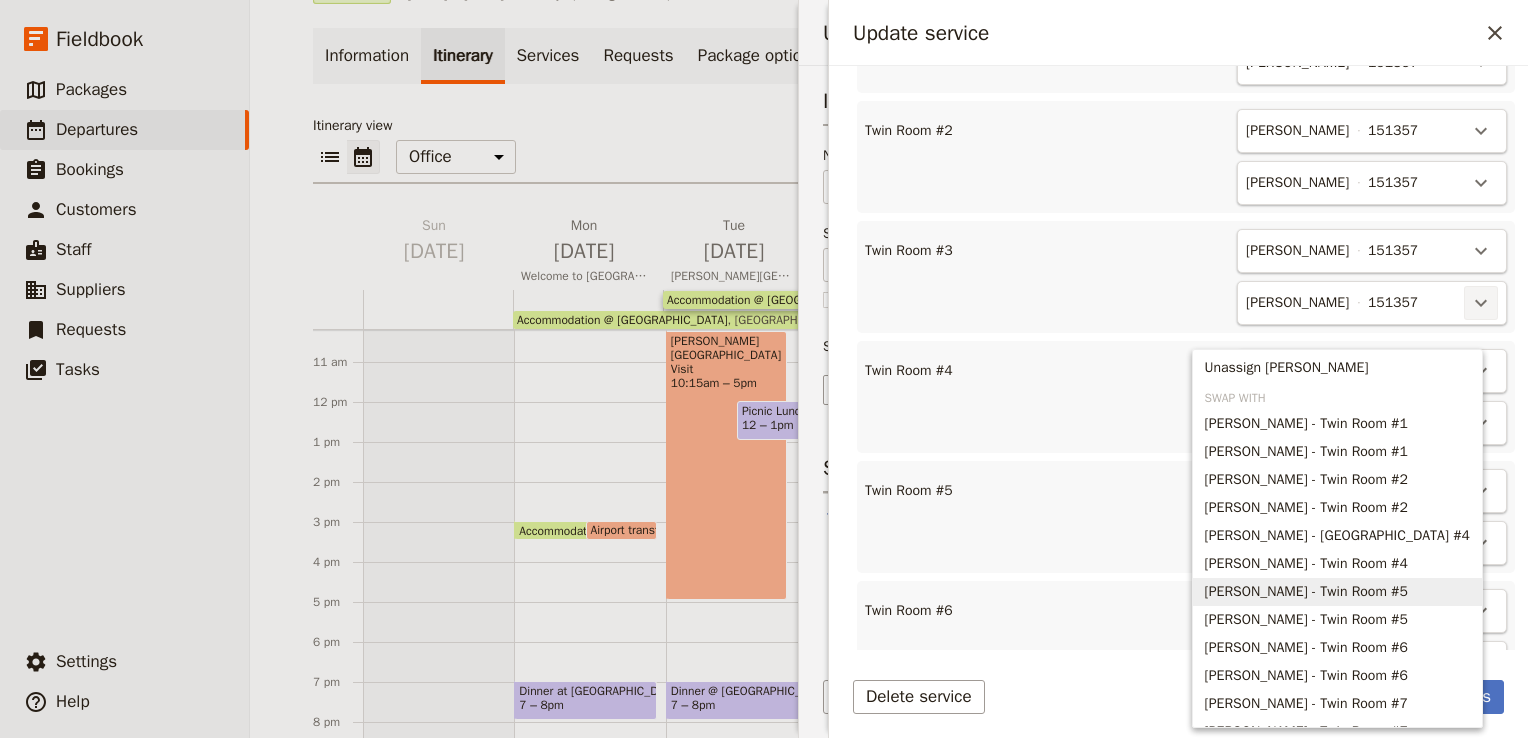 scroll, scrollTop: 22, scrollLeft: 0, axis: vertical 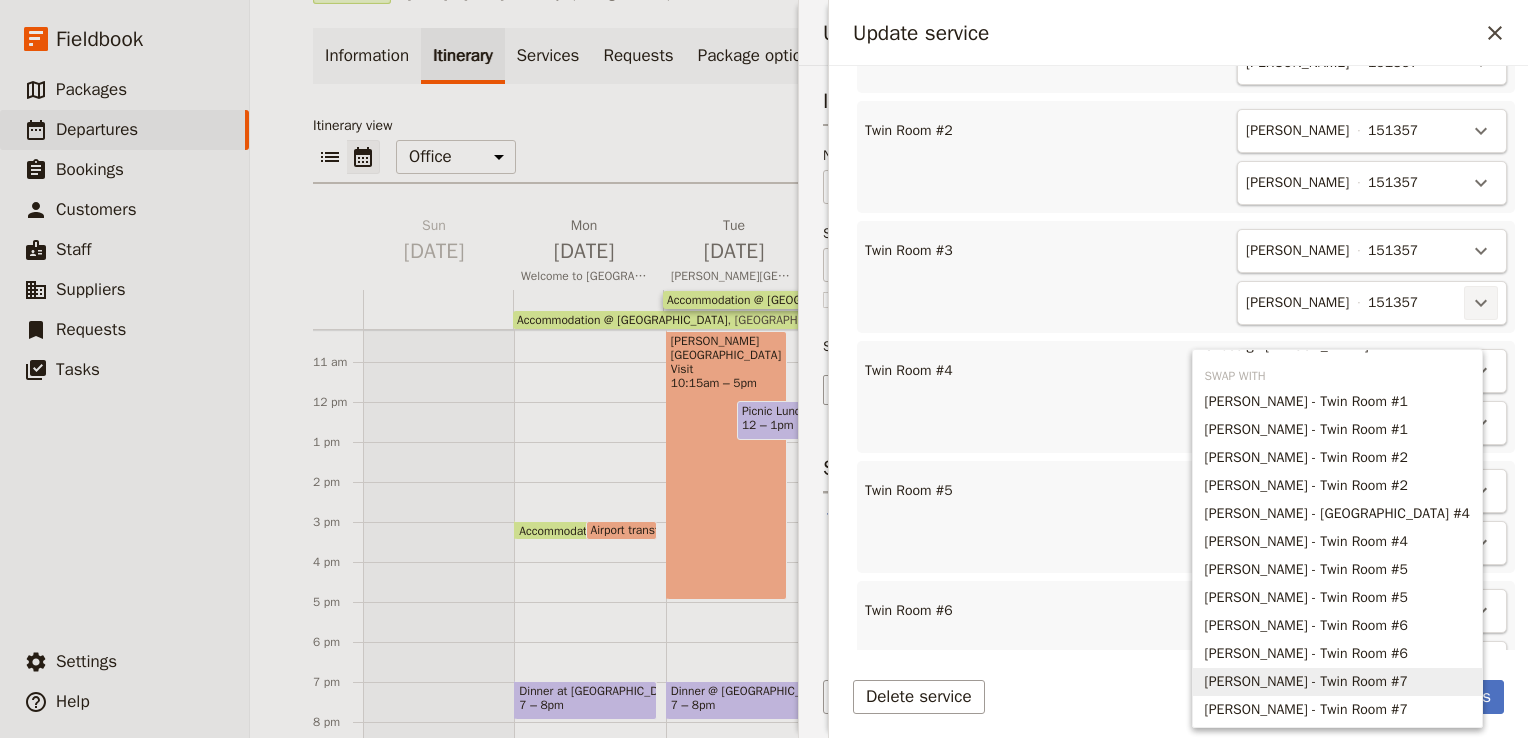 click on "[PERSON_NAME] - Twin Room #7" at bounding box center [1306, 682] 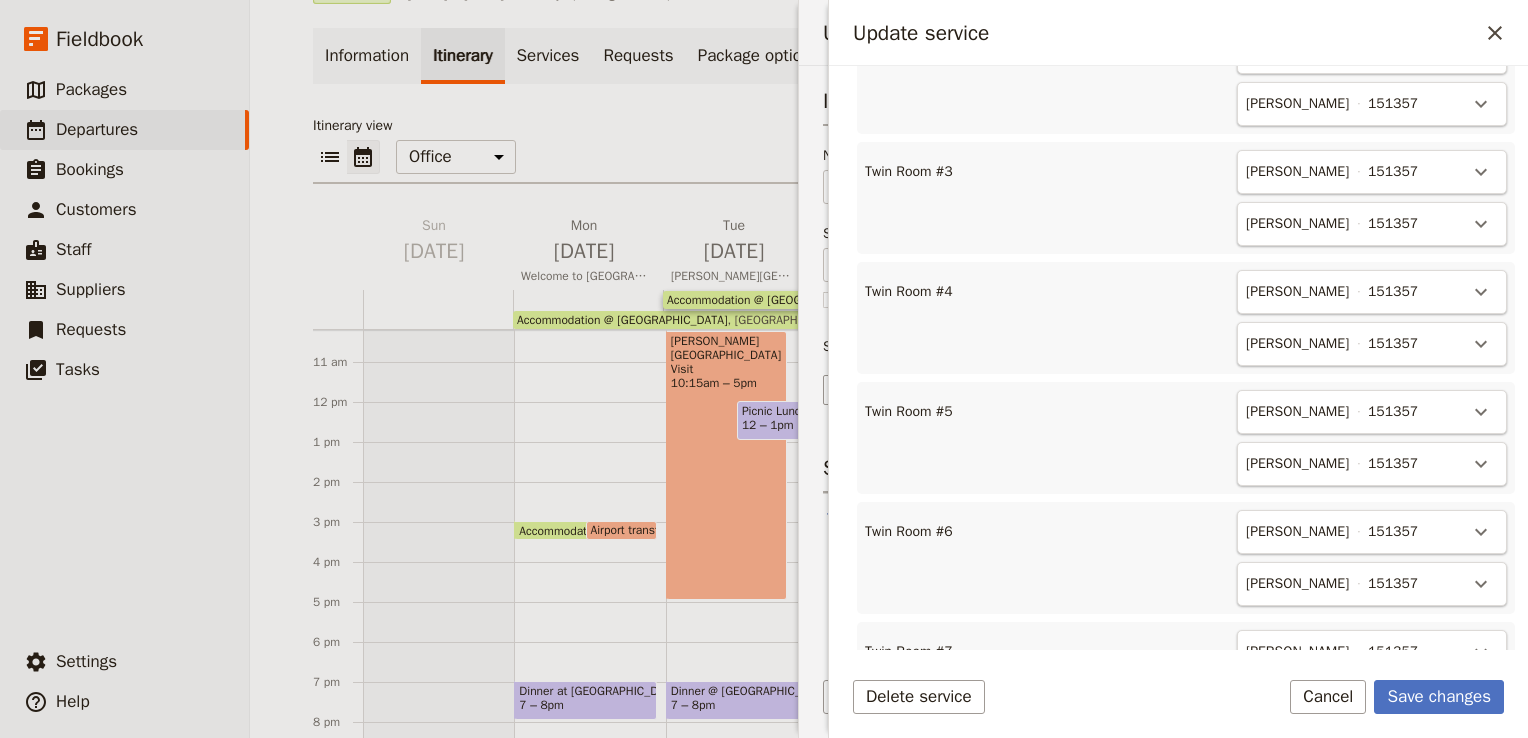 scroll, scrollTop: 909, scrollLeft: 0, axis: vertical 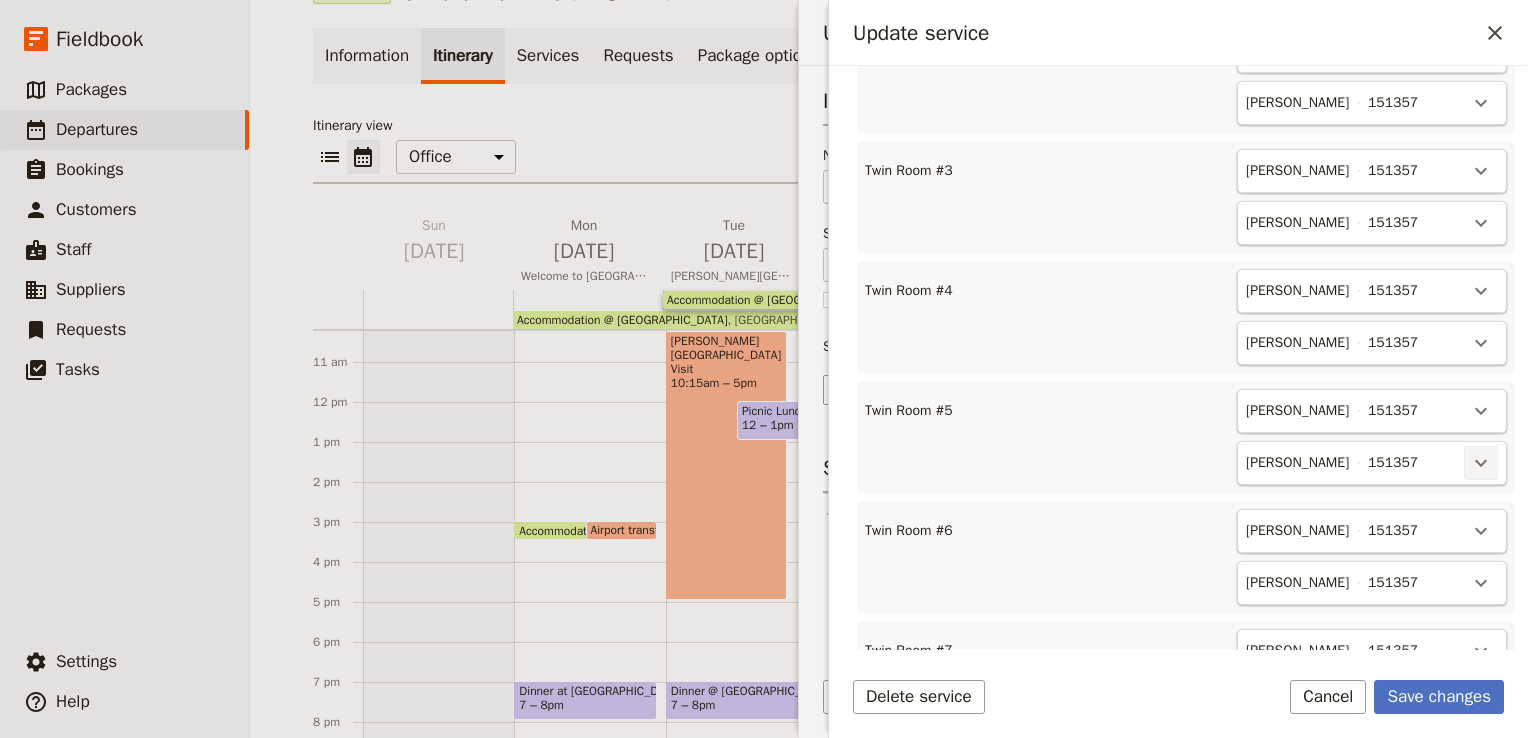 click 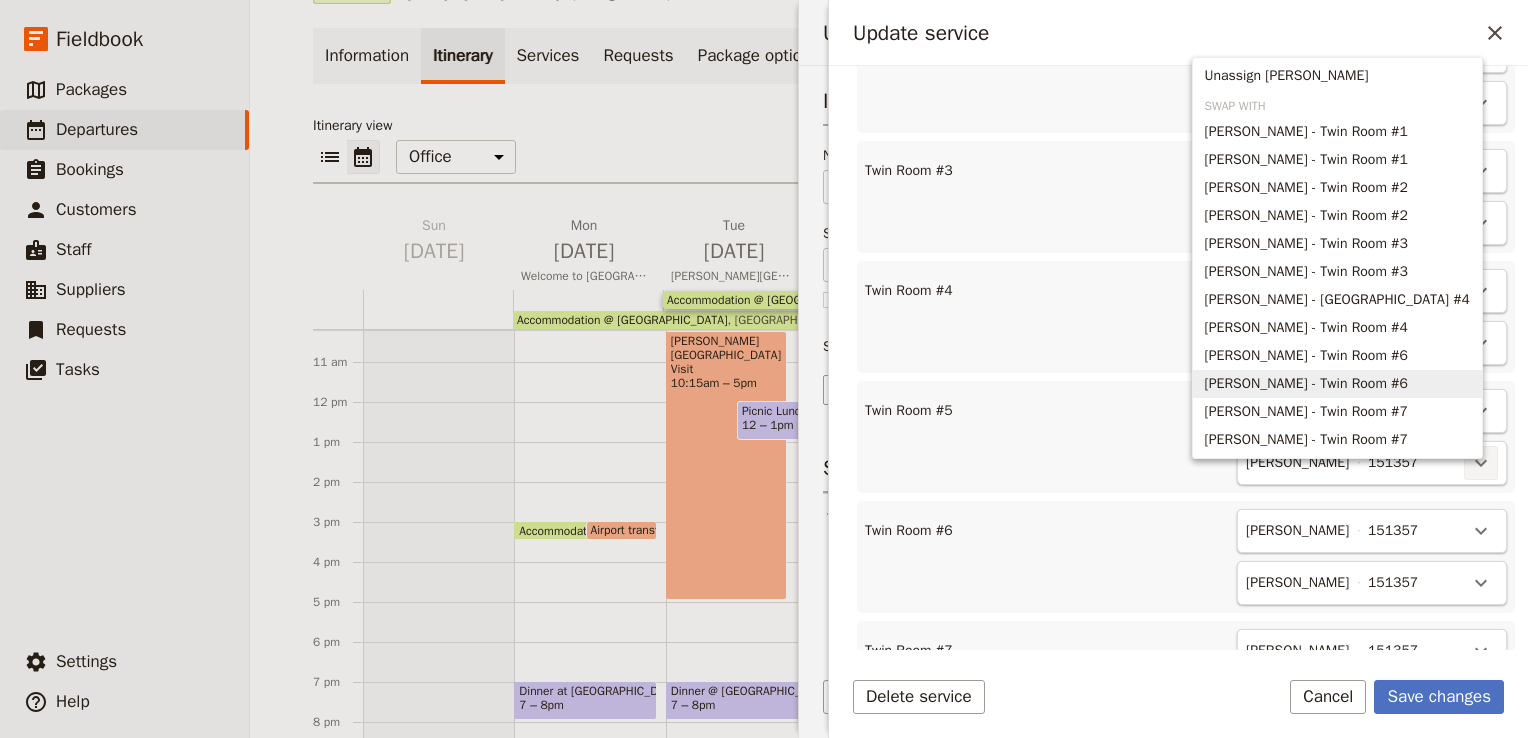 click on "[PERSON_NAME] - Twin Room #6" at bounding box center (1306, 384) 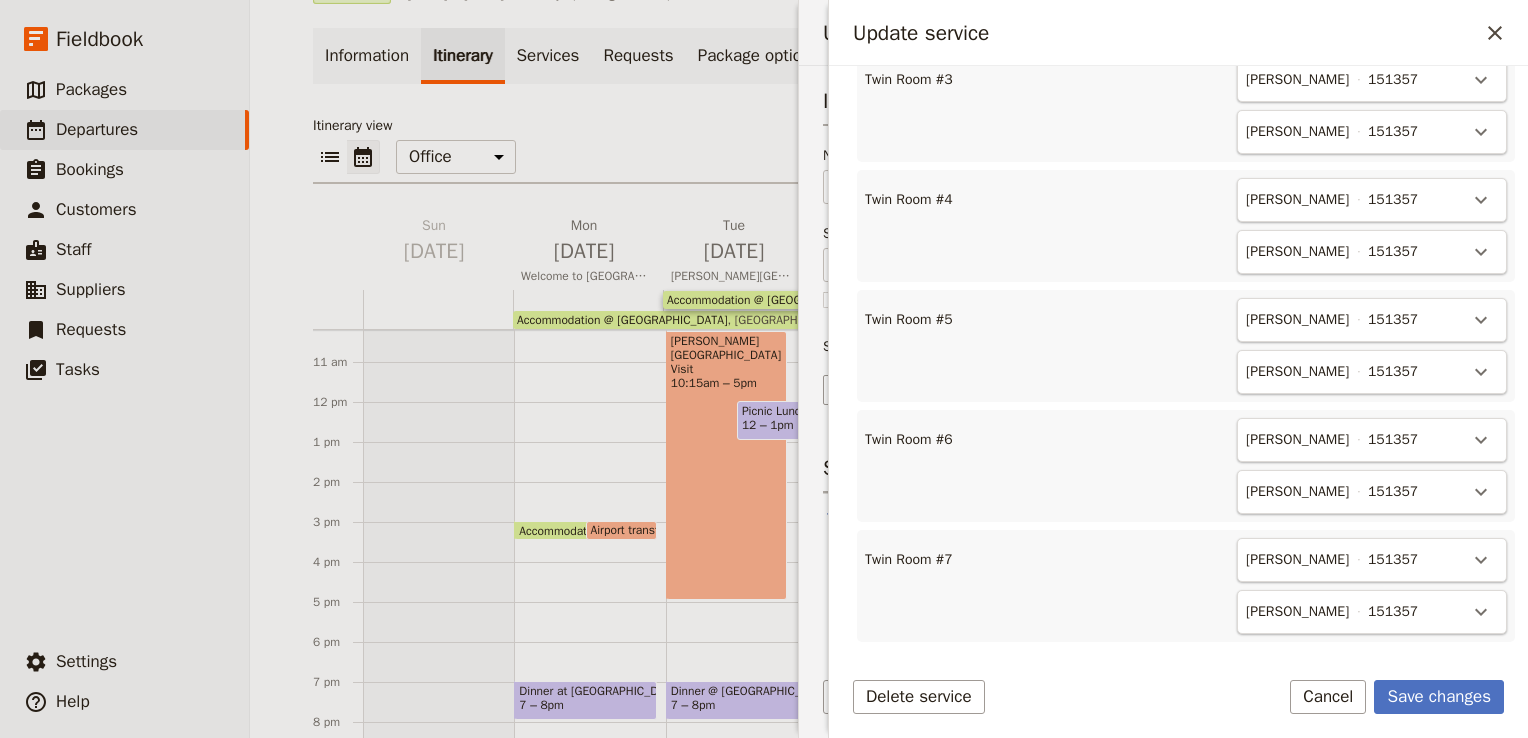 scroll, scrollTop: 1025, scrollLeft: 0, axis: vertical 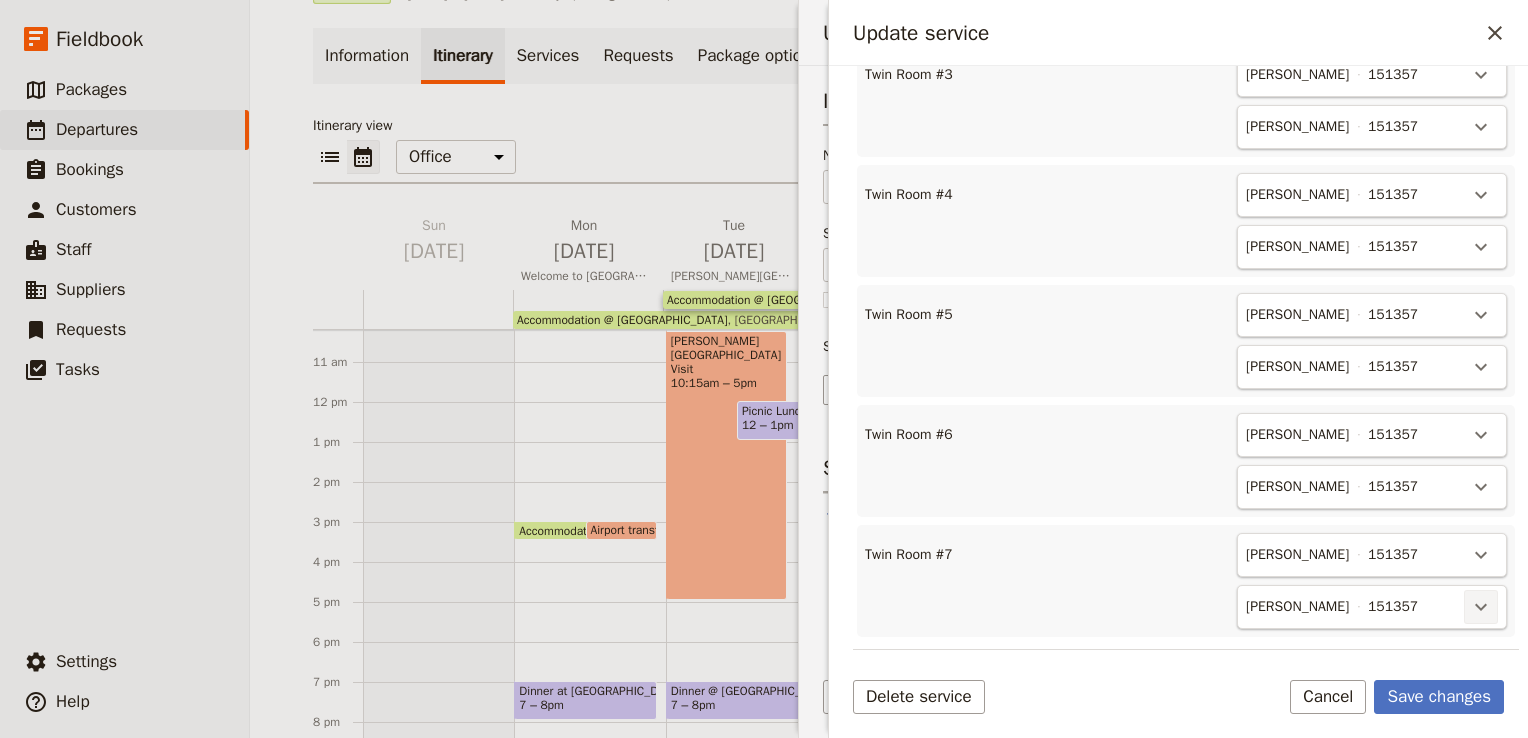 click 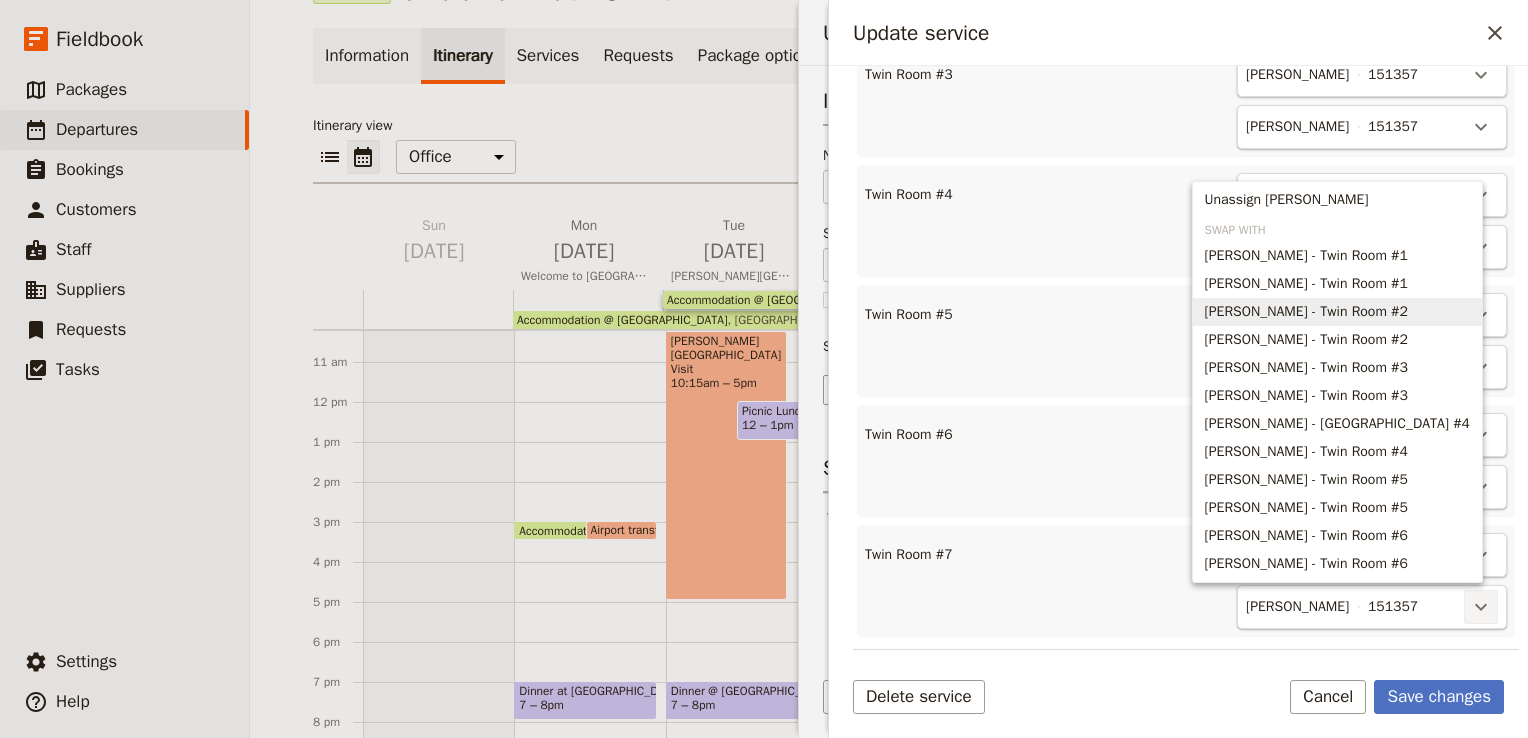 click on "[PERSON_NAME] - Twin Room #2" at bounding box center [1306, 312] 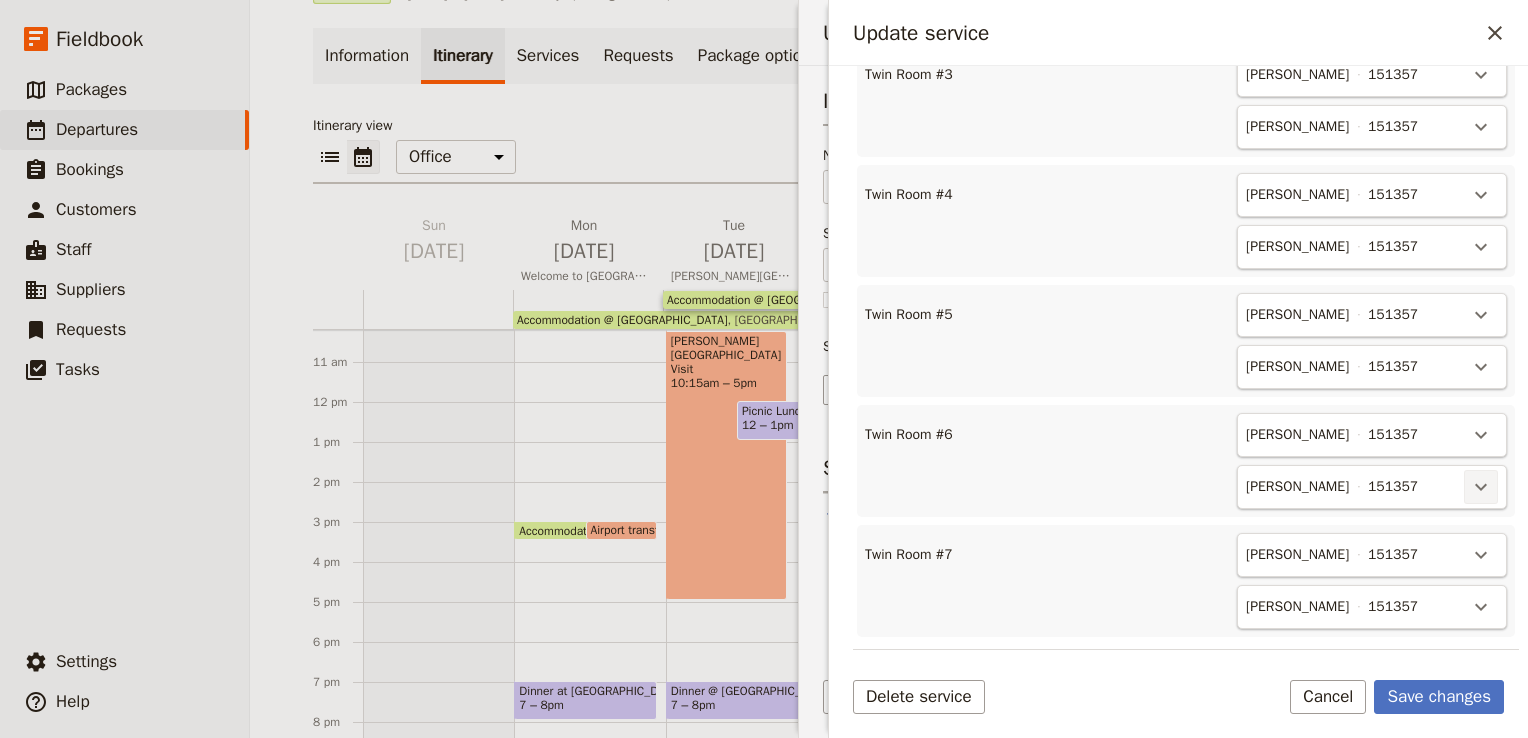 click 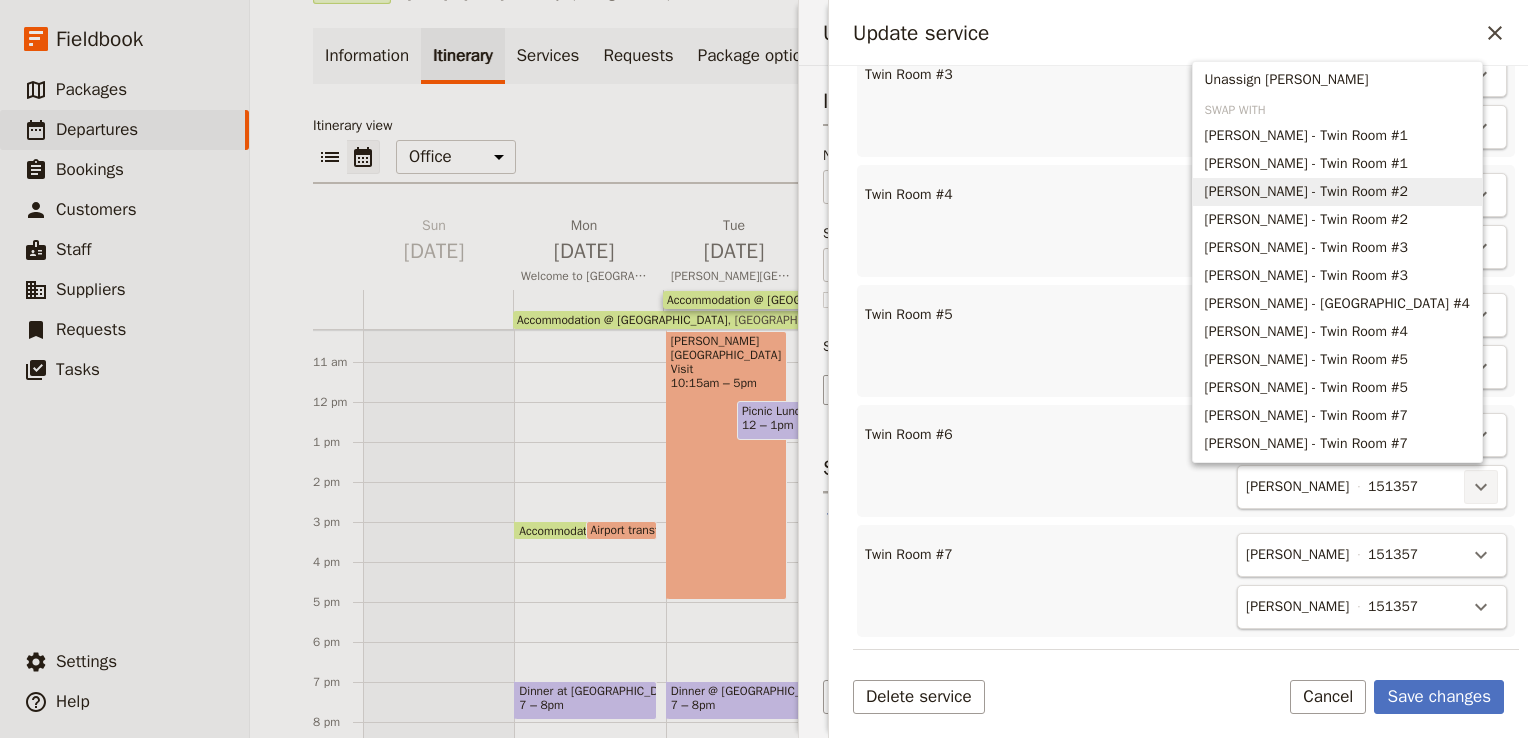 click on "[PERSON_NAME] - Twin Room #2" at bounding box center [1306, 192] 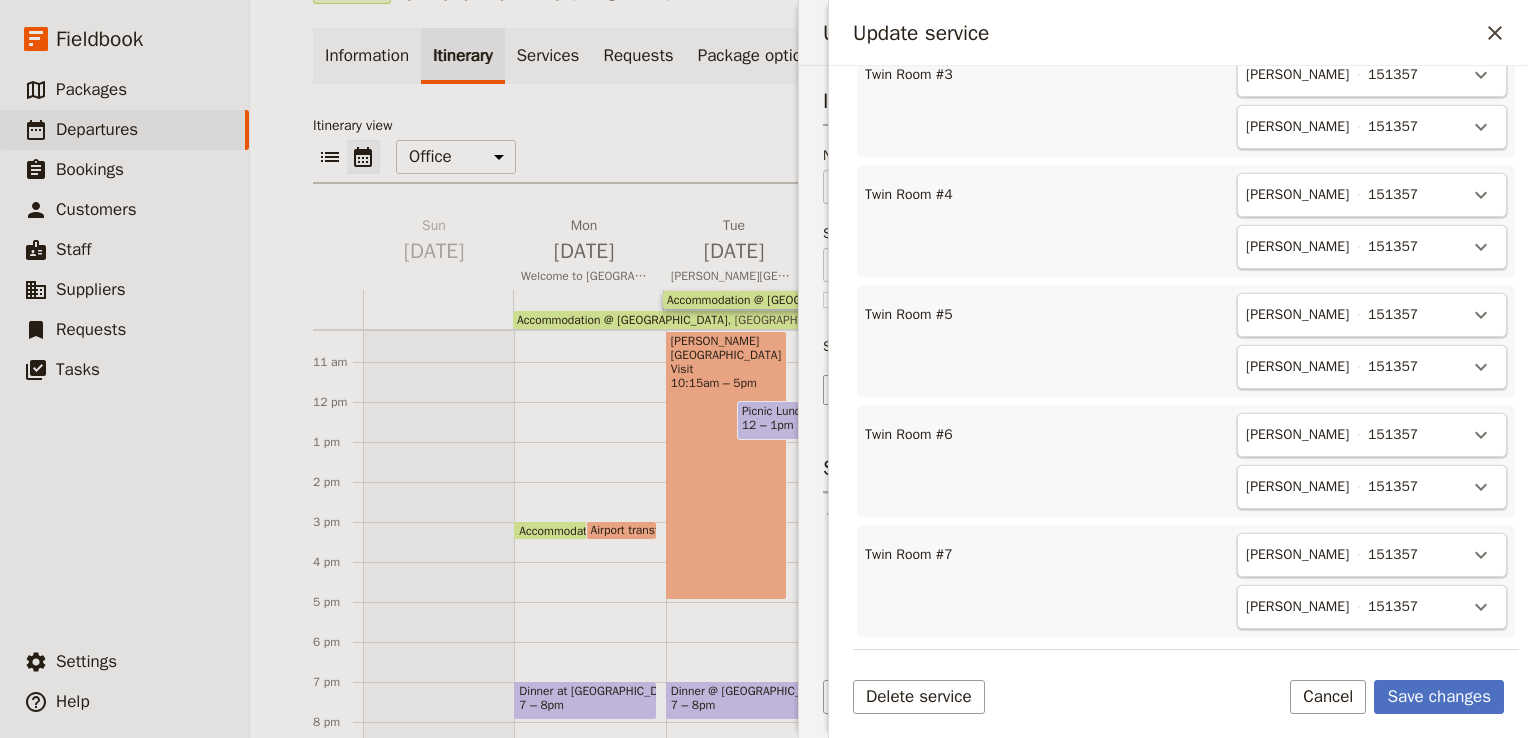 scroll, scrollTop: 1025, scrollLeft: 0, axis: vertical 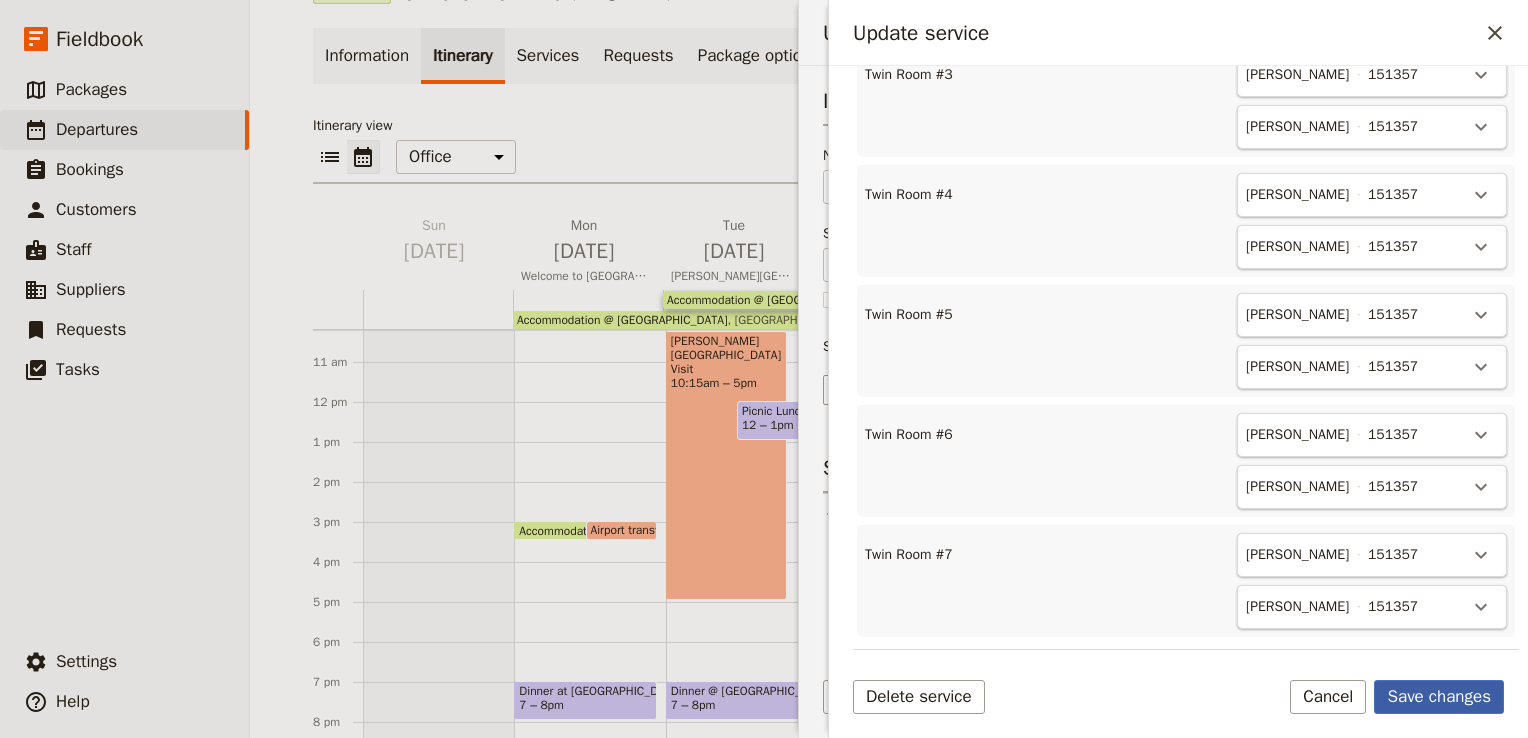 click on "Save changes" at bounding box center (1439, 697) 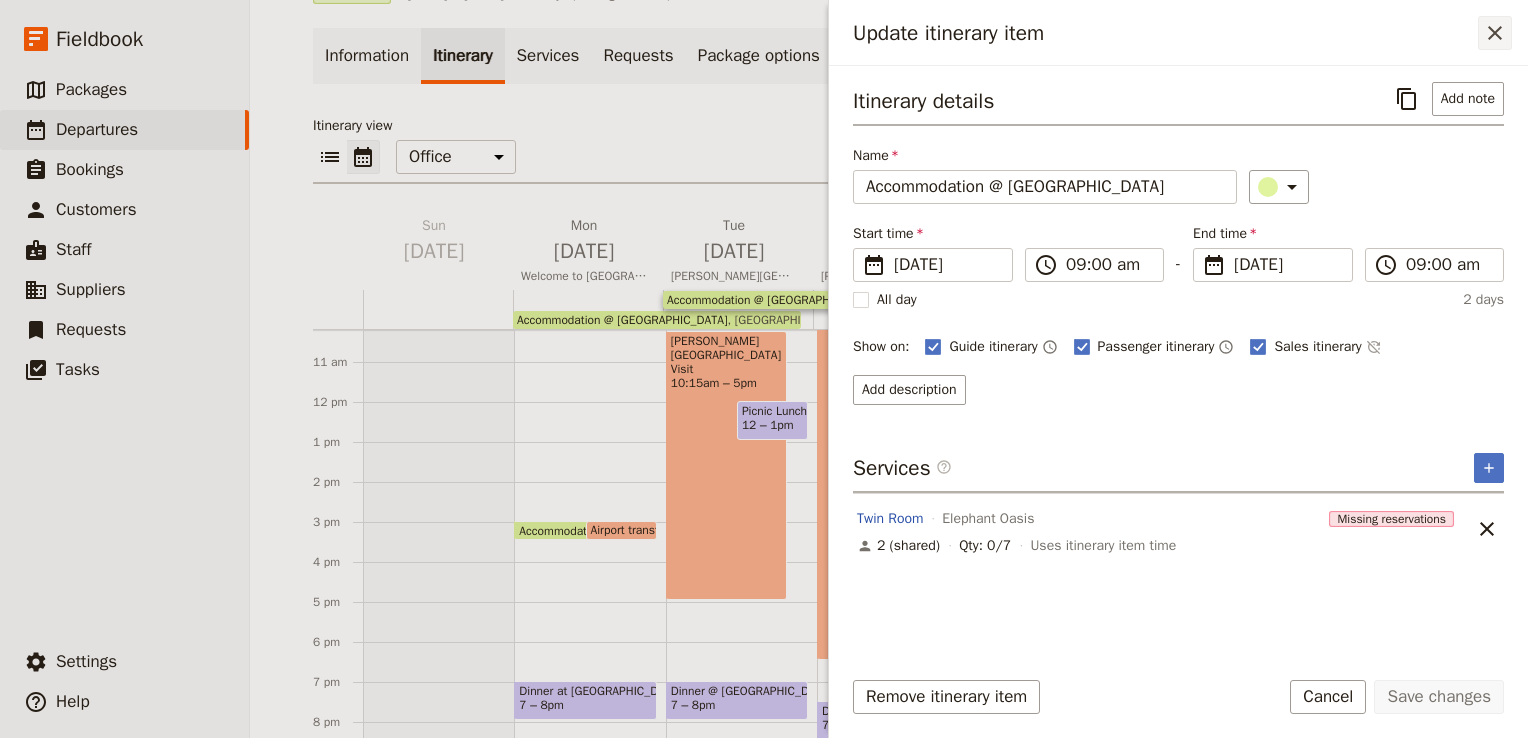 click 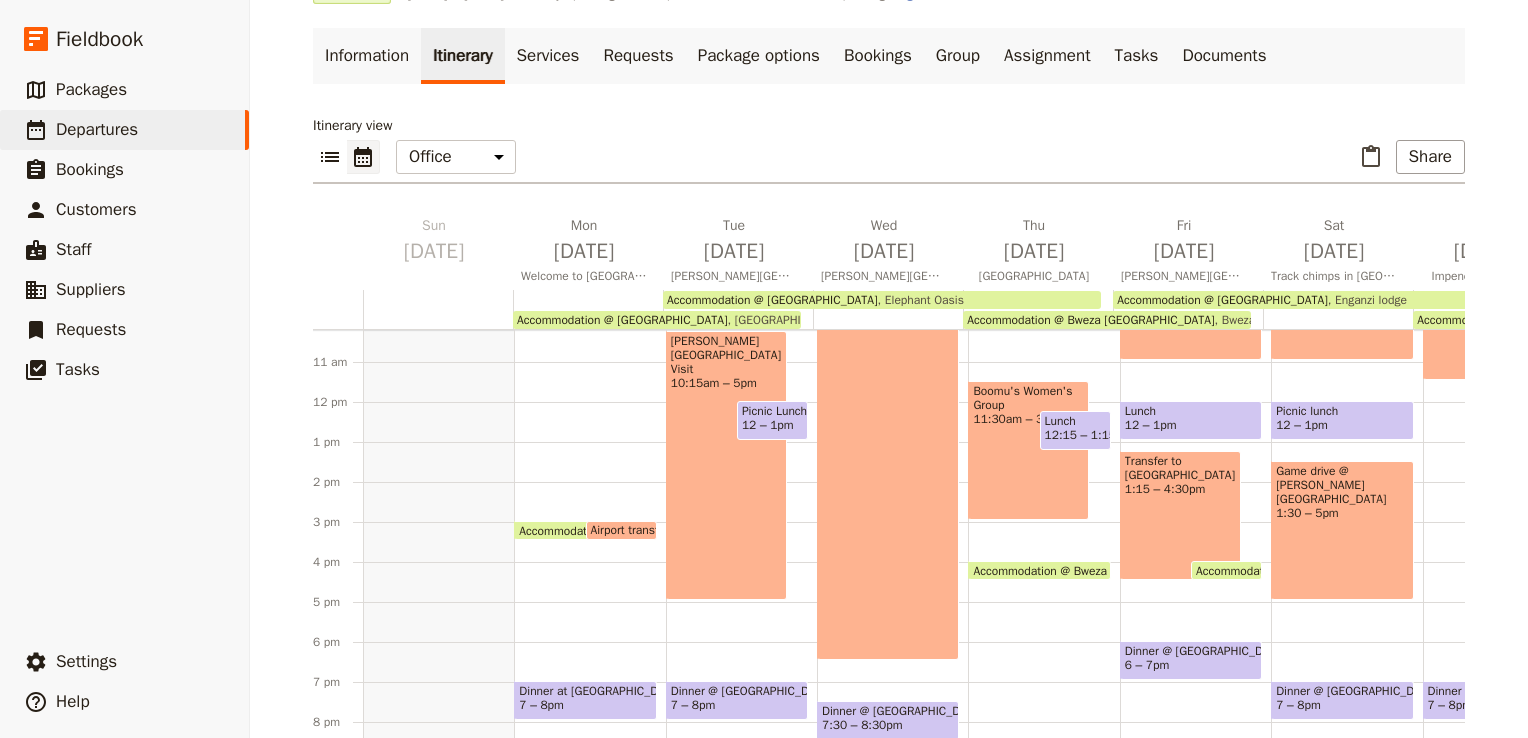 click on "Accommodation @  Bweza [GEOGRAPHIC_DATA]" at bounding box center [1090, 320] 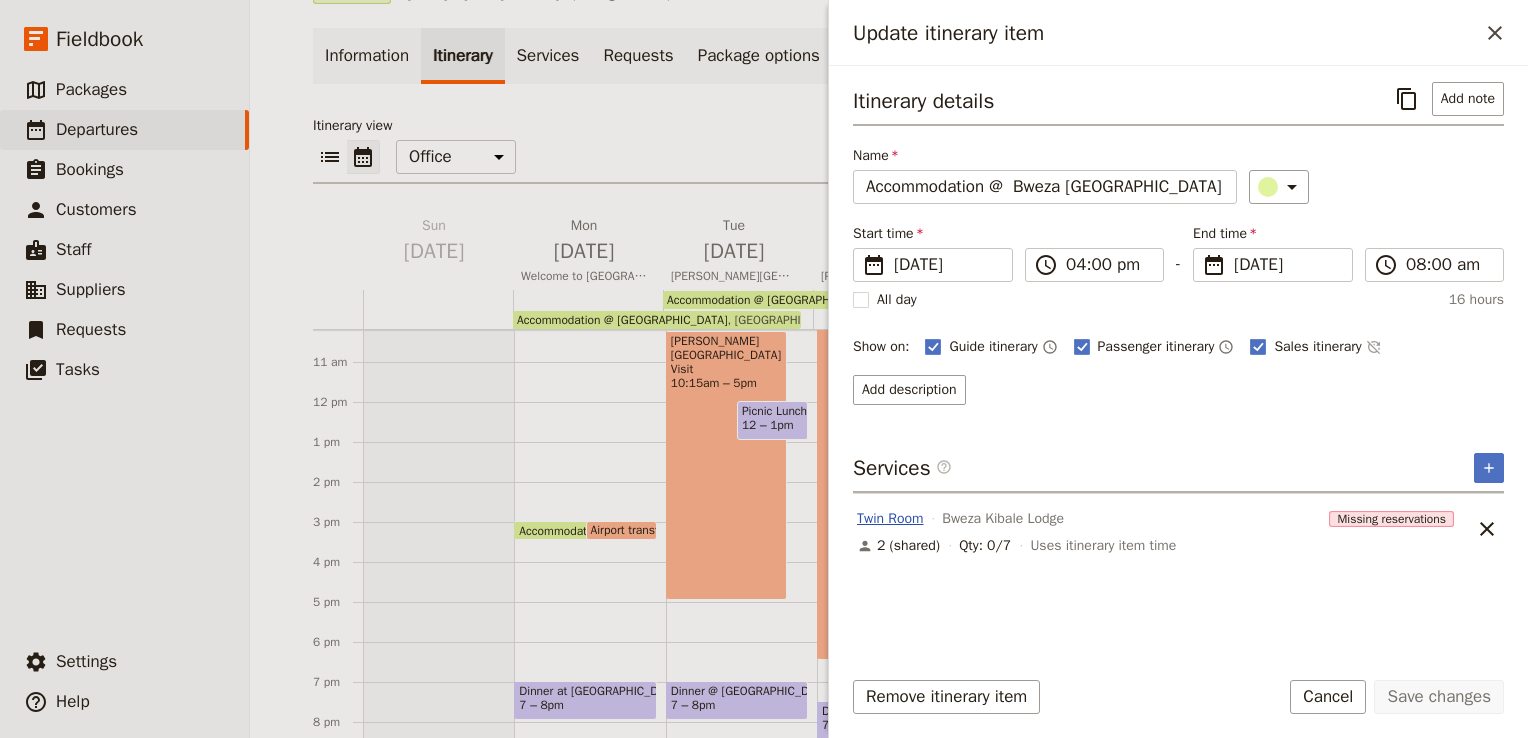 click on "Twin Room" at bounding box center [890, 519] 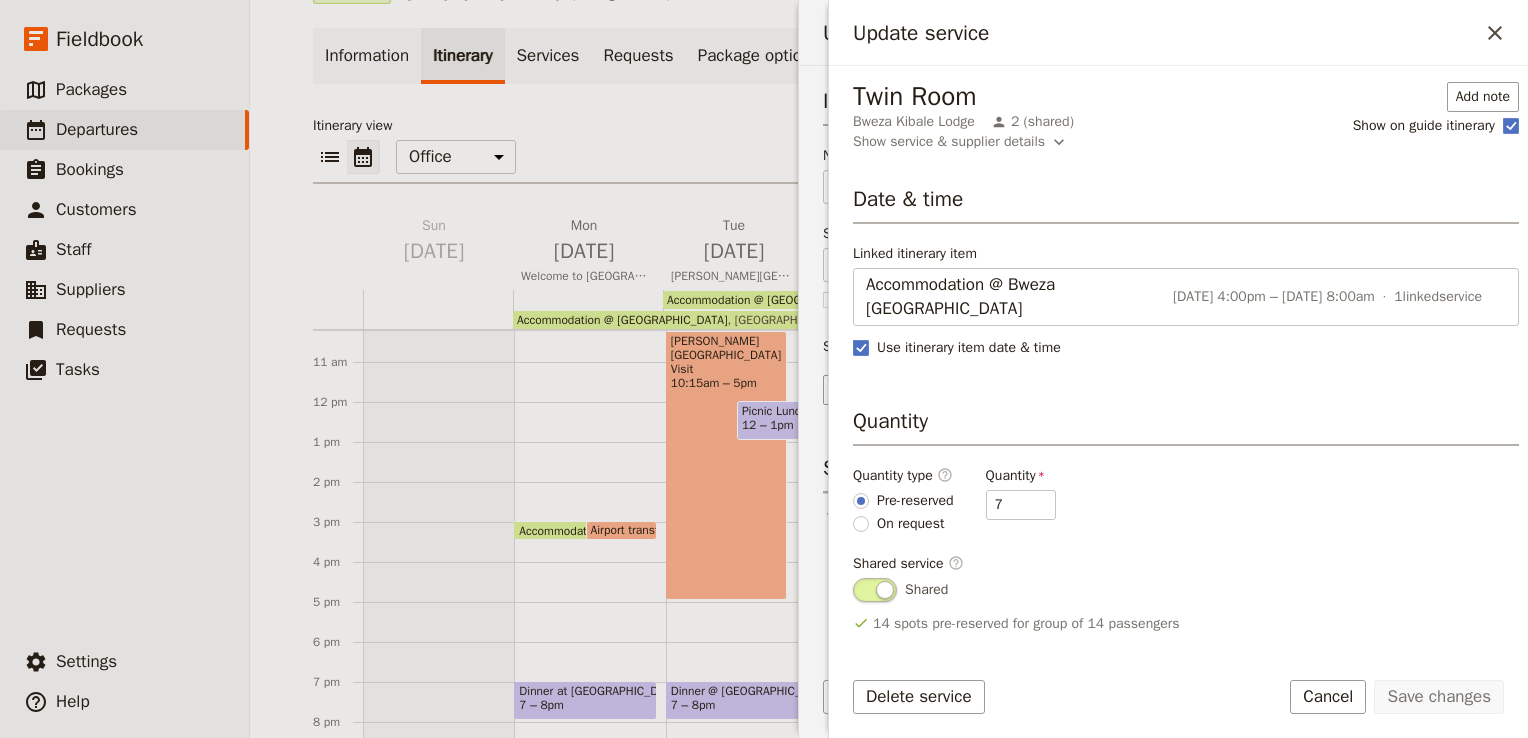 scroll, scrollTop: 160, scrollLeft: 0, axis: vertical 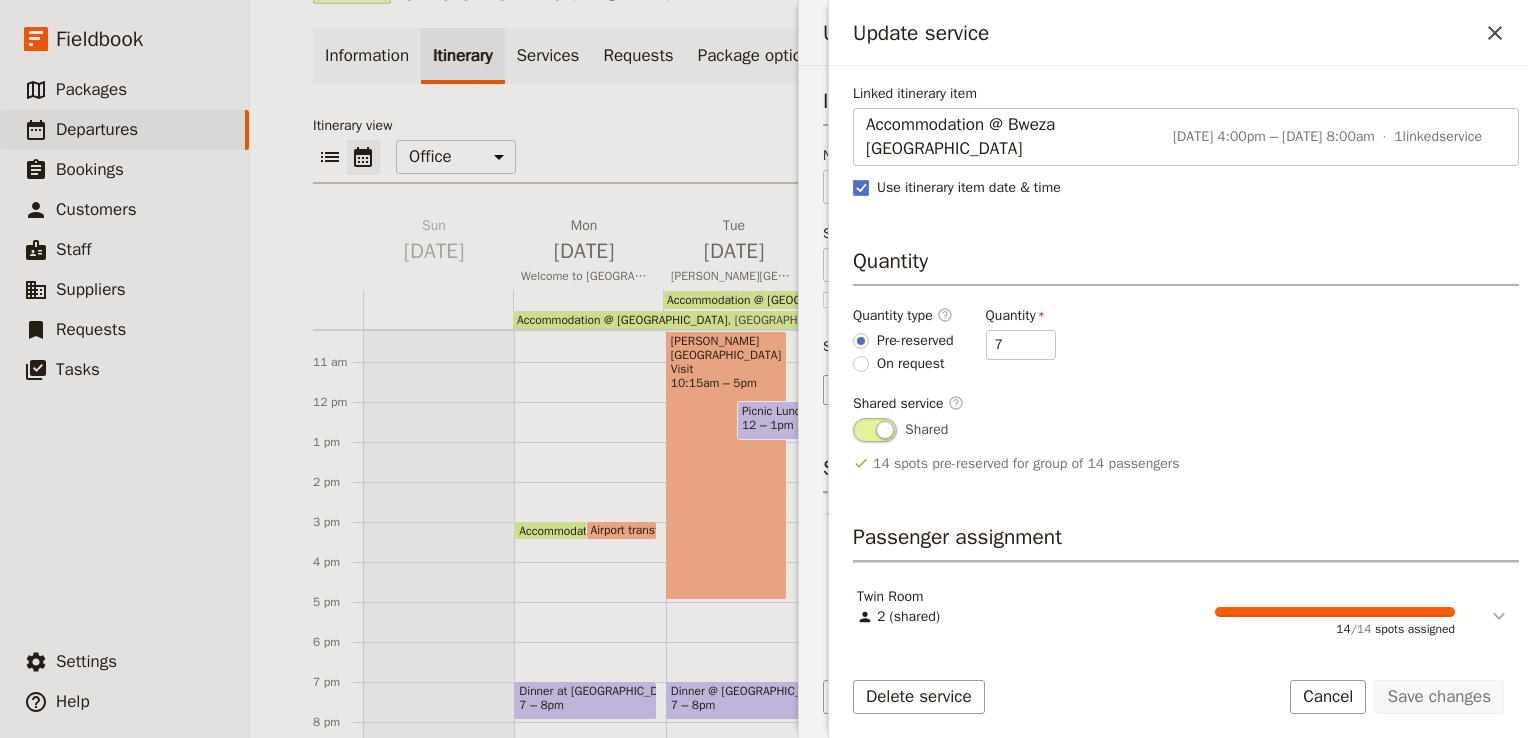 click 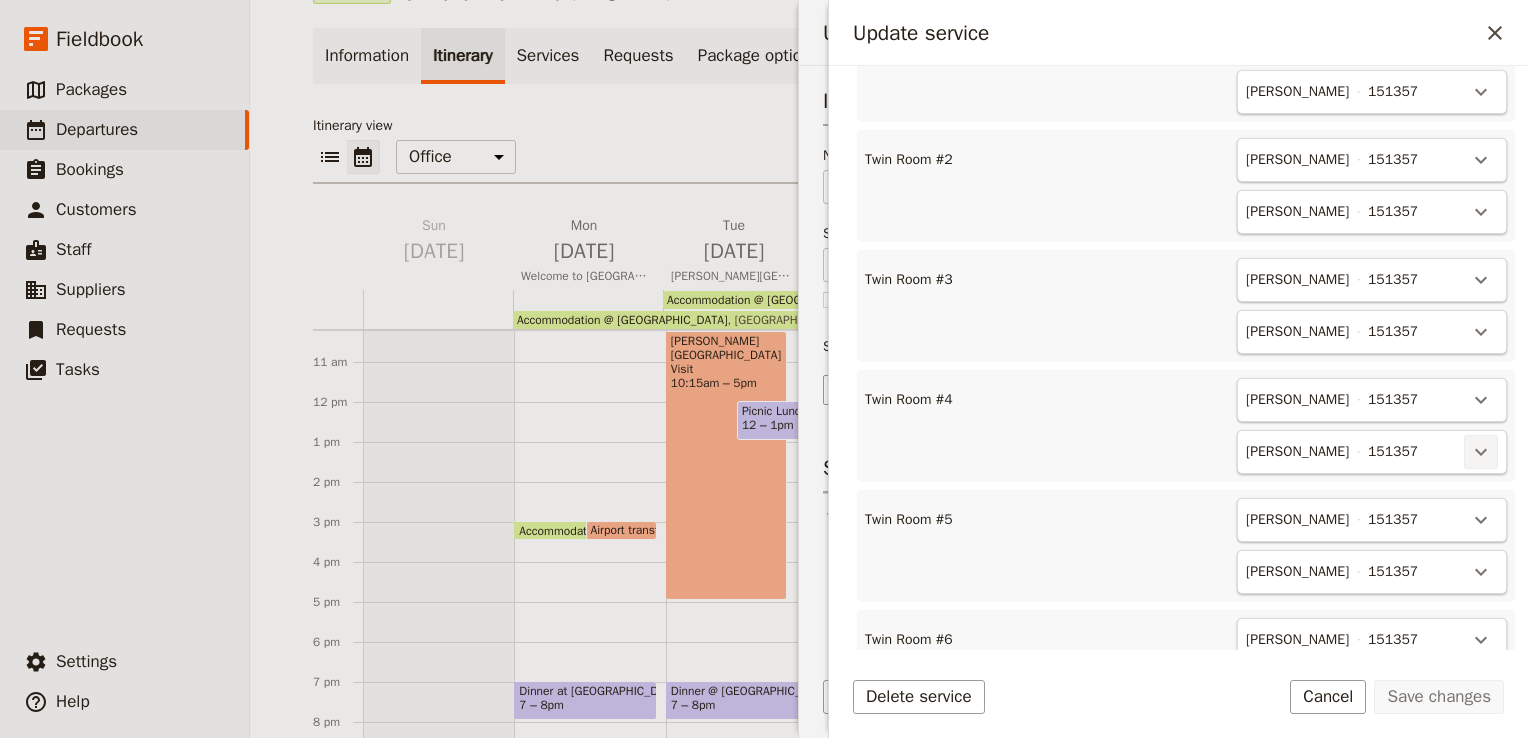 scroll, scrollTop: 825, scrollLeft: 0, axis: vertical 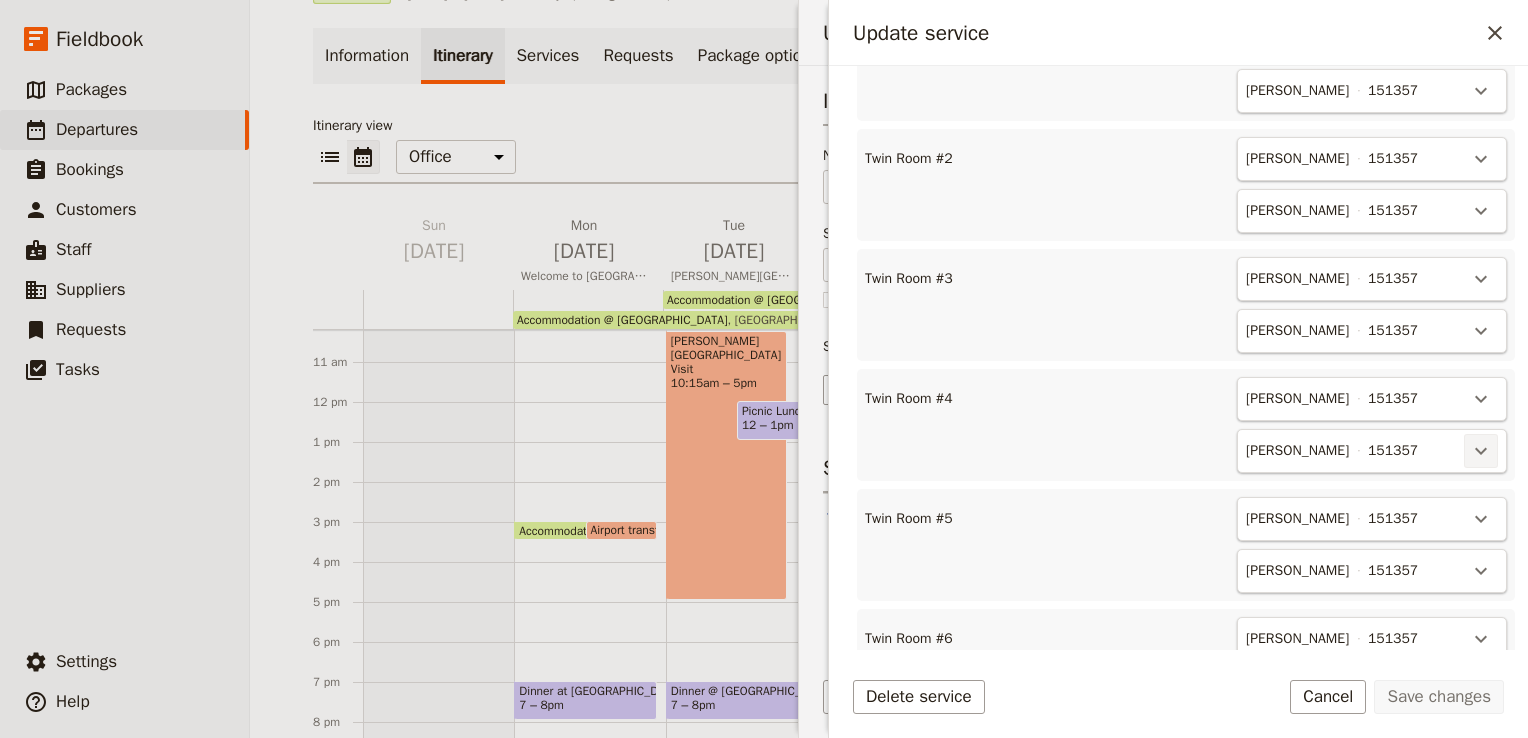 click 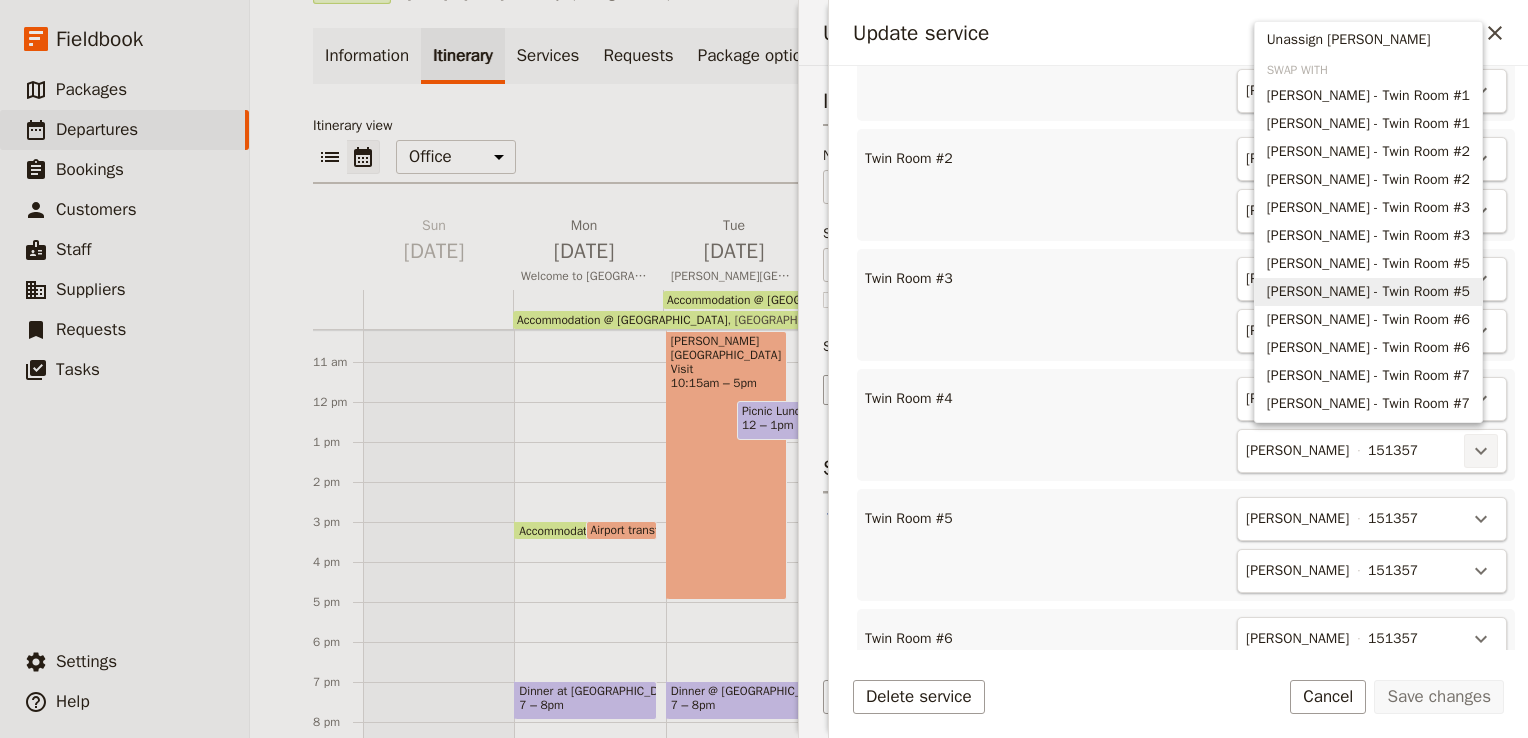 click on "[PERSON_NAME] - Twin Room #5" at bounding box center [1368, 292] 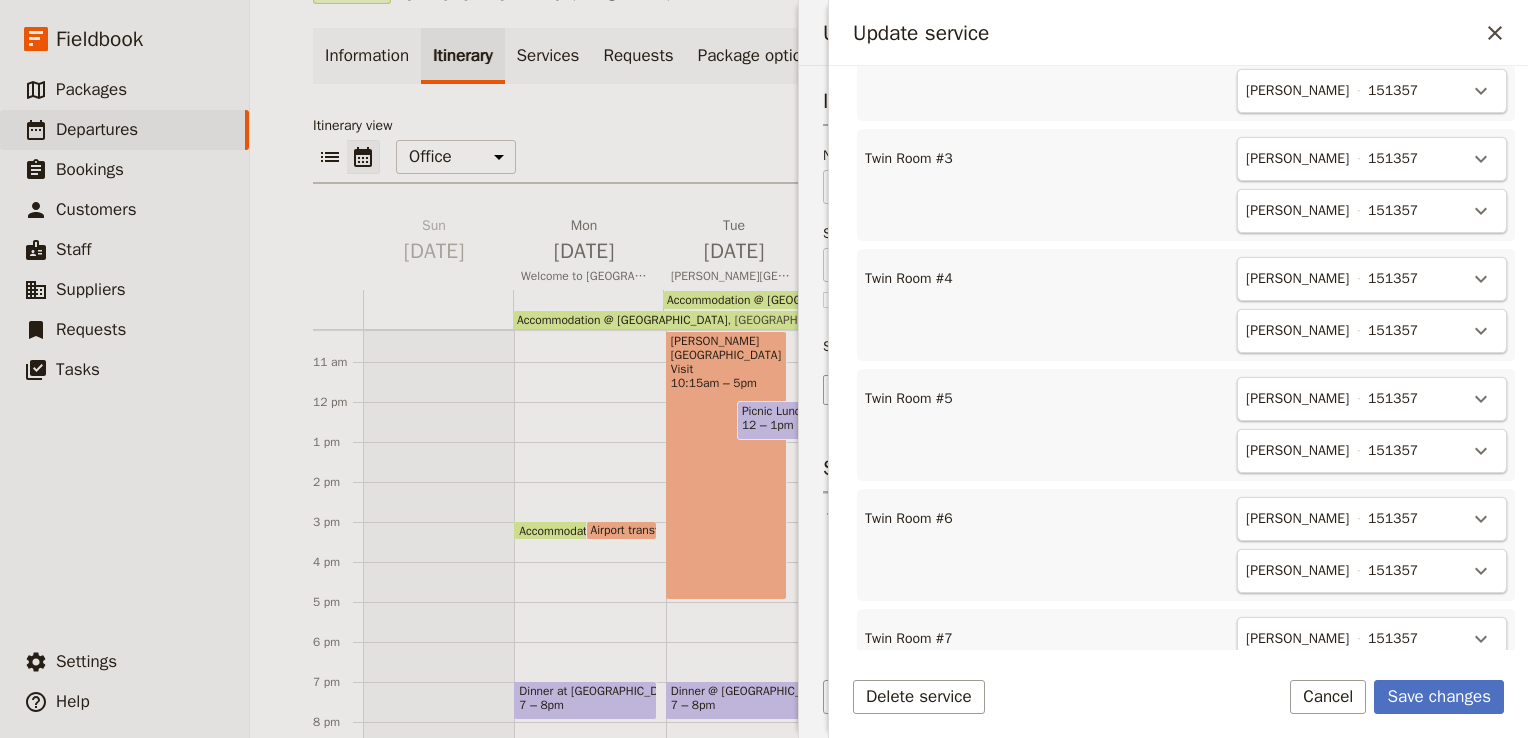 scroll, scrollTop: 948, scrollLeft: 0, axis: vertical 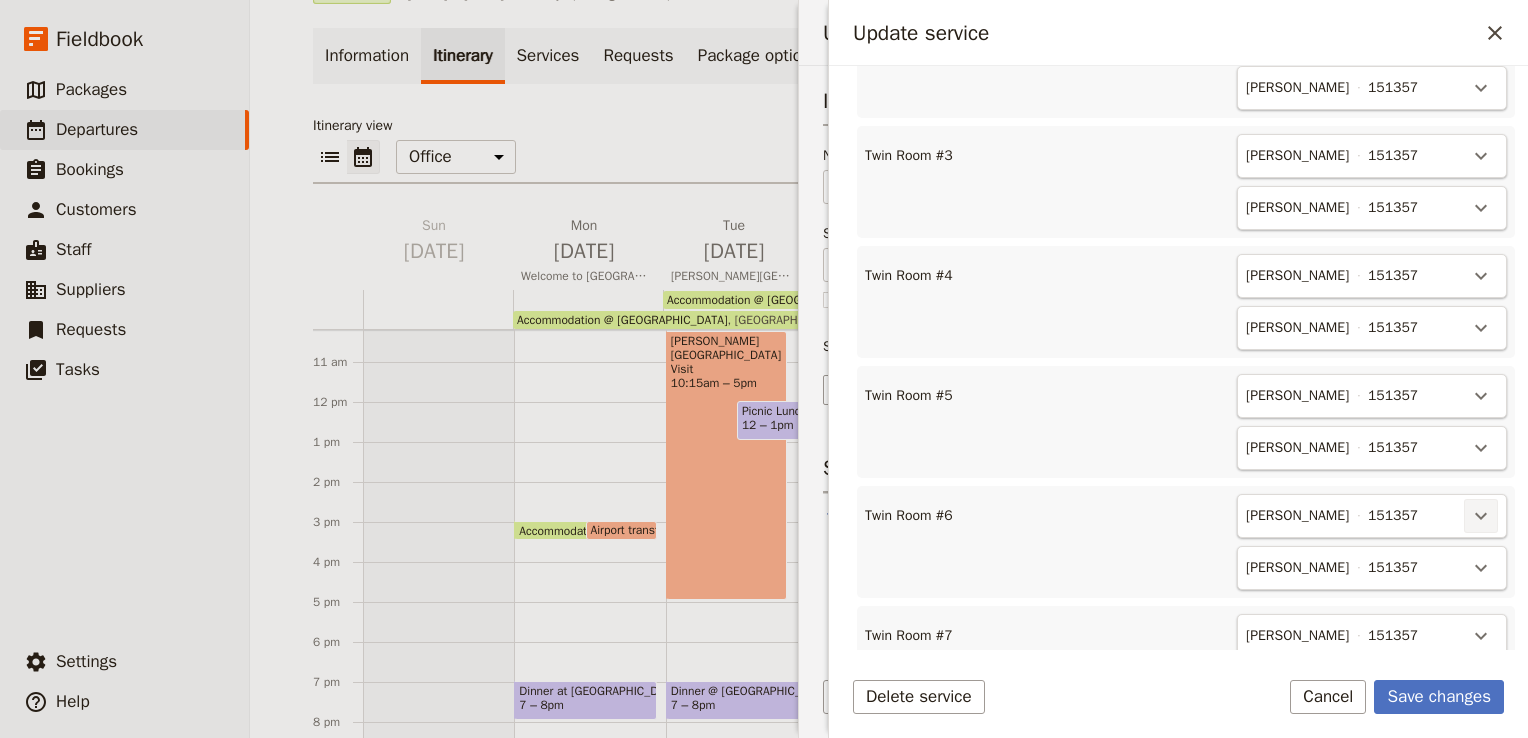 click 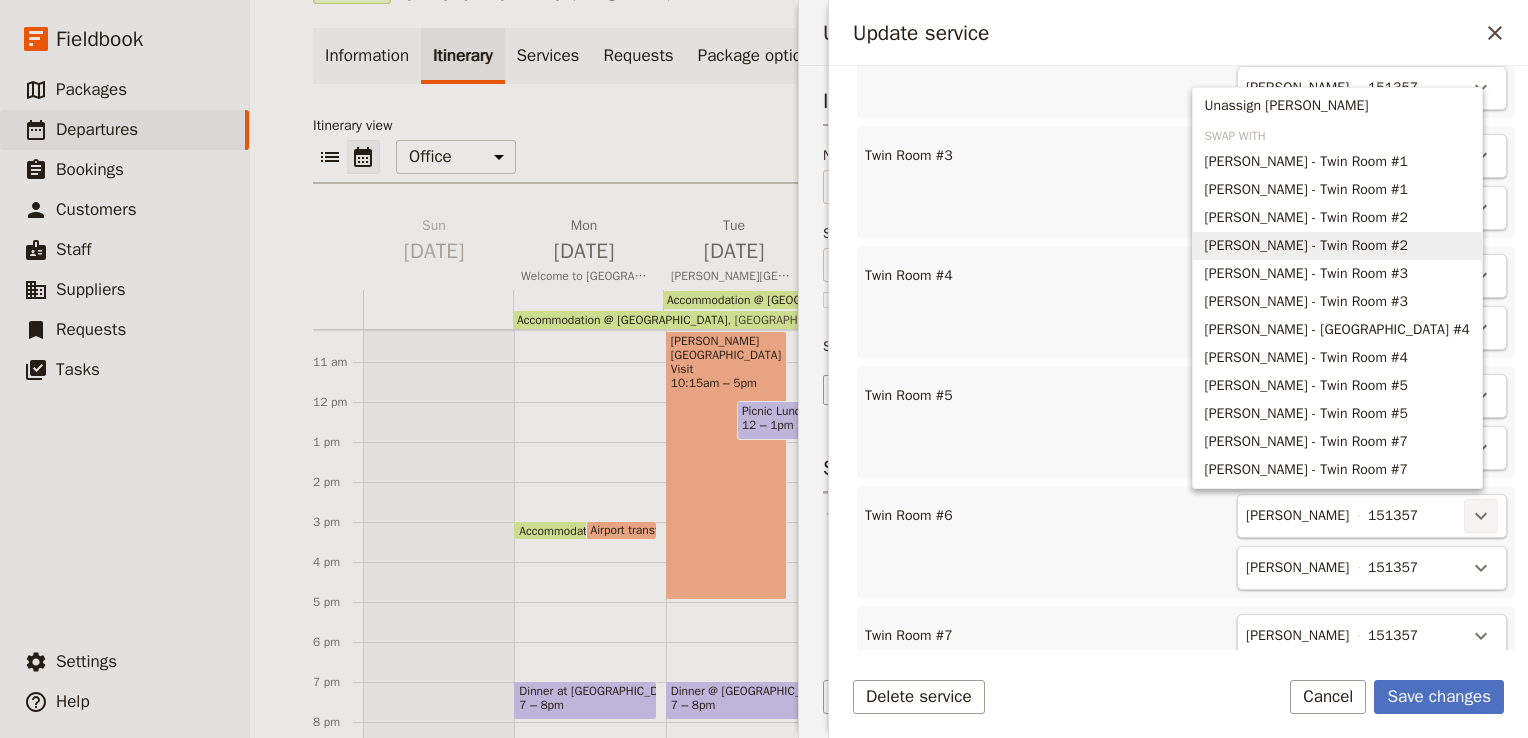 click on "[PERSON_NAME] - Twin Room #2" at bounding box center [1306, 246] 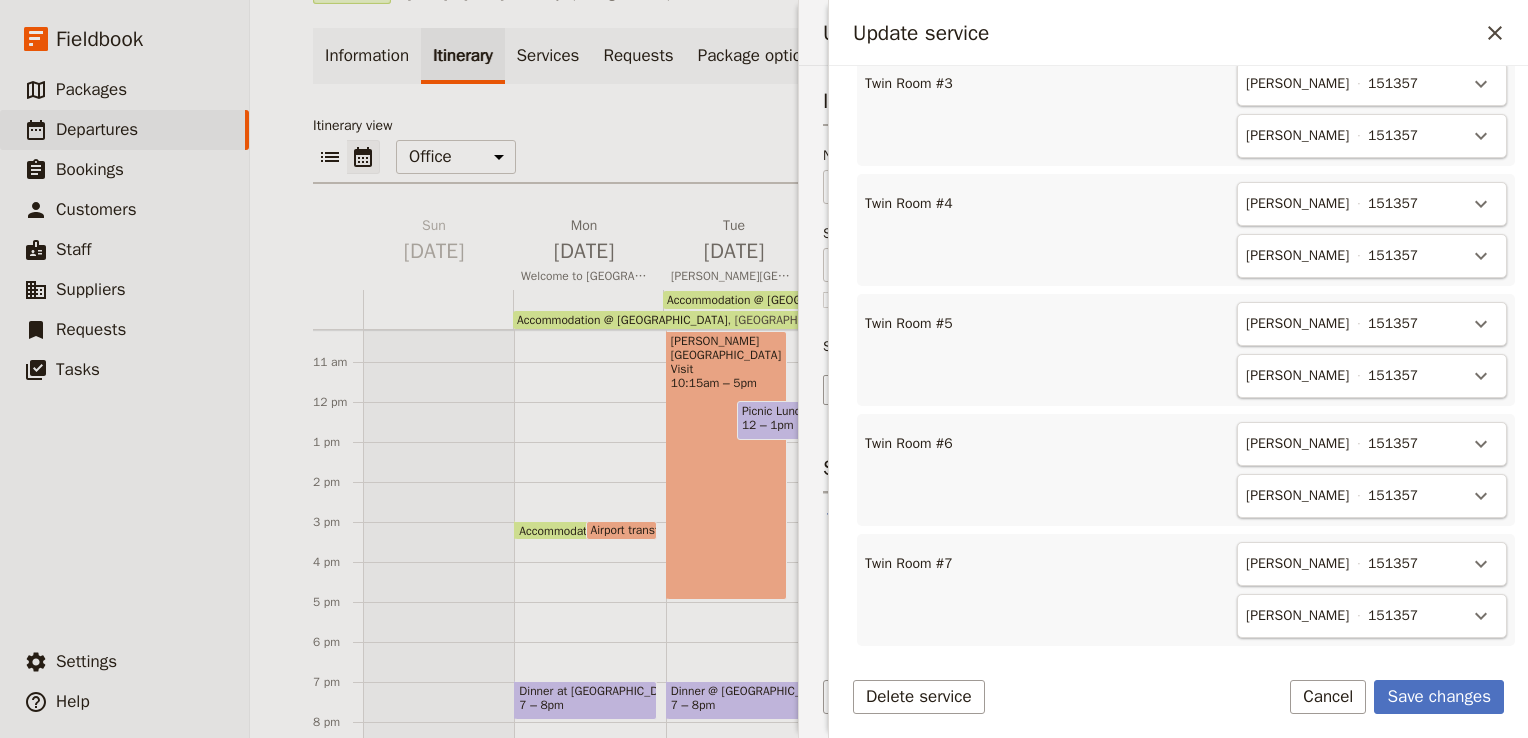scroll, scrollTop: 1025, scrollLeft: 0, axis: vertical 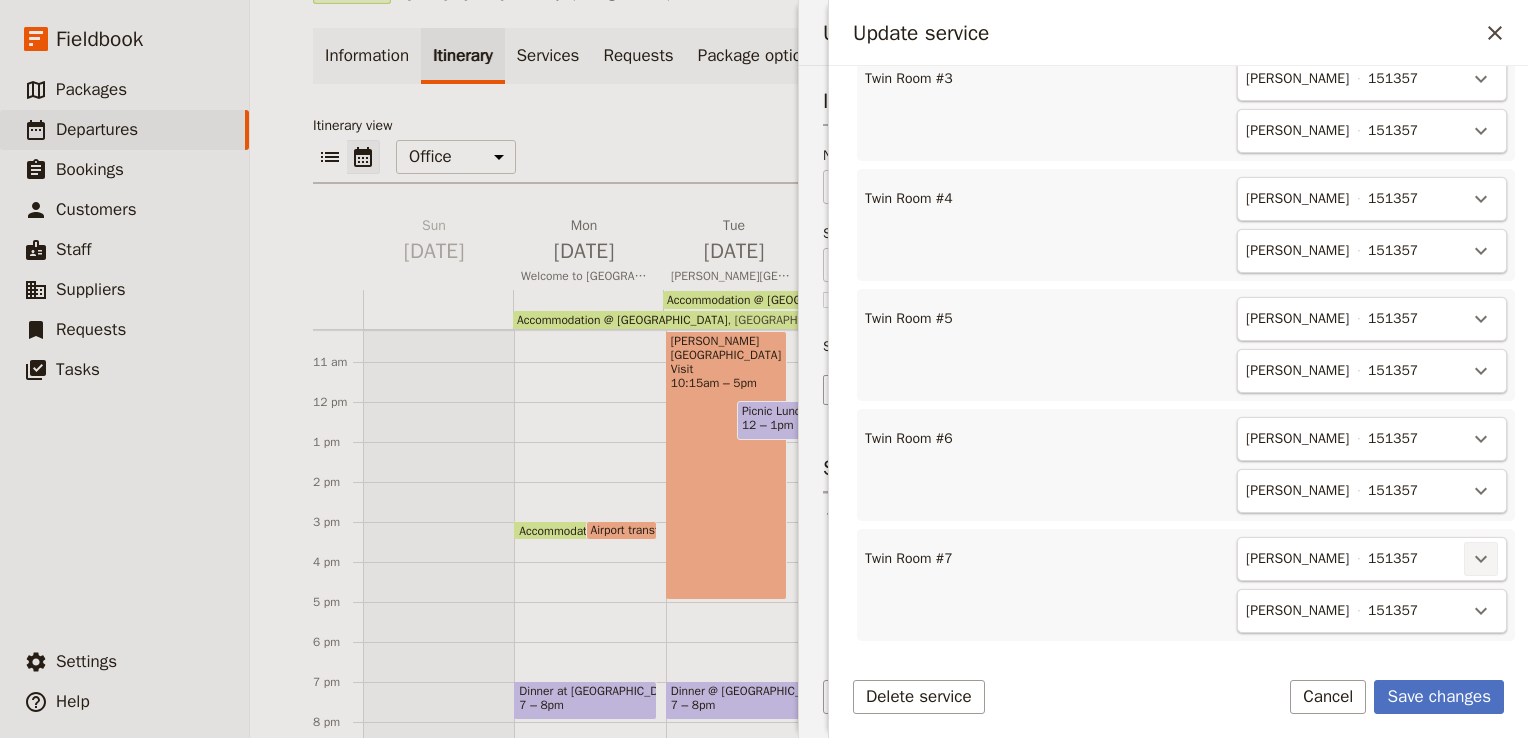 click 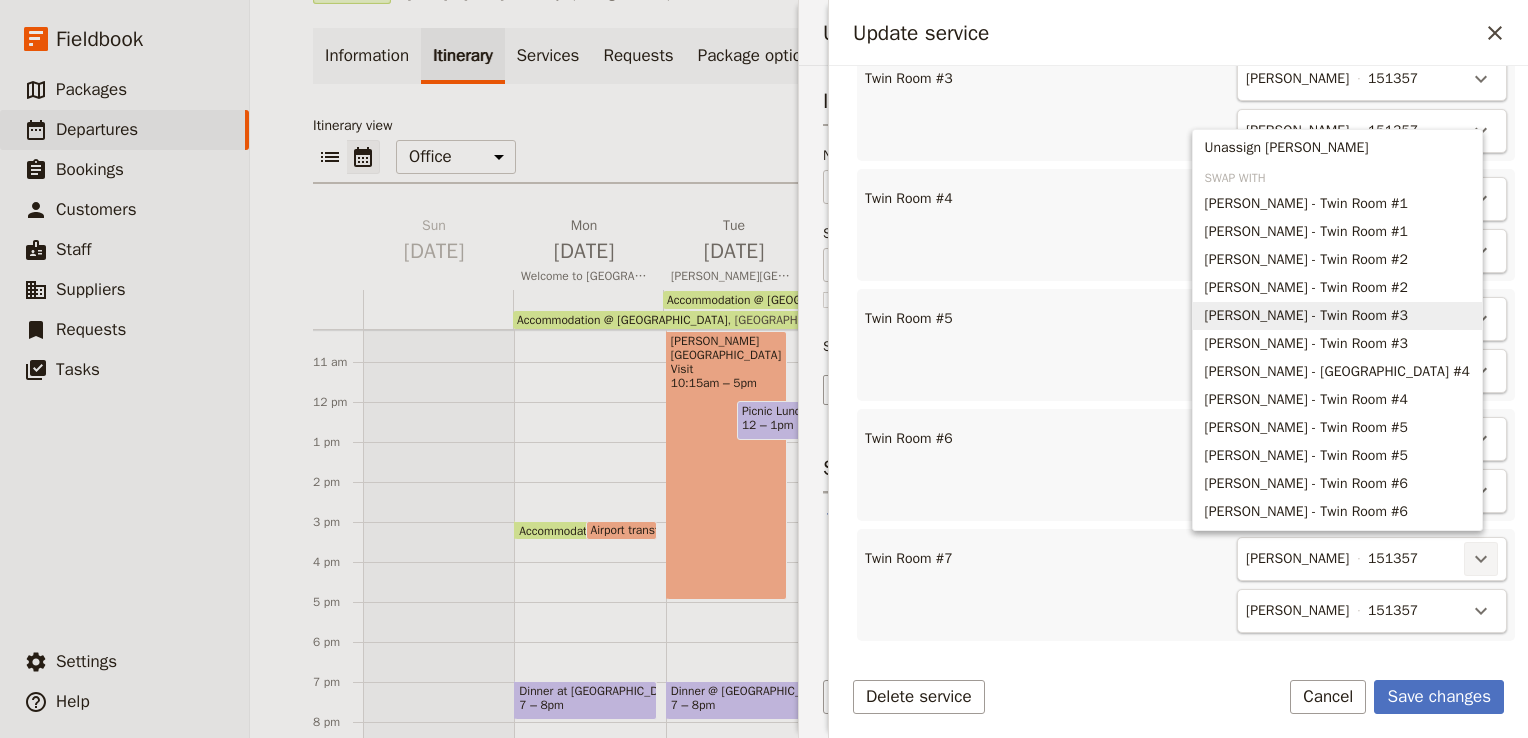 click on "[PERSON_NAME] - Twin Room #3" at bounding box center [1306, 316] 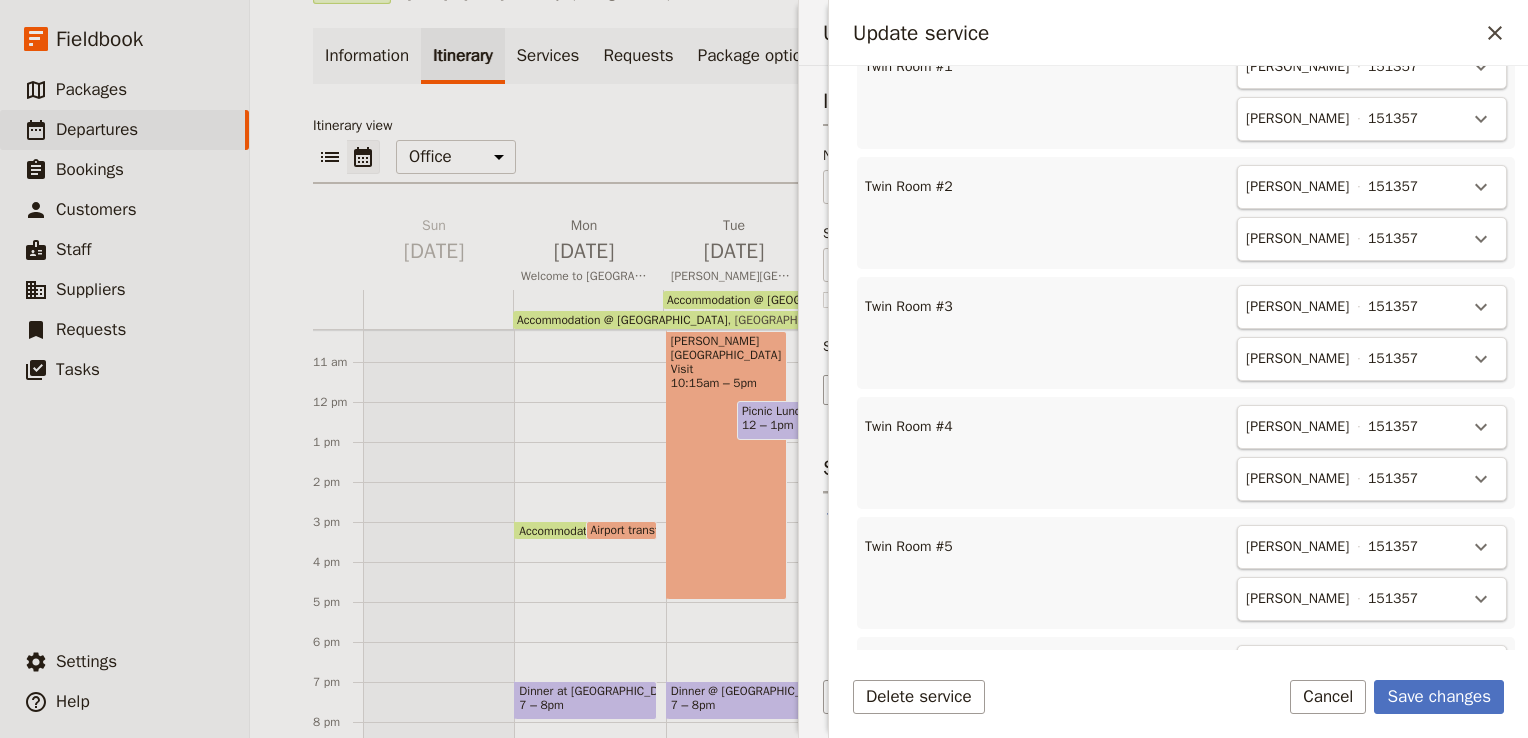 scroll, scrollTop: 796, scrollLeft: 0, axis: vertical 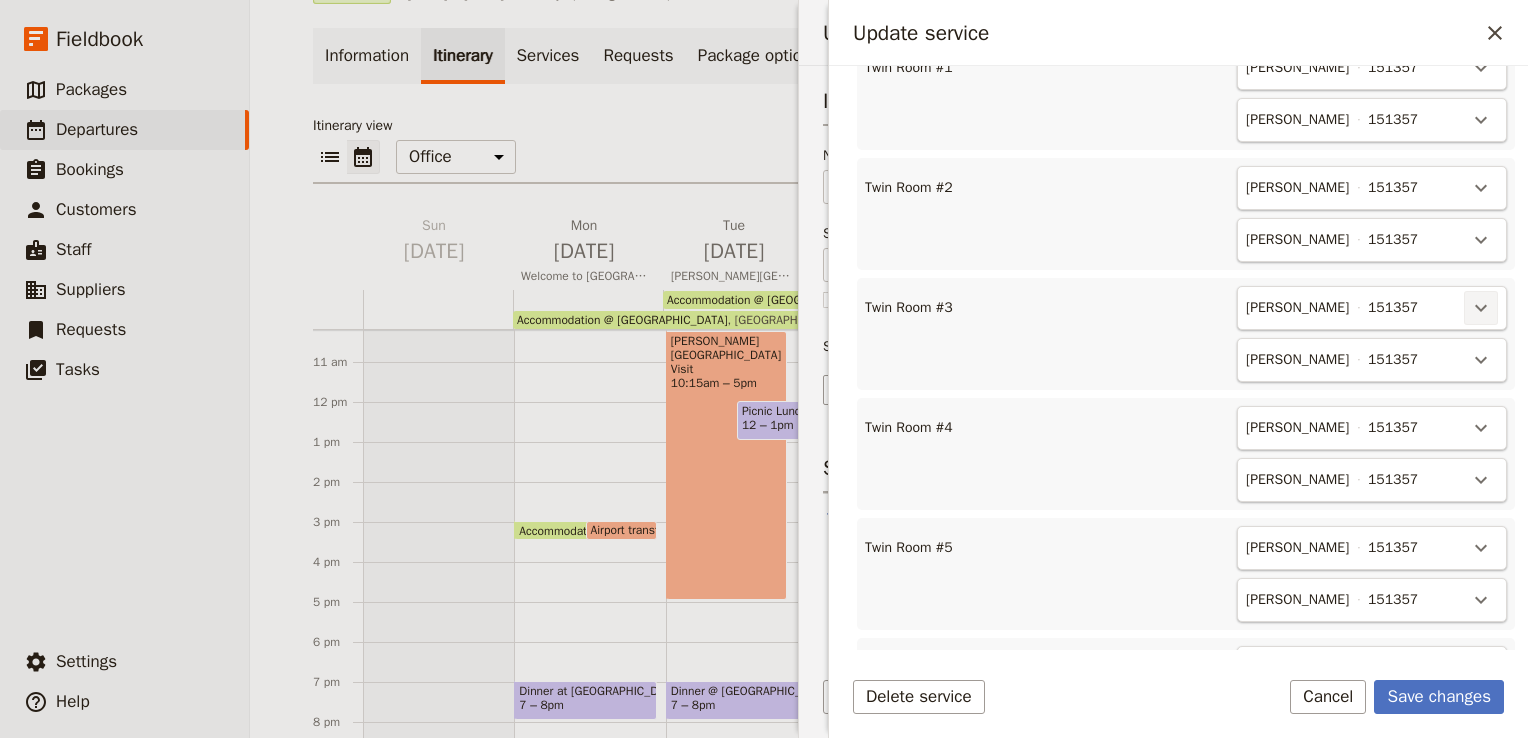click 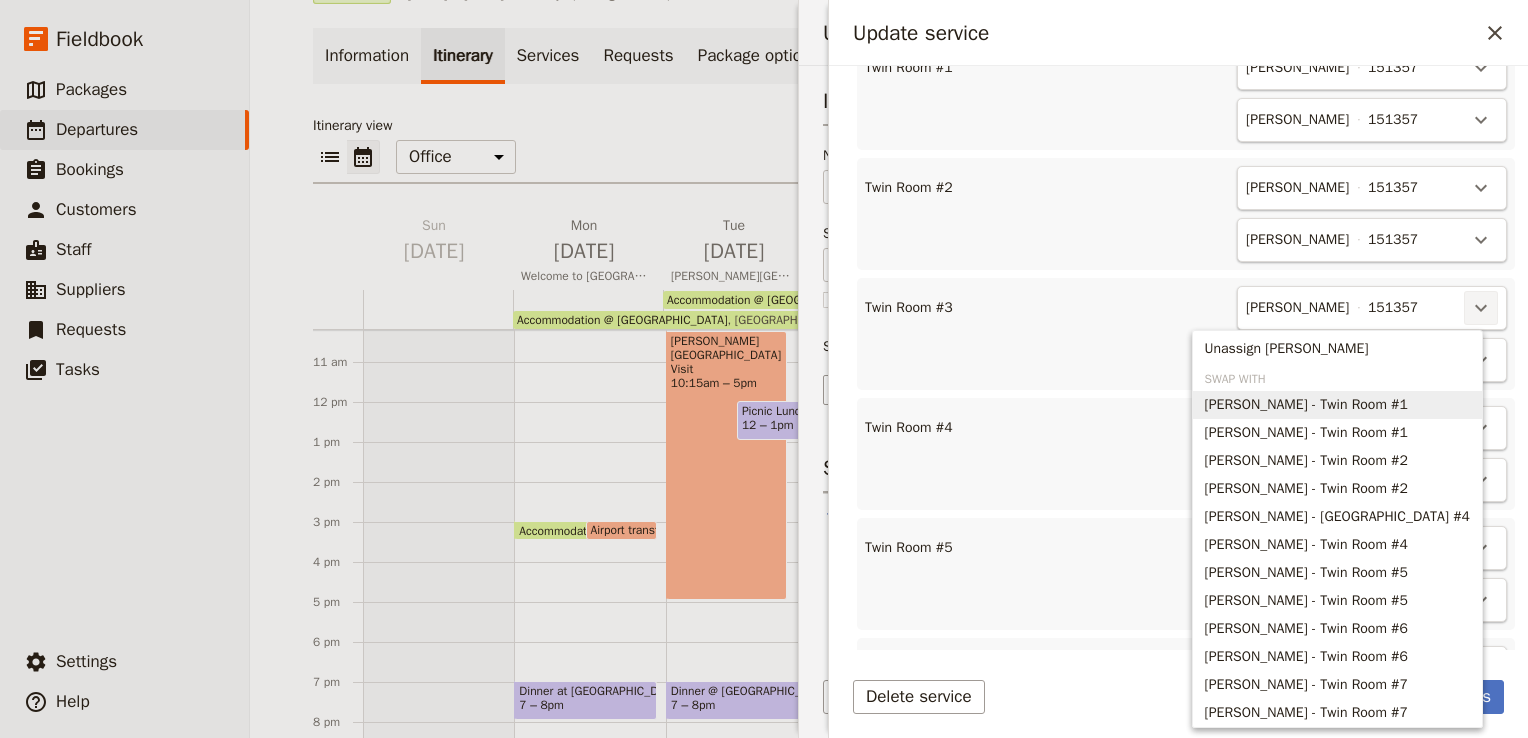 click on "[PERSON_NAME] - Twin Room #1" at bounding box center (1306, 405) 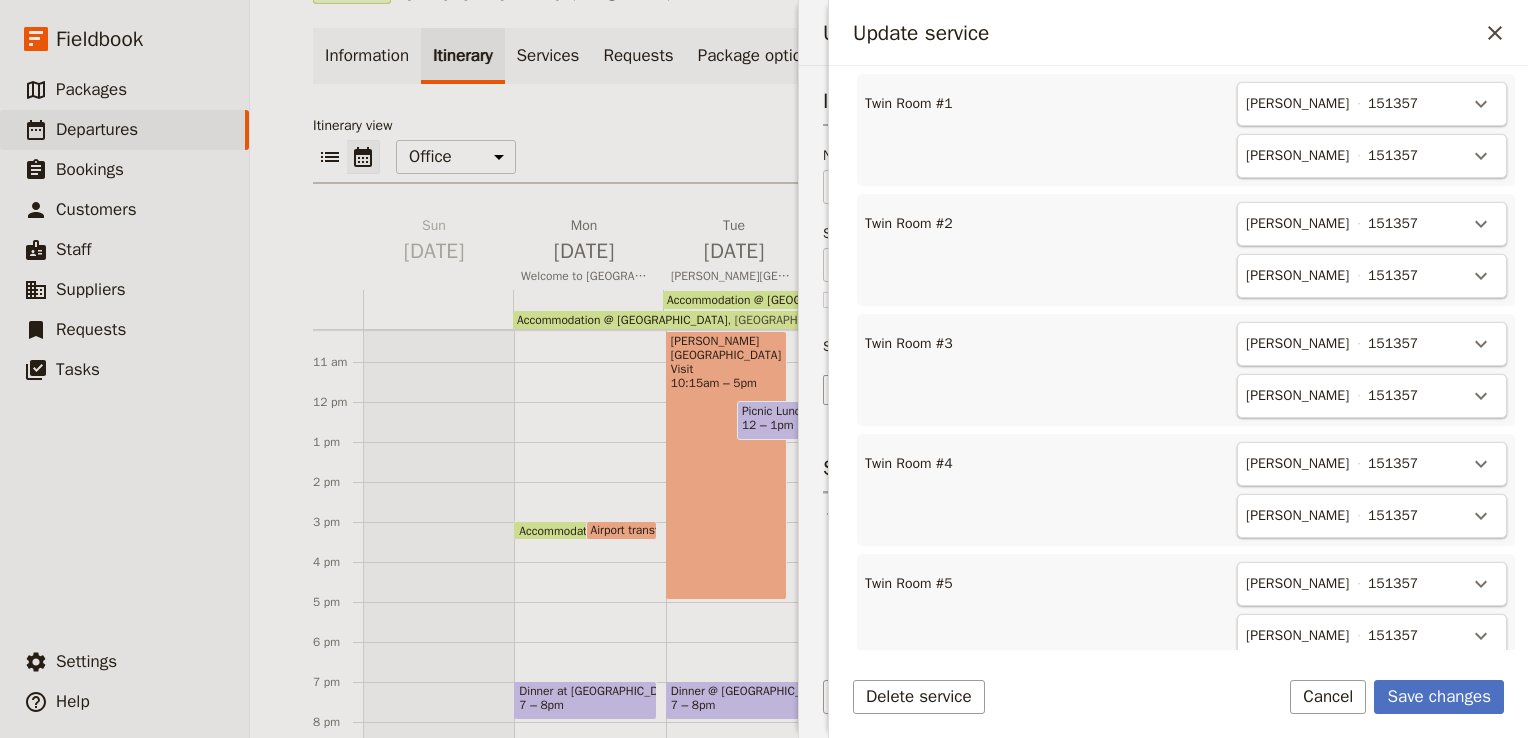scroll, scrollTop: 760, scrollLeft: 0, axis: vertical 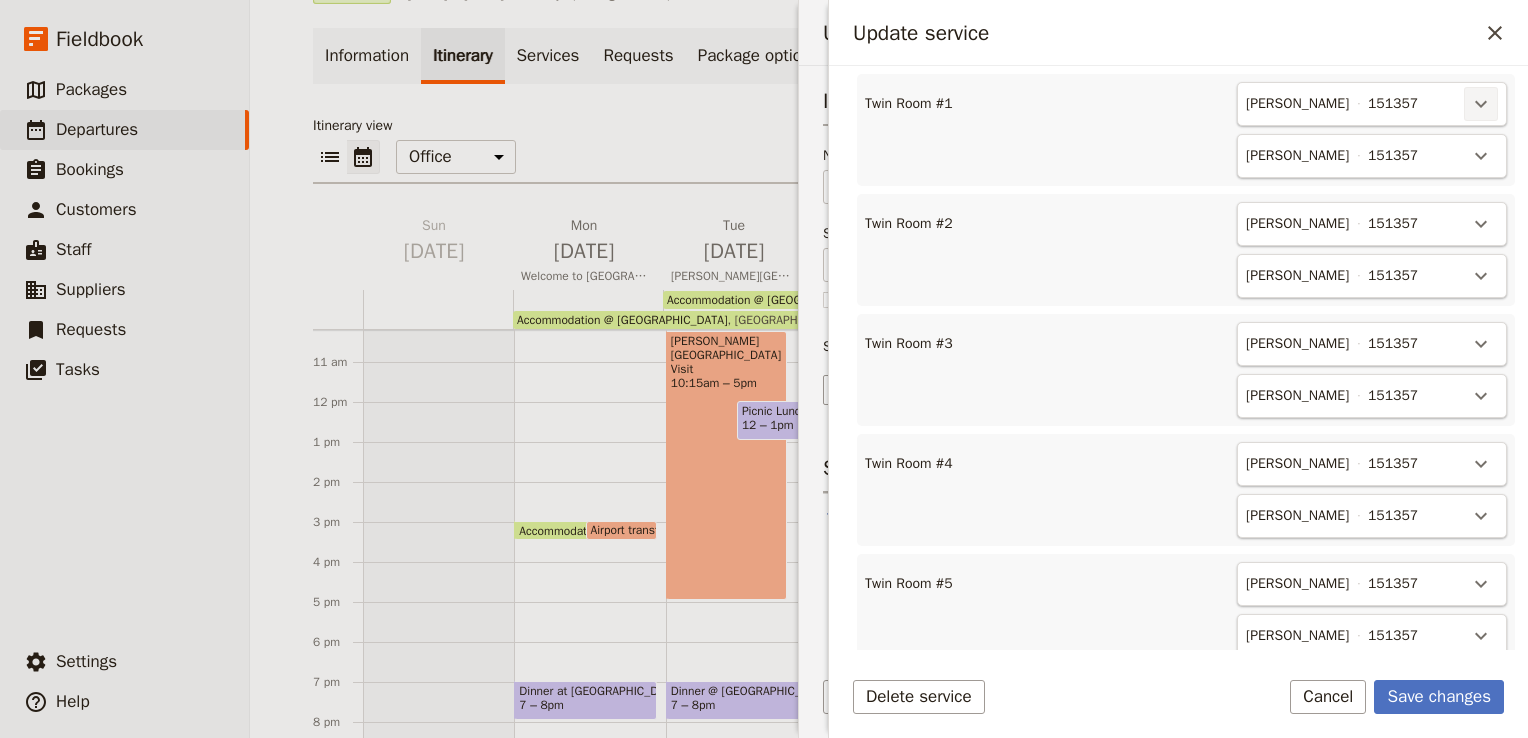 click 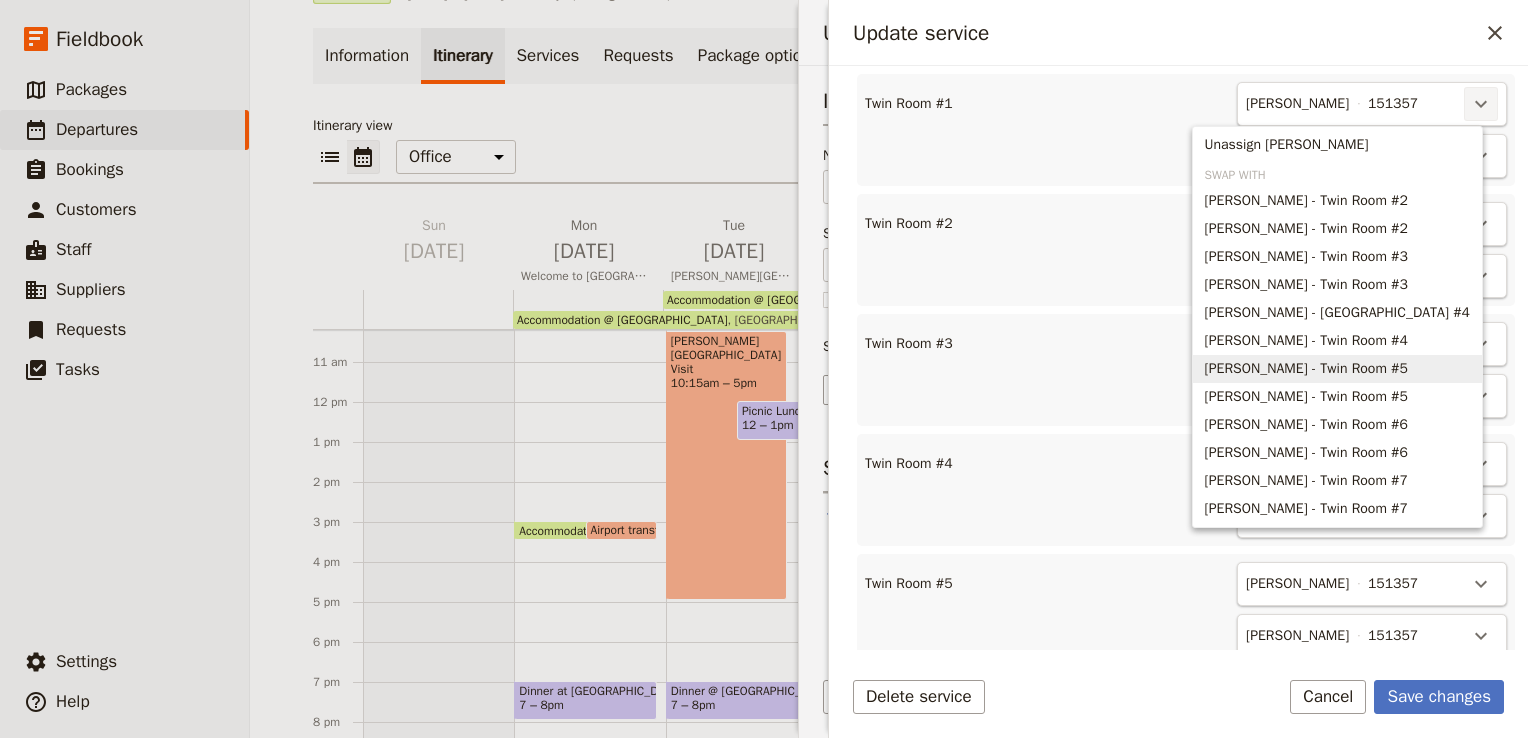 click on "[PERSON_NAME] - Twin Room #5" at bounding box center [1306, 369] 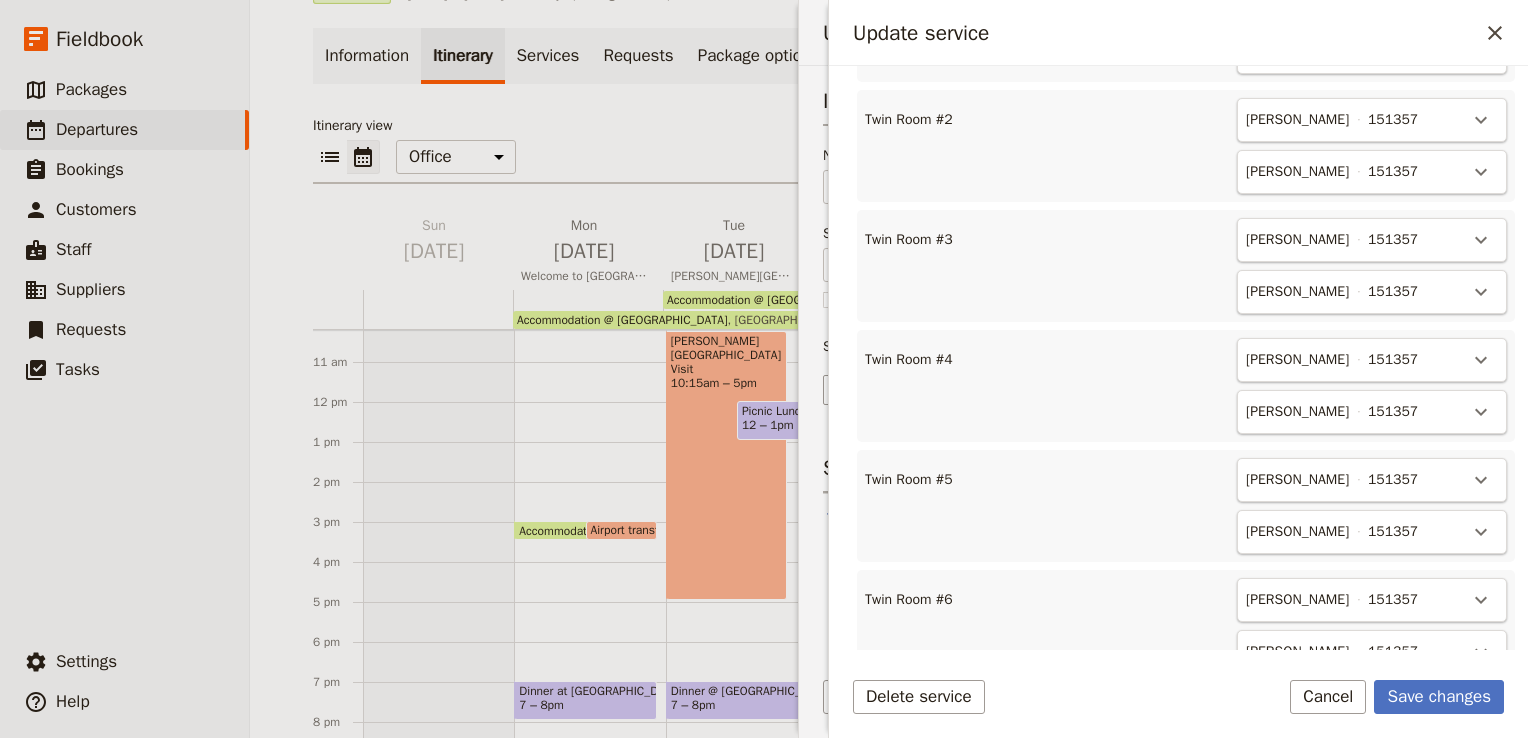 scroll, scrollTop: 1025, scrollLeft: 0, axis: vertical 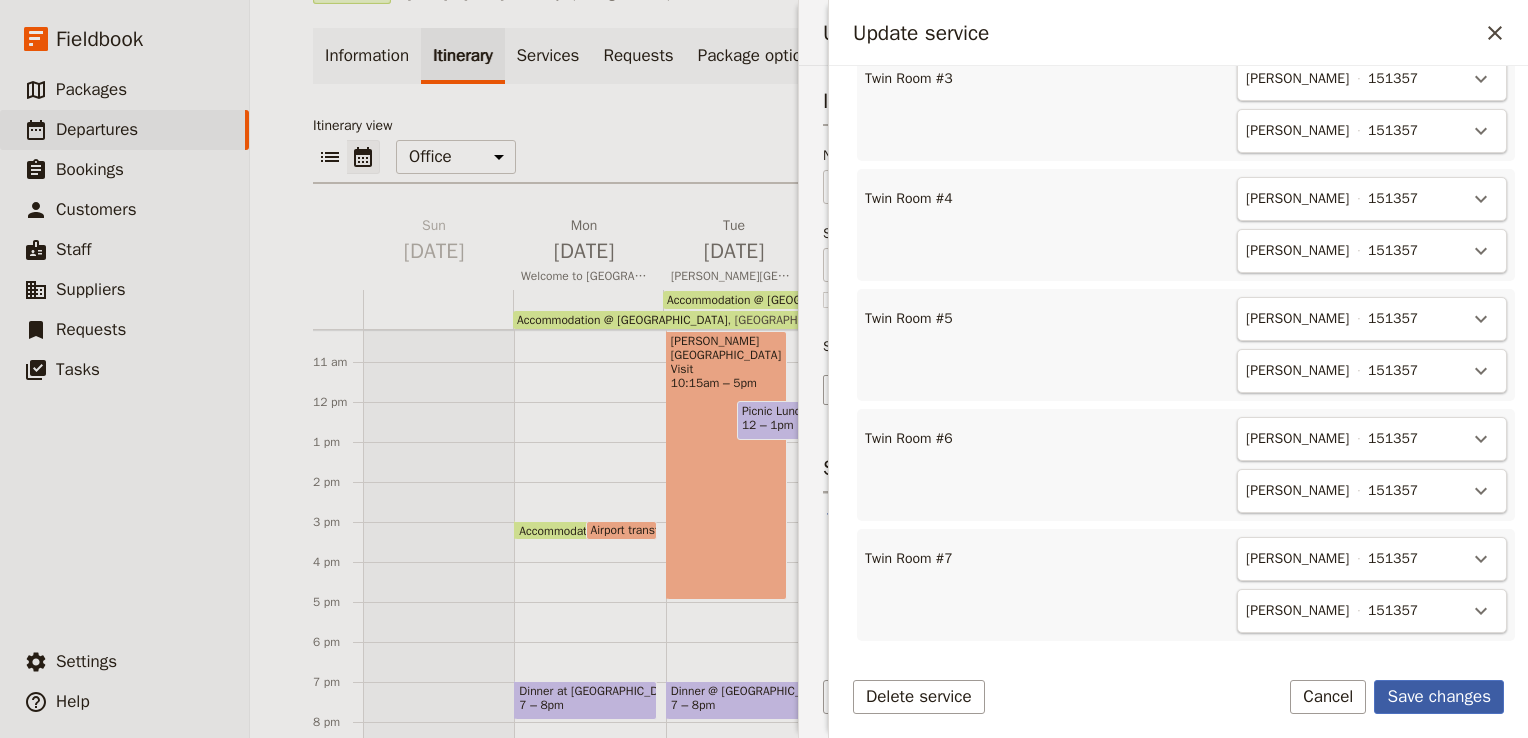 click on "Save changes" at bounding box center [1439, 697] 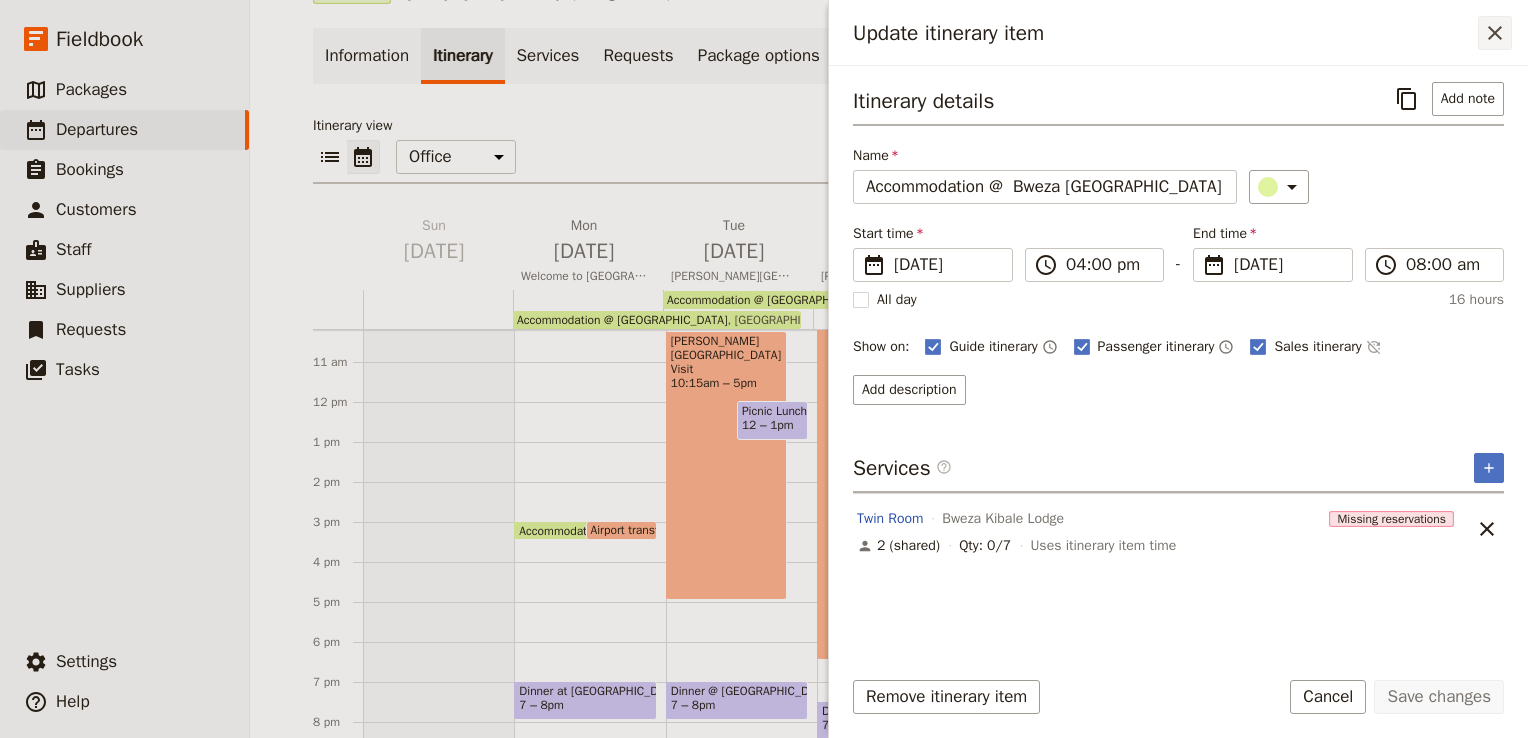 click 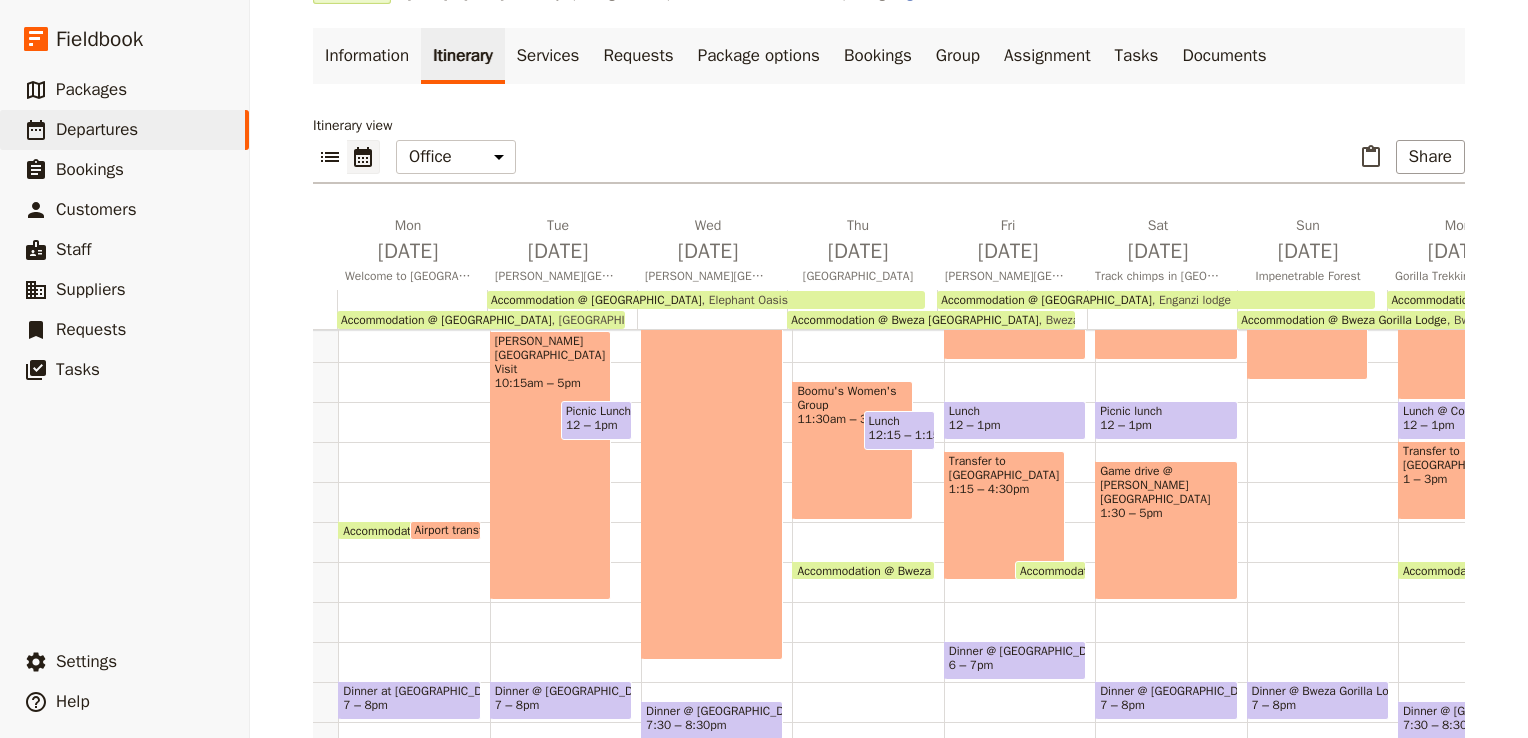scroll, scrollTop: 0, scrollLeft: 182, axis: horizontal 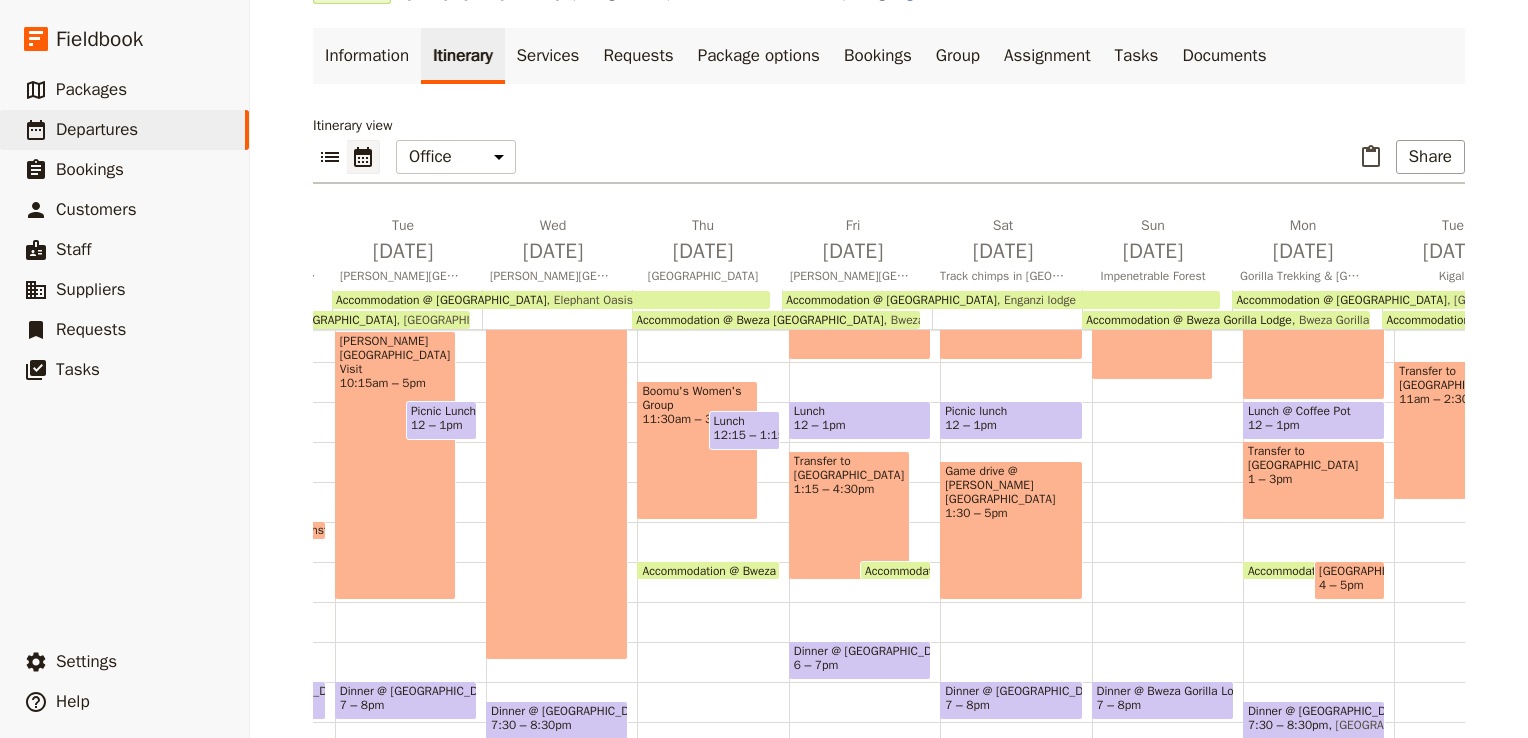 click on "Accommodation @  Bweza Gorilla Lodge" at bounding box center [1188, 320] 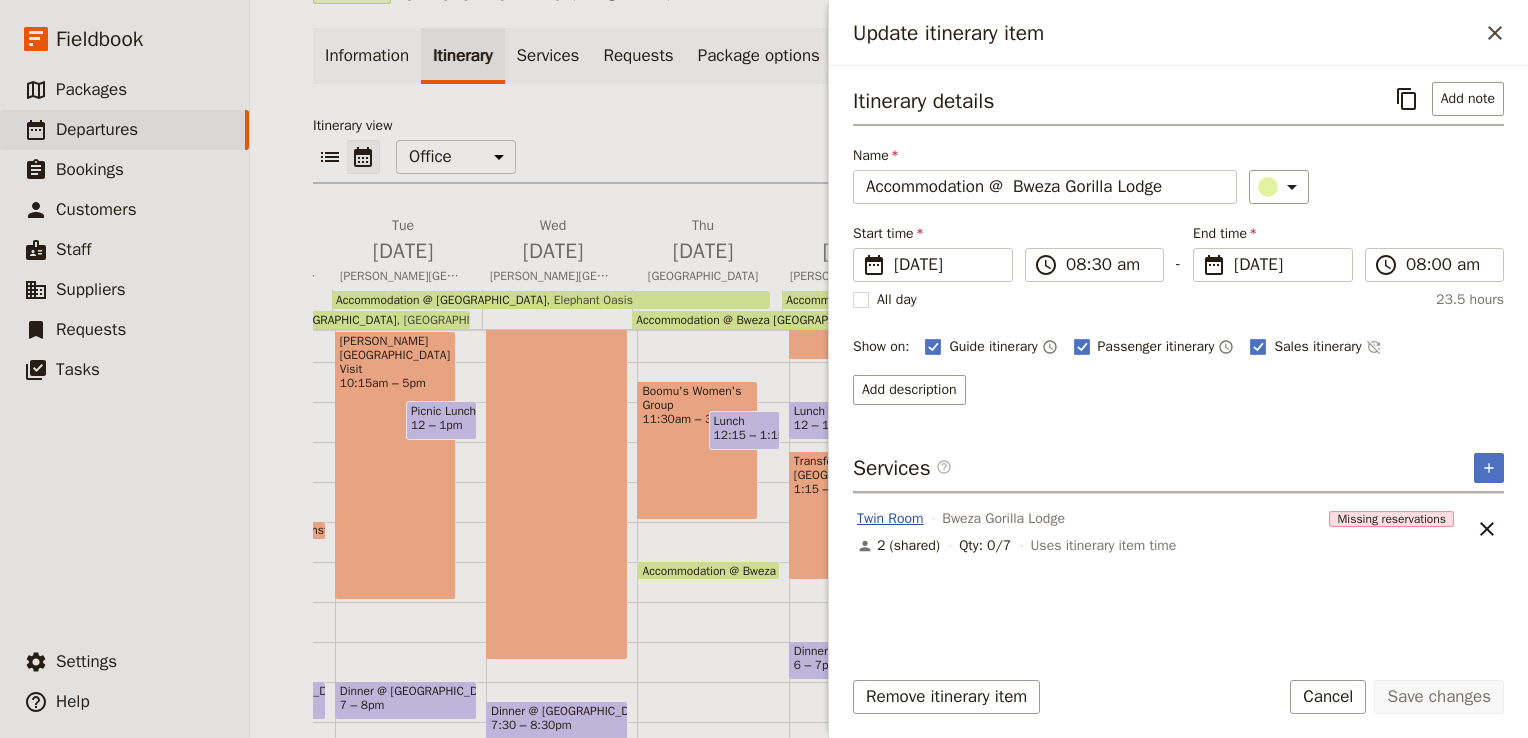 click on "Twin Room" at bounding box center (890, 519) 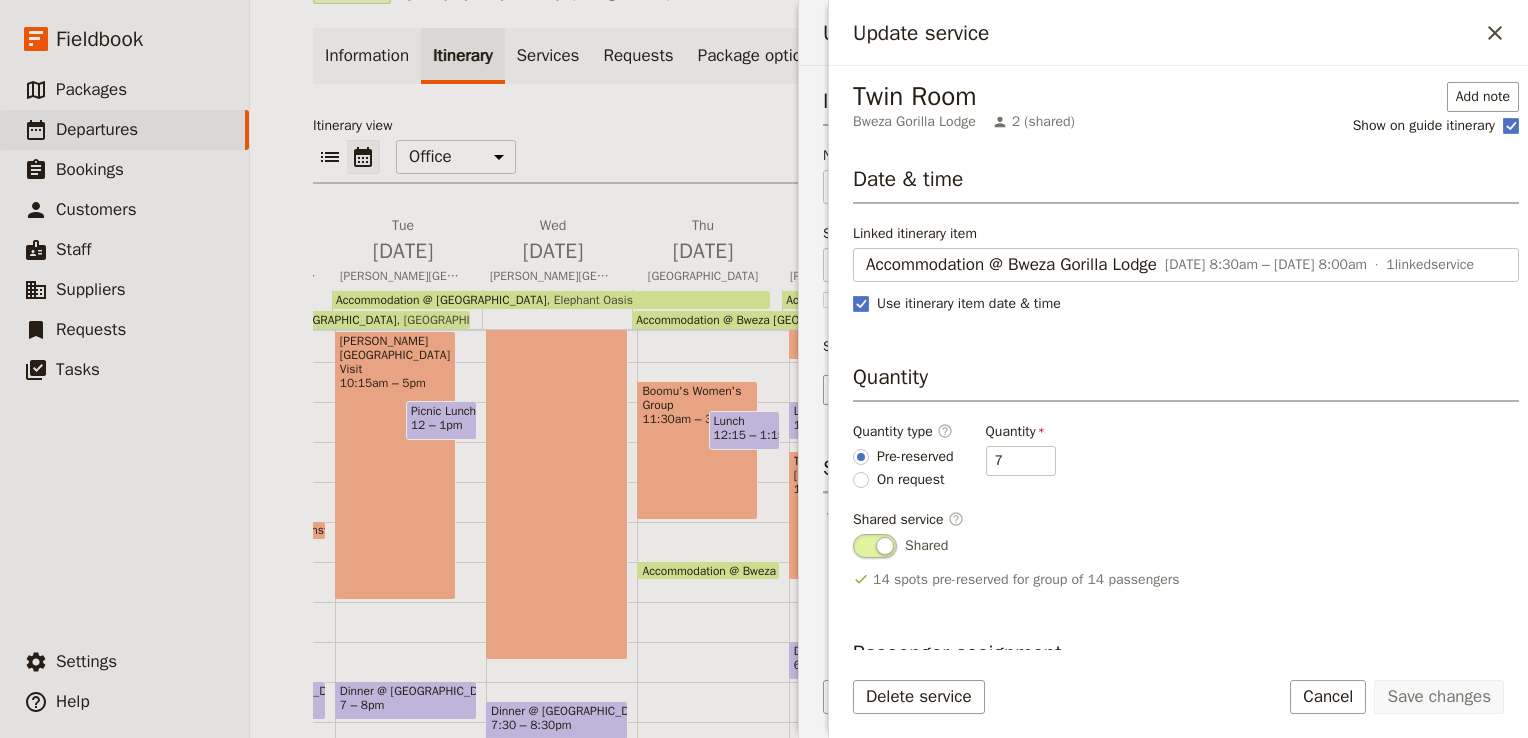 scroll, scrollTop: 140, scrollLeft: 0, axis: vertical 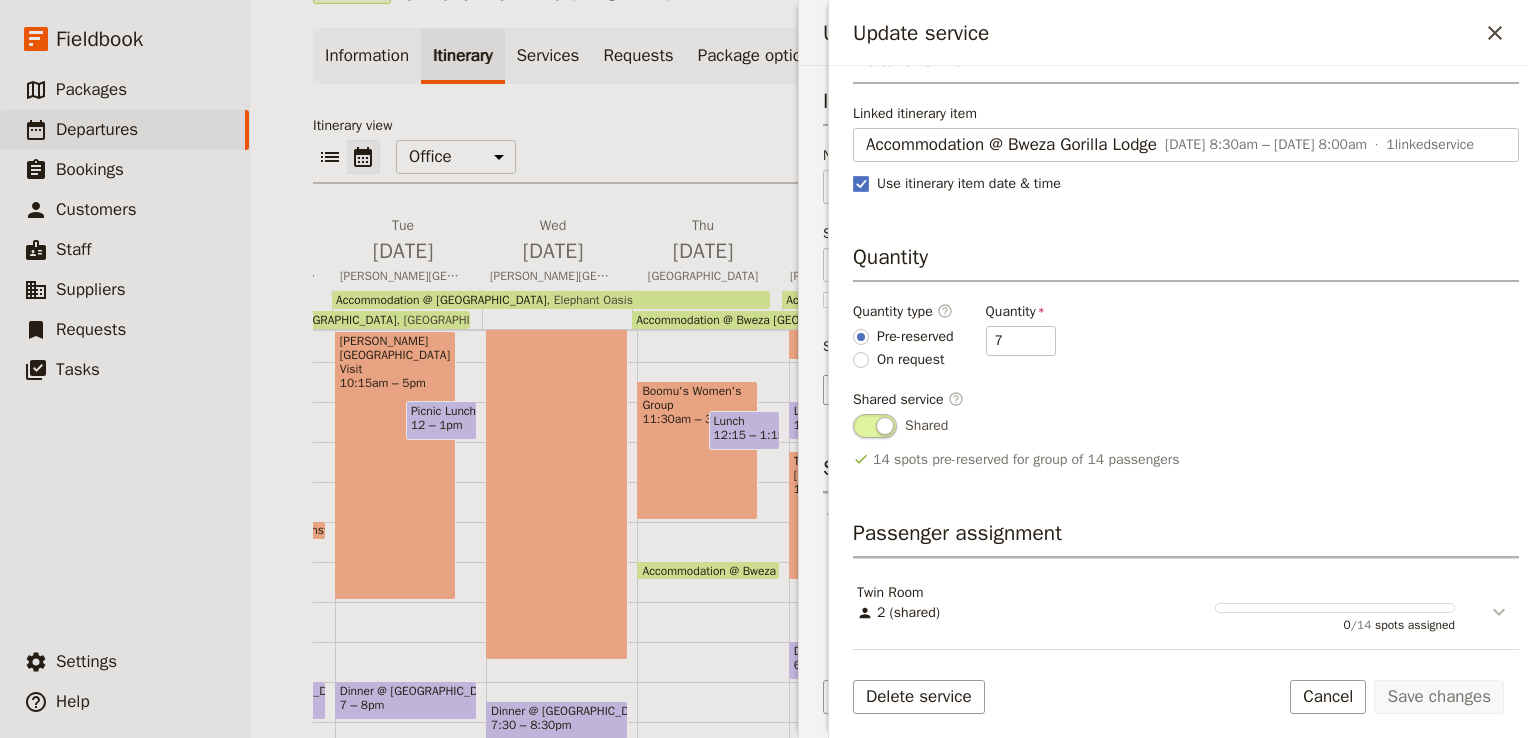 click 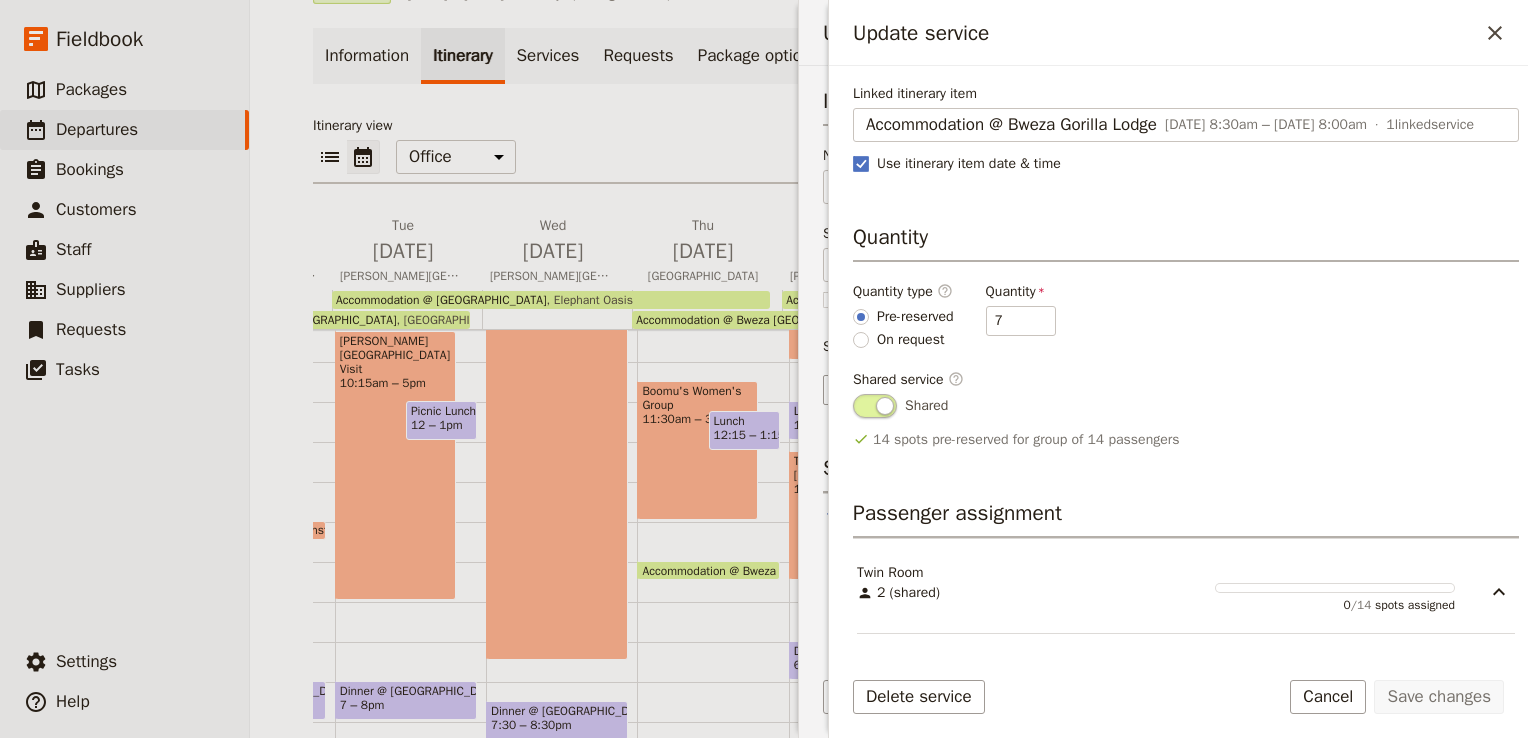 click on "Twin Room" at bounding box center (890, 573) 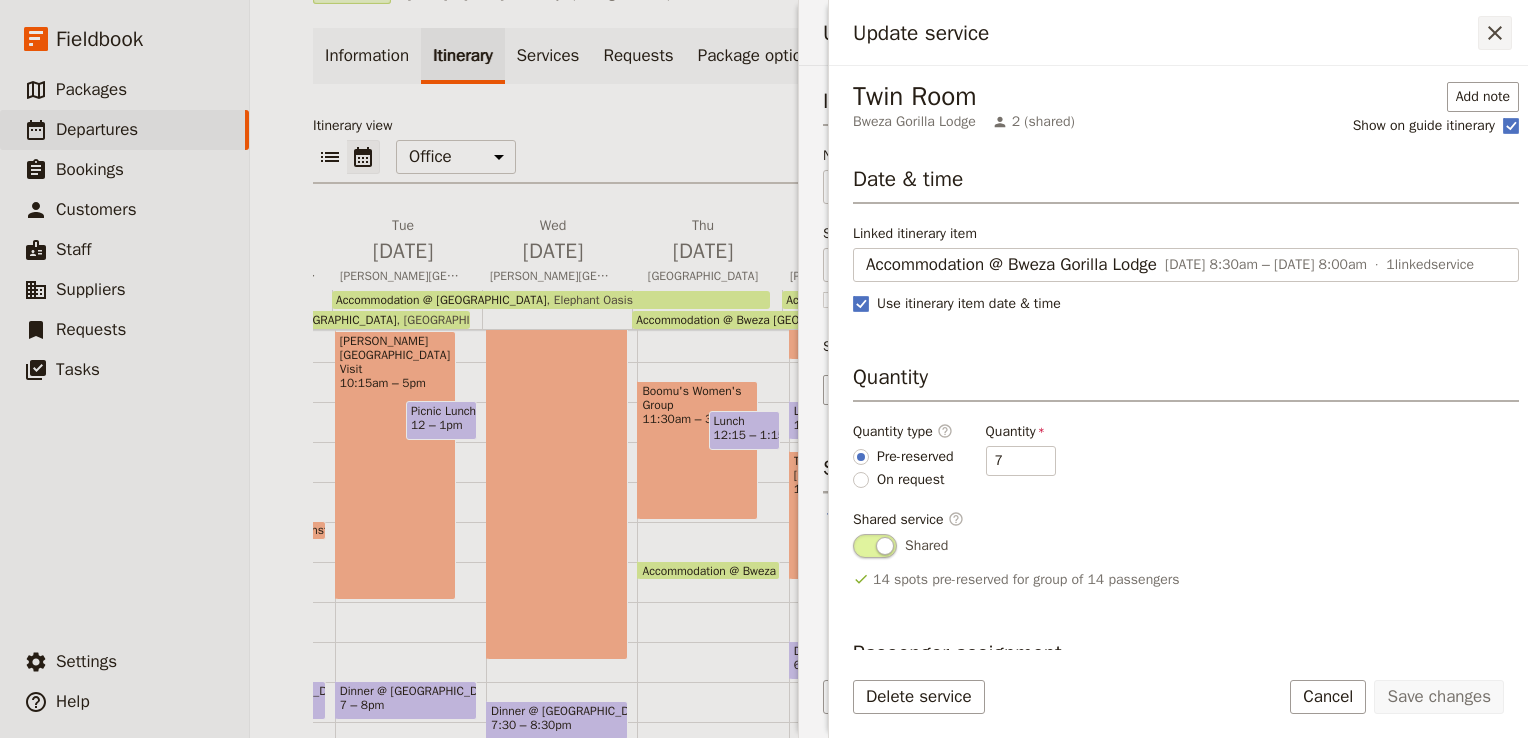 click 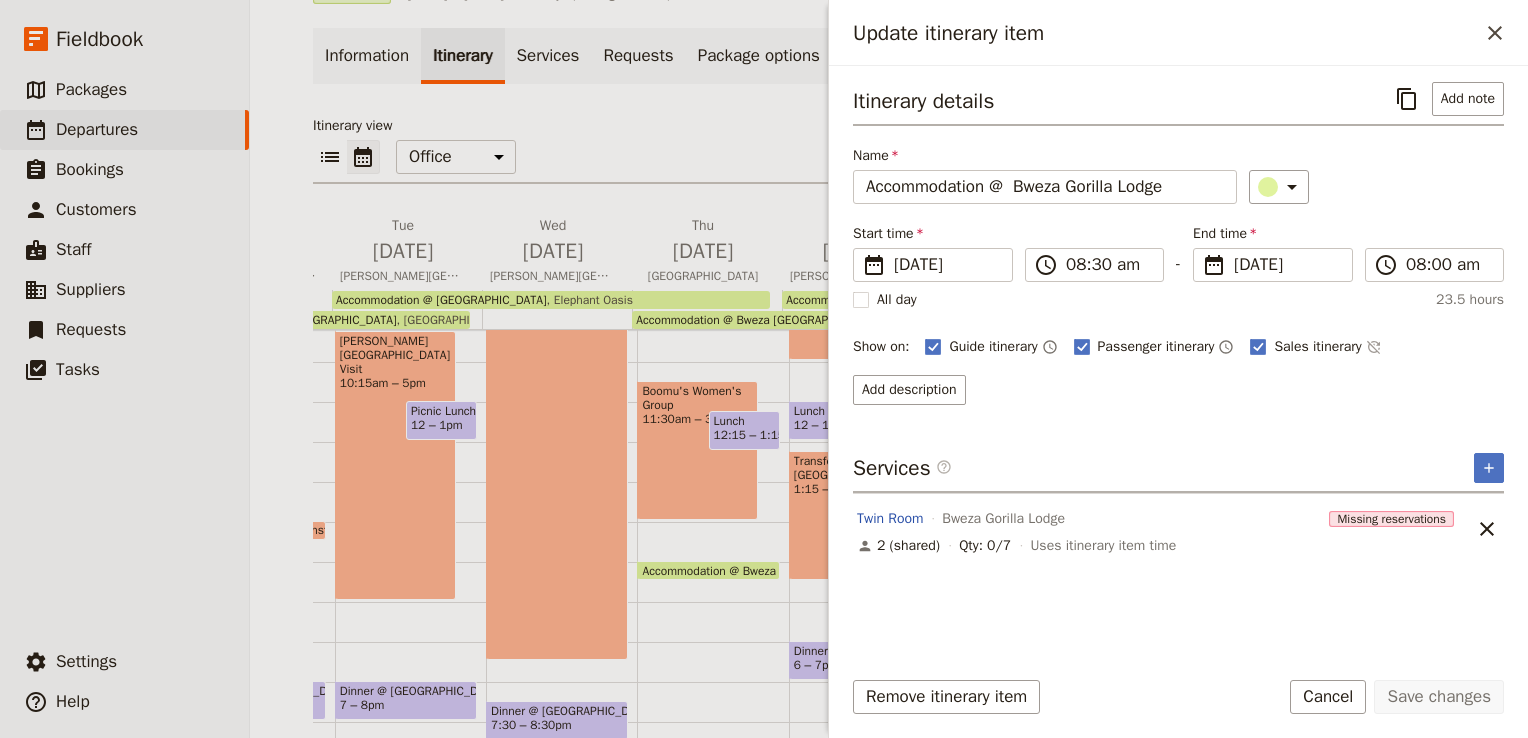 click on "Services ​" at bounding box center (902, 468) 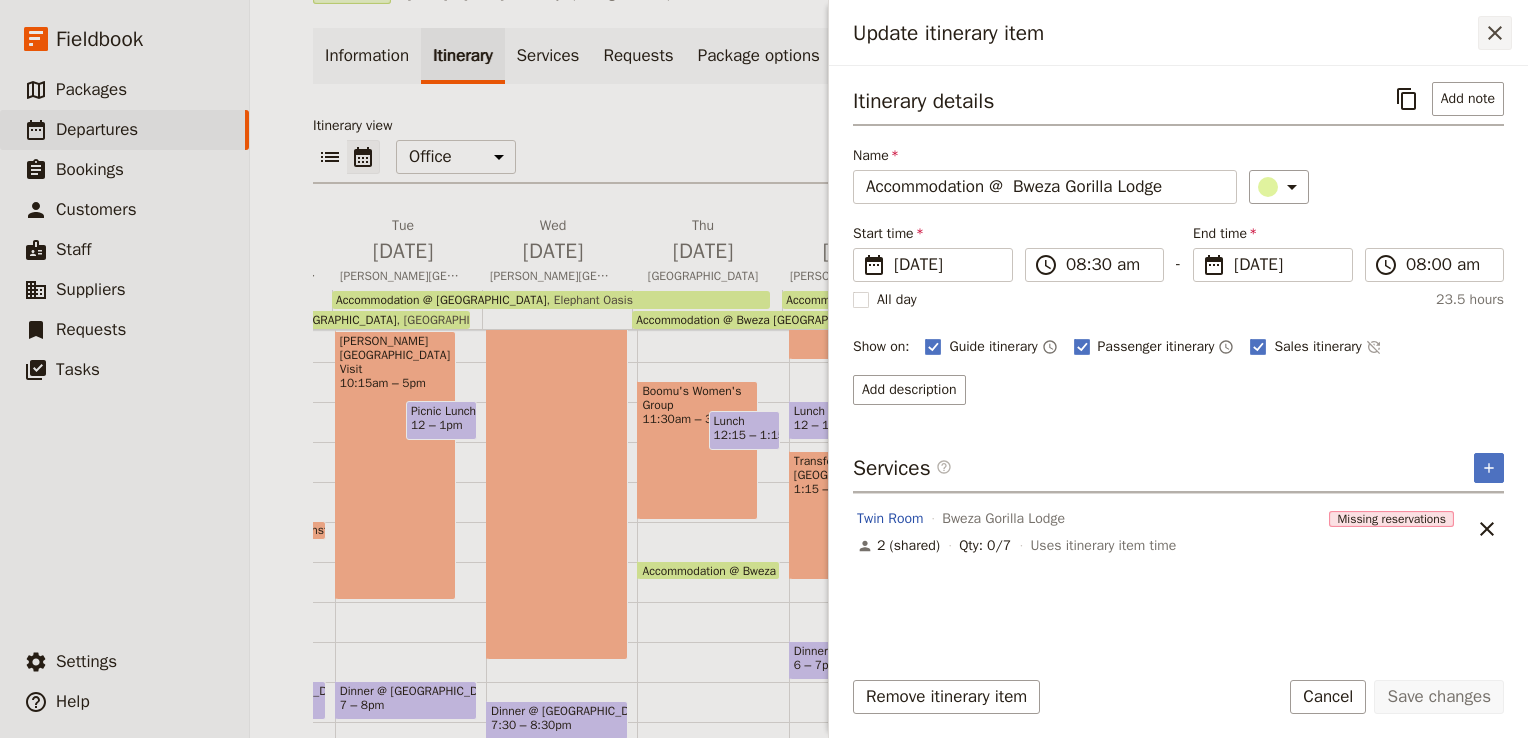 click 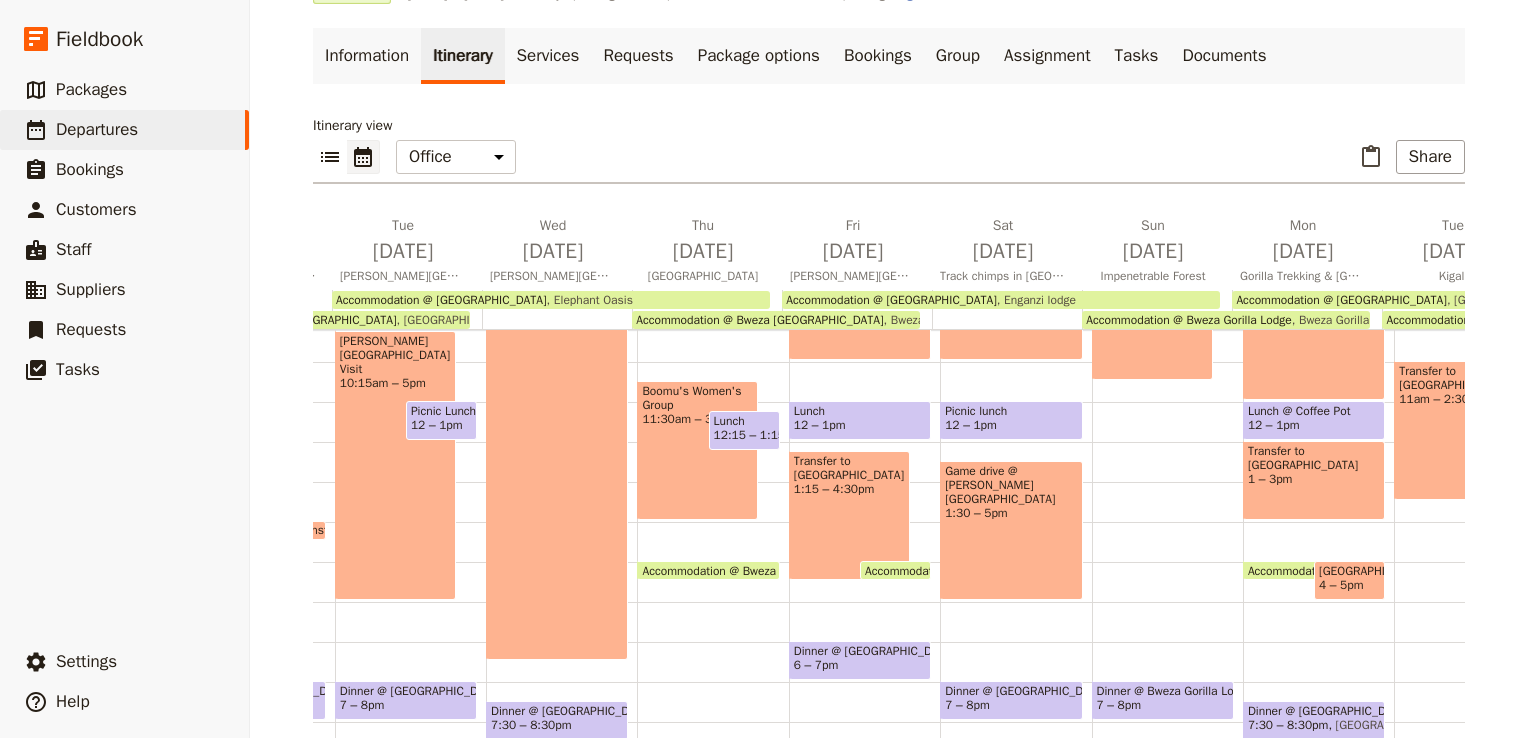 click on "Accommodation @  Bweza Gorilla Lodge" at bounding box center [1188, 320] 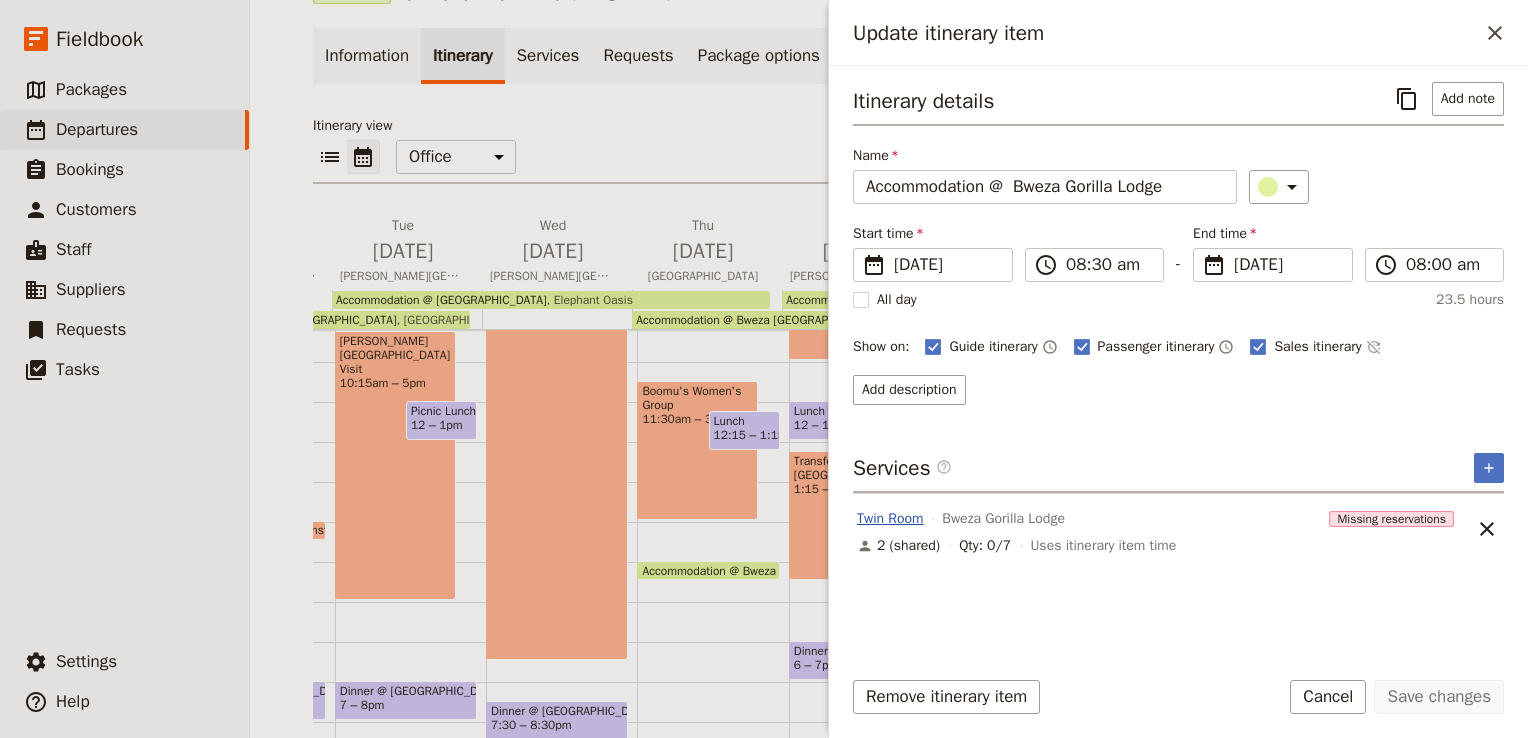 click on "Twin Room" at bounding box center (890, 519) 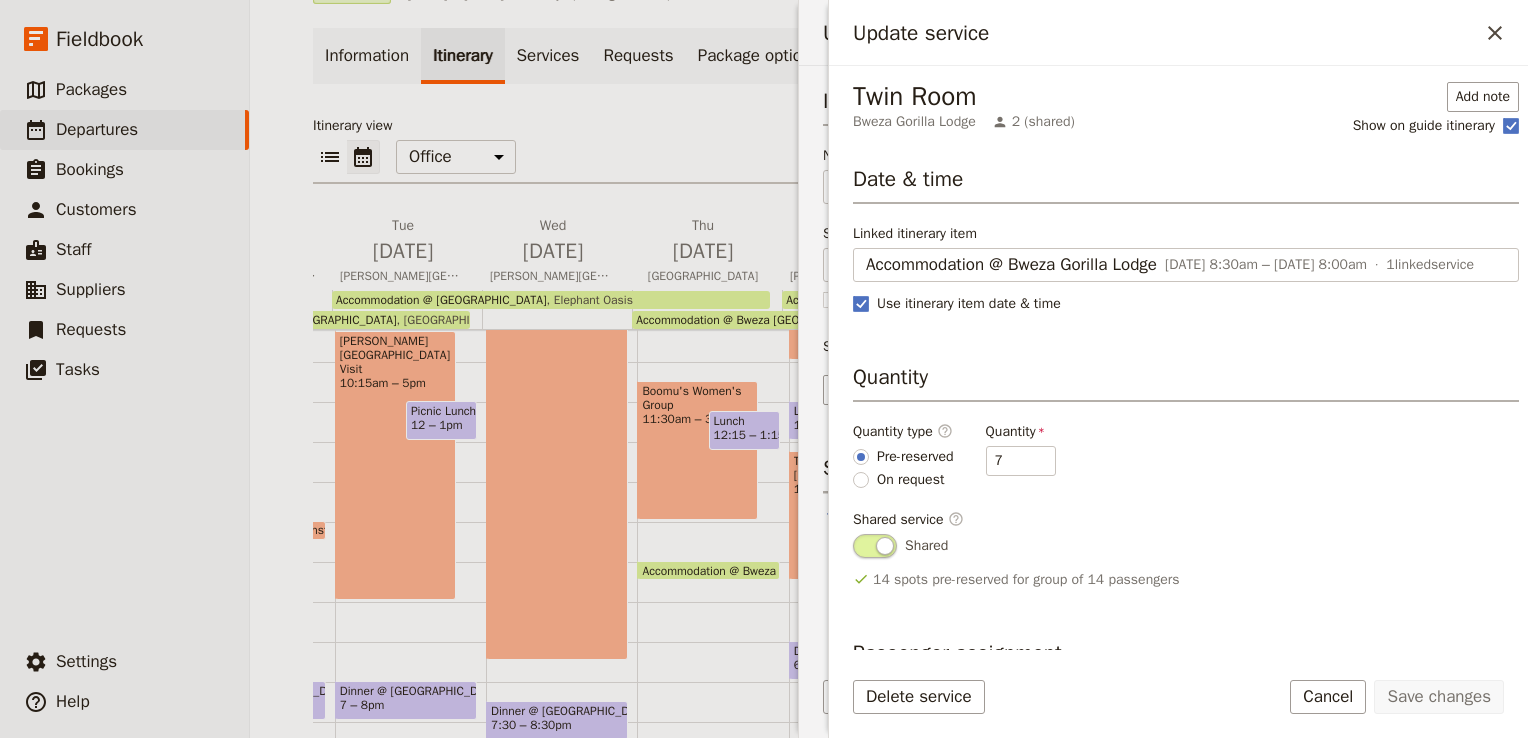 scroll, scrollTop: 140, scrollLeft: 0, axis: vertical 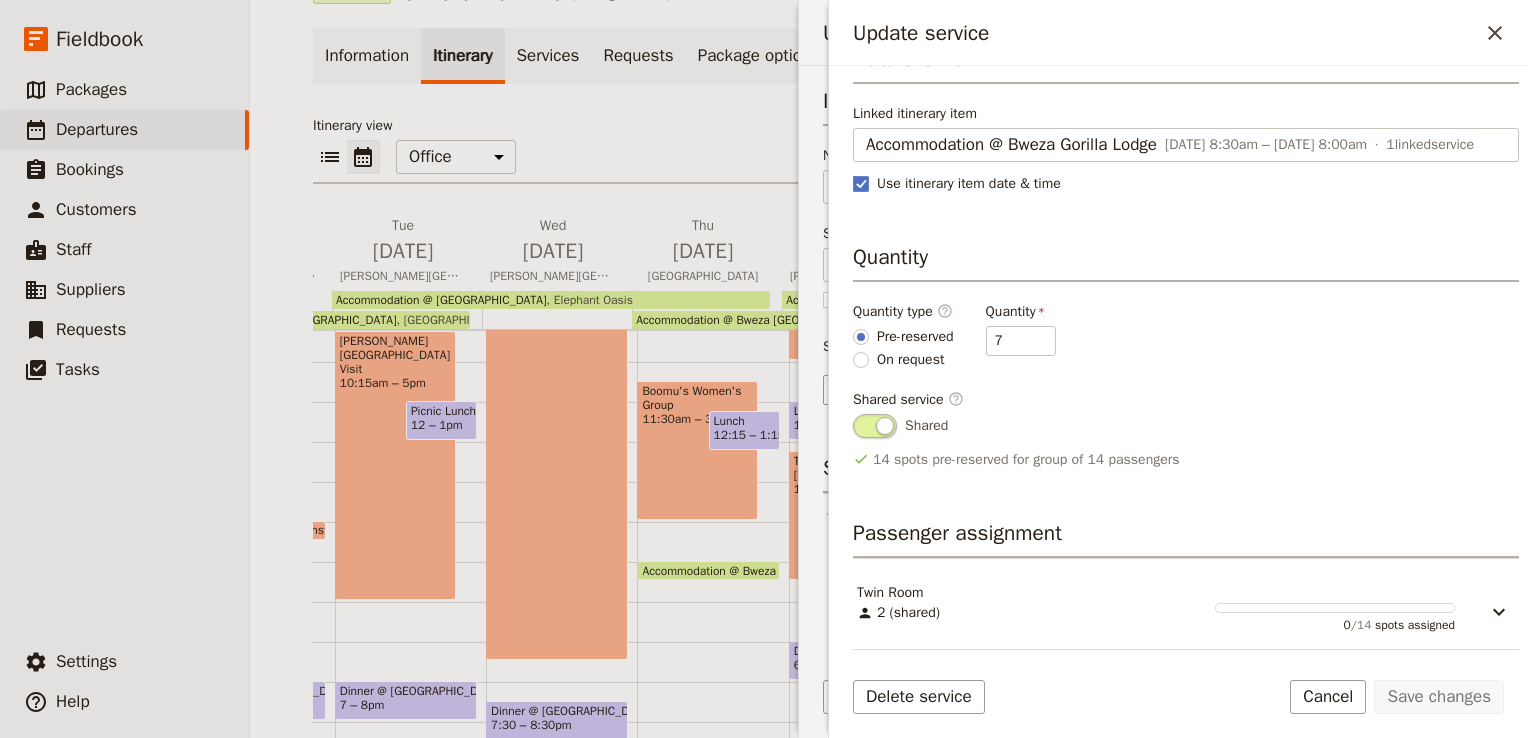 click on "0  /  14   spots assigned" at bounding box center [1335, 618] 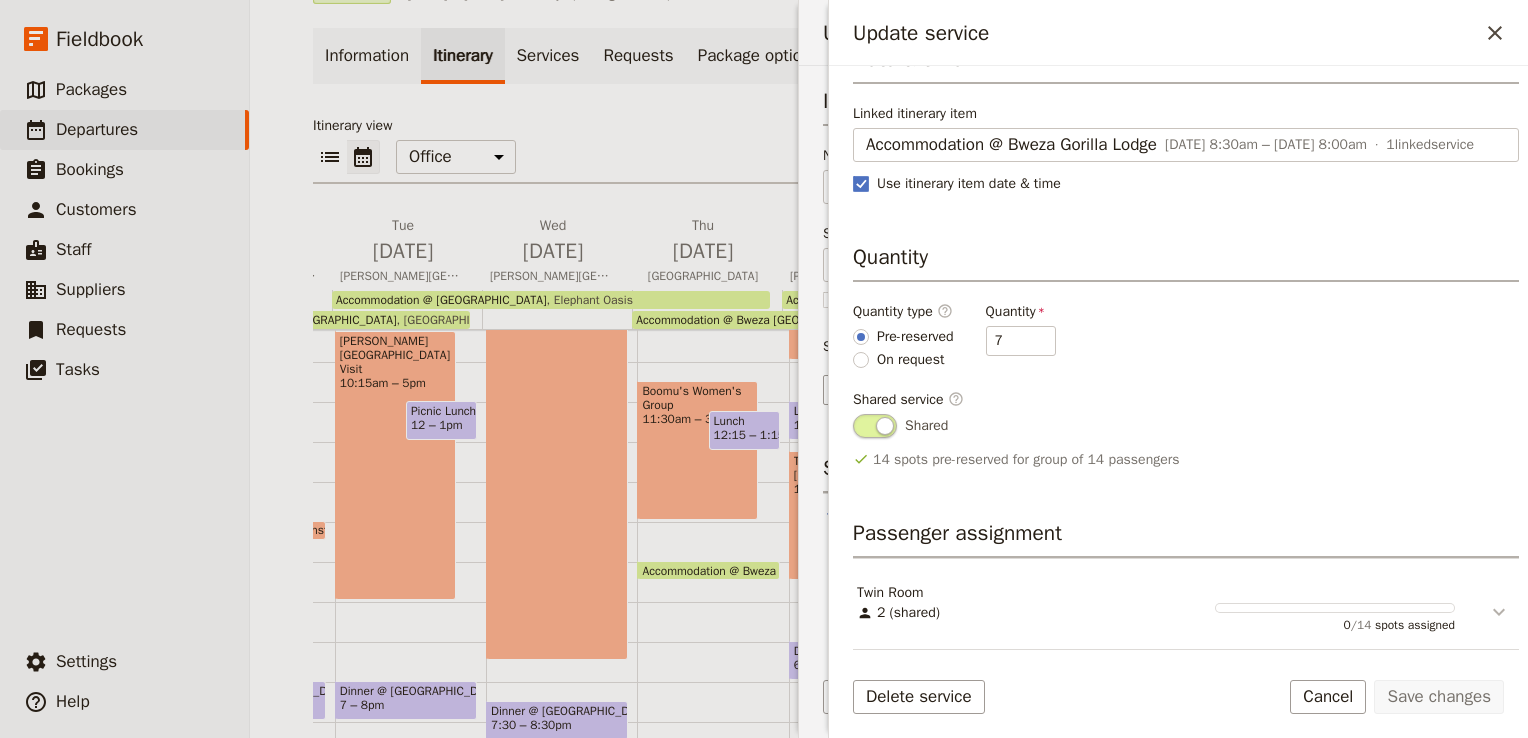 click 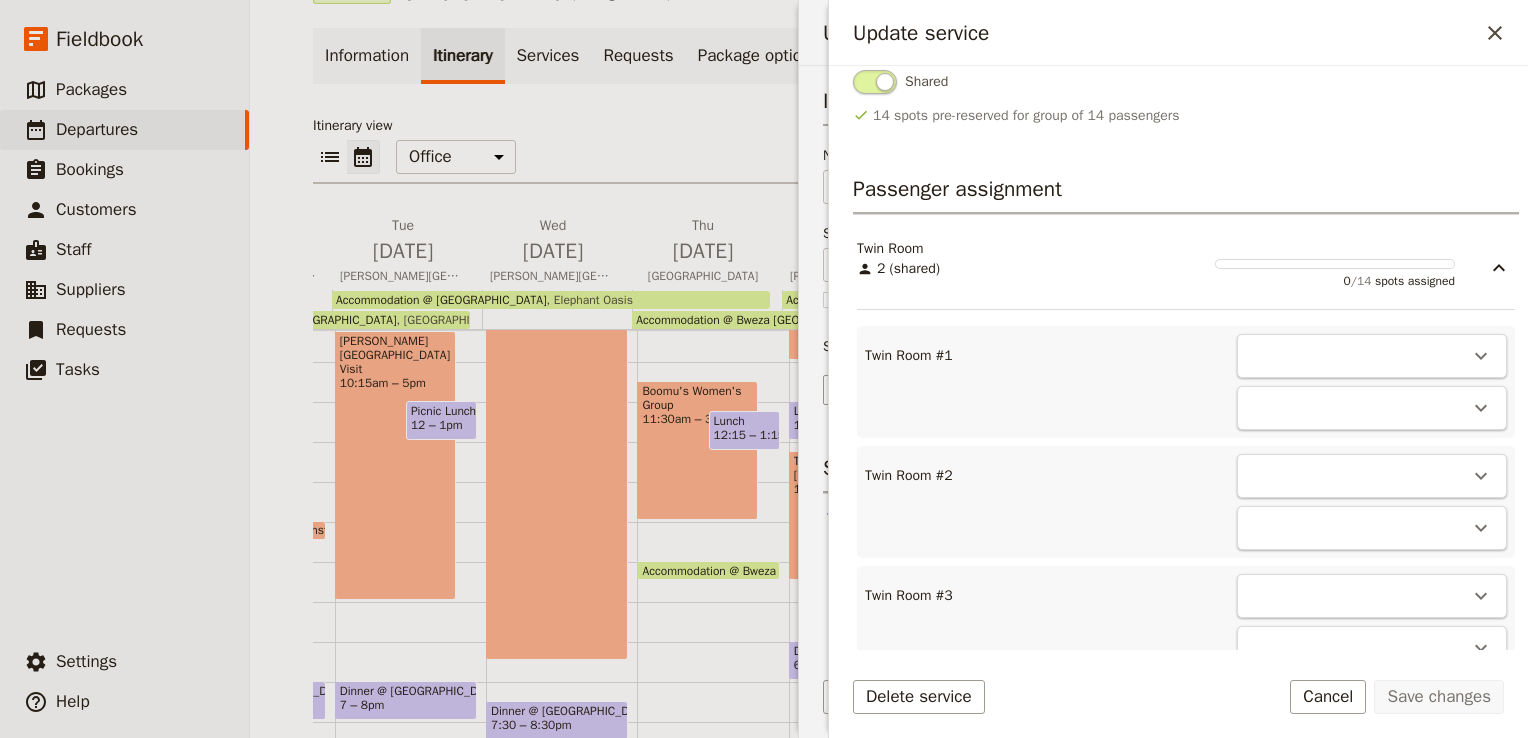 scroll, scrollTop: 464, scrollLeft: 0, axis: vertical 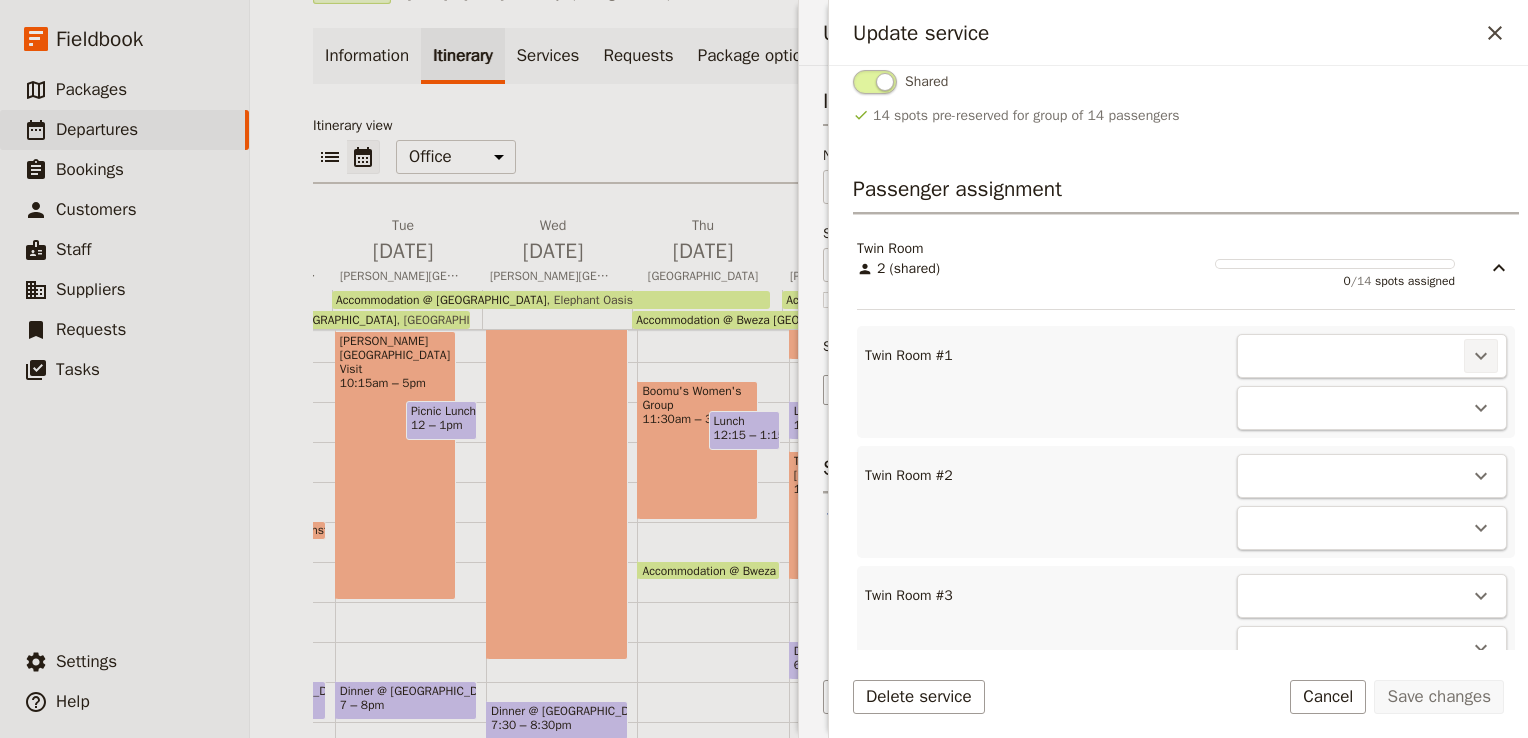 click 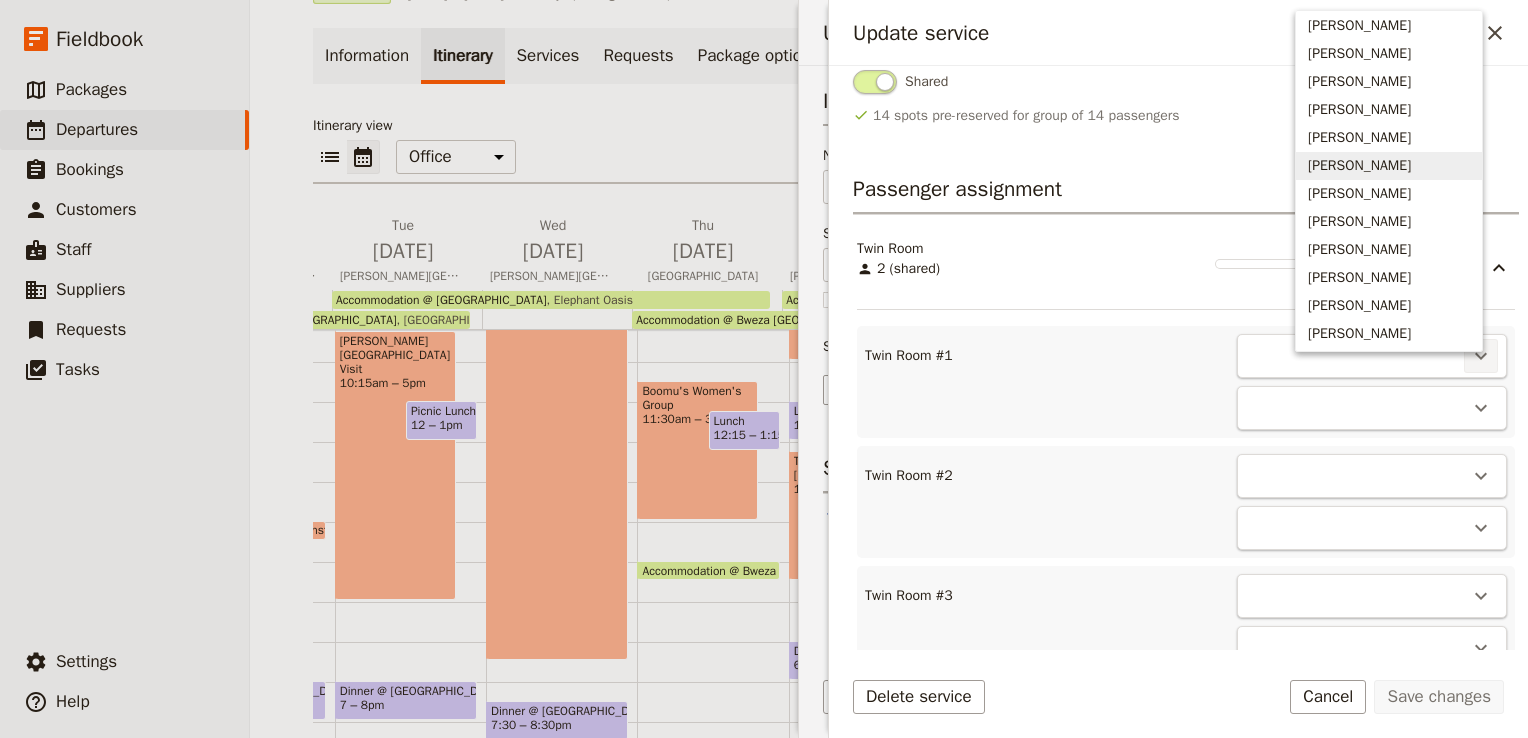 scroll, scrollTop: 0, scrollLeft: 0, axis: both 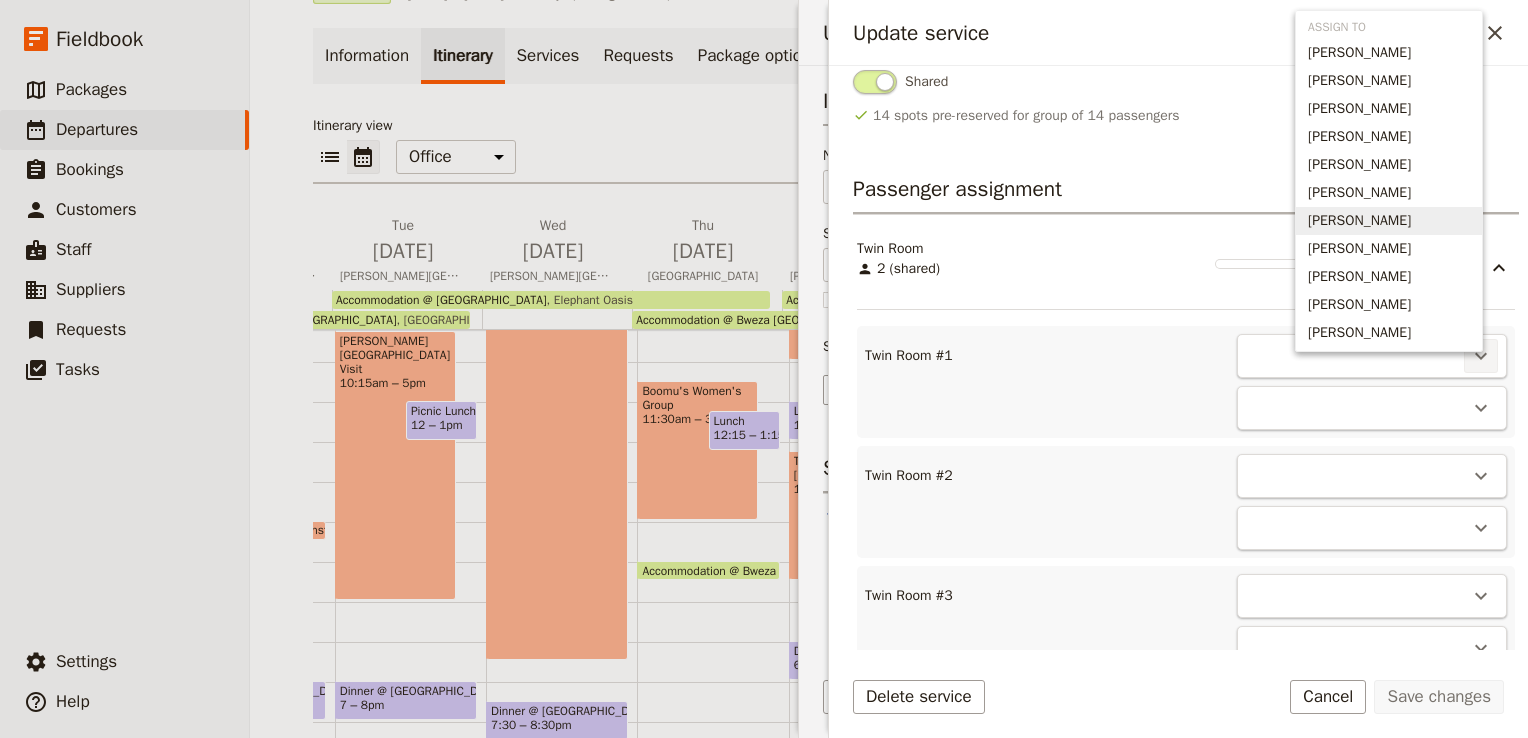 click on "[PERSON_NAME]" at bounding box center (1359, 221) 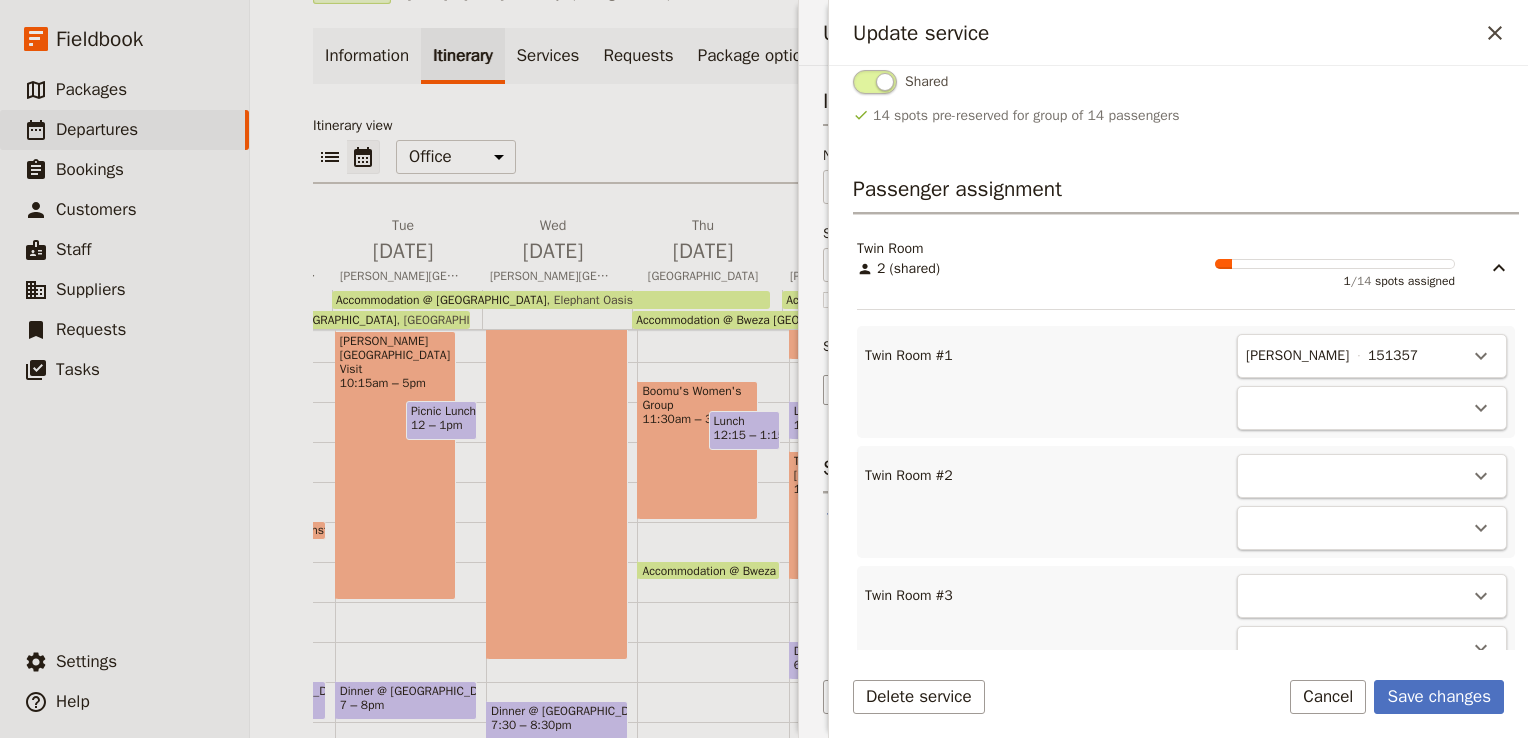click on "​" at bounding box center [1372, 408] 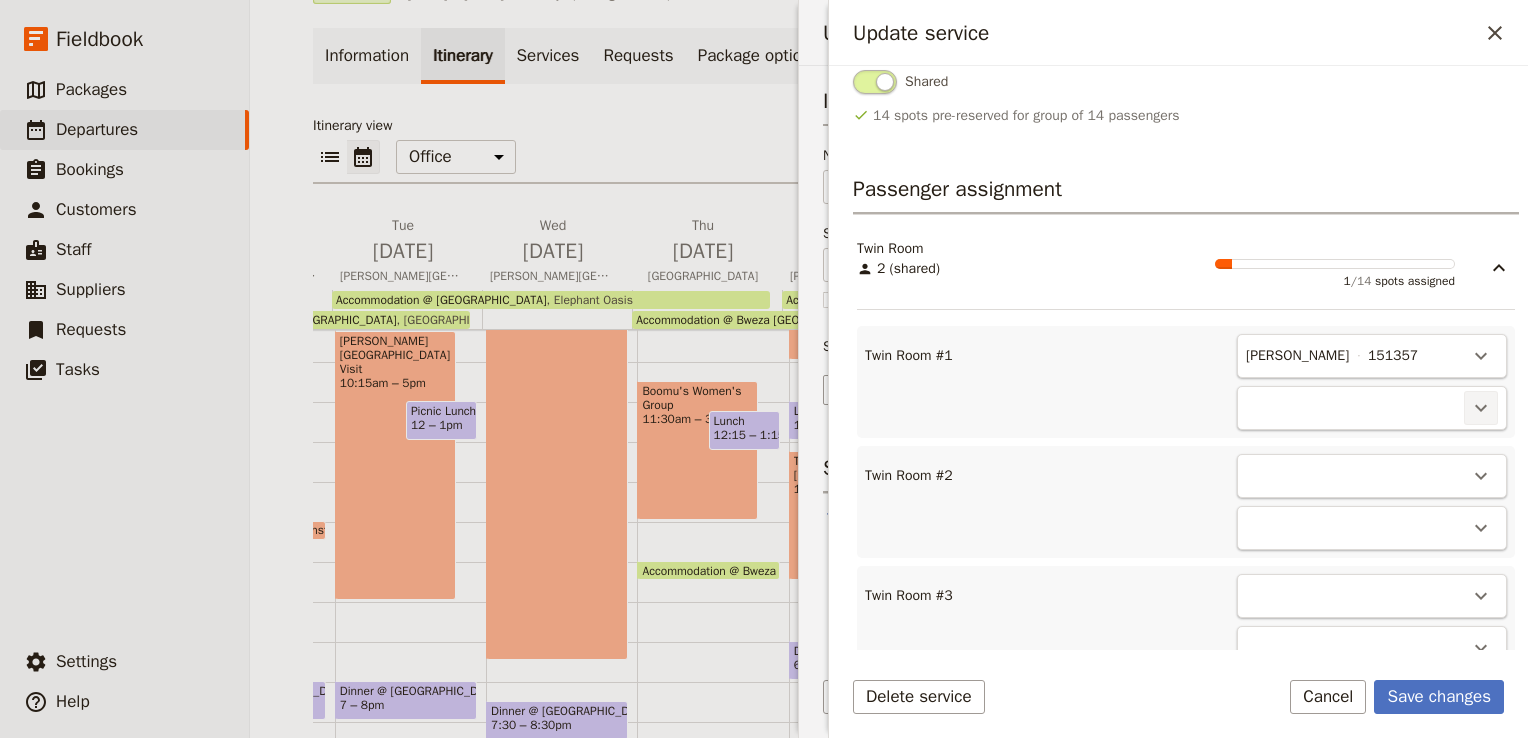 click 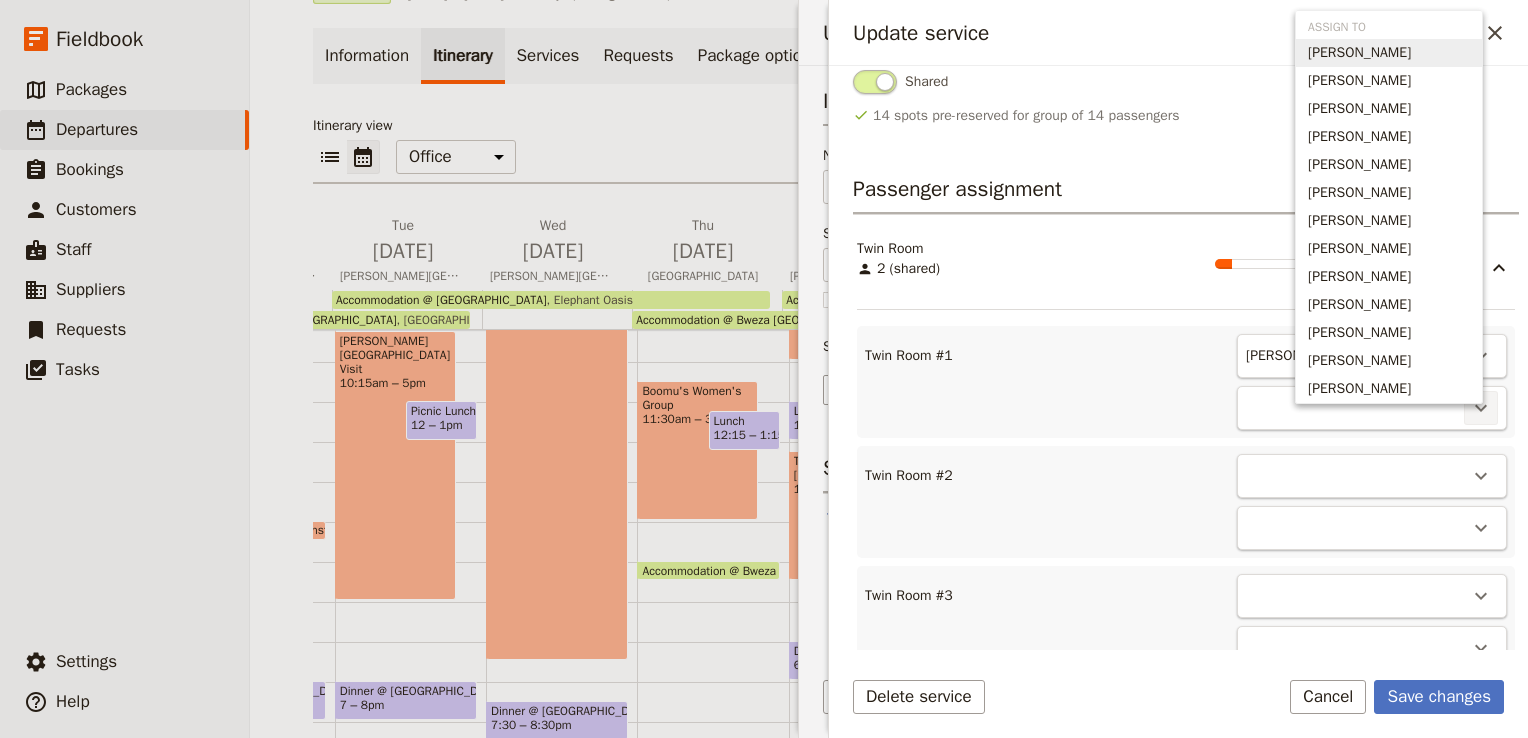click on "[PERSON_NAME]" at bounding box center (1359, 53) 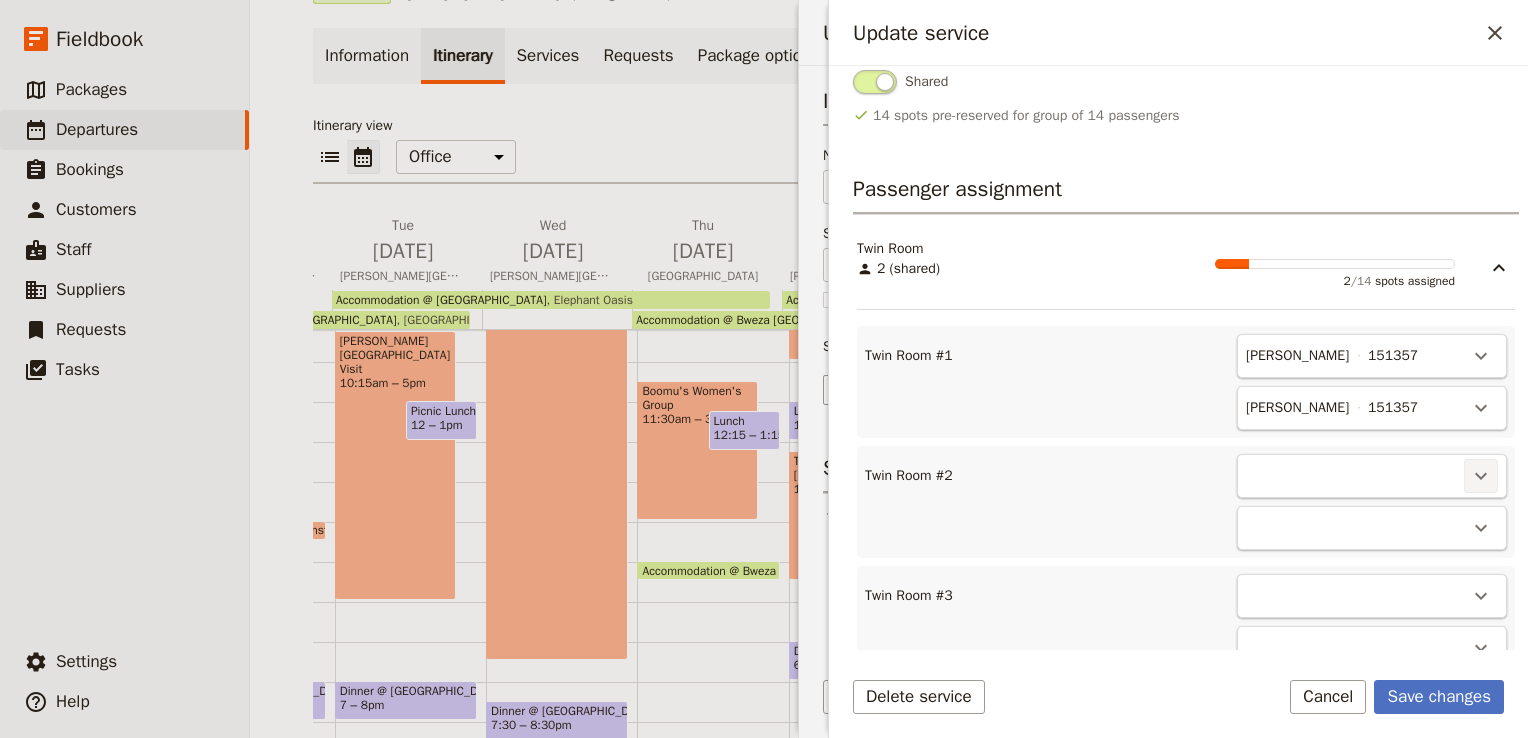 click 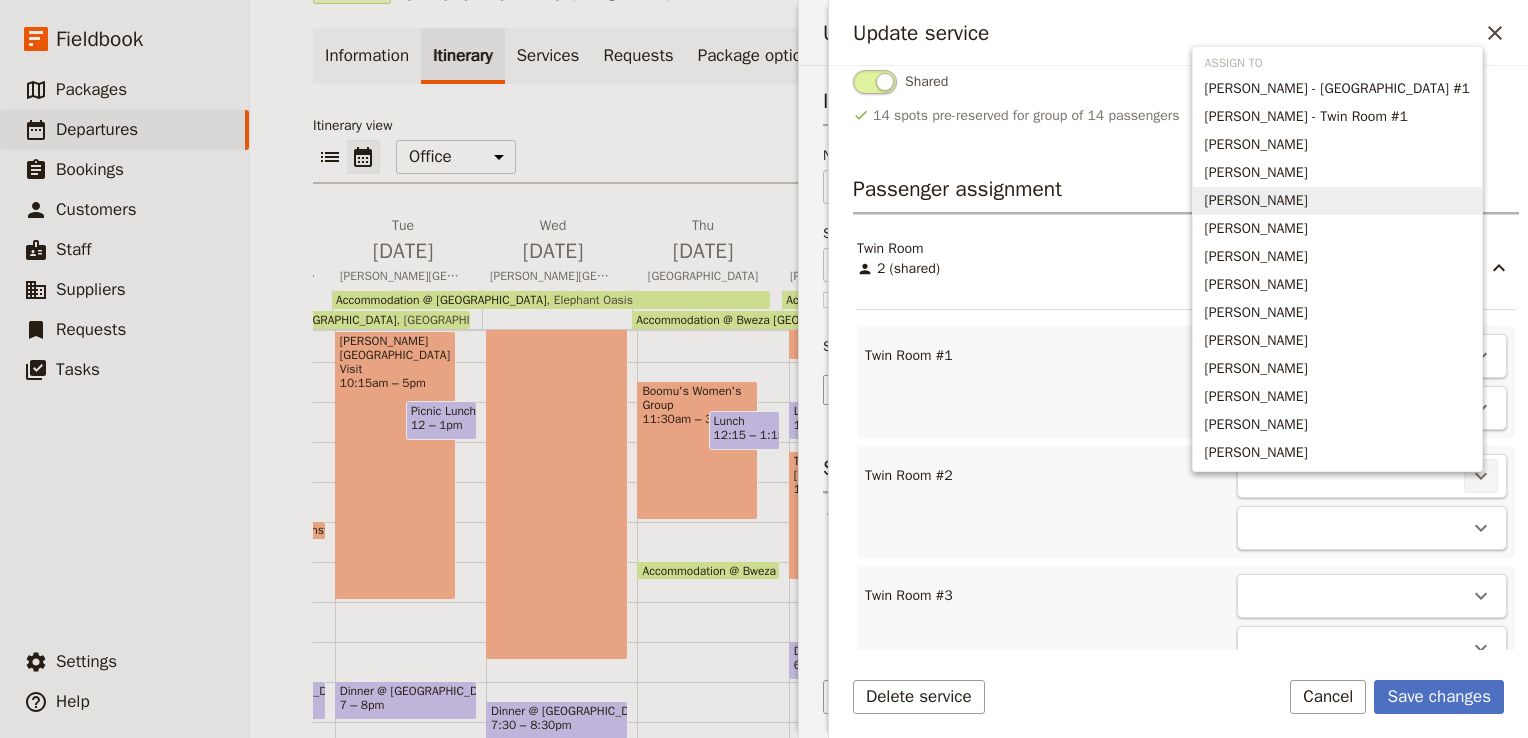 click on "[PERSON_NAME]" at bounding box center [1256, 201] 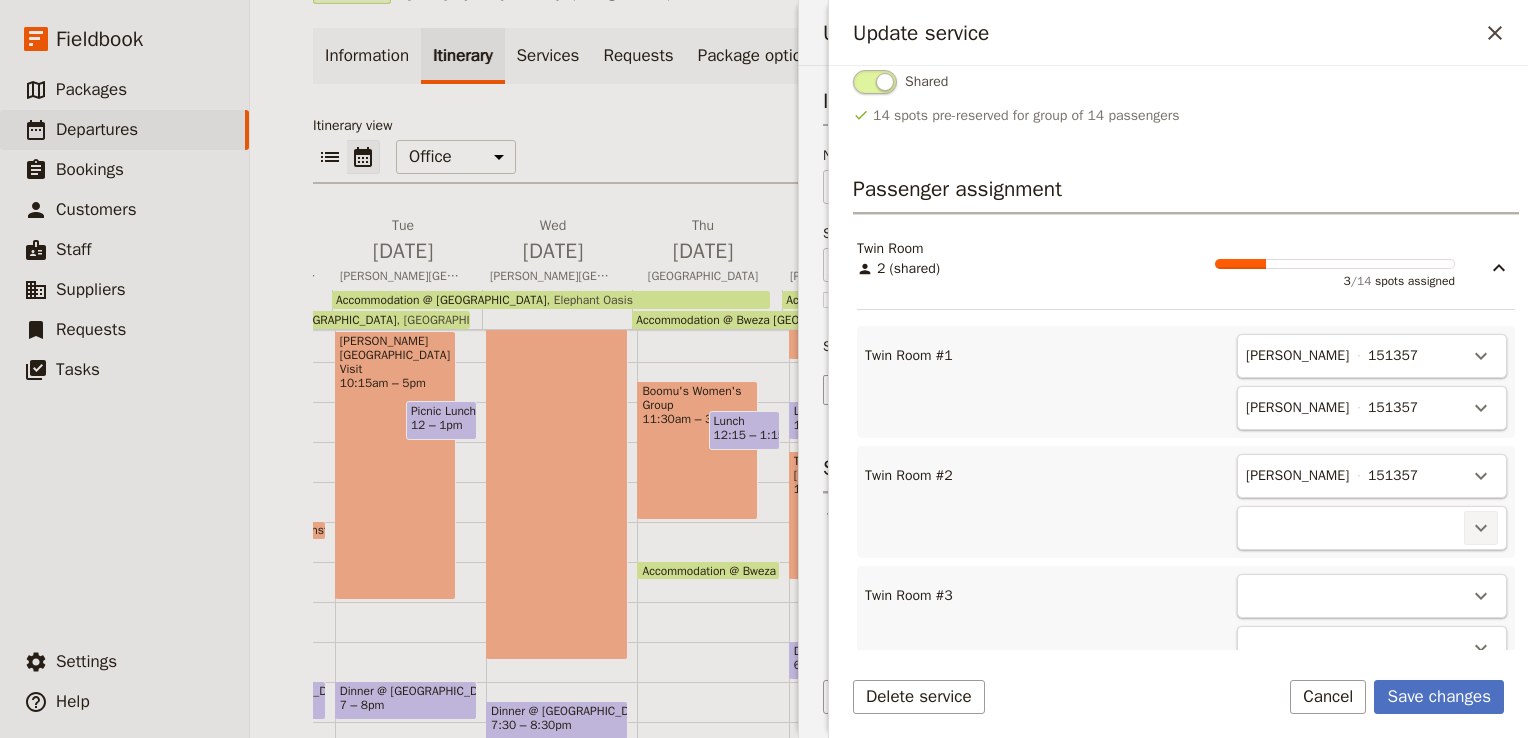 click on "​" at bounding box center (1481, 528) 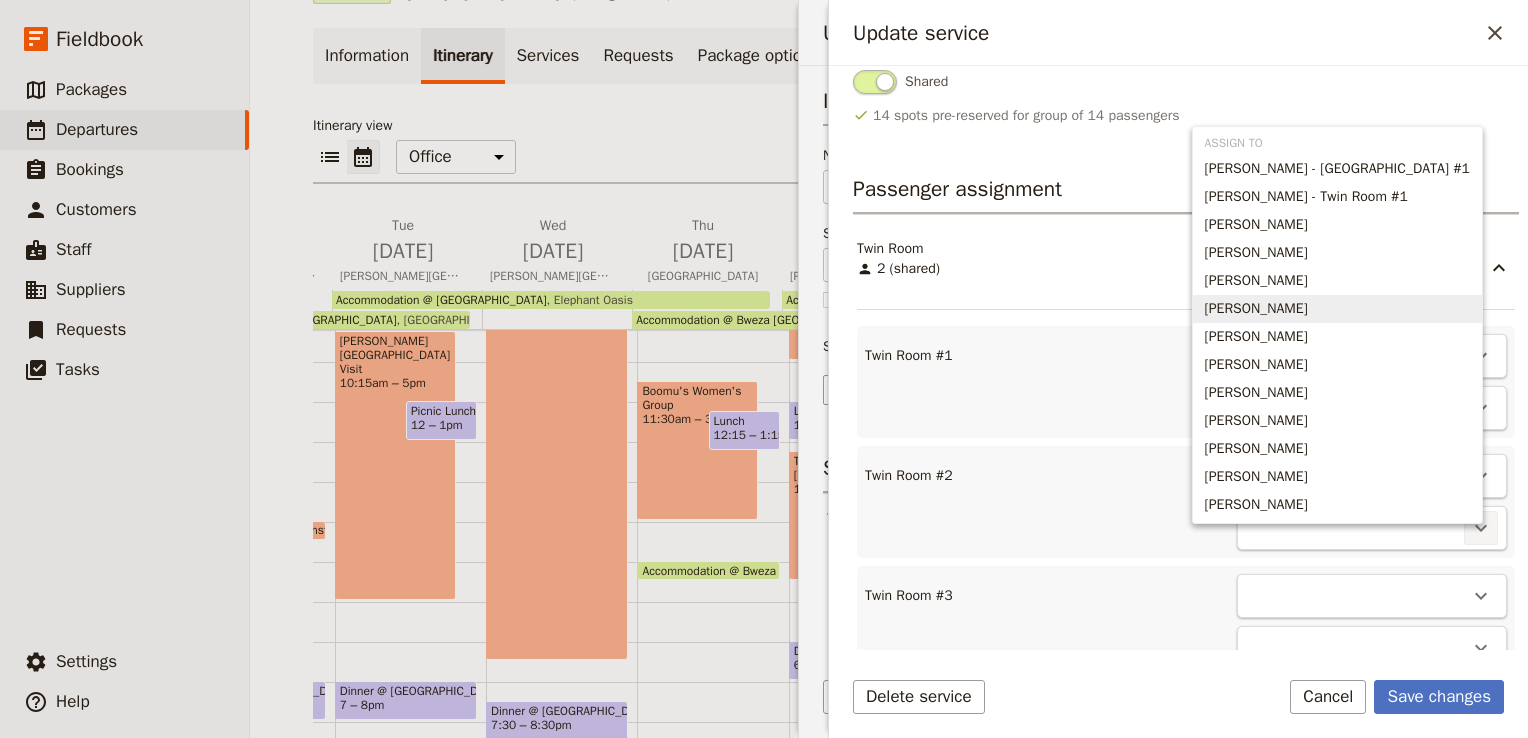 click on "[PERSON_NAME]" at bounding box center (1337, 309) 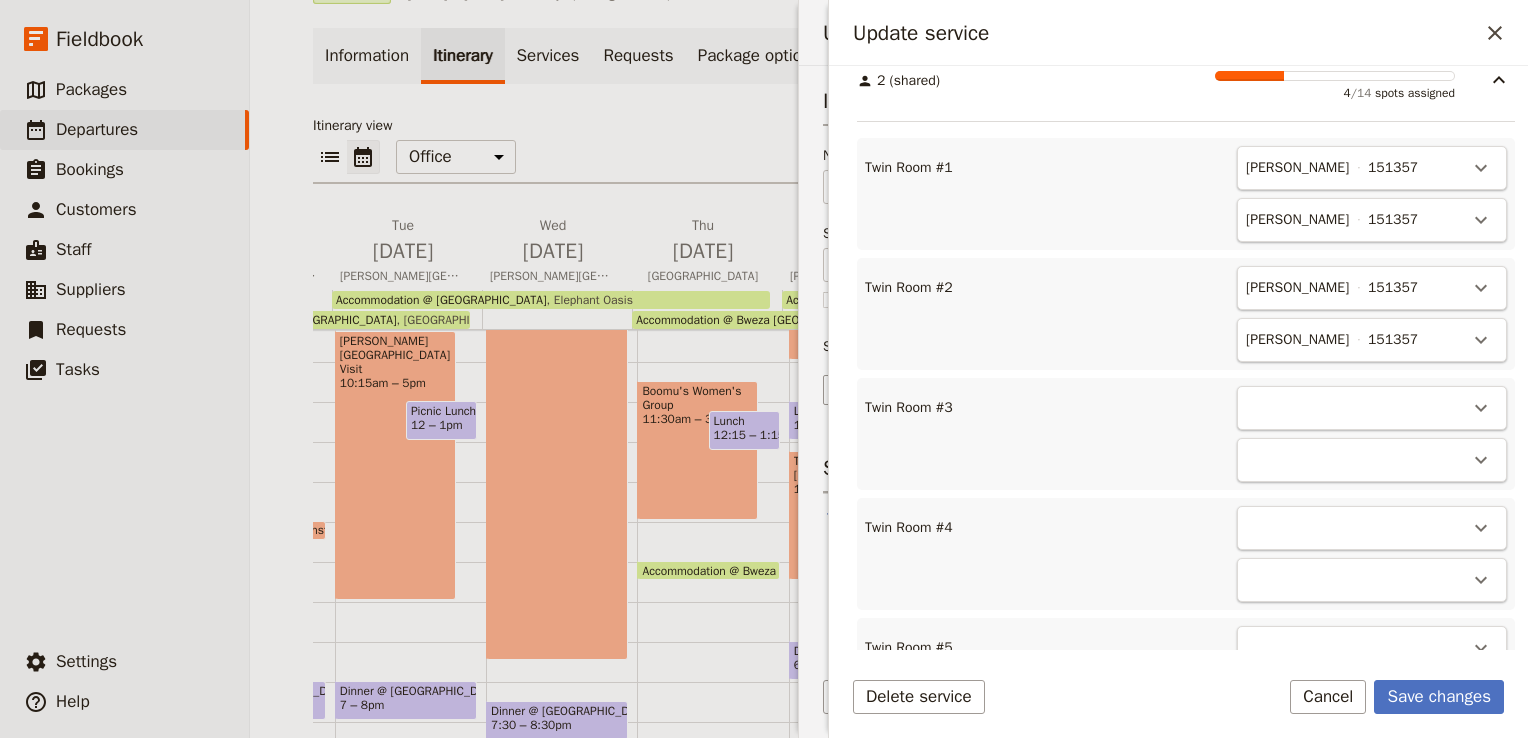 scroll, scrollTop: 664, scrollLeft: 0, axis: vertical 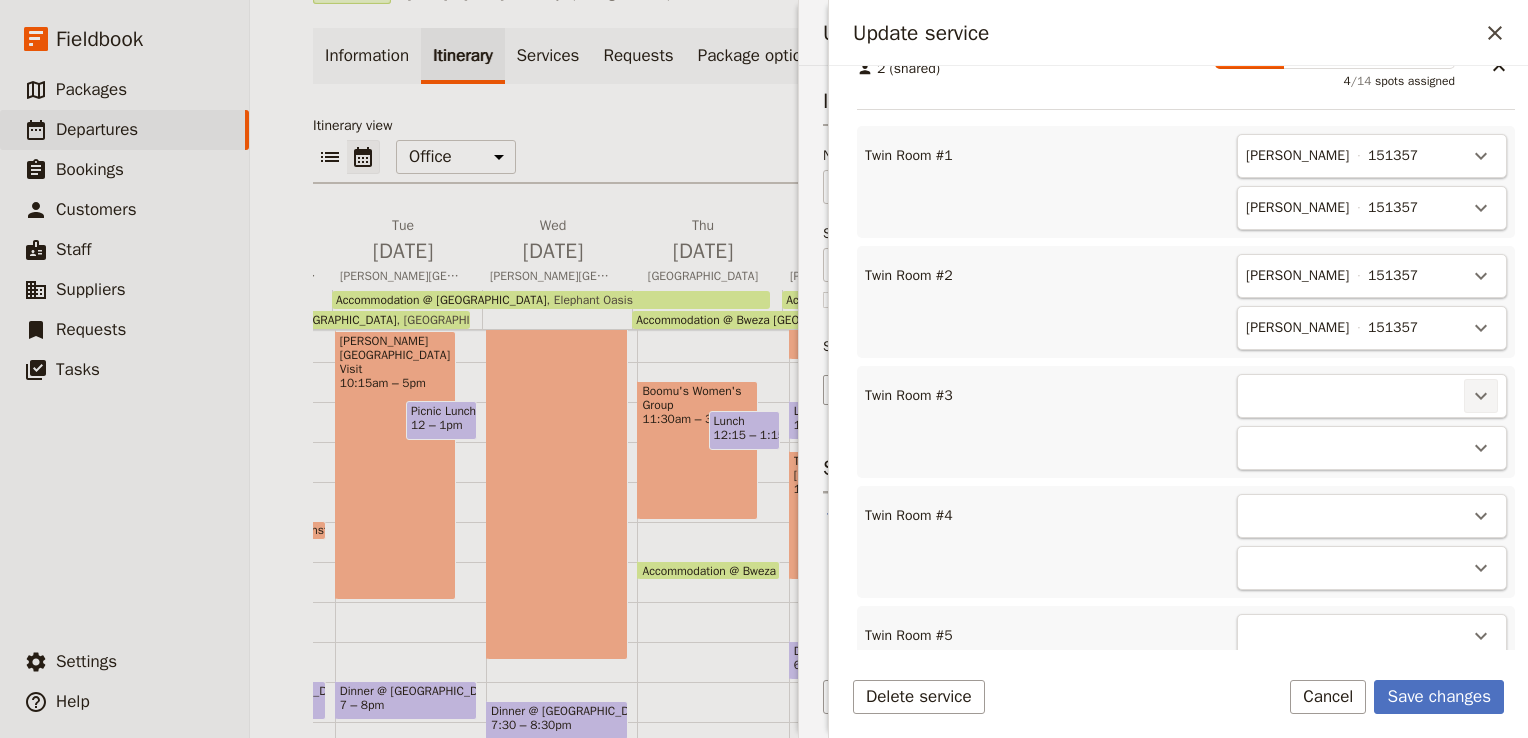 click 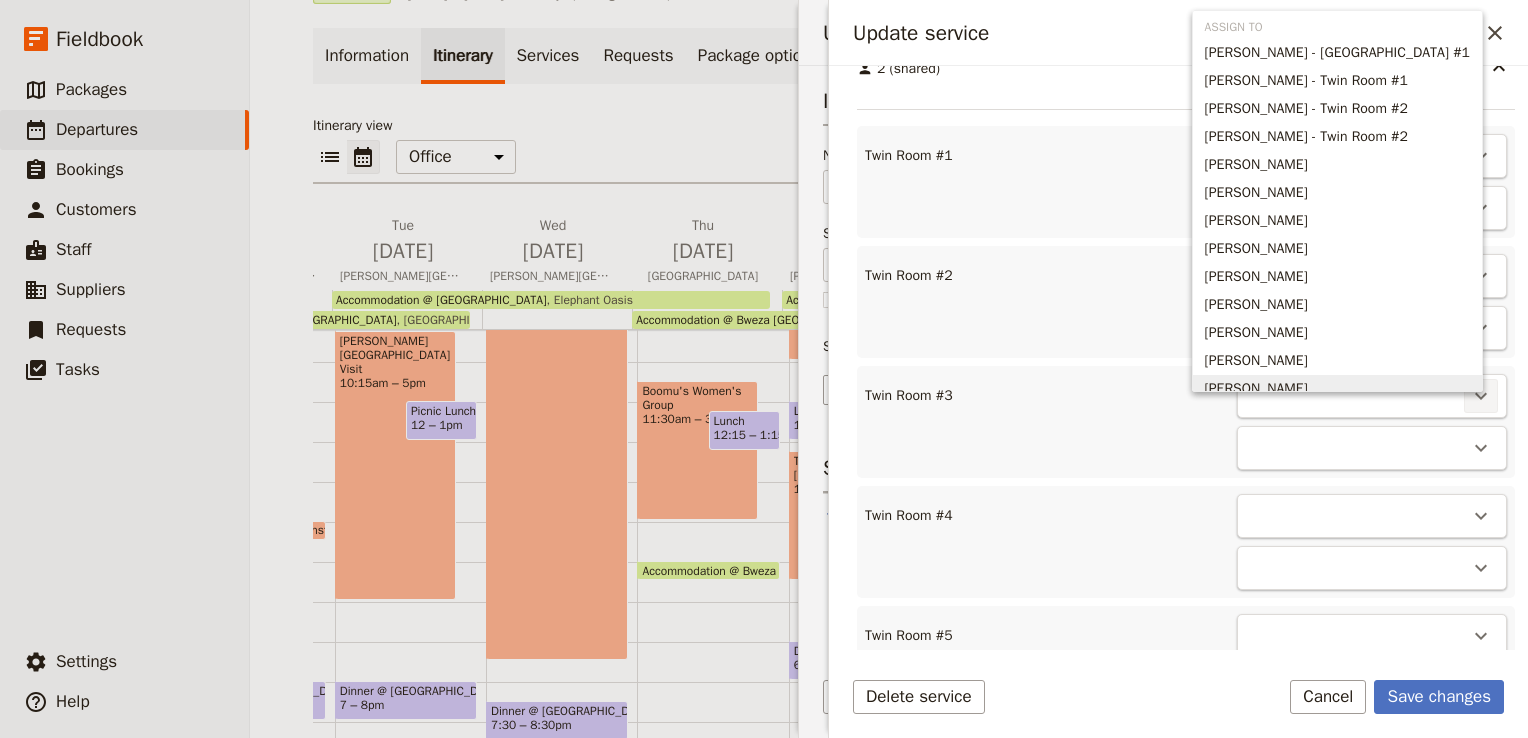 scroll, scrollTop: 43, scrollLeft: 0, axis: vertical 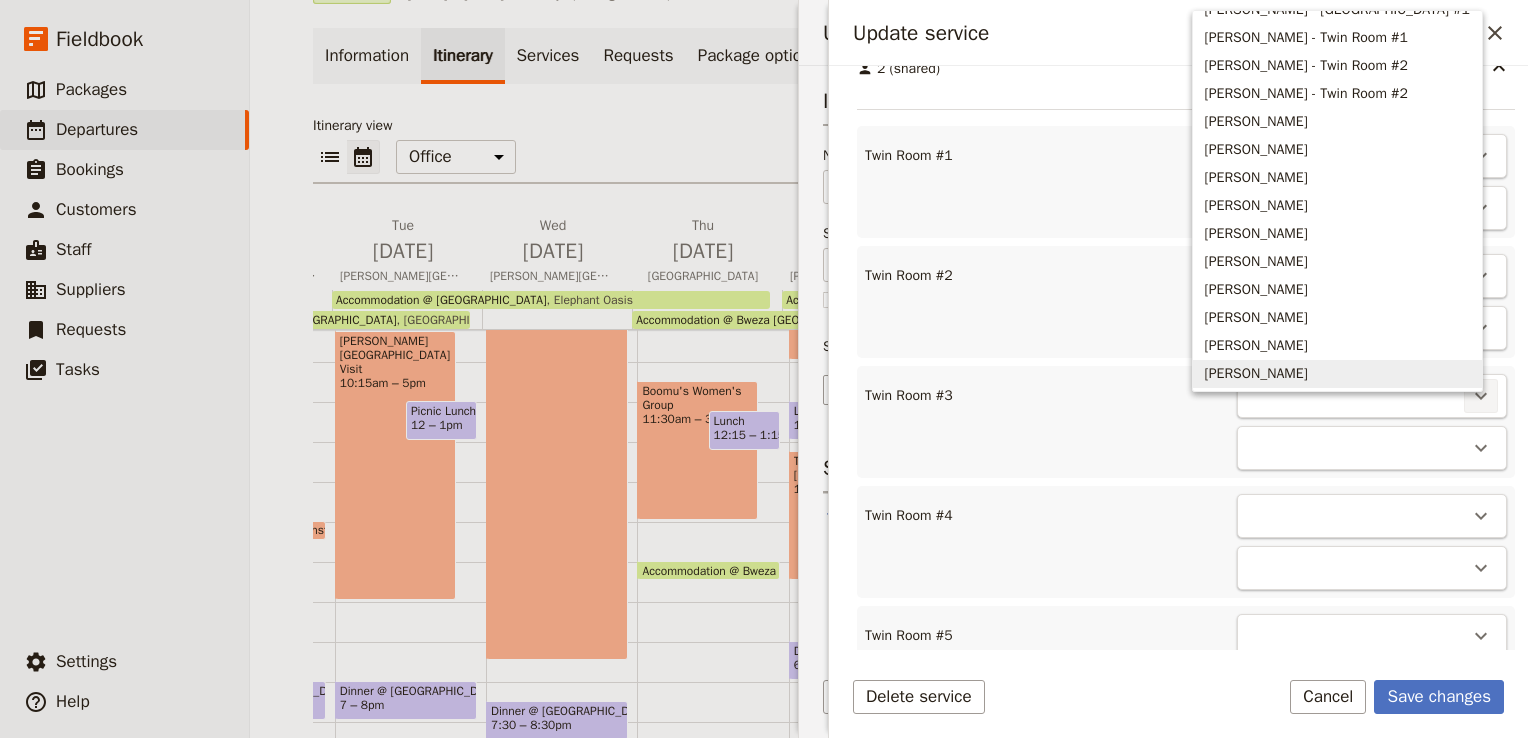 click on "[PERSON_NAME]" at bounding box center (1256, 374) 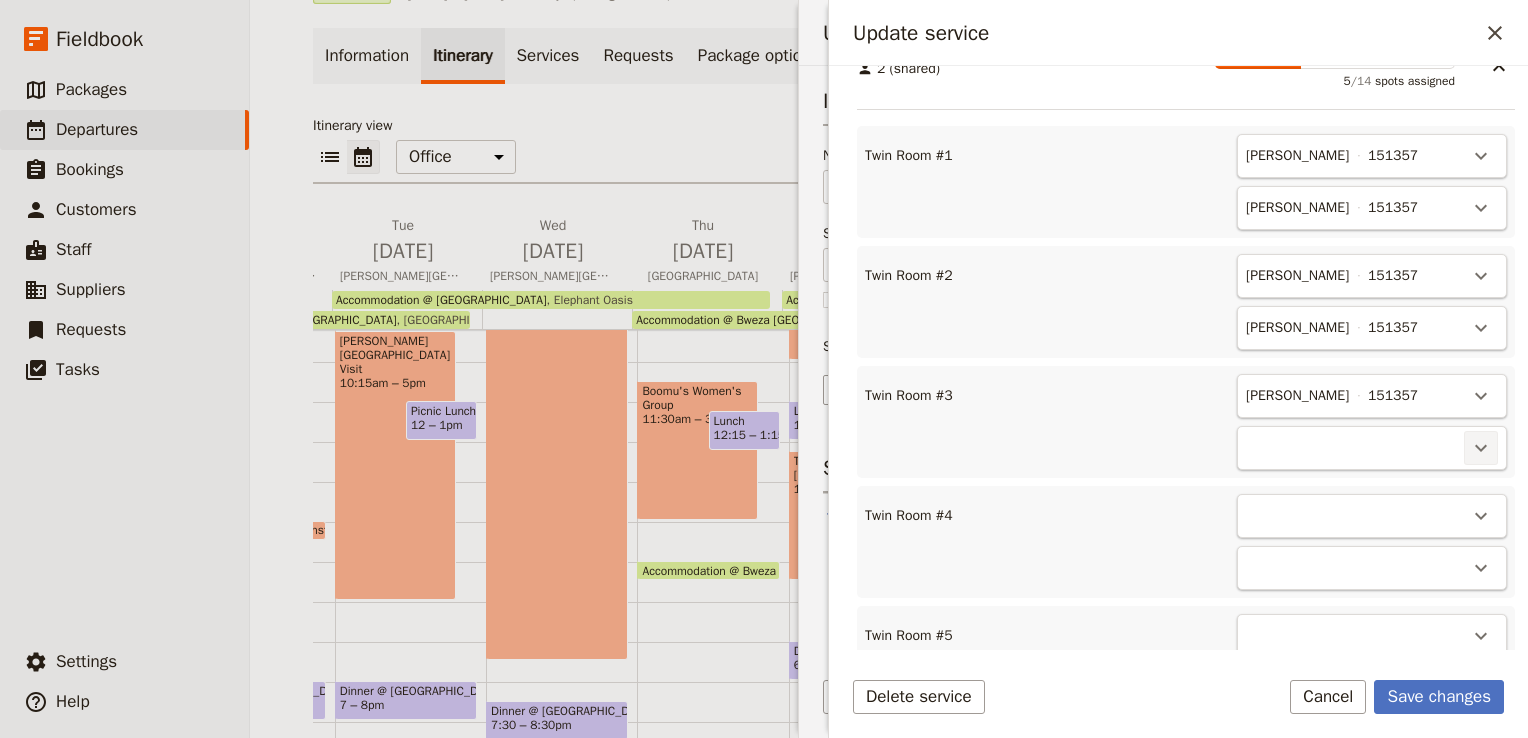 click 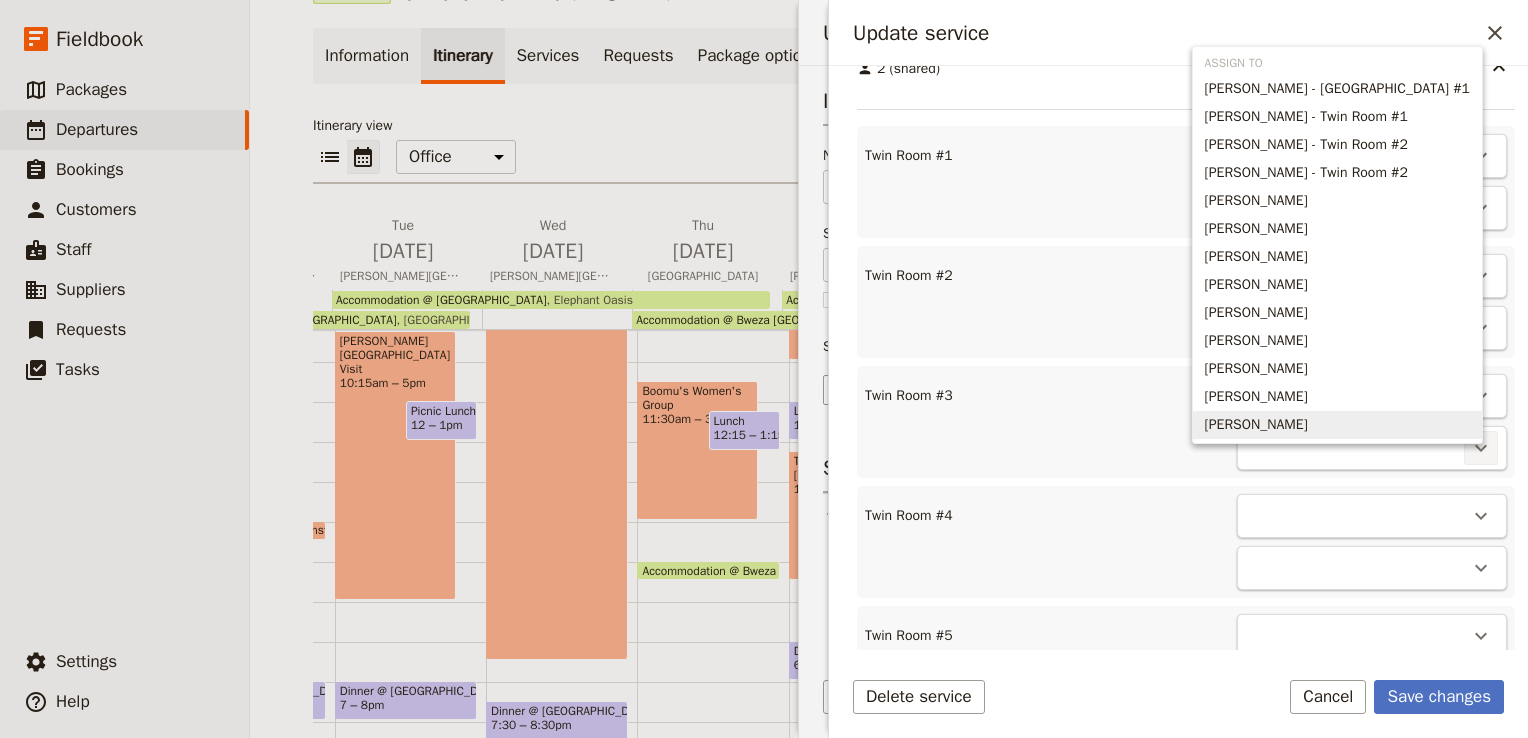 click on "[PERSON_NAME]" at bounding box center (1256, 425) 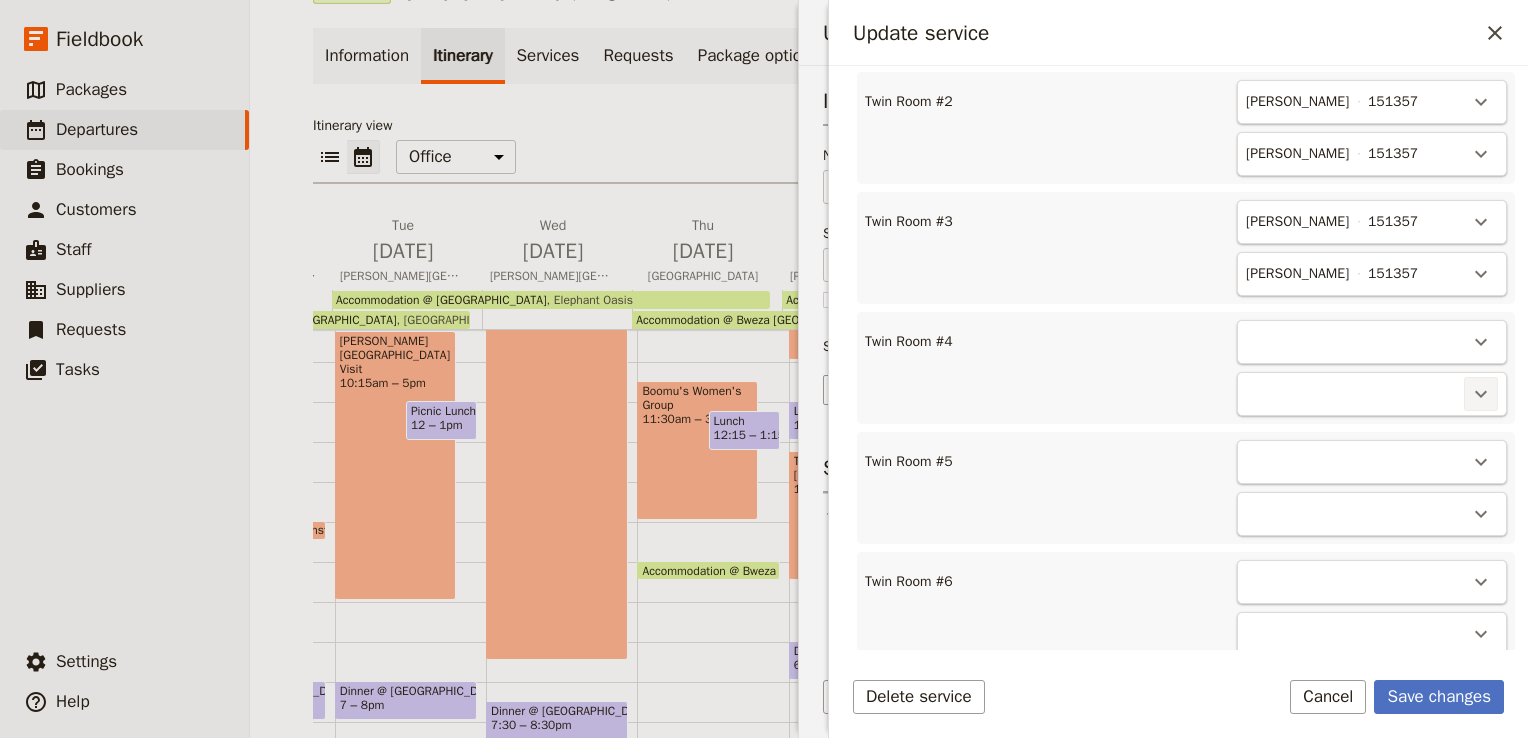 scroll, scrollTop: 864, scrollLeft: 0, axis: vertical 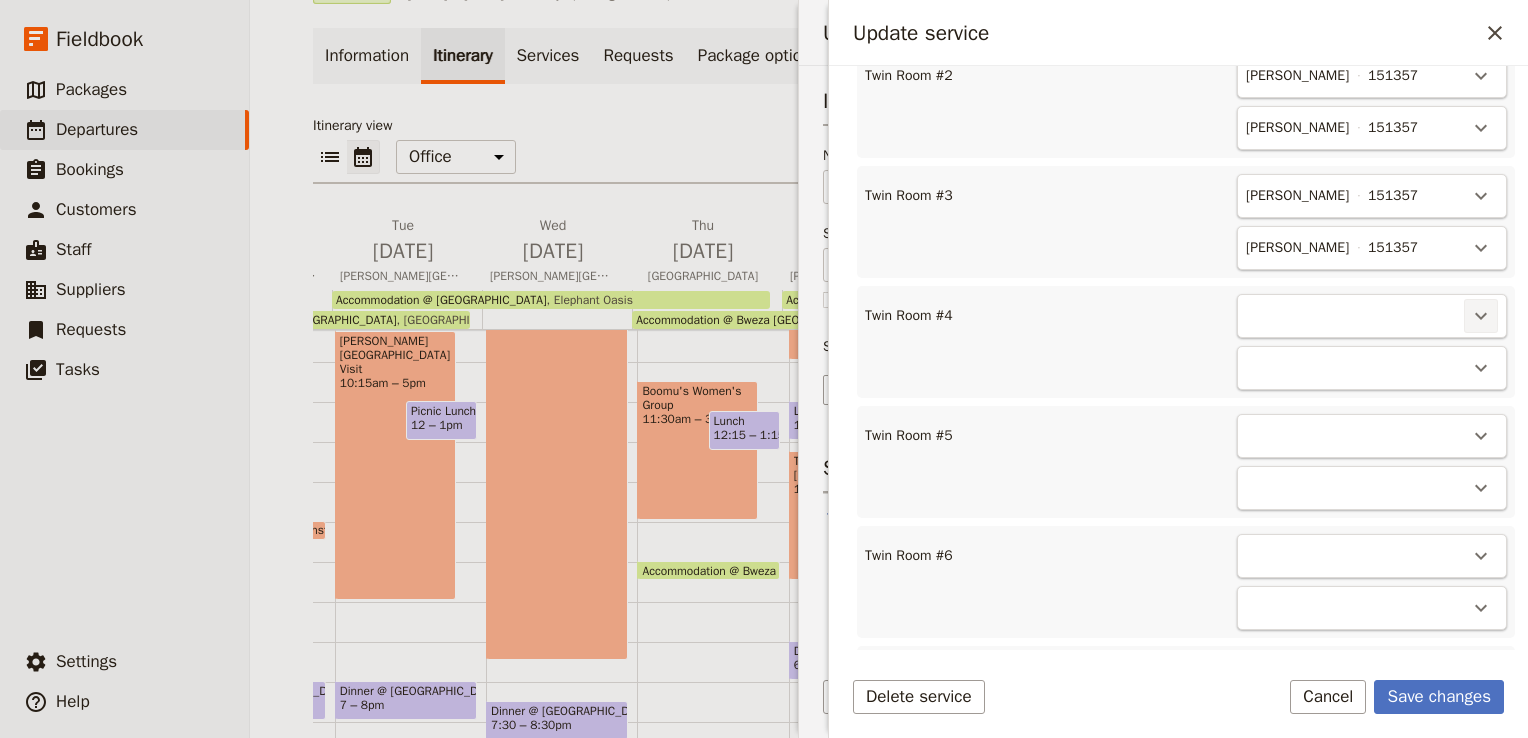 click 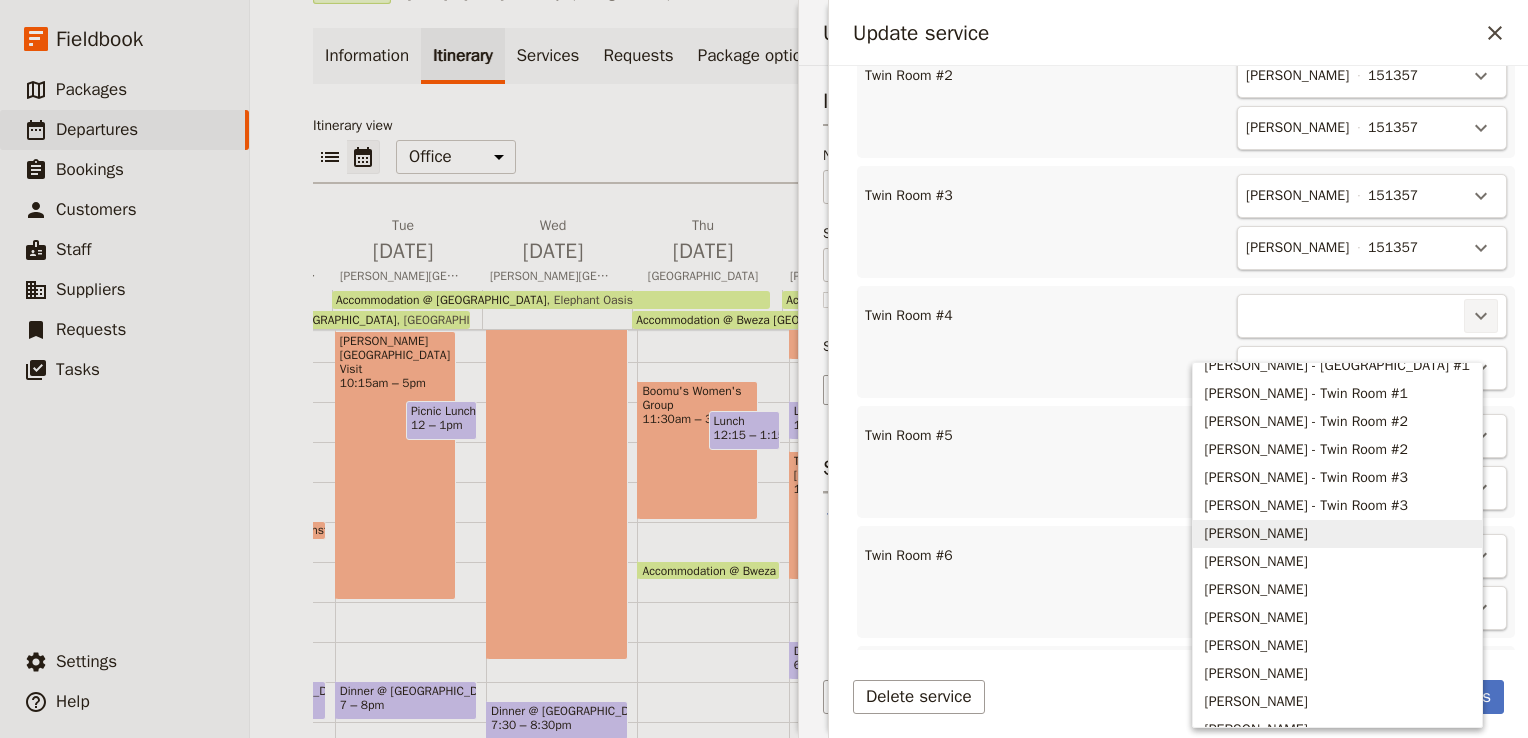 scroll, scrollTop: 59, scrollLeft: 0, axis: vertical 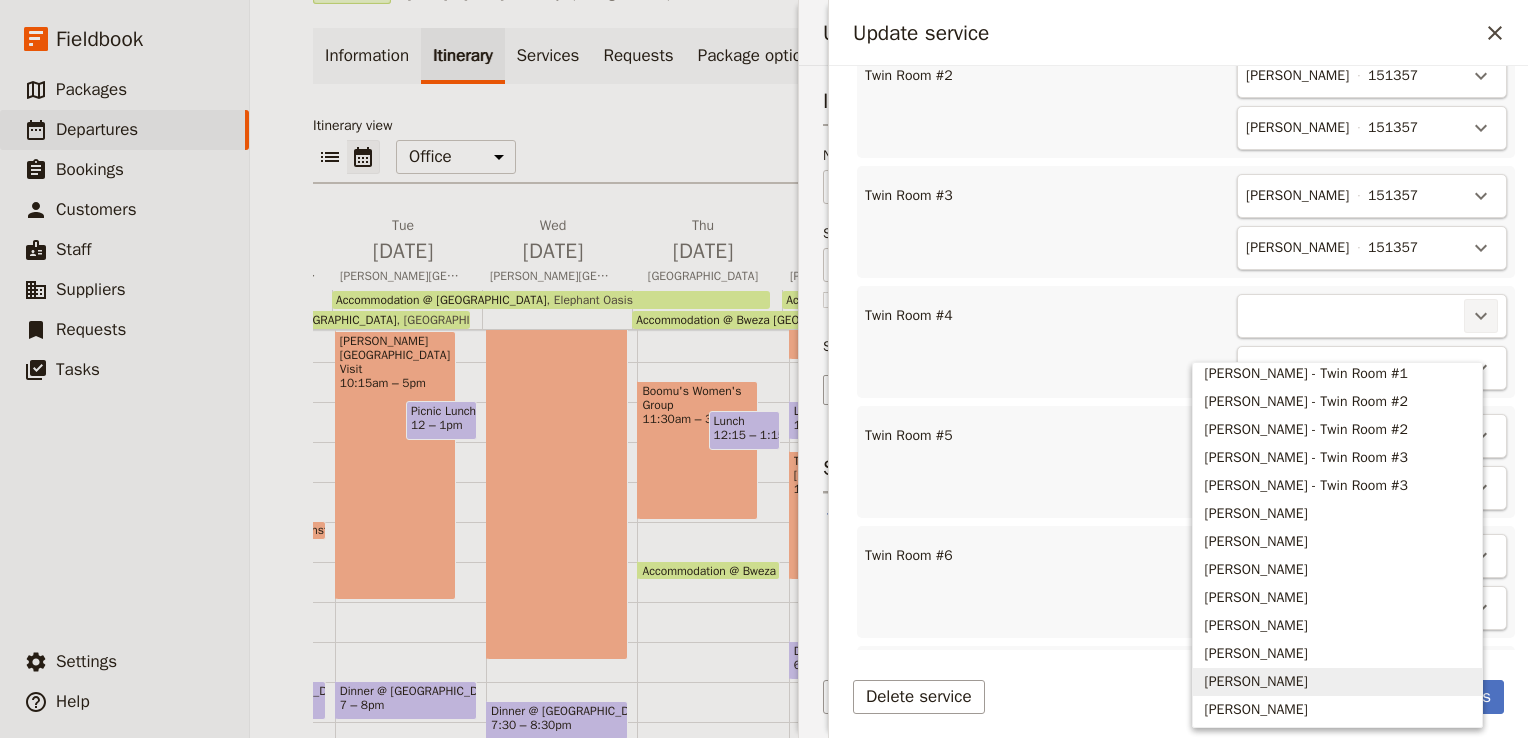 click on "[PERSON_NAME]" at bounding box center [1256, 682] 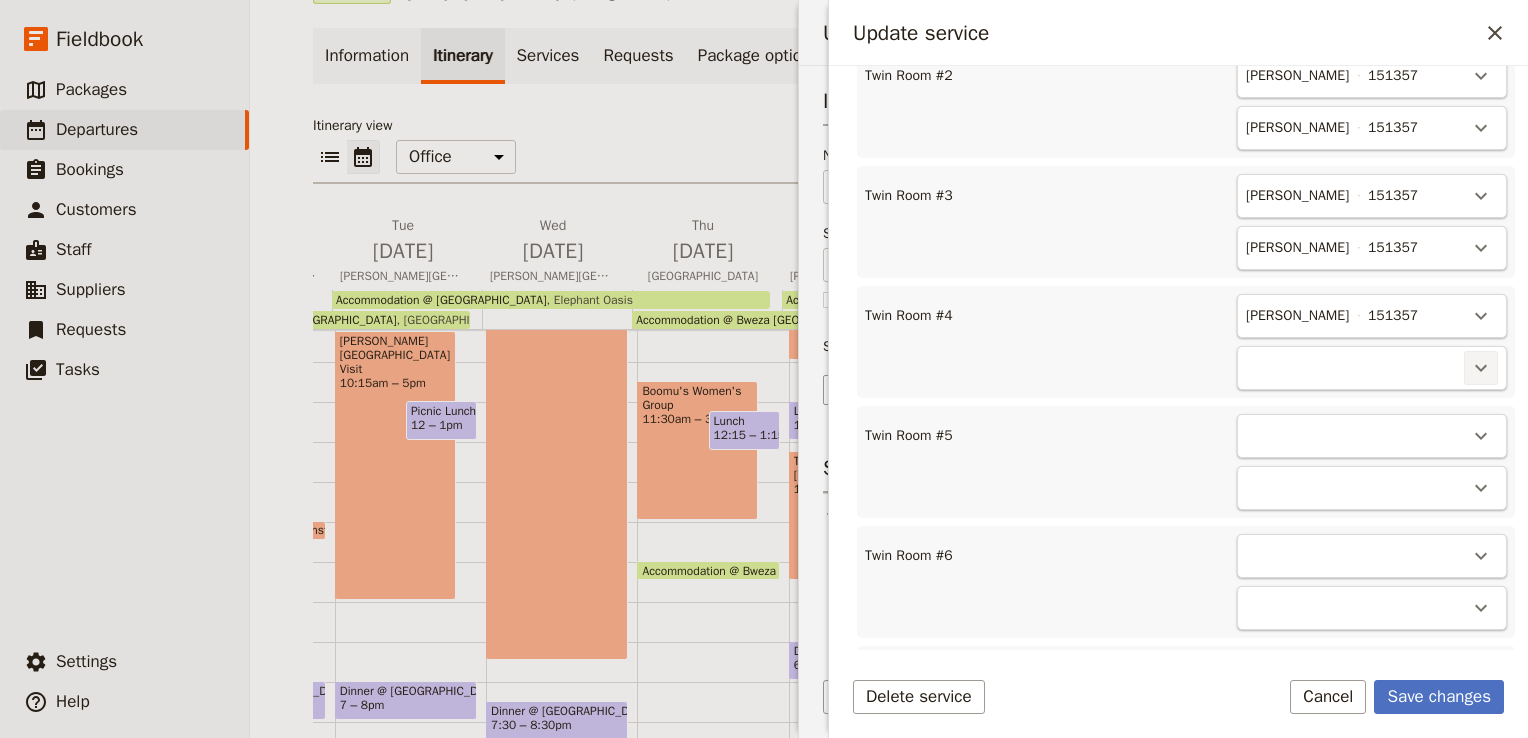 click 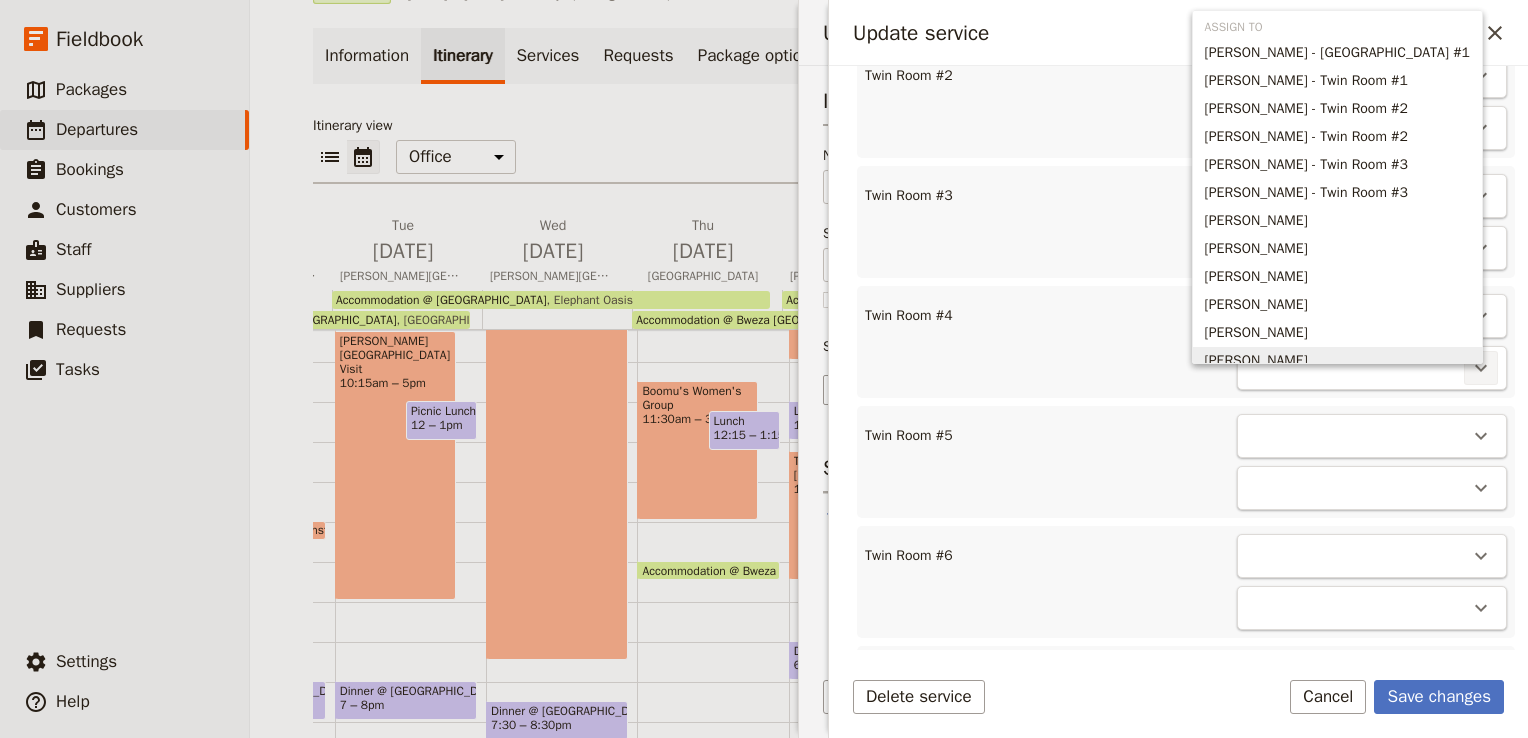 scroll, scrollTop: 43, scrollLeft: 0, axis: vertical 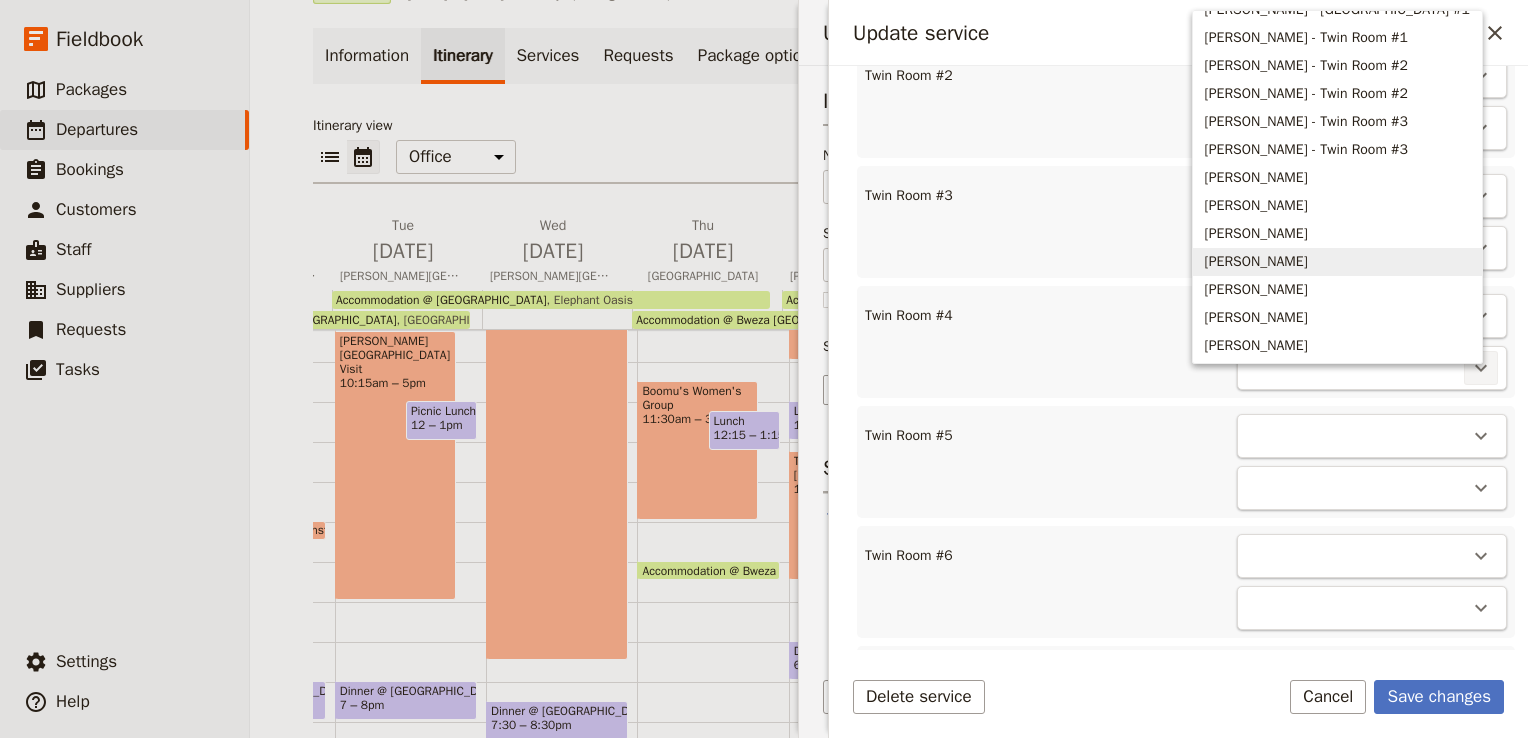 click on "[PERSON_NAME]" at bounding box center (1256, 262) 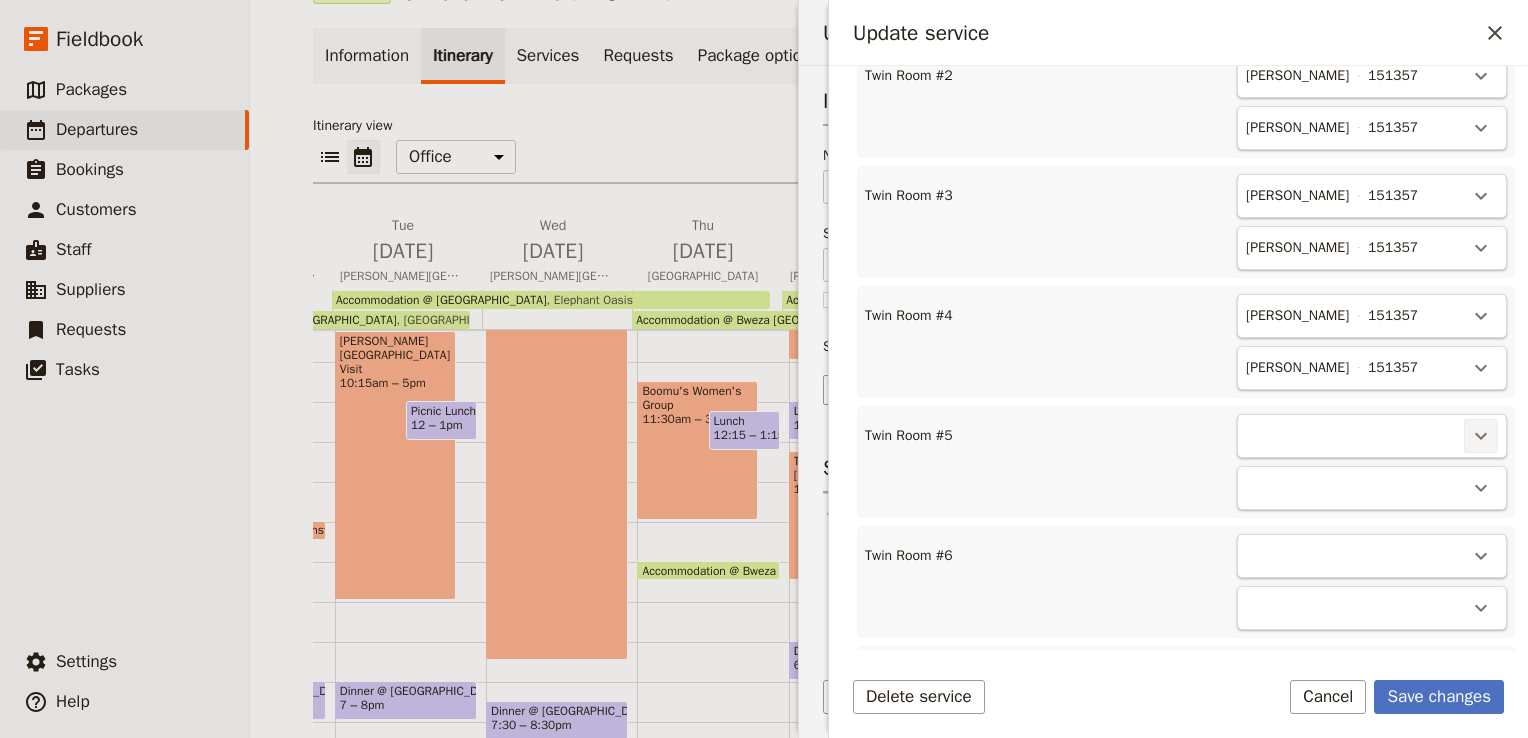 click on "​" at bounding box center (1481, 436) 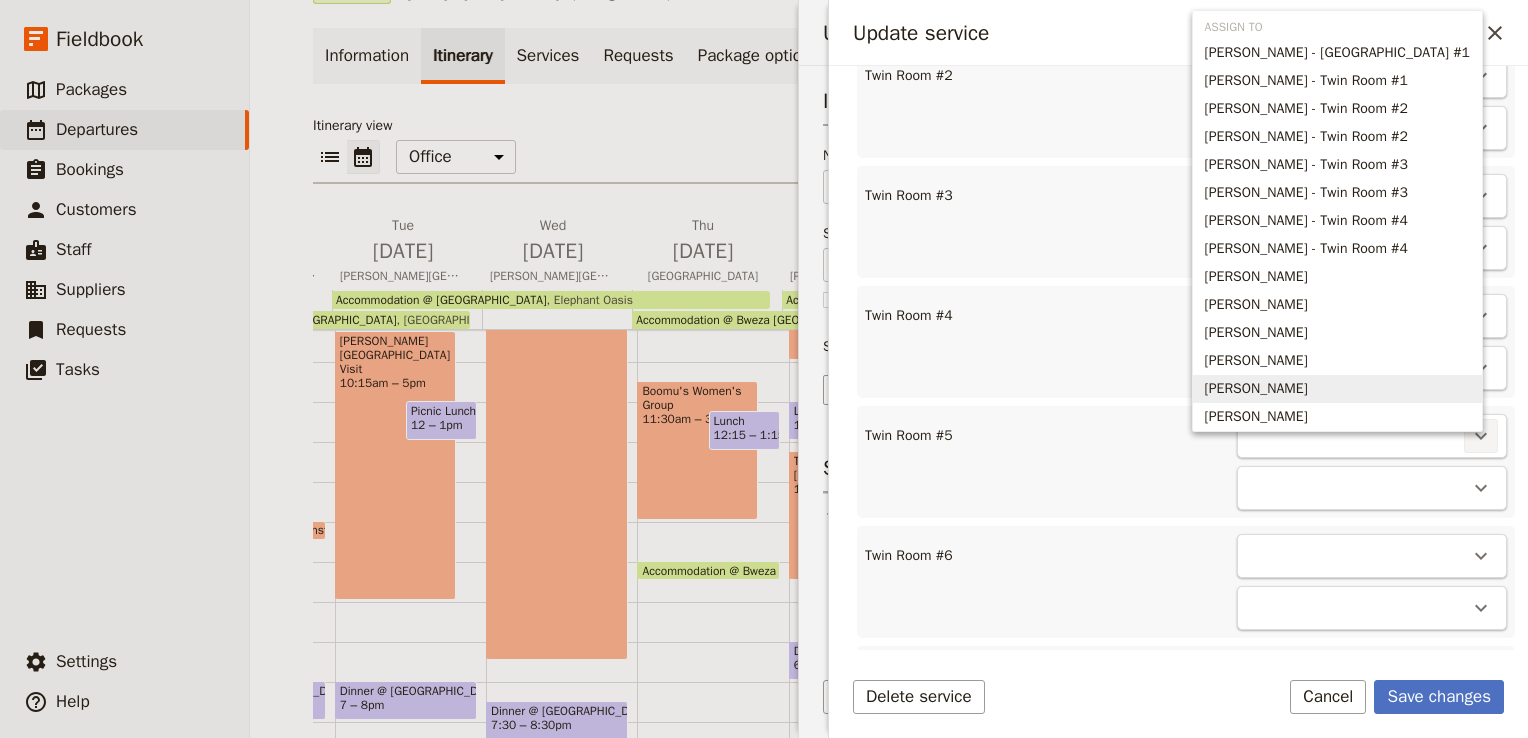 click on "[PERSON_NAME]" at bounding box center (1337, 389) 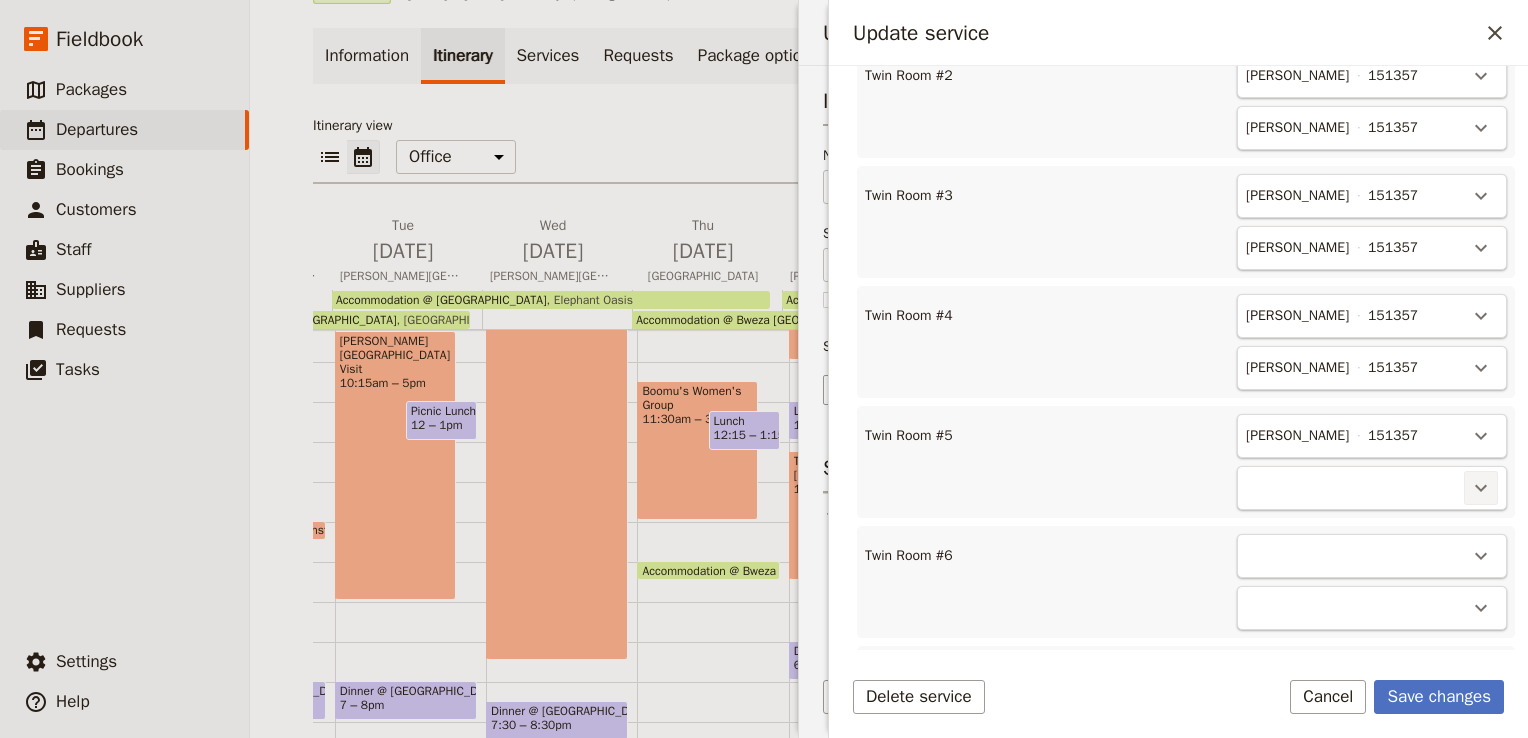 click 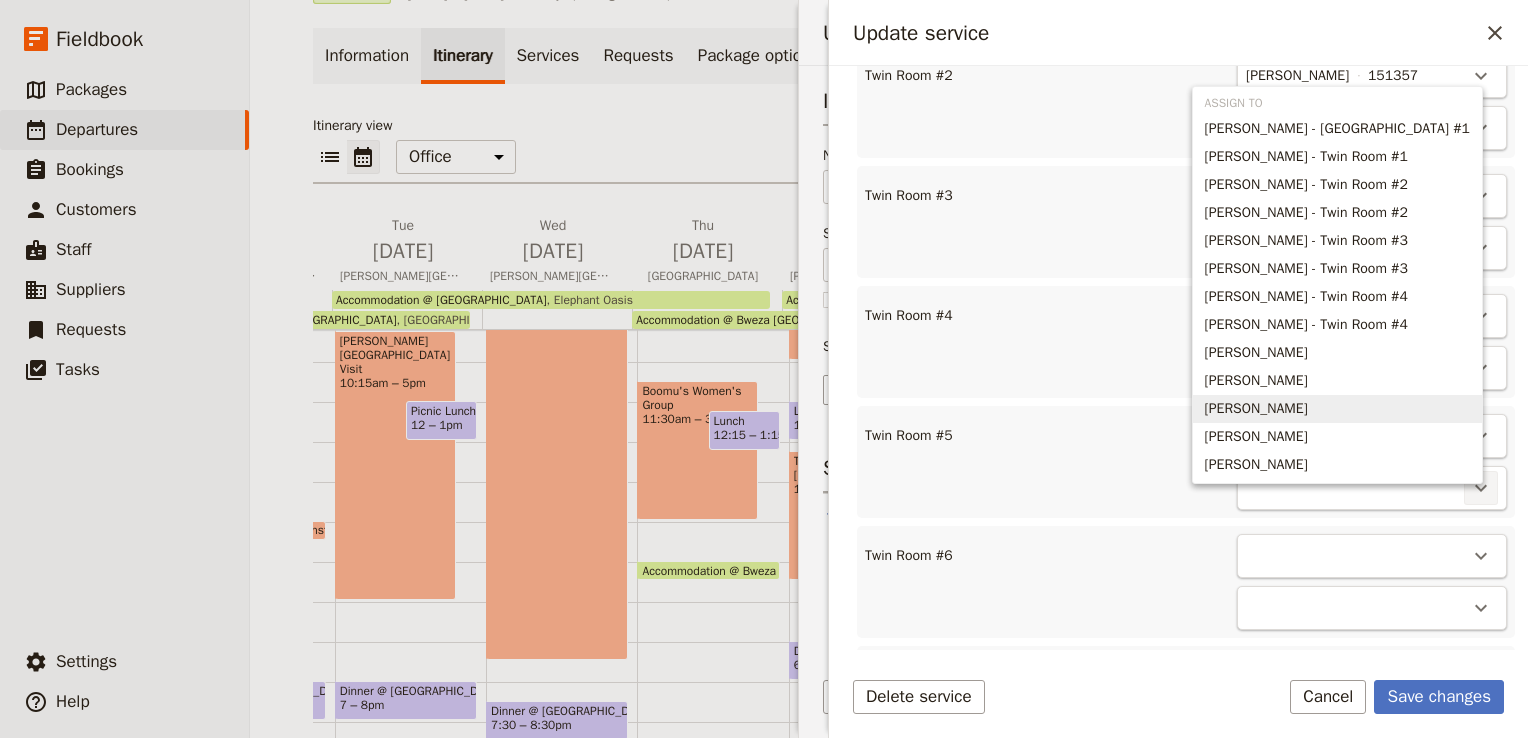 click on "[PERSON_NAME]" at bounding box center [1256, 409] 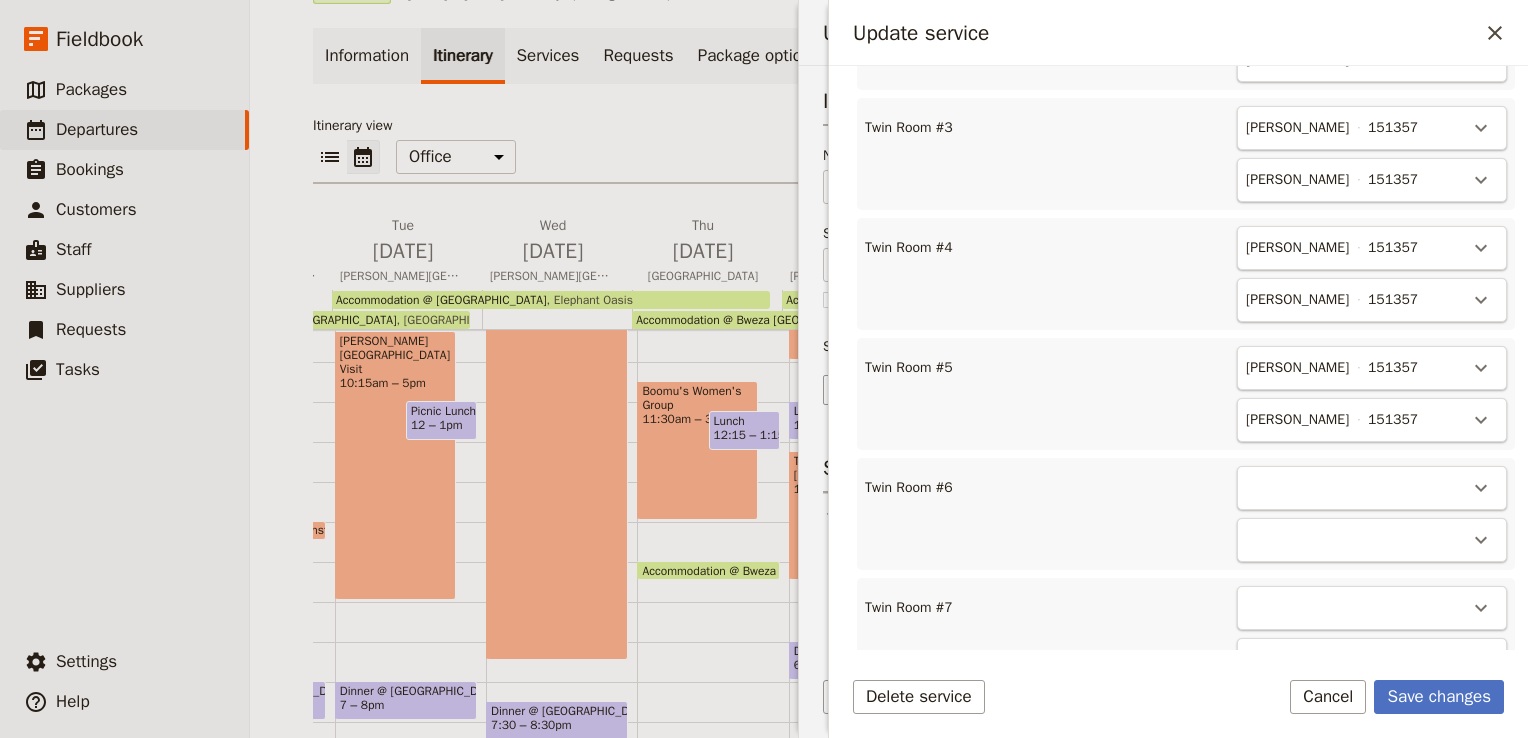 scroll, scrollTop: 1164, scrollLeft: 0, axis: vertical 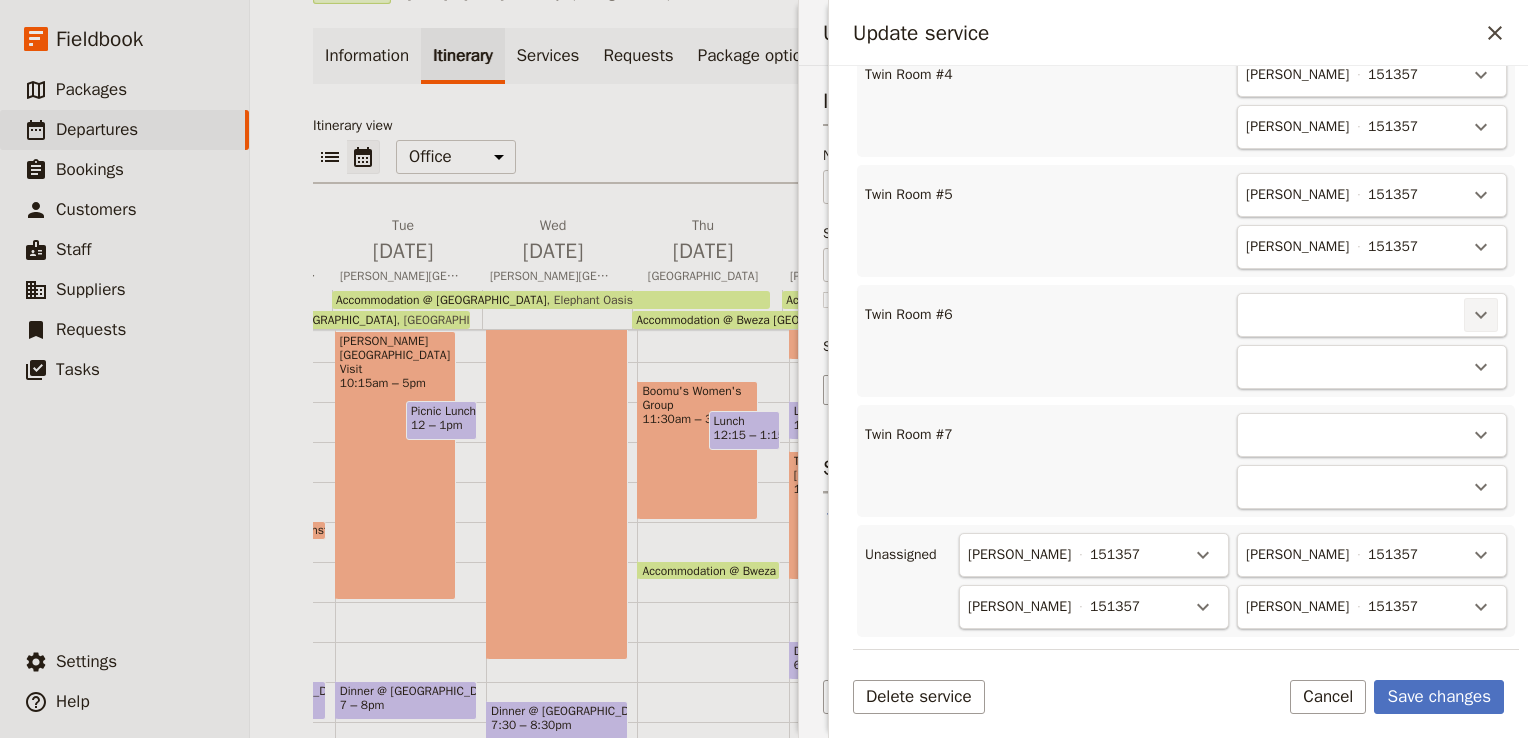click 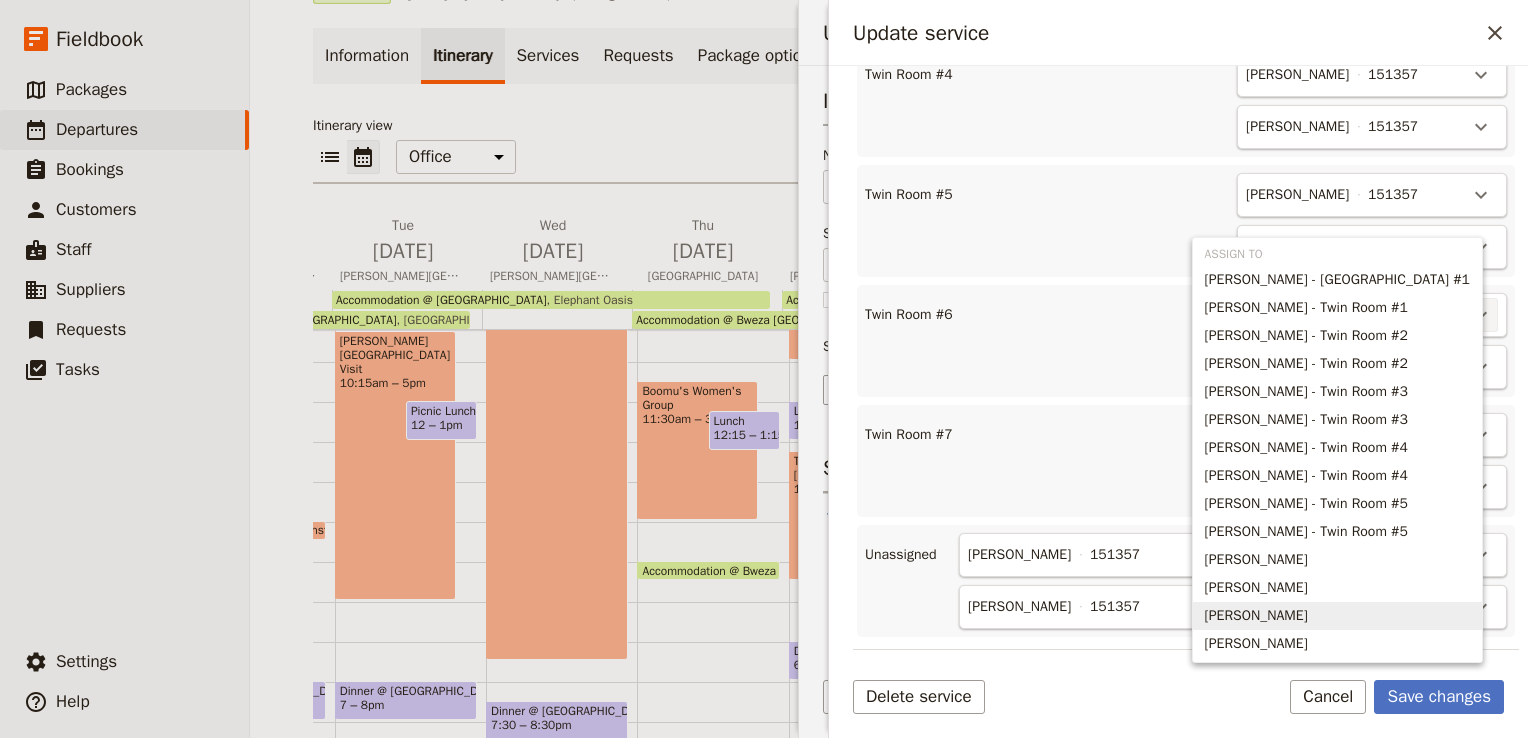 click on "[PERSON_NAME]" at bounding box center [1256, 616] 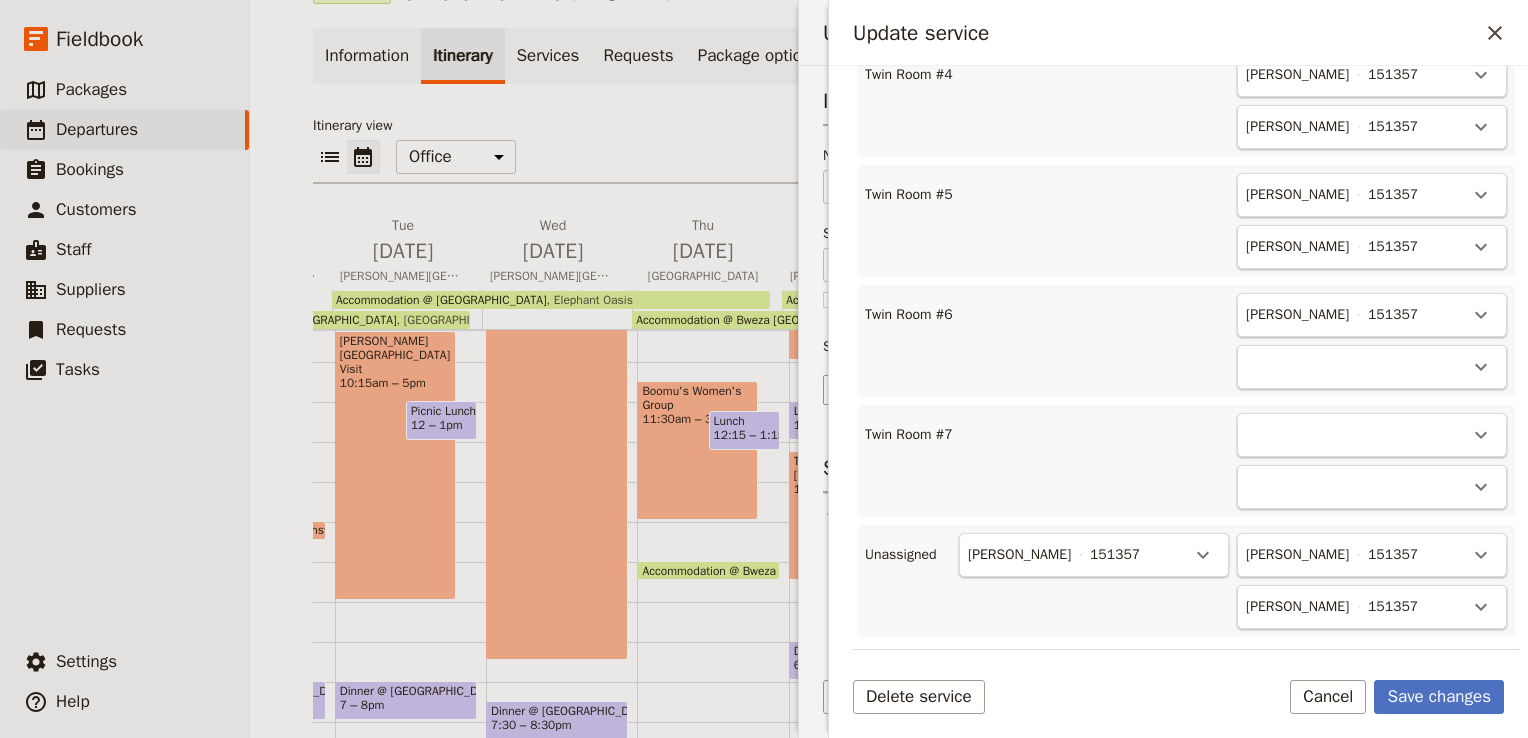 scroll, scrollTop: 1177, scrollLeft: 0, axis: vertical 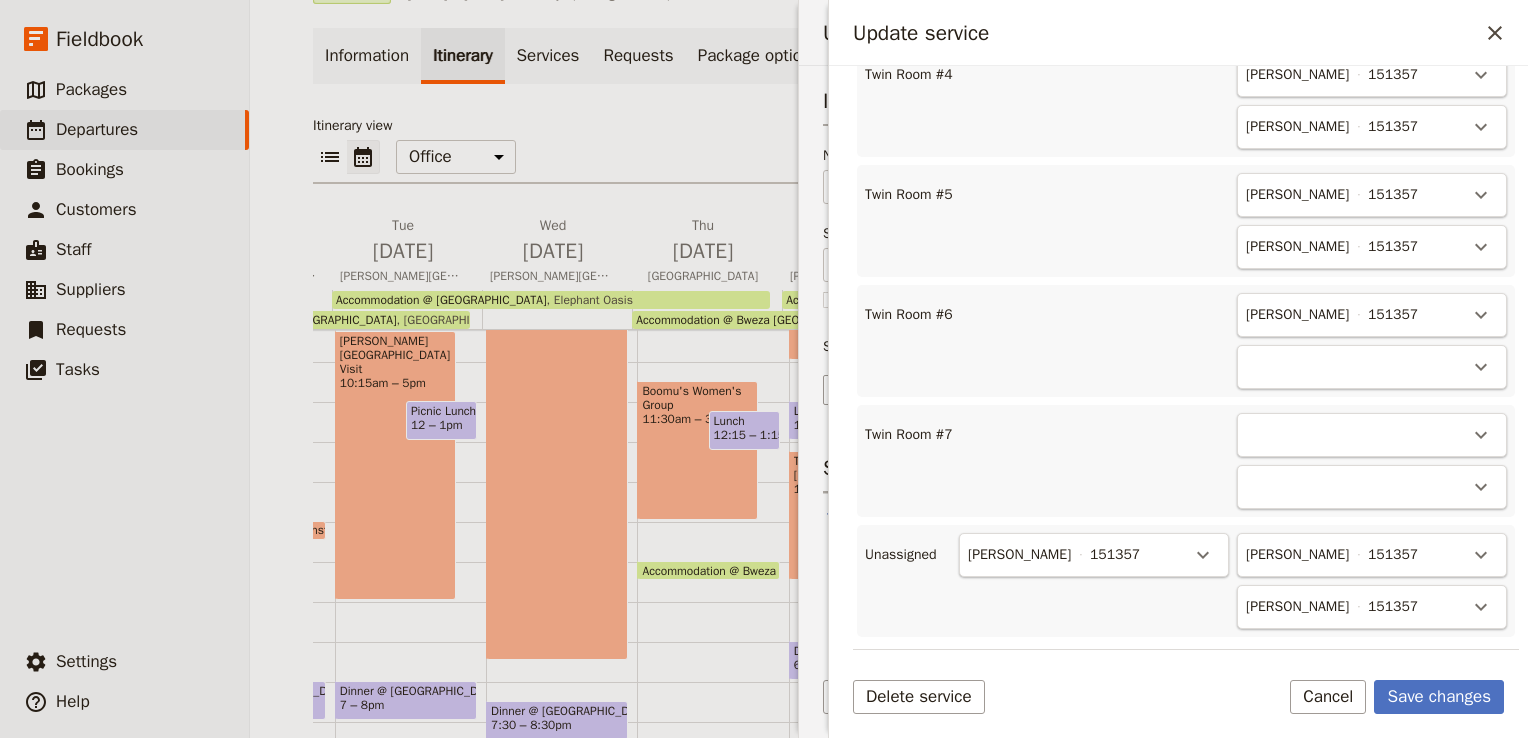 click on "​" at bounding box center (1372, 367) 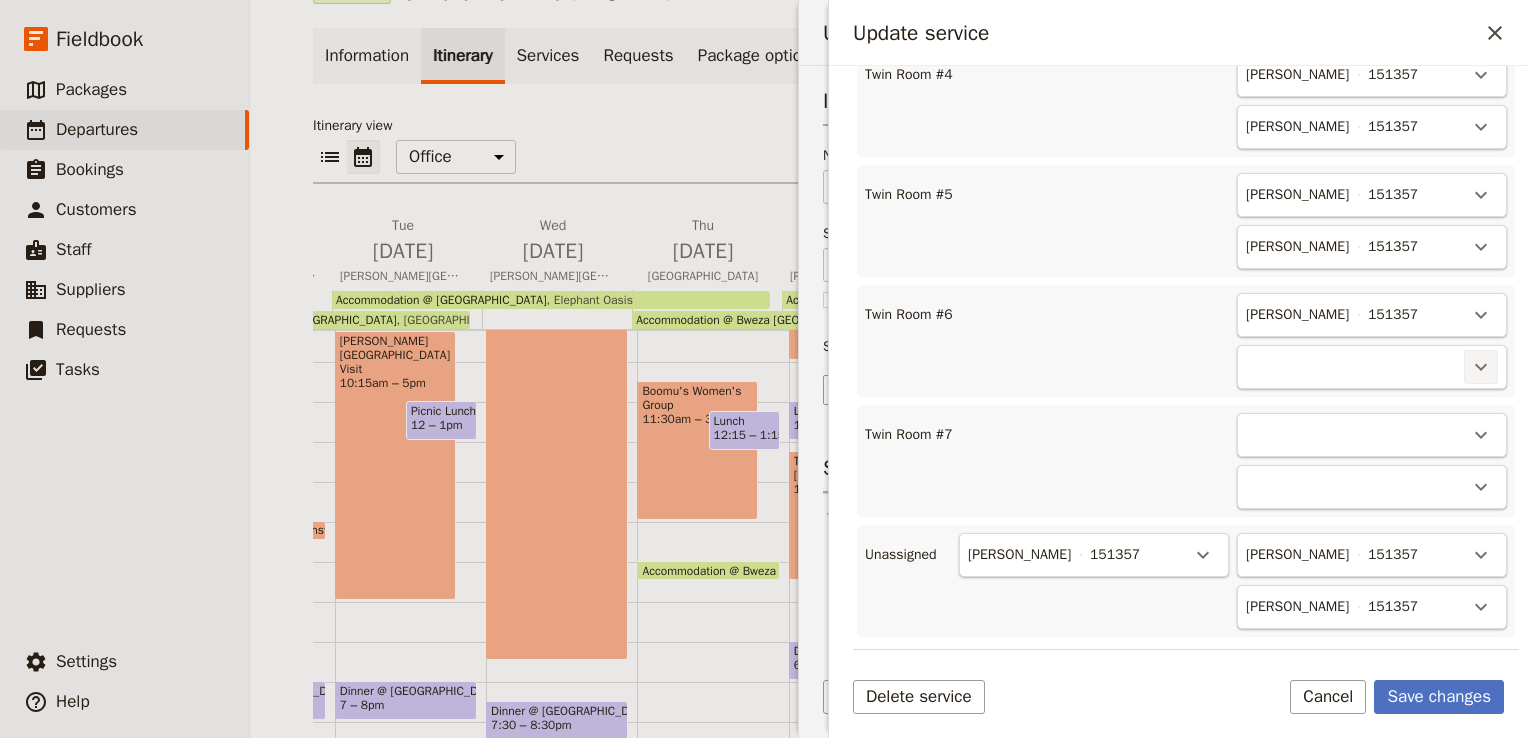 click on "​" at bounding box center (1481, 367) 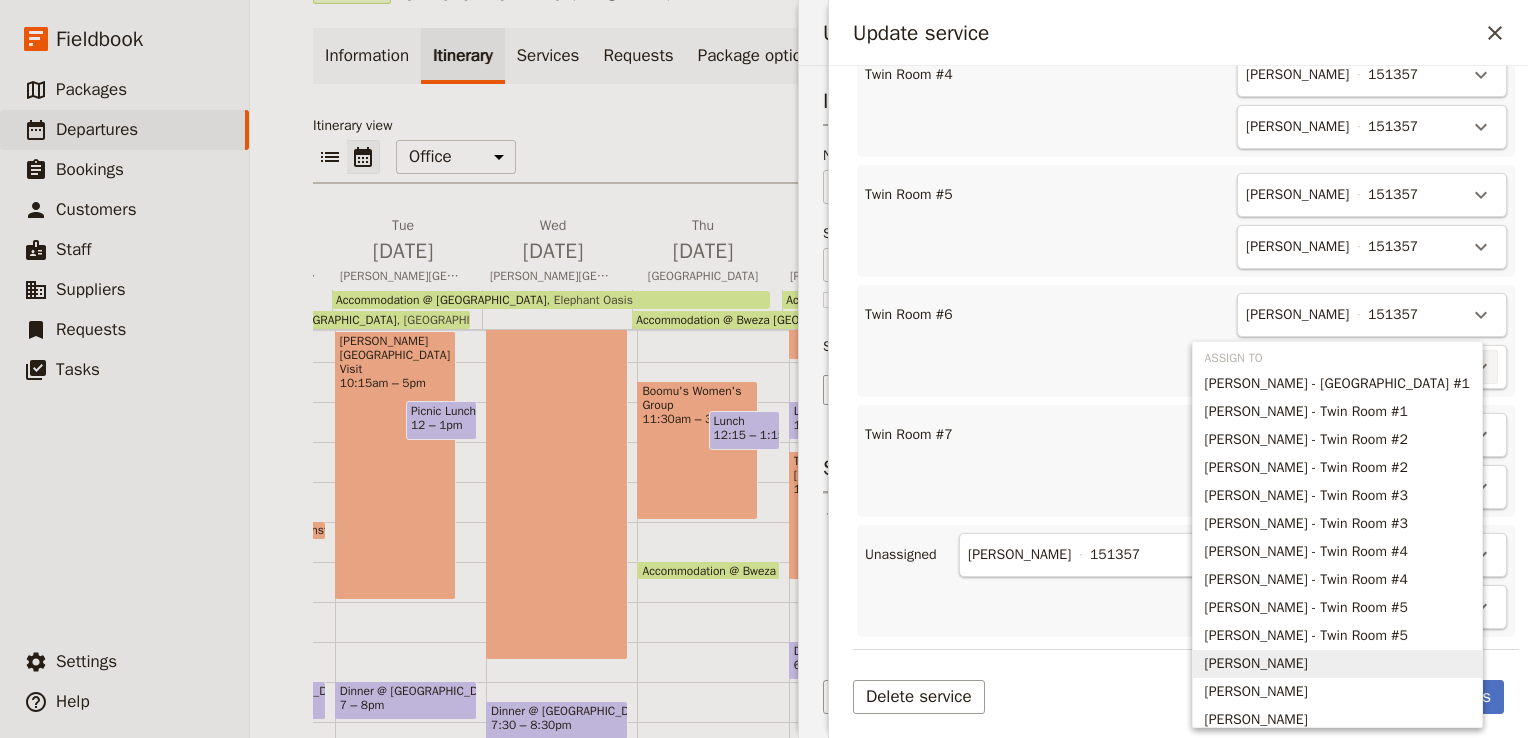 click on "[PERSON_NAME]" at bounding box center [1256, 664] 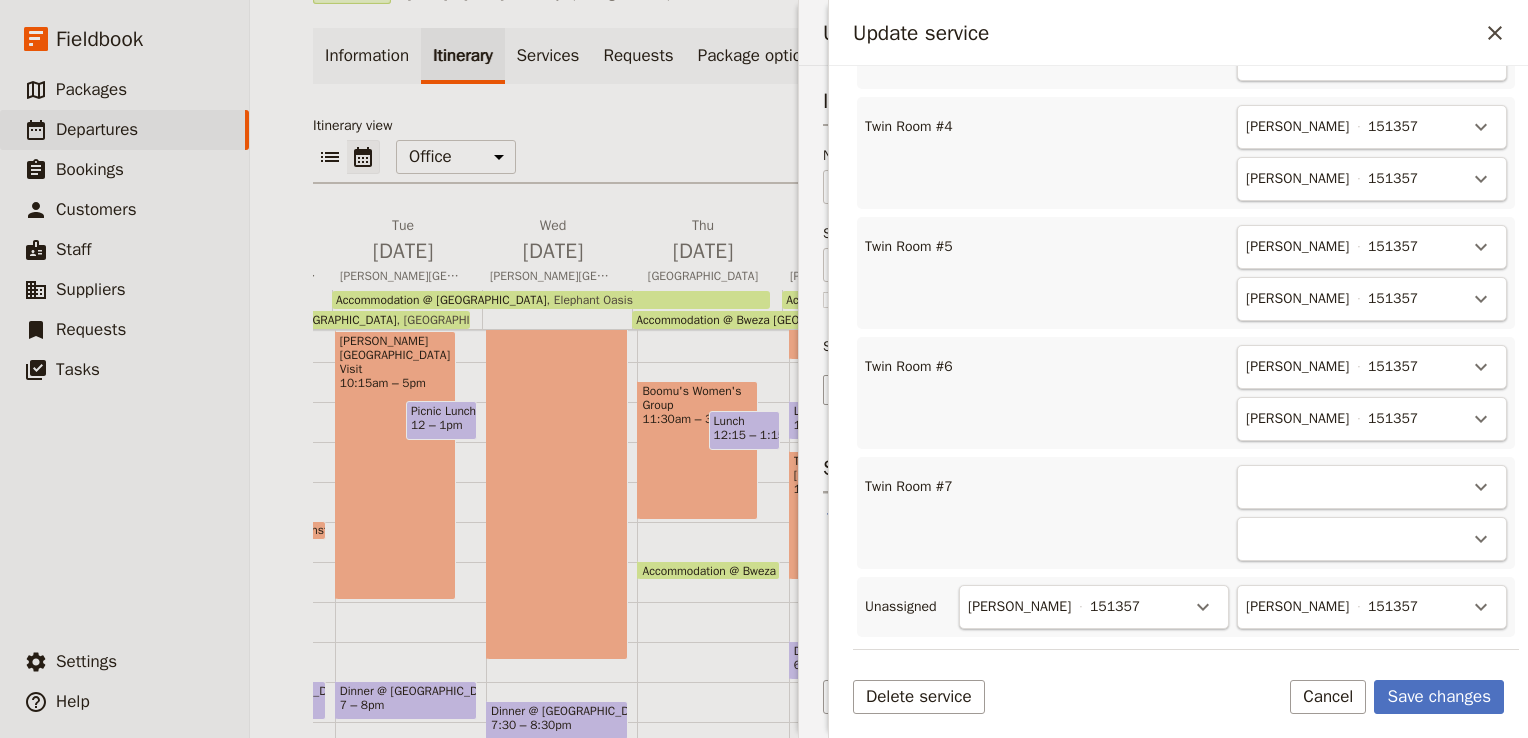 scroll, scrollTop: 1125, scrollLeft: 0, axis: vertical 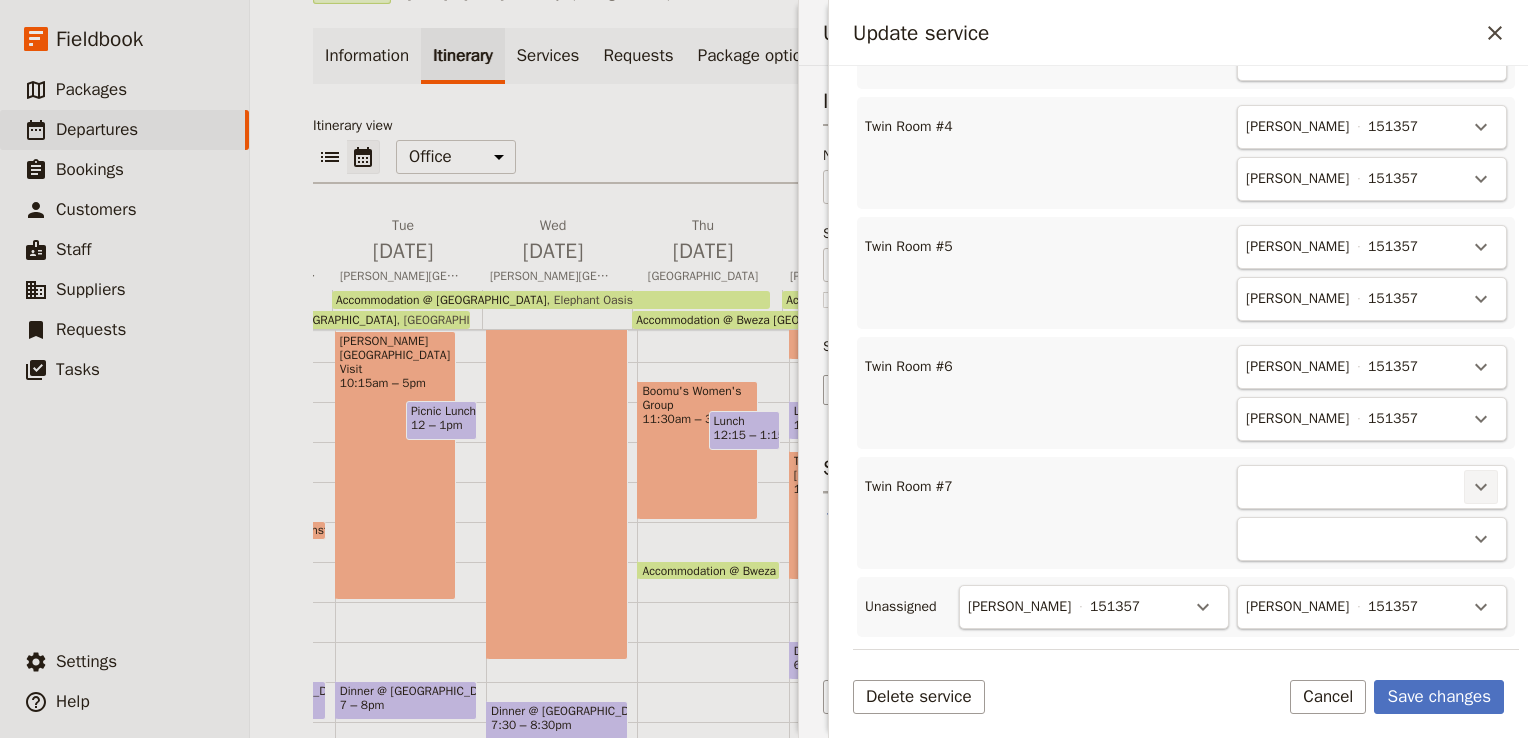 click 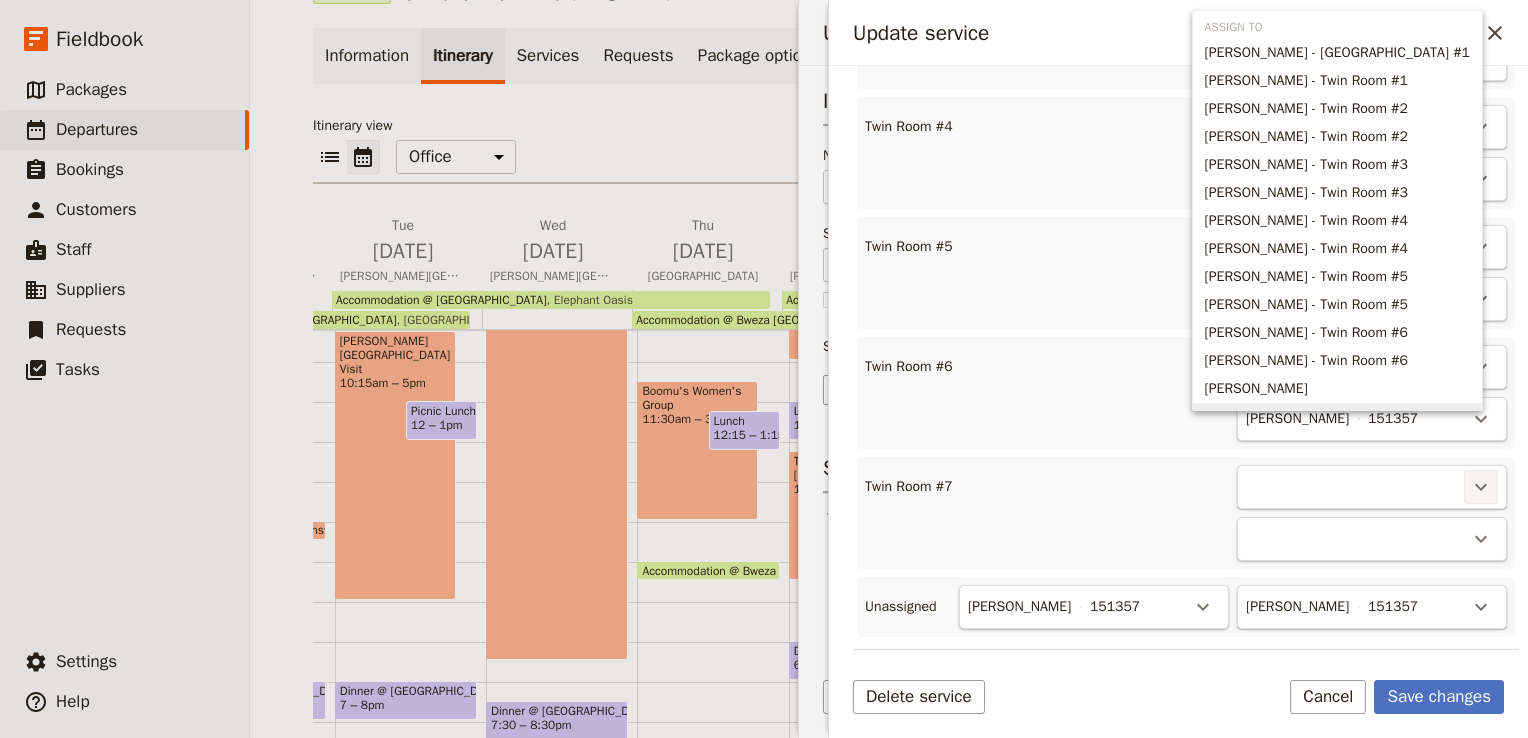 scroll, scrollTop: 24, scrollLeft: 0, axis: vertical 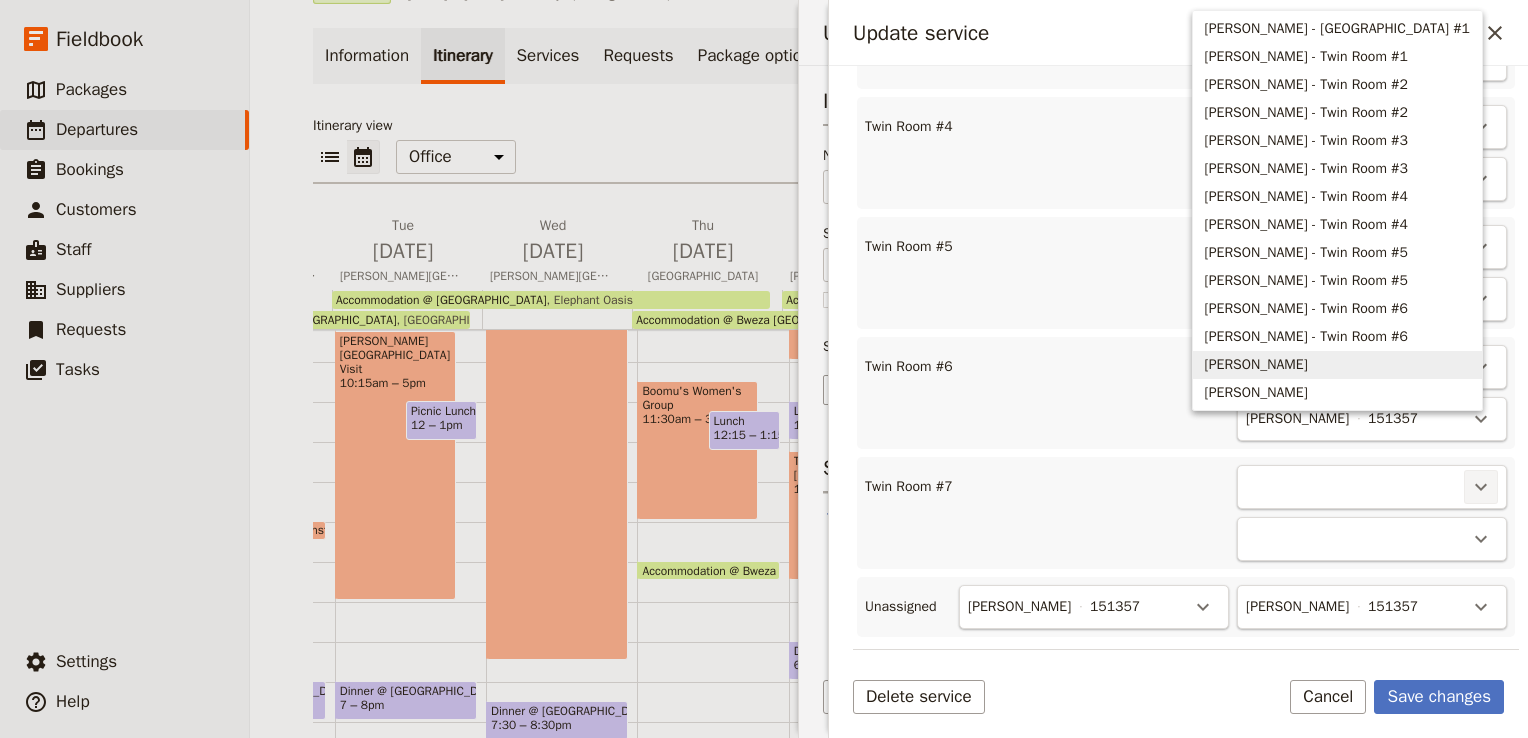 click on "[PERSON_NAME]" at bounding box center [1256, 365] 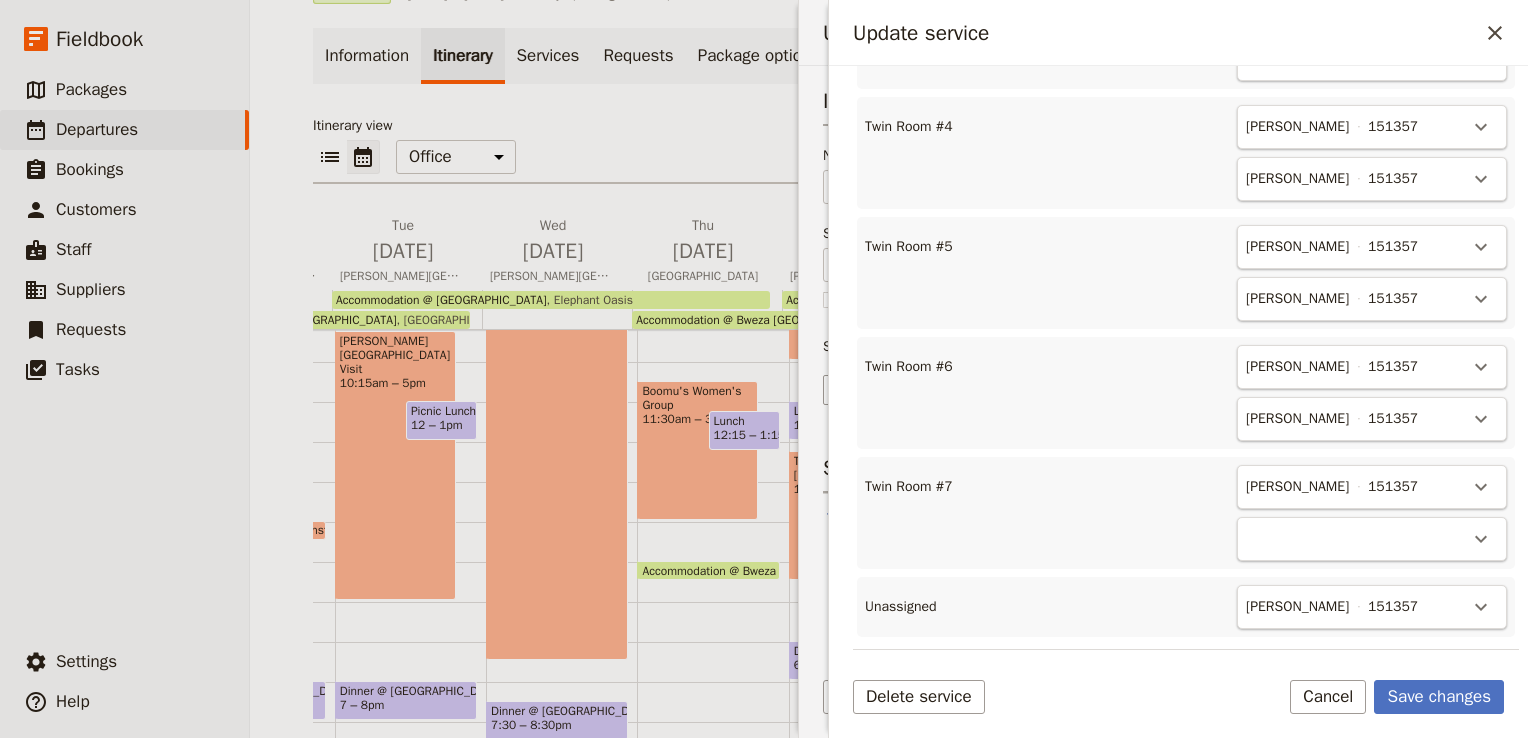 scroll, scrollTop: 1073, scrollLeft: 0, axis: vertical 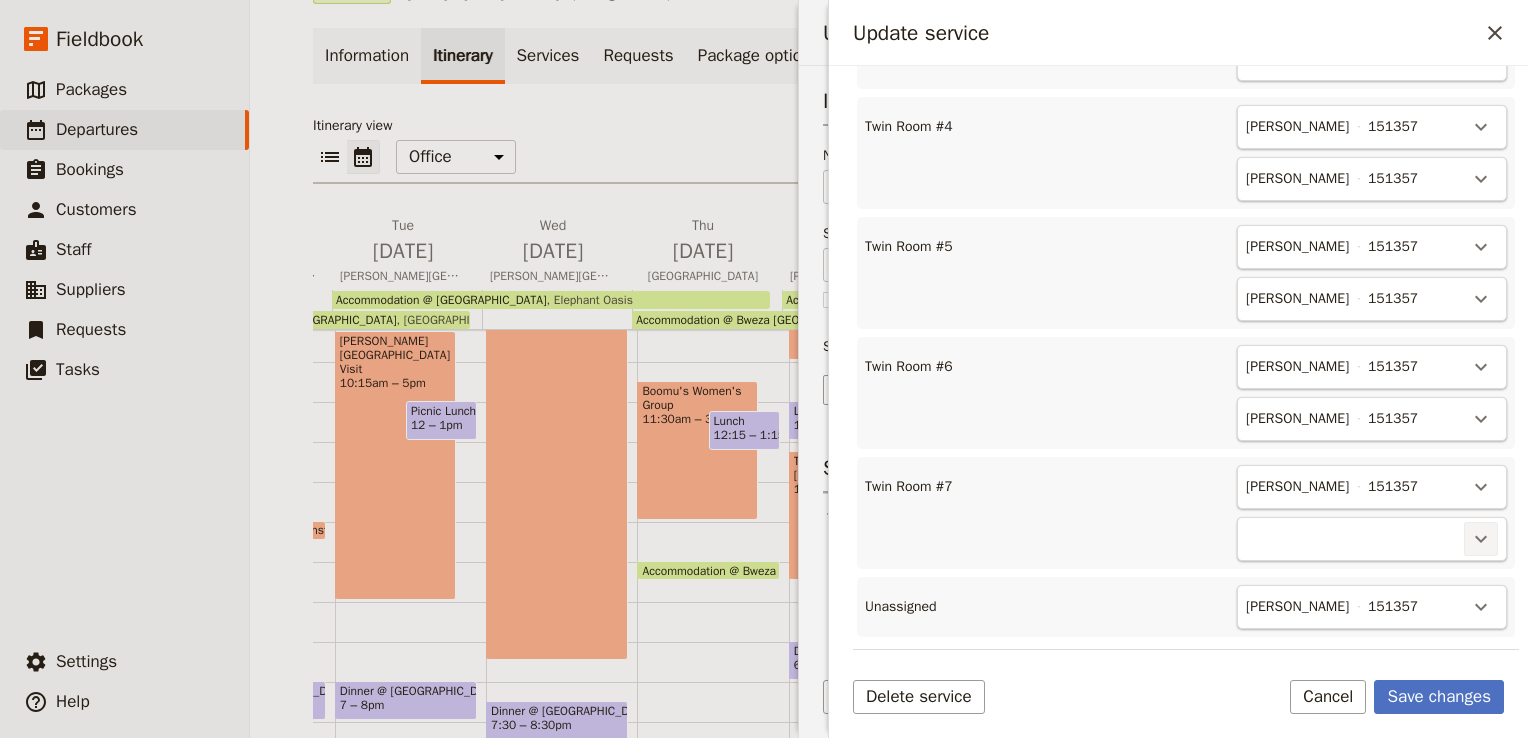 click 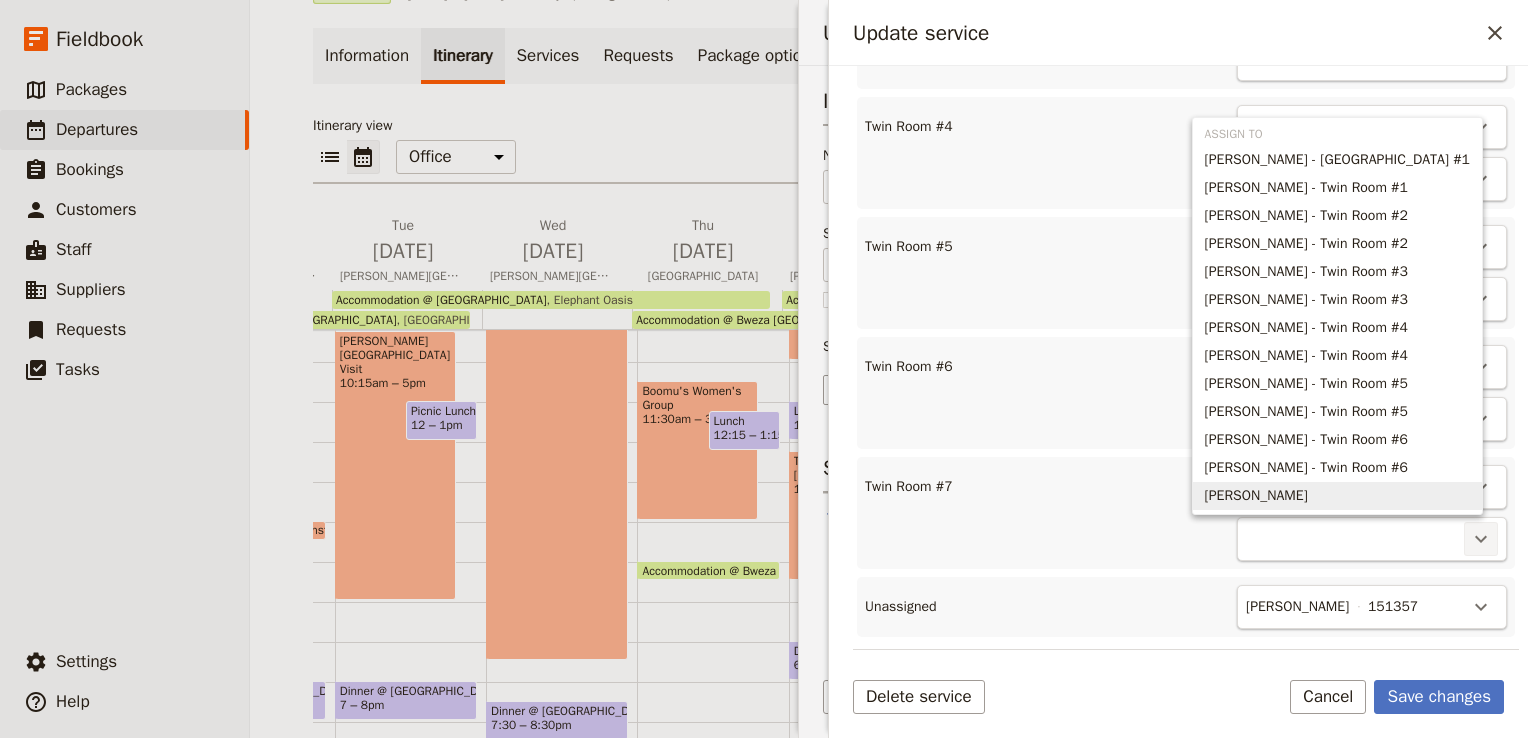 click on "[PERSON_NAME]" at bounding box center [1256, 496] 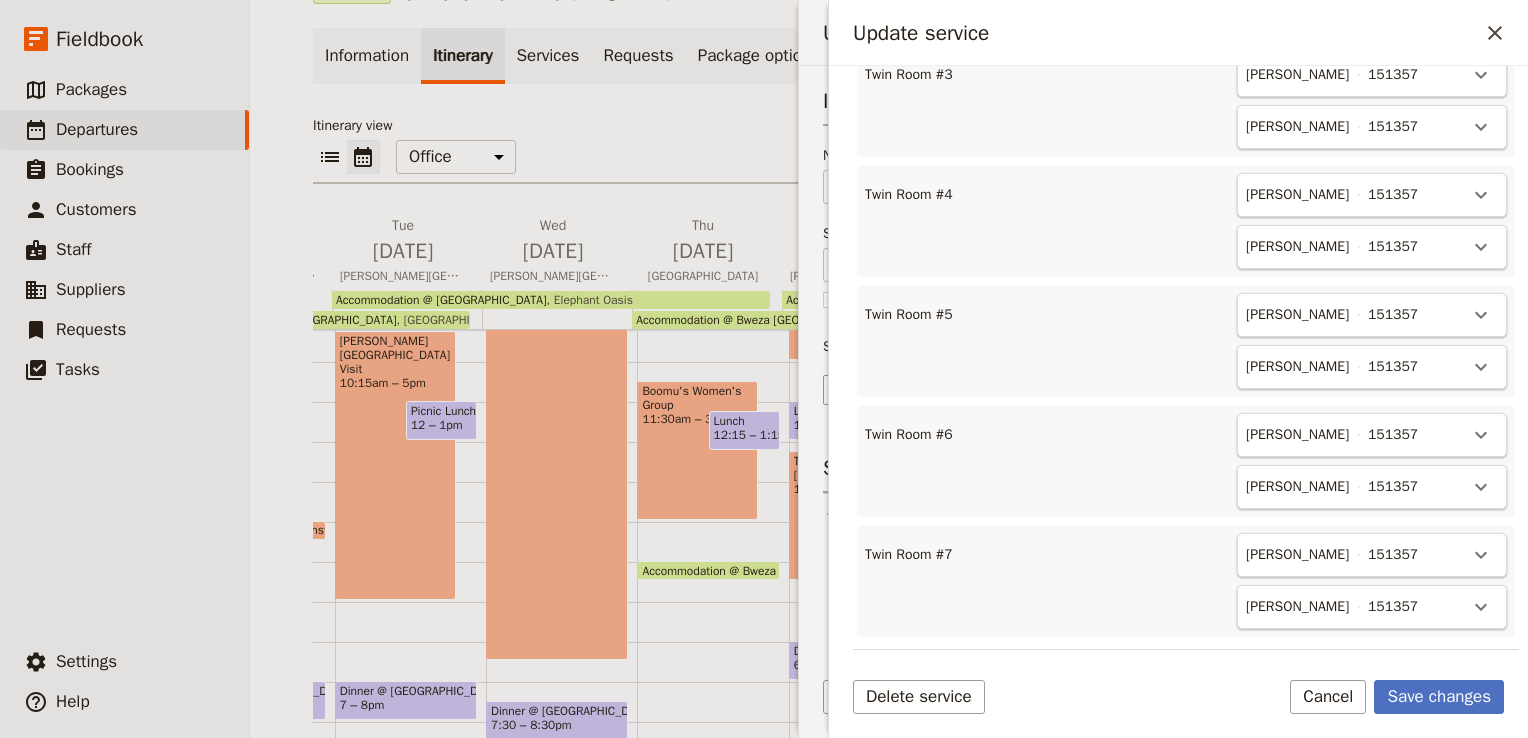 scroll, scrollTop: 1005, scrollLeft: 0, axis: vertical 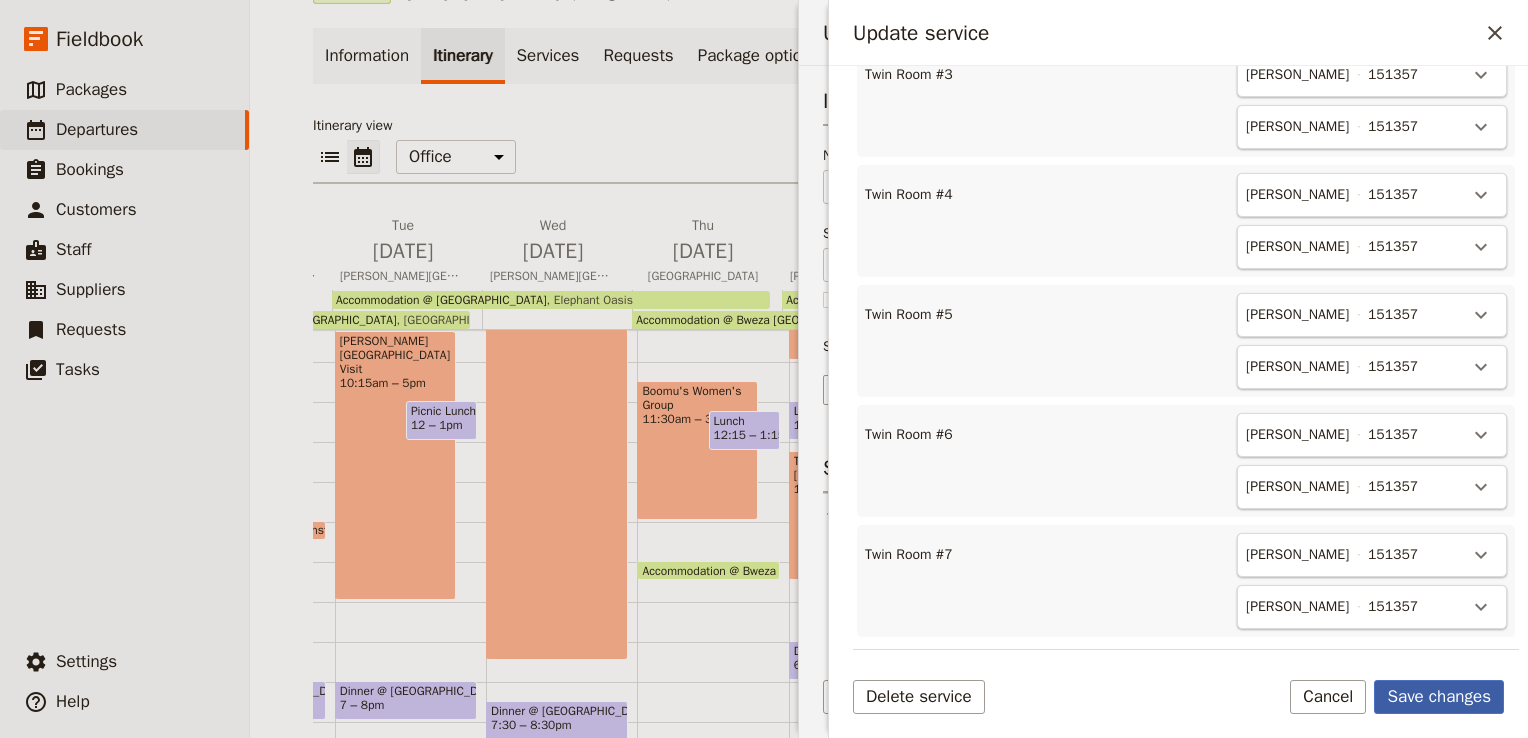 click on "Save changes" at bounding box center [1439, 697] 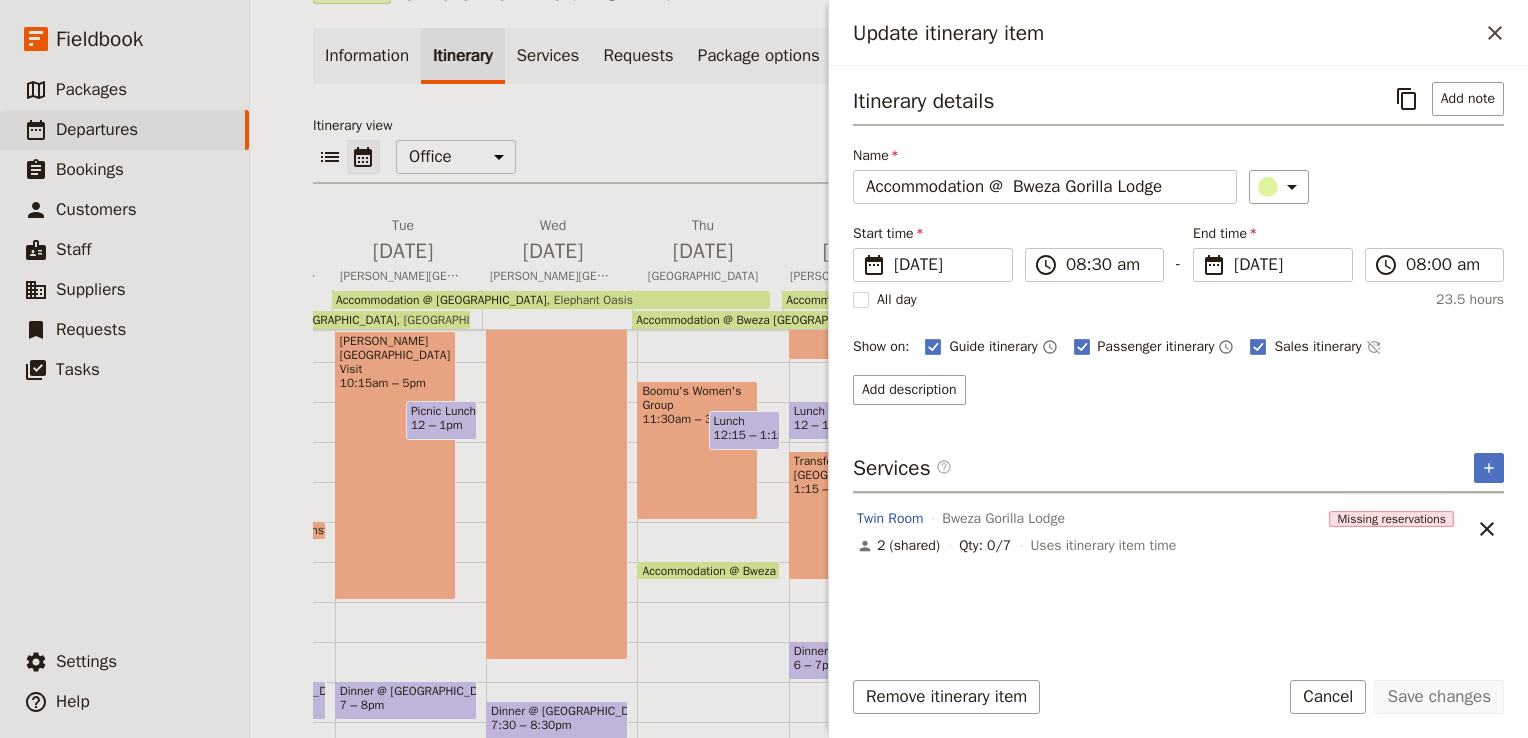 click 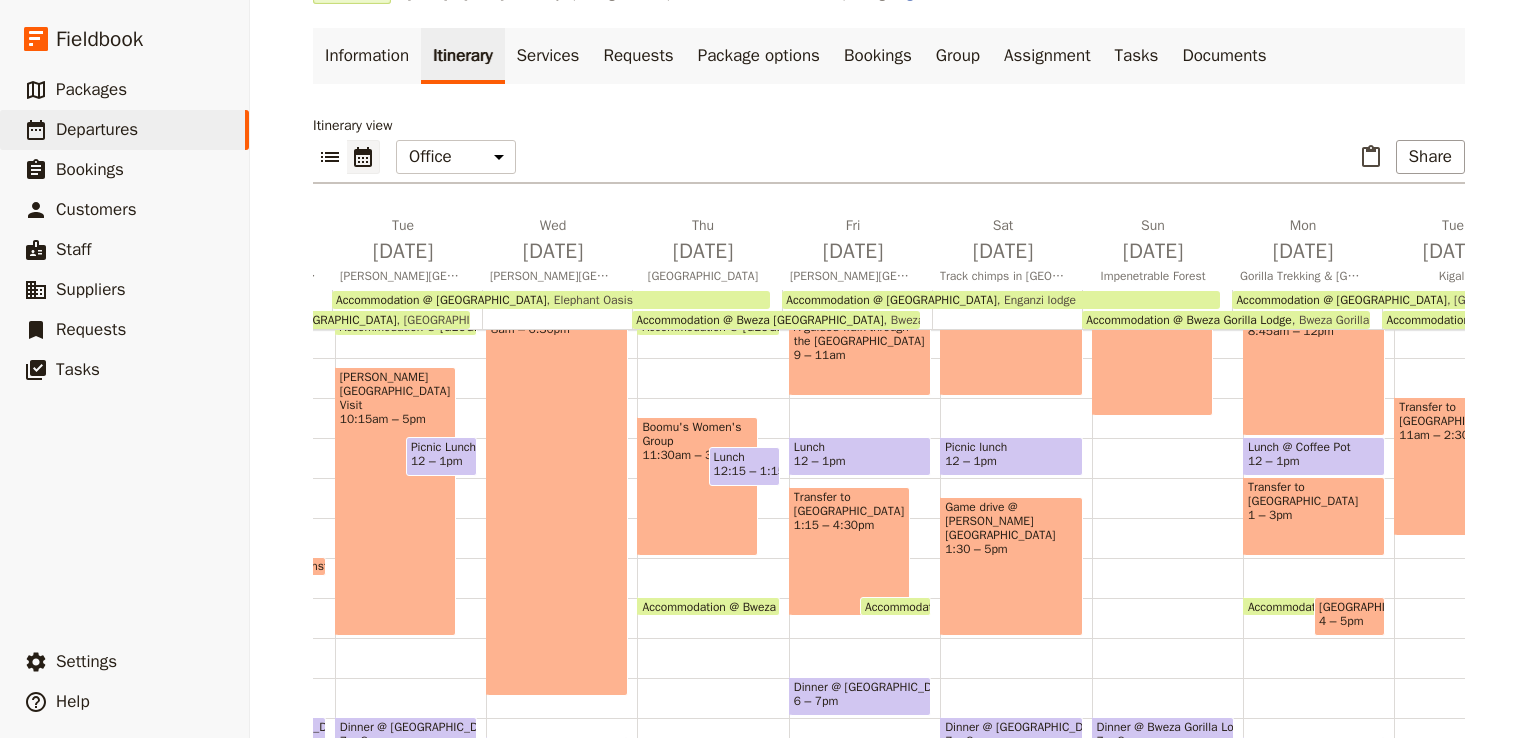 scroll, scrollTop: 360, scrollLeft: 0, axis: vertical 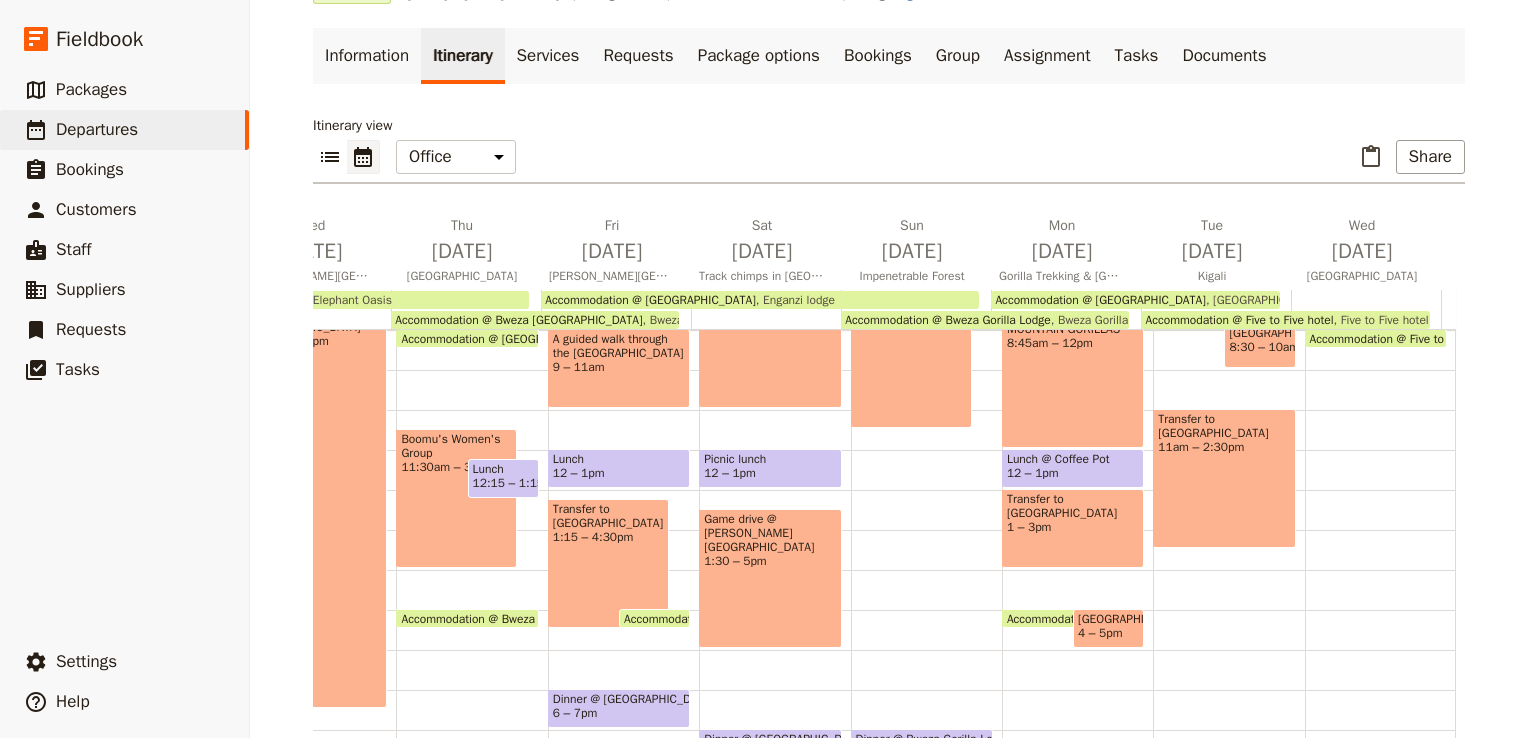 click on "Accommodation @  [GEOGRAPHIC_DATA]" at bounding box center (1100, 300) 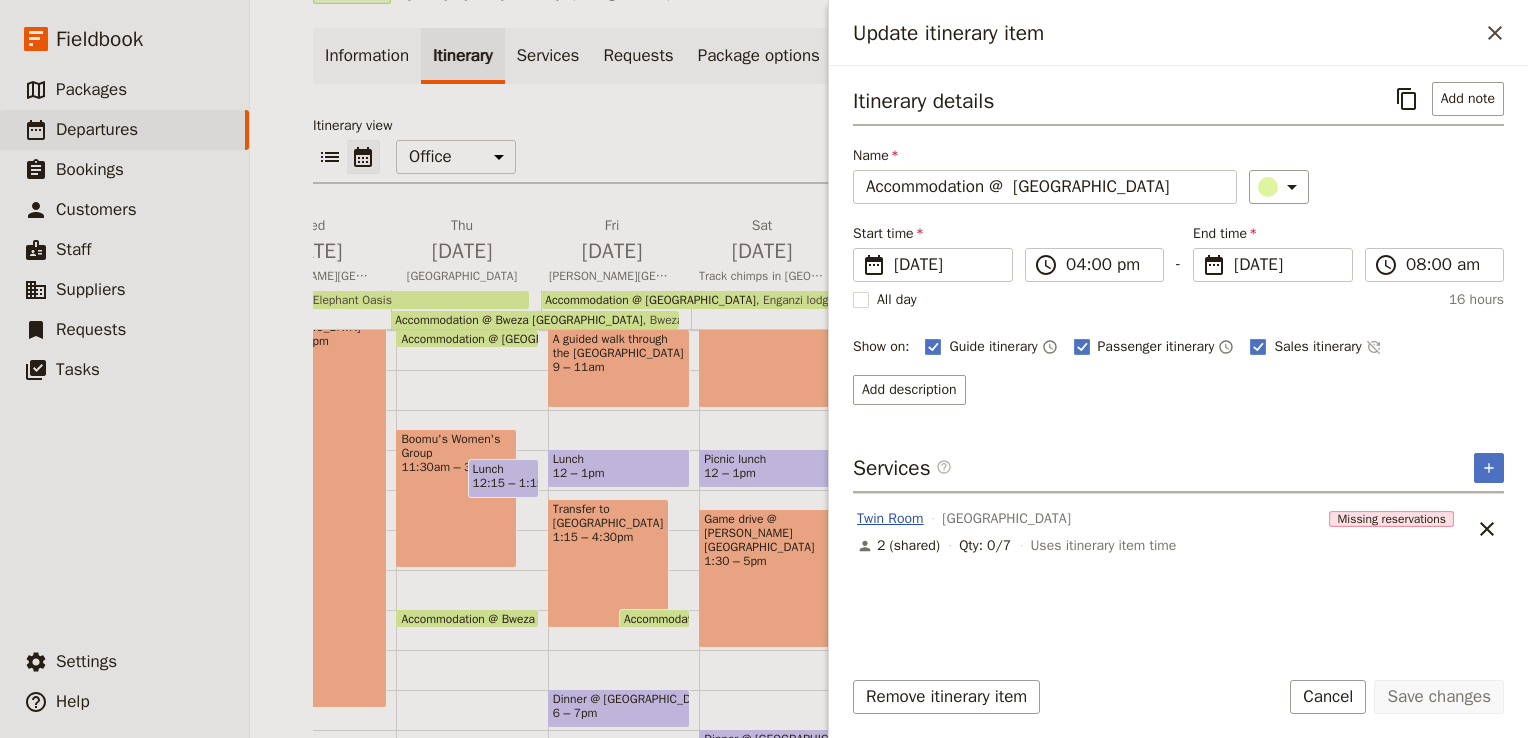 click on "Twin Room" at bounding box center (890, 519) 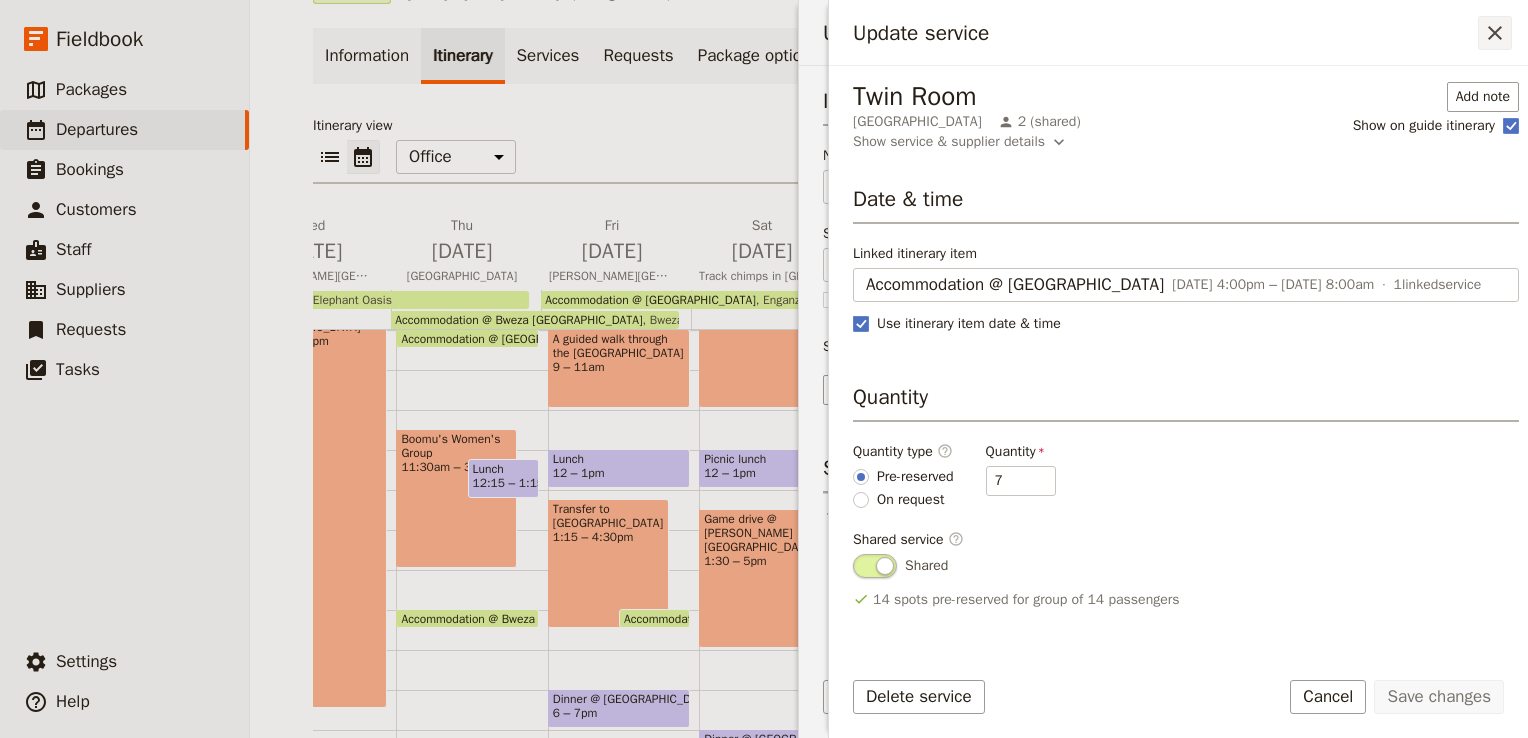 click 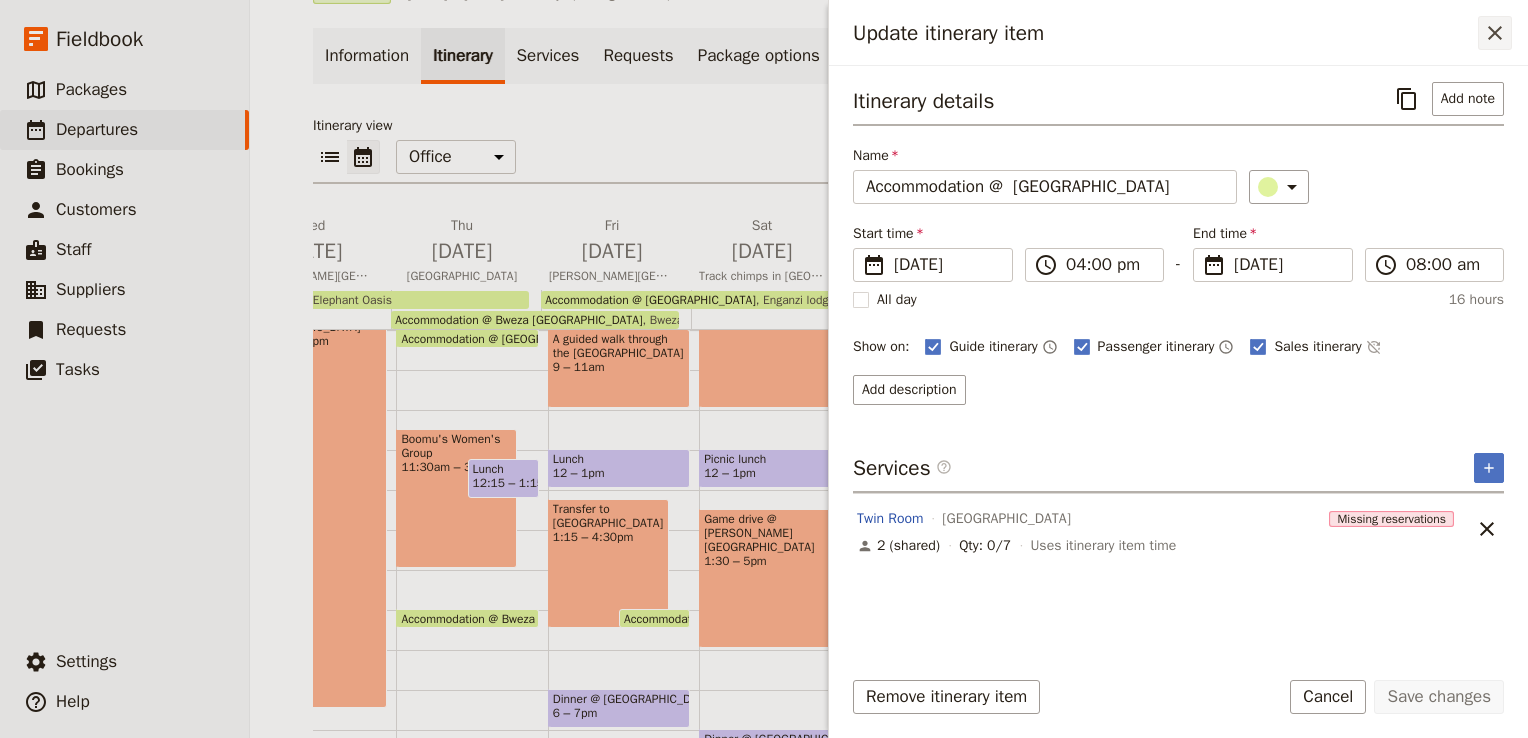 click 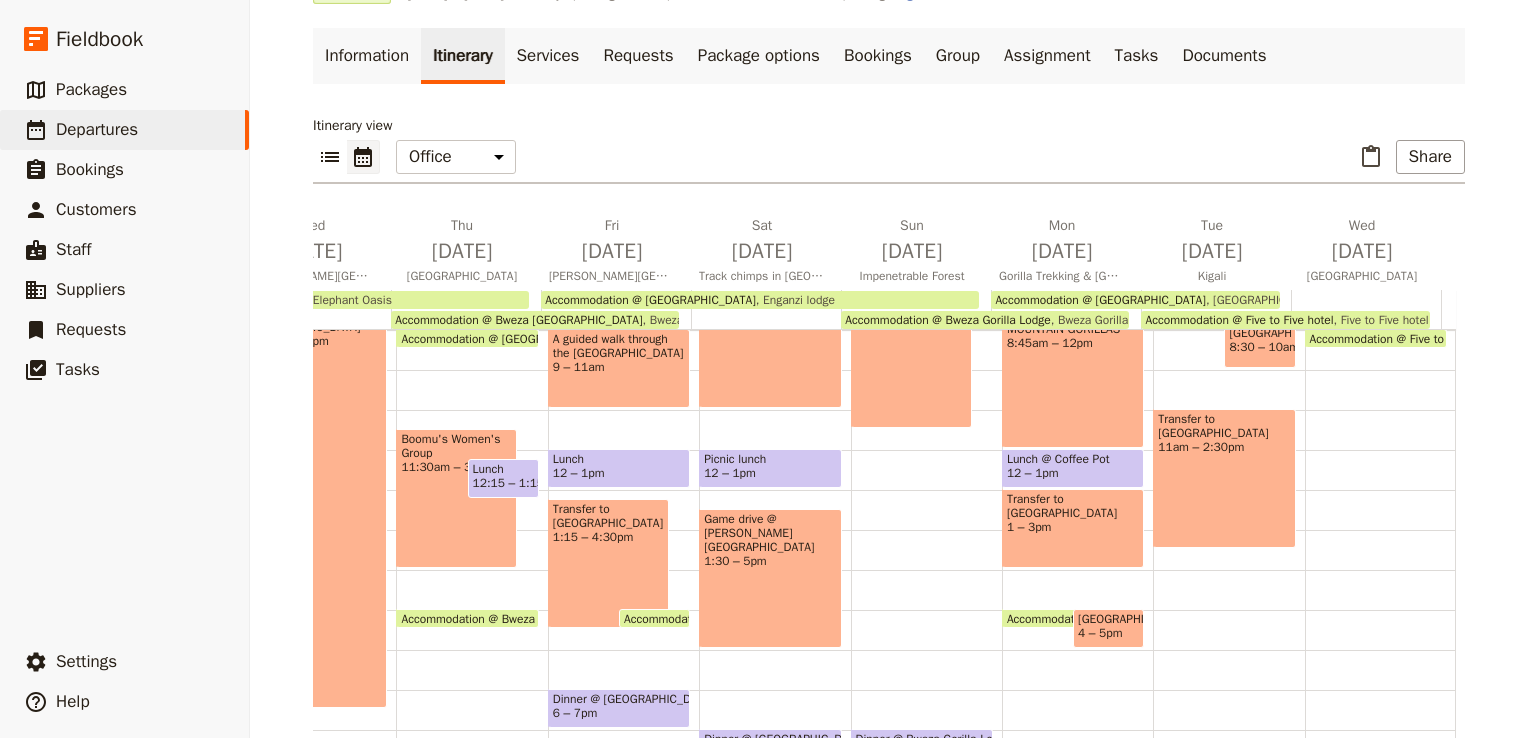 click on "Accommodation @ Five to Five hotel" at bounding box center [1239, 320] 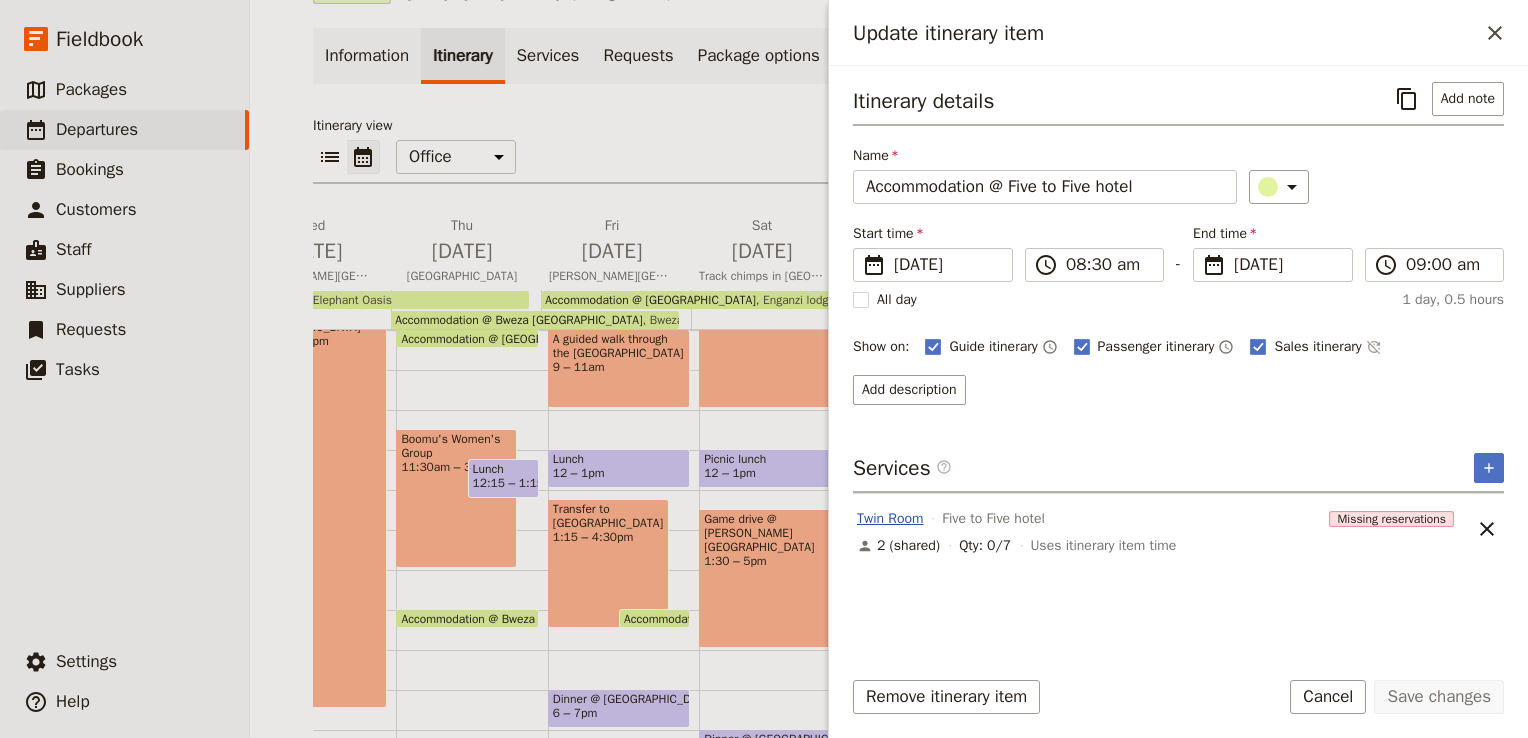 click on "Twin Room" at bounding box center (890, 519) 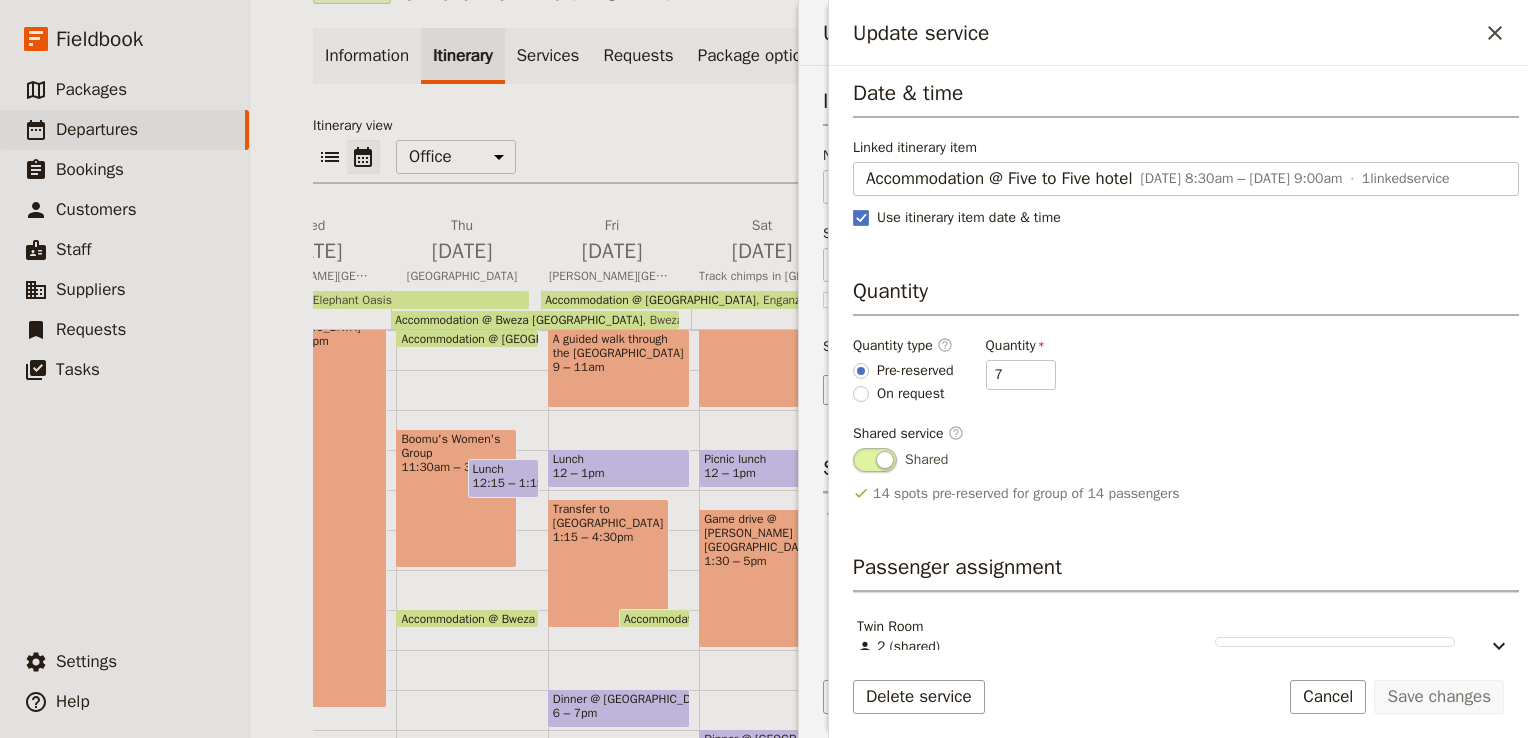 scroll, scrollTop: 140, scrollLeft: 0, axis: vertical 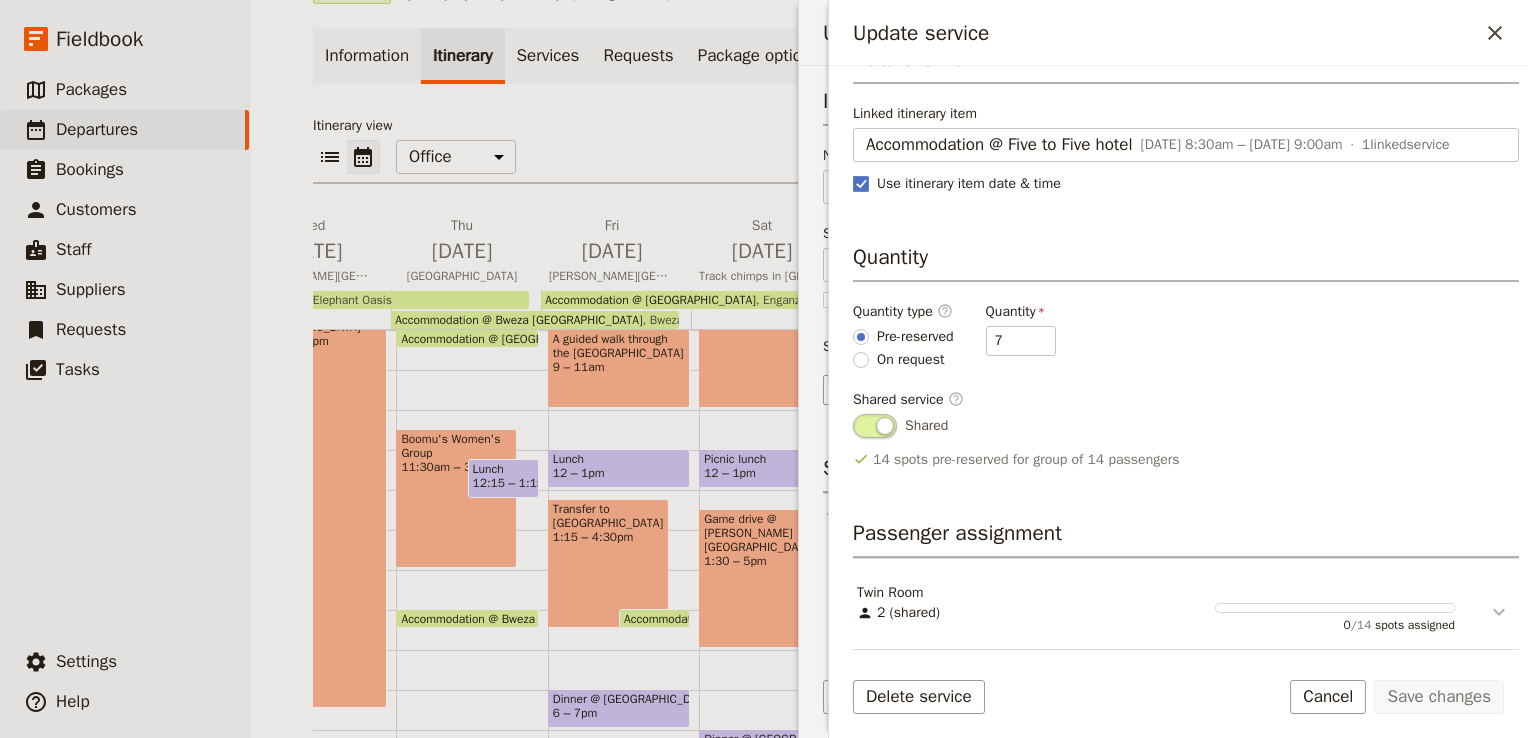 click 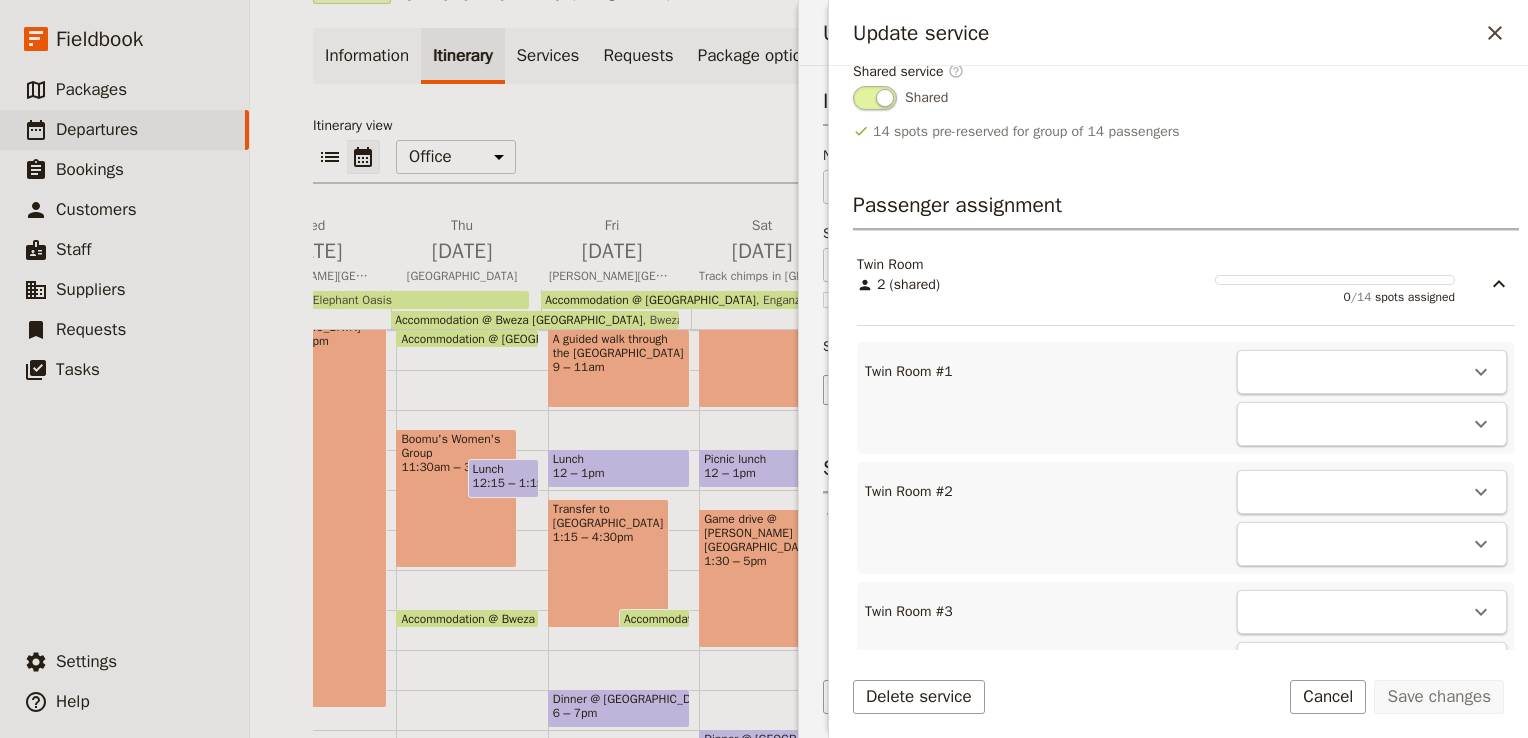 scroll, scrollTop: 440, scrollLeft: 0, axis: vertical 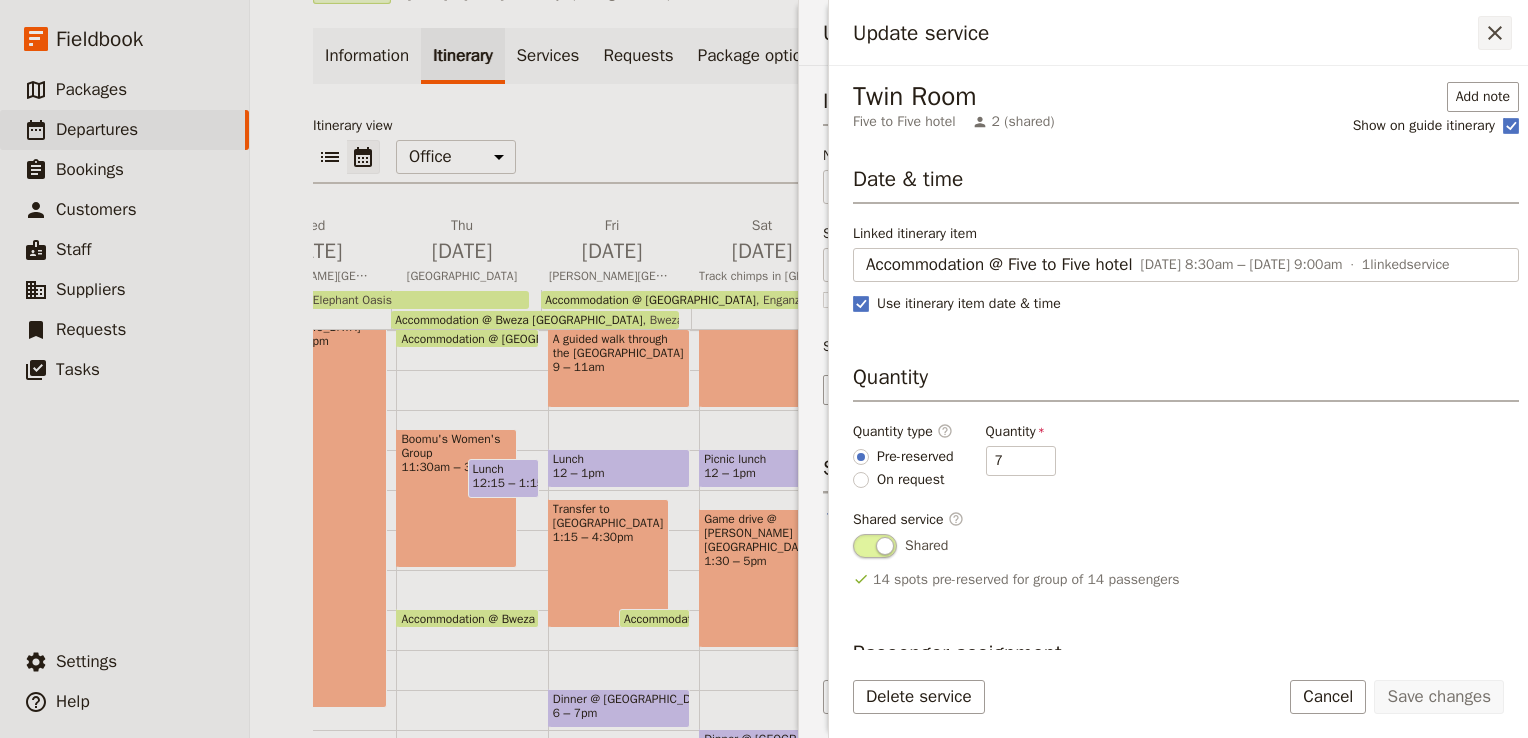 click 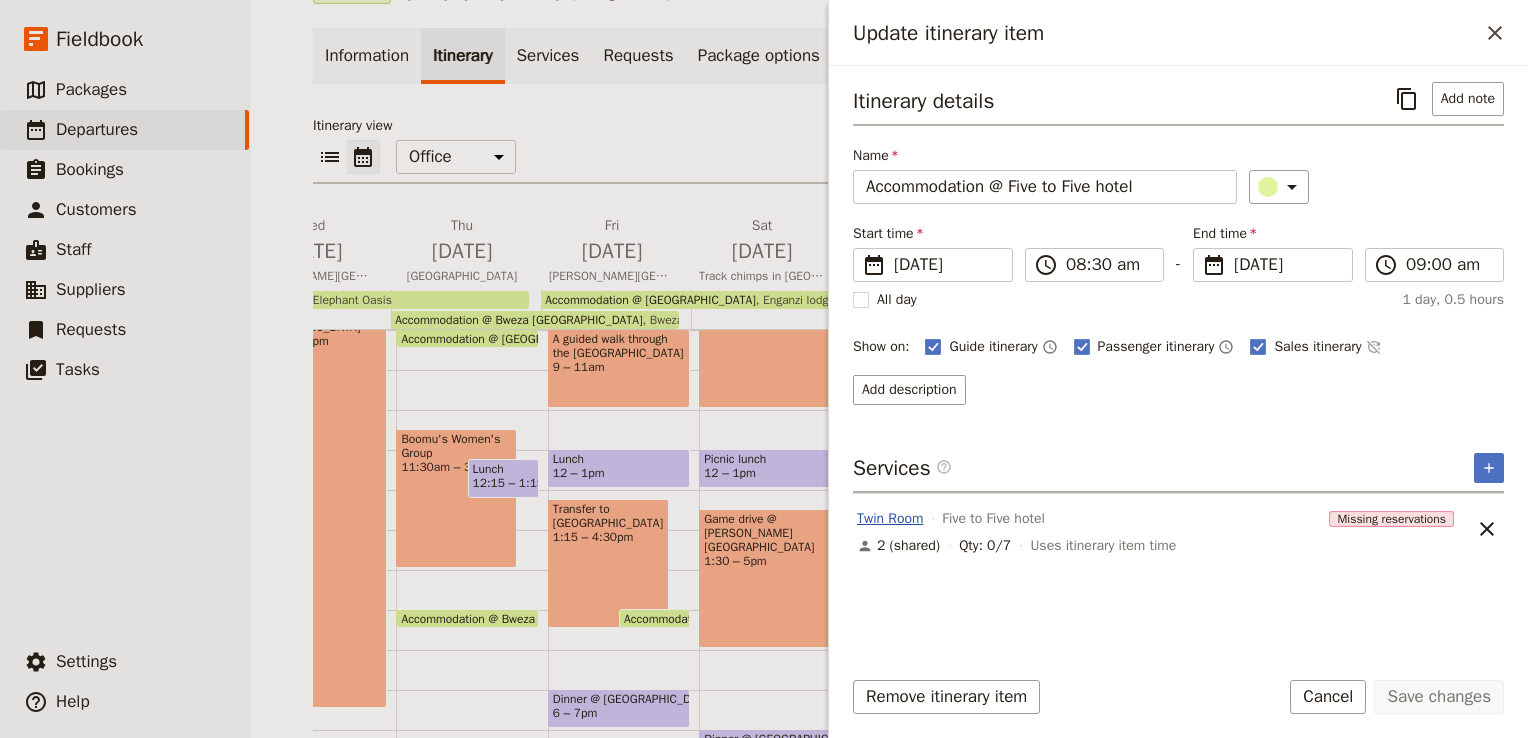 click on "Twin Room" at bounding box center (890, 519) 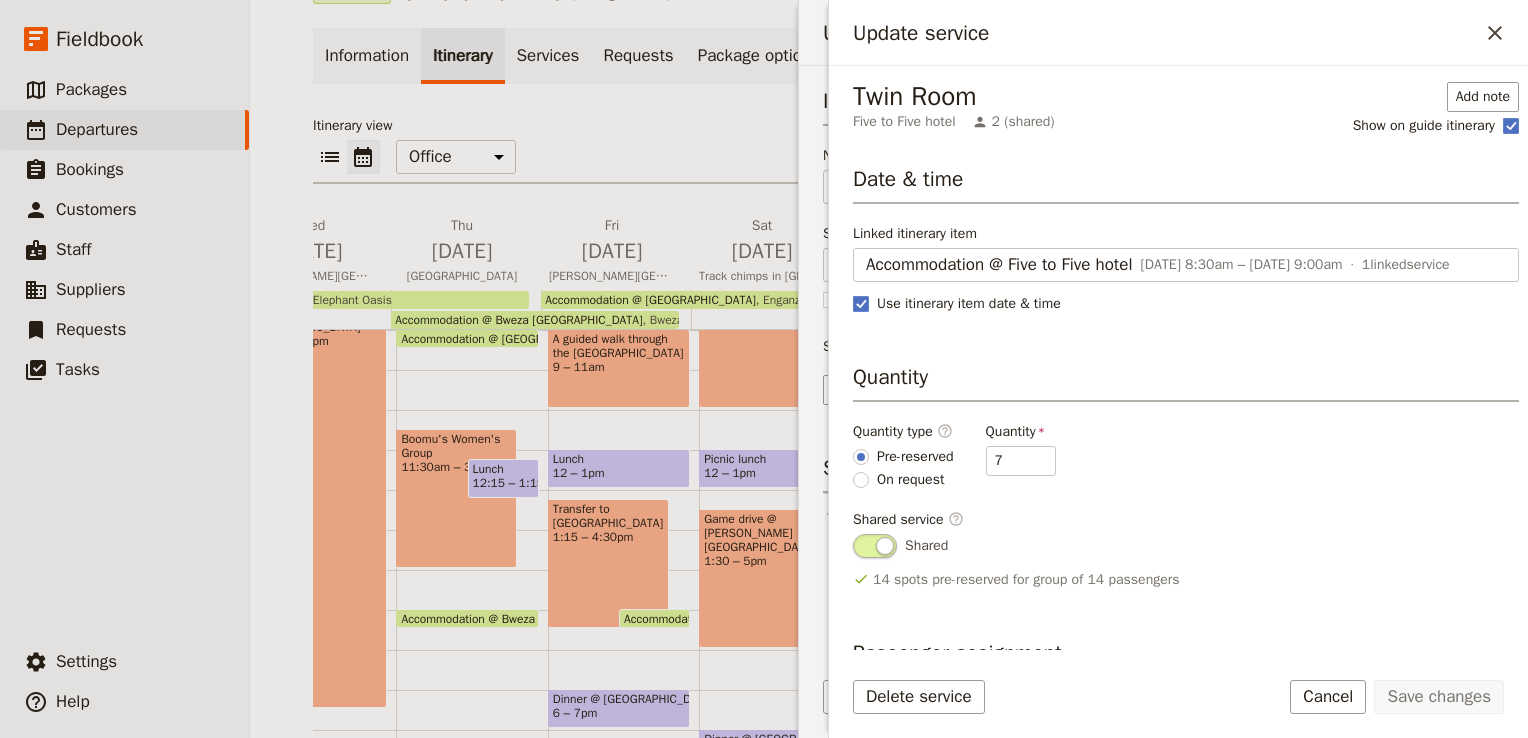 scroll, scrollTop: 140, scrollLeft: 0, axis: vertical 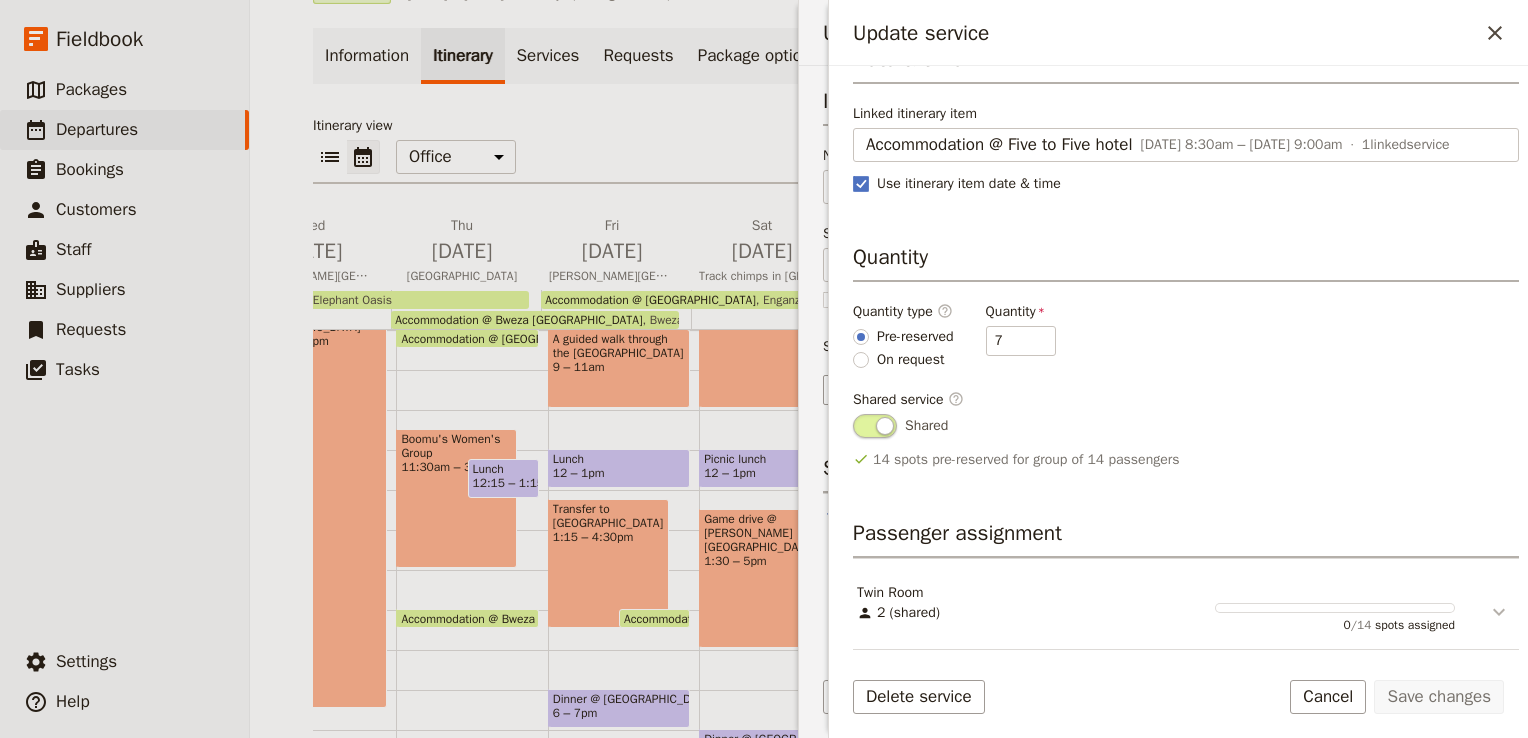 click 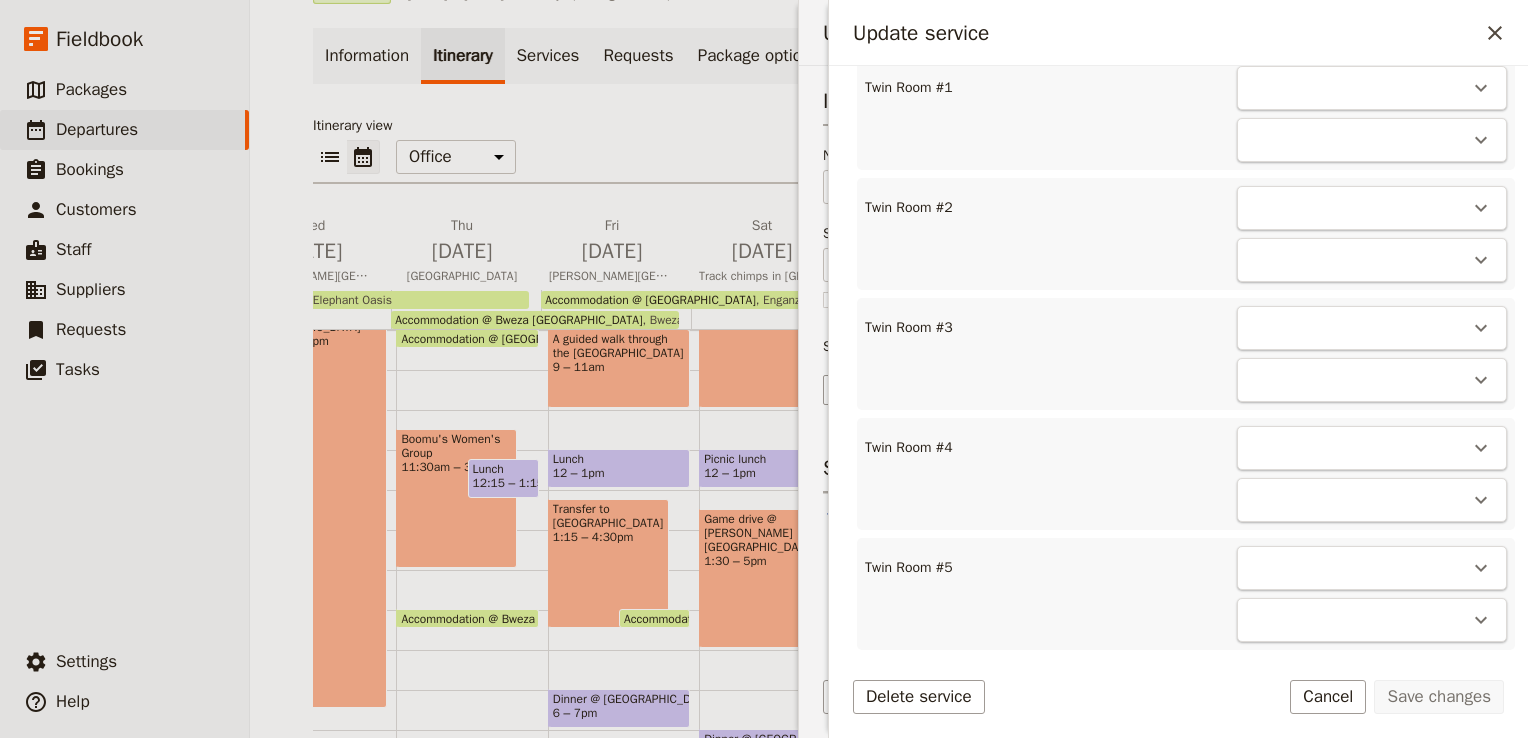 scroll, scrollTop: 748, scrollLeft: 0, axis: vertical 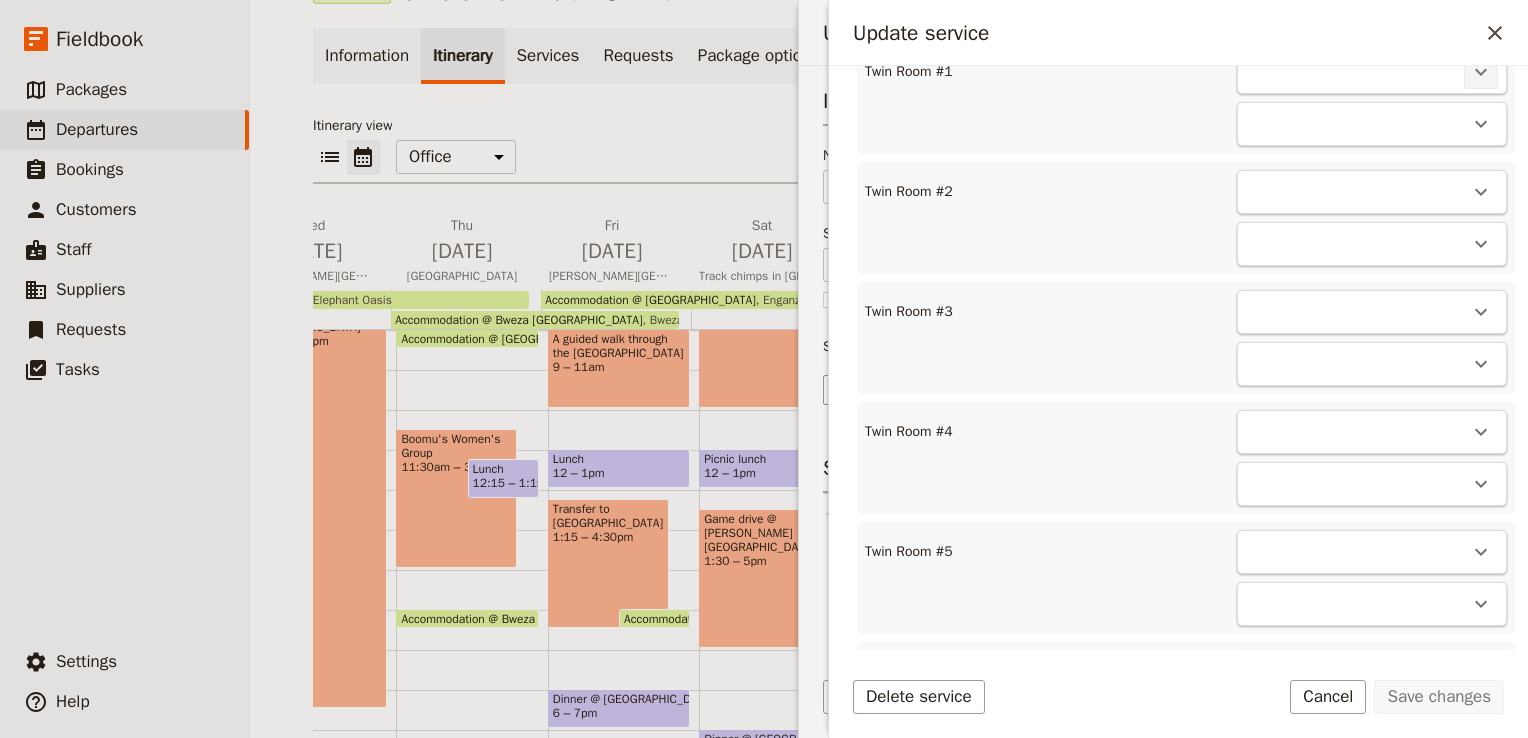click on "​" at bounding box center (1481, 72) 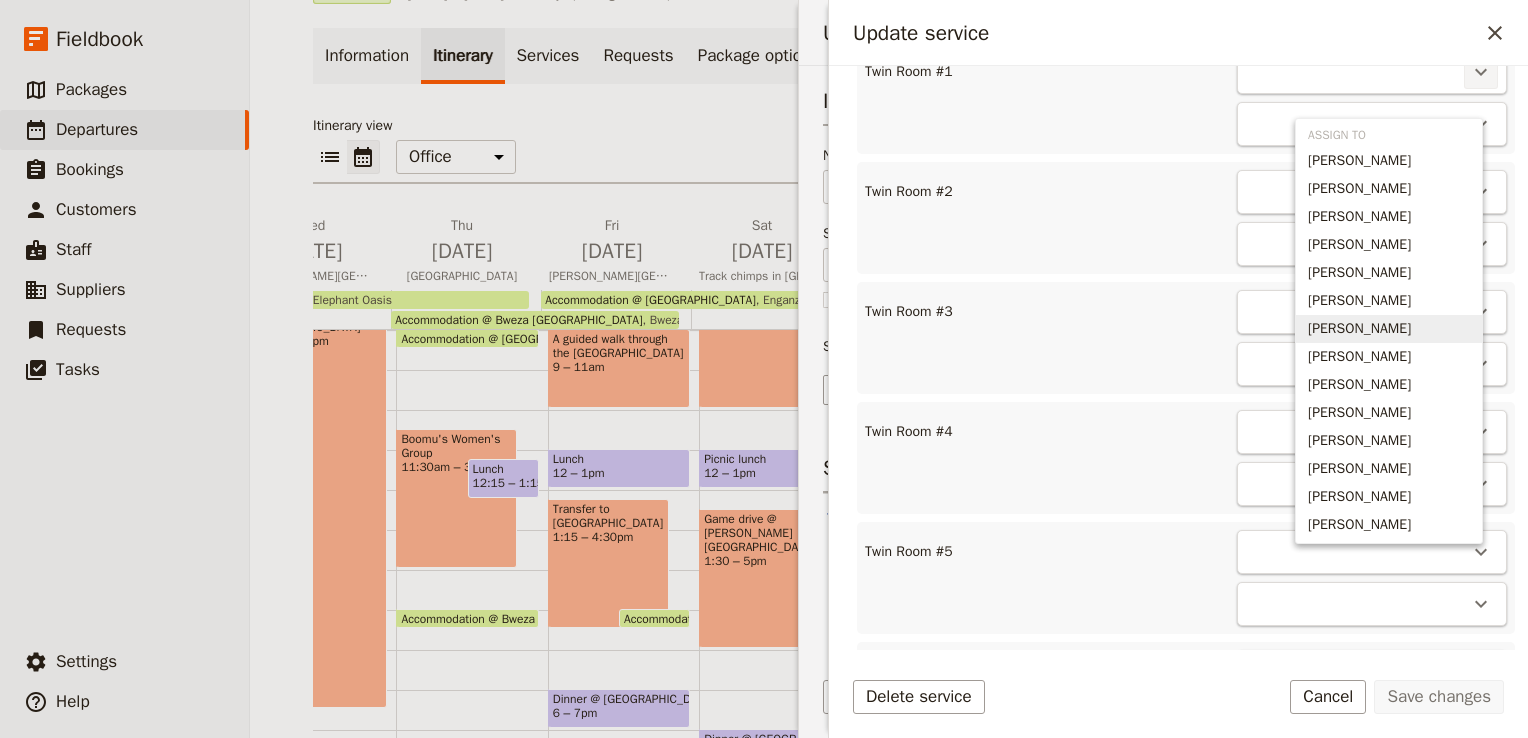click on "[PERSON_NAME]" at bounding box center [1359, 329] 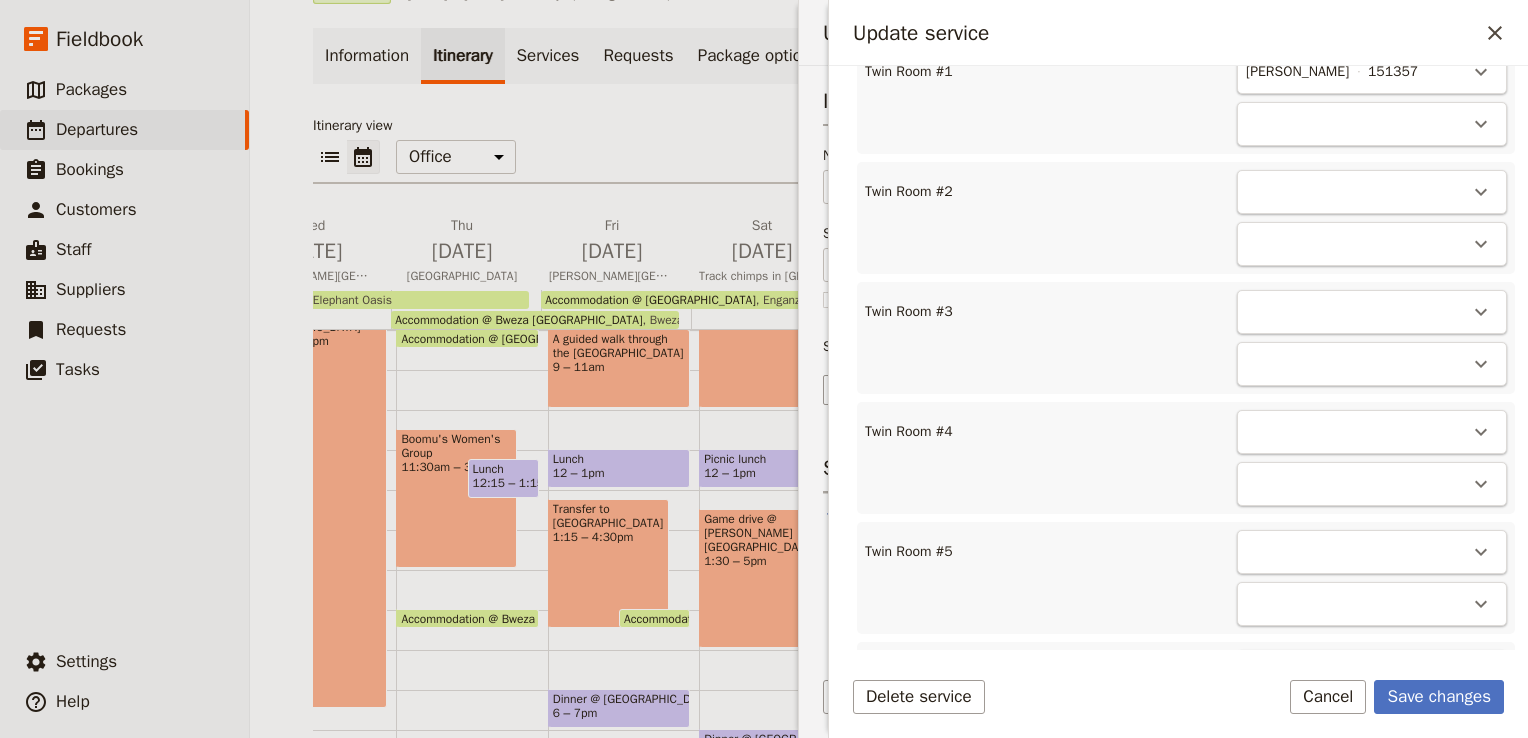 click on "​" at bounding box center [1372, 124] 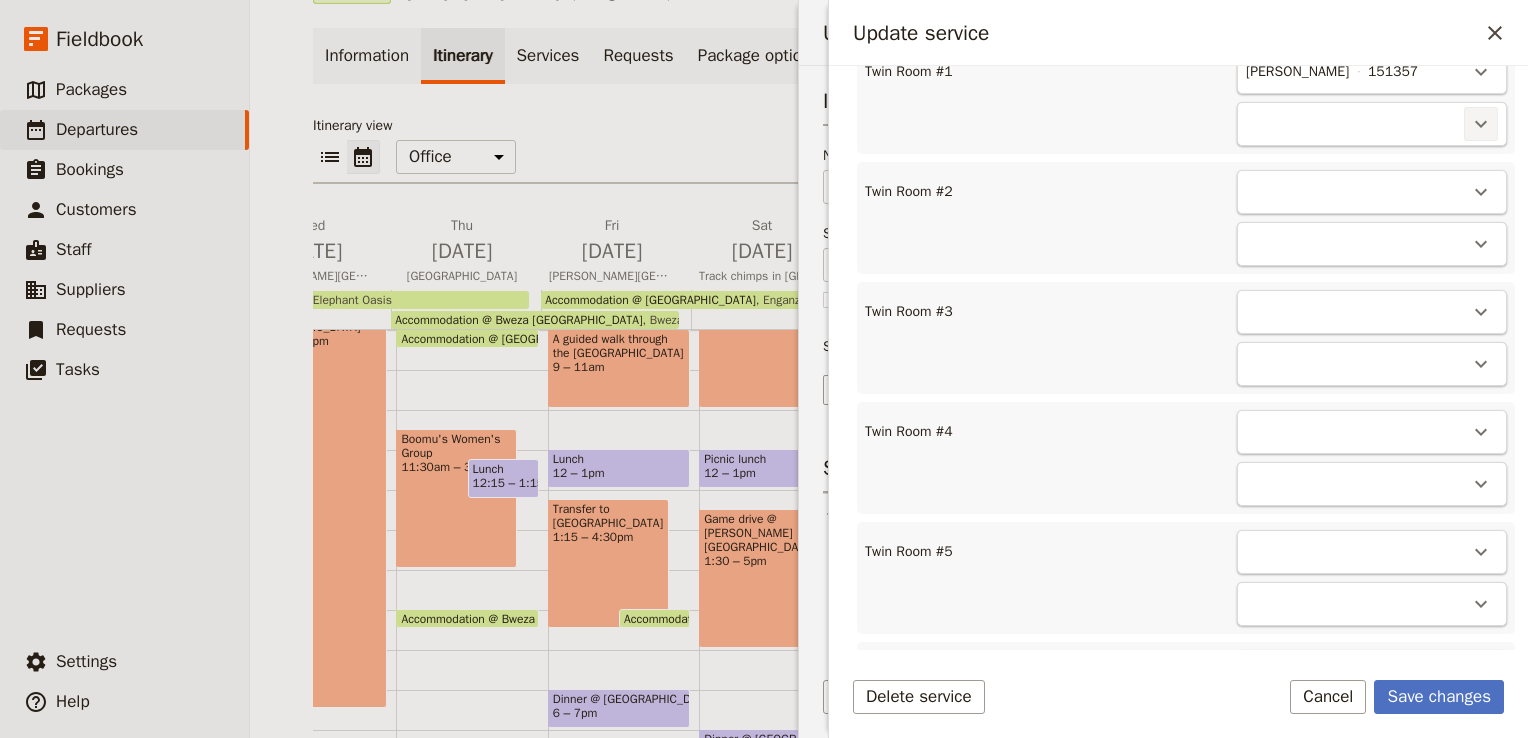 click 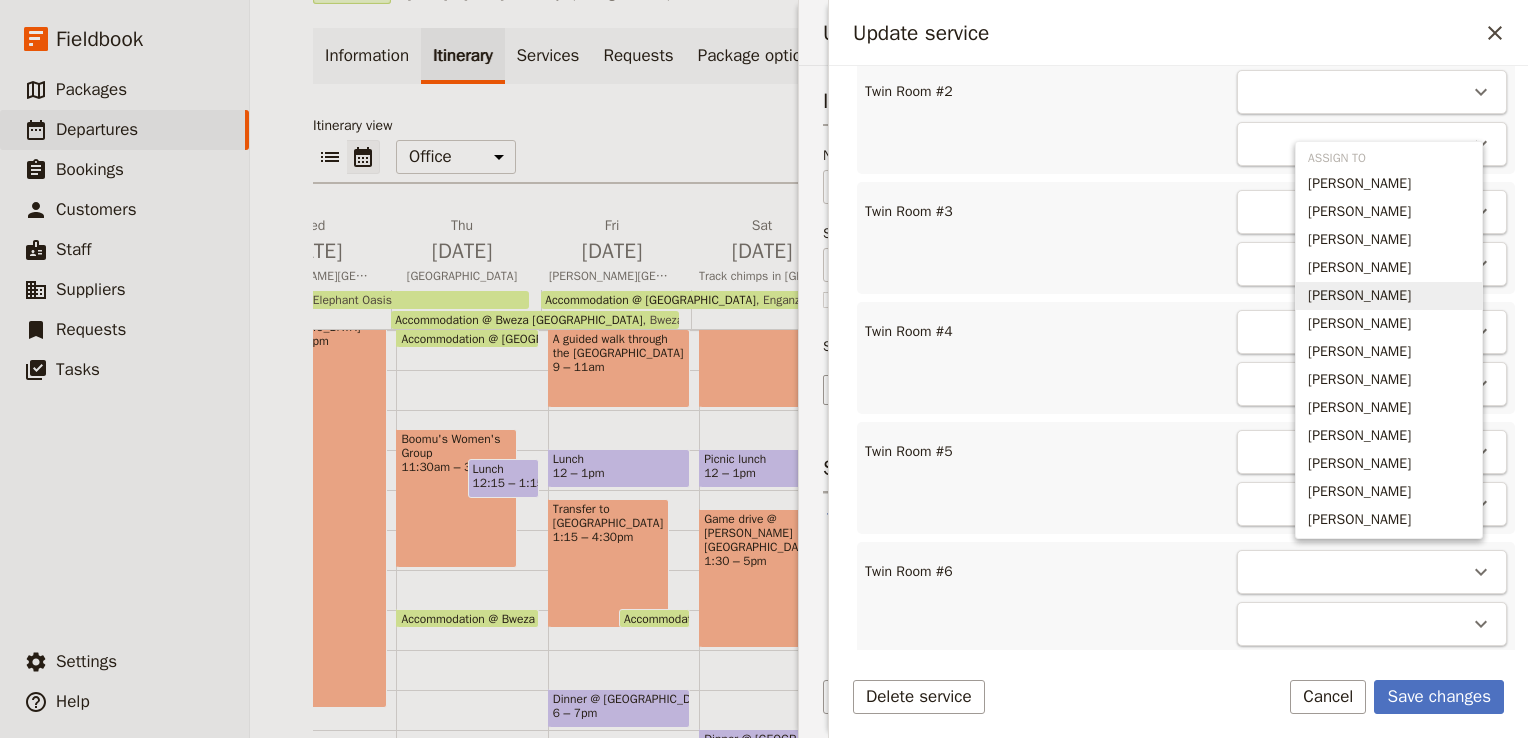 scroll, scrollTop: 448, scrollLeft: 0, axis: vertical 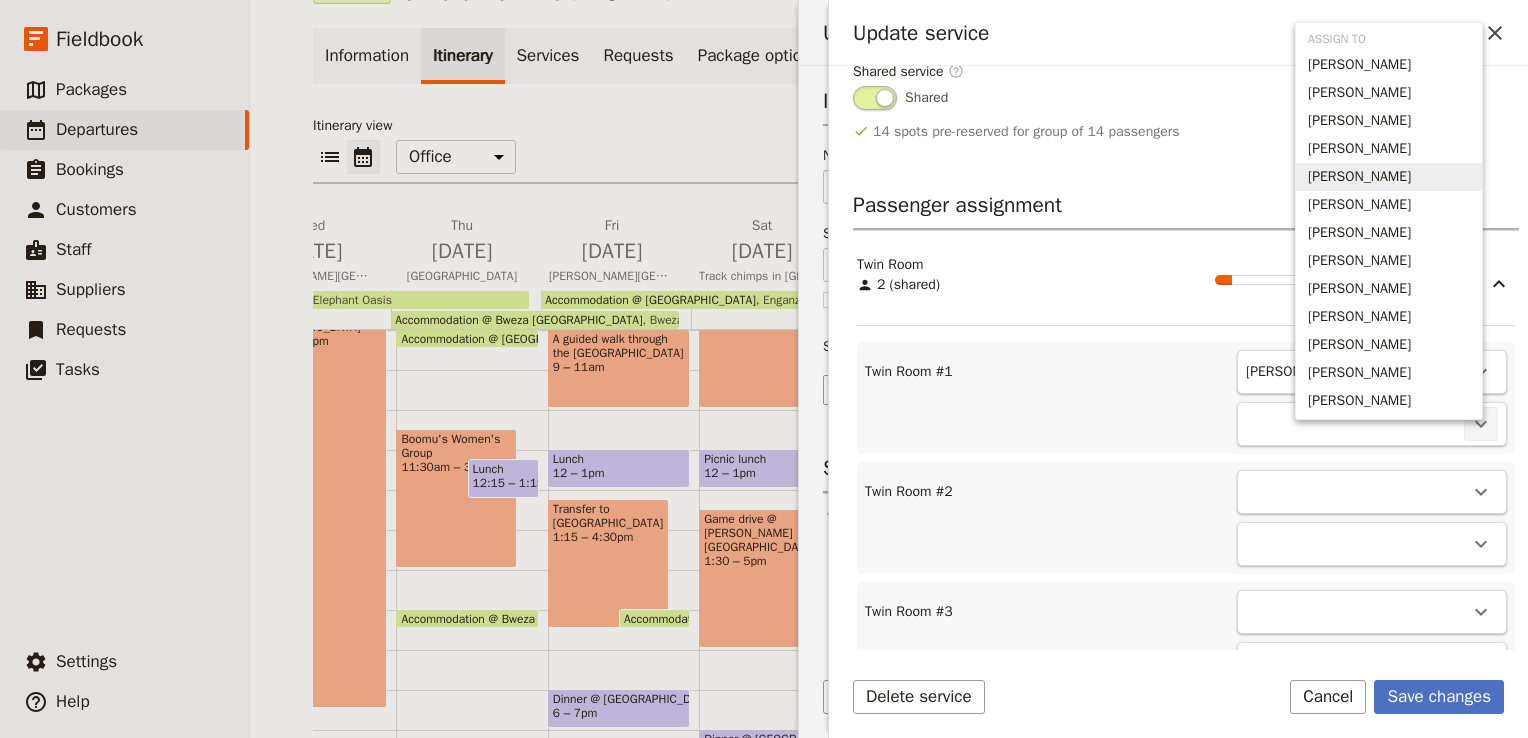 click on "[PERSON_NAME]" at bounding box center [1359, 177] 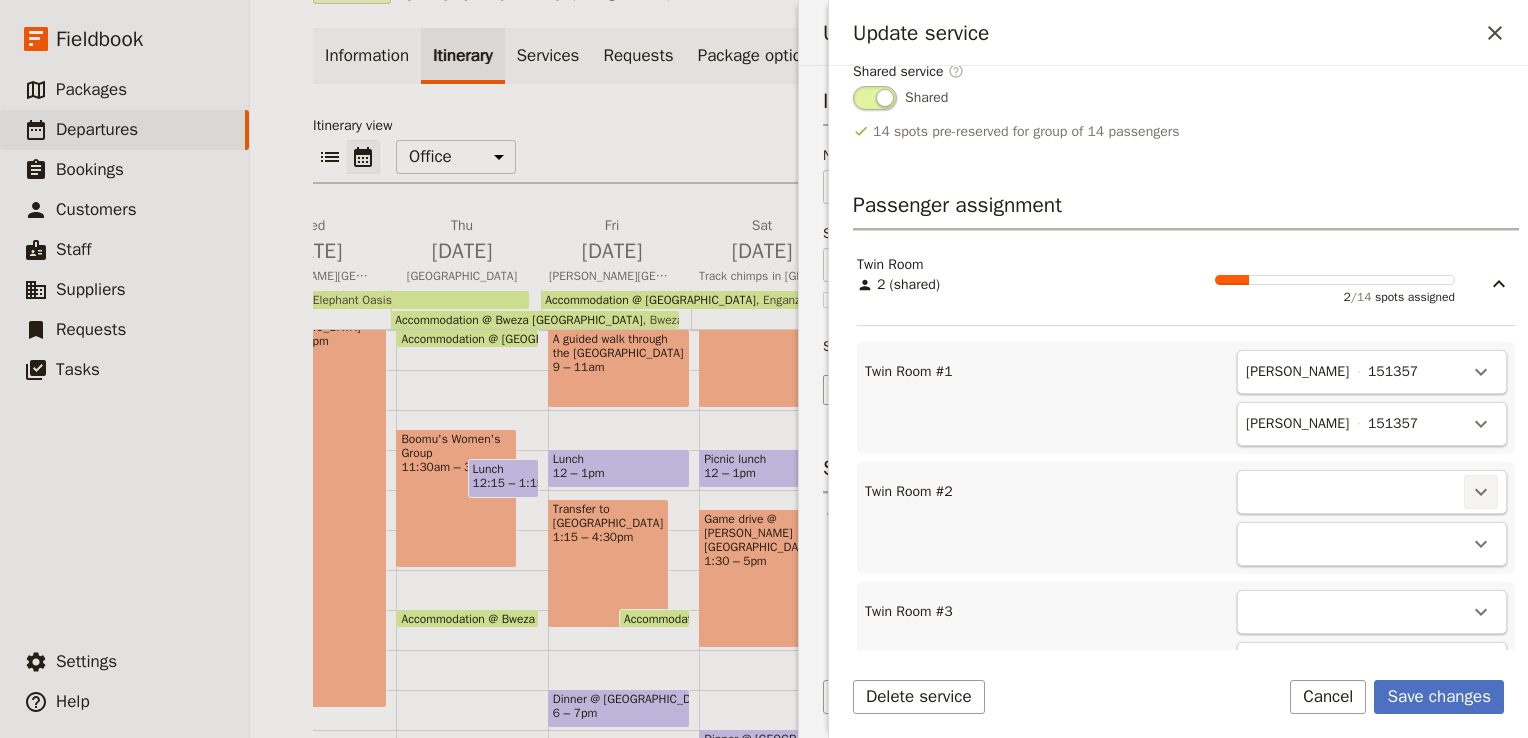 click 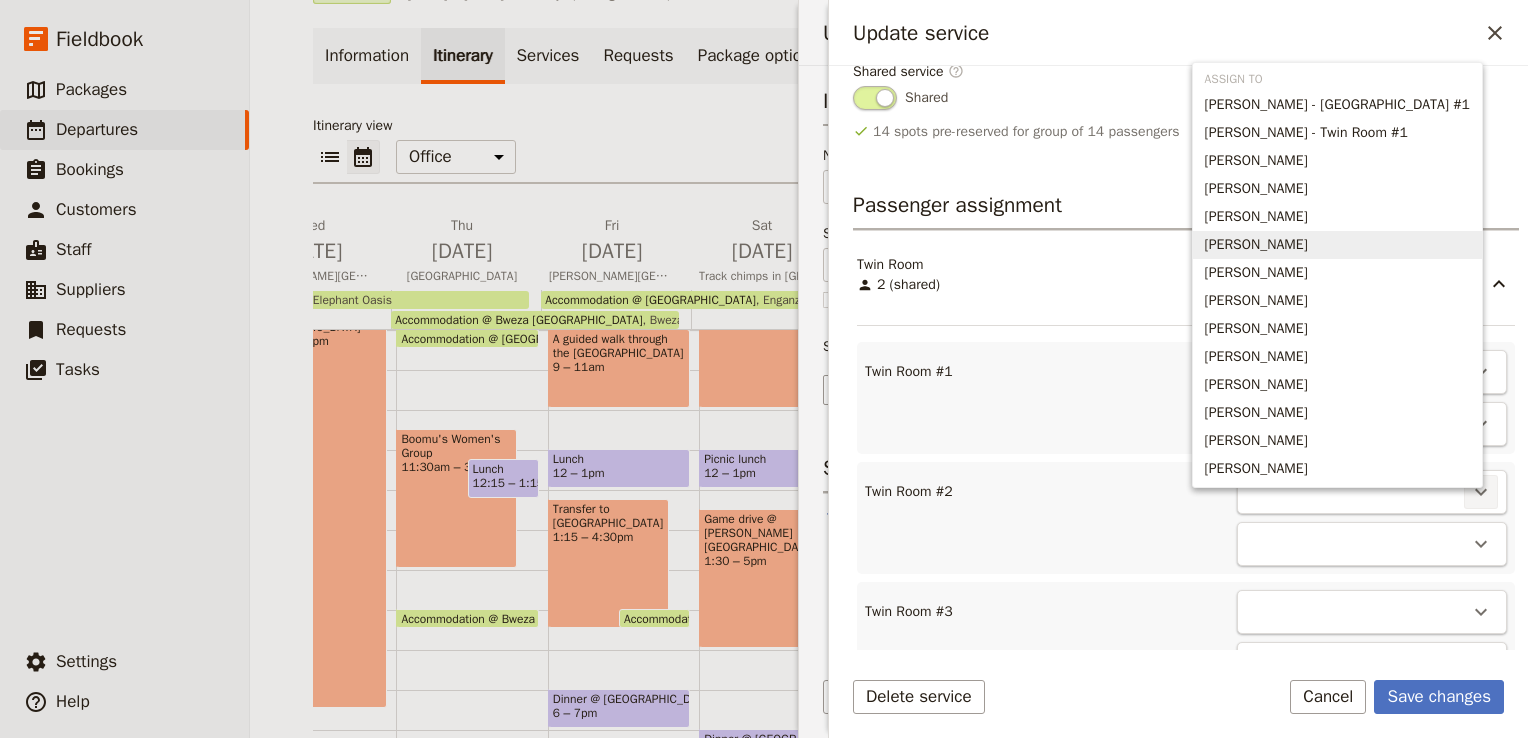 click on "[PERSON_NAME]" at bounding box center (1256, 245) 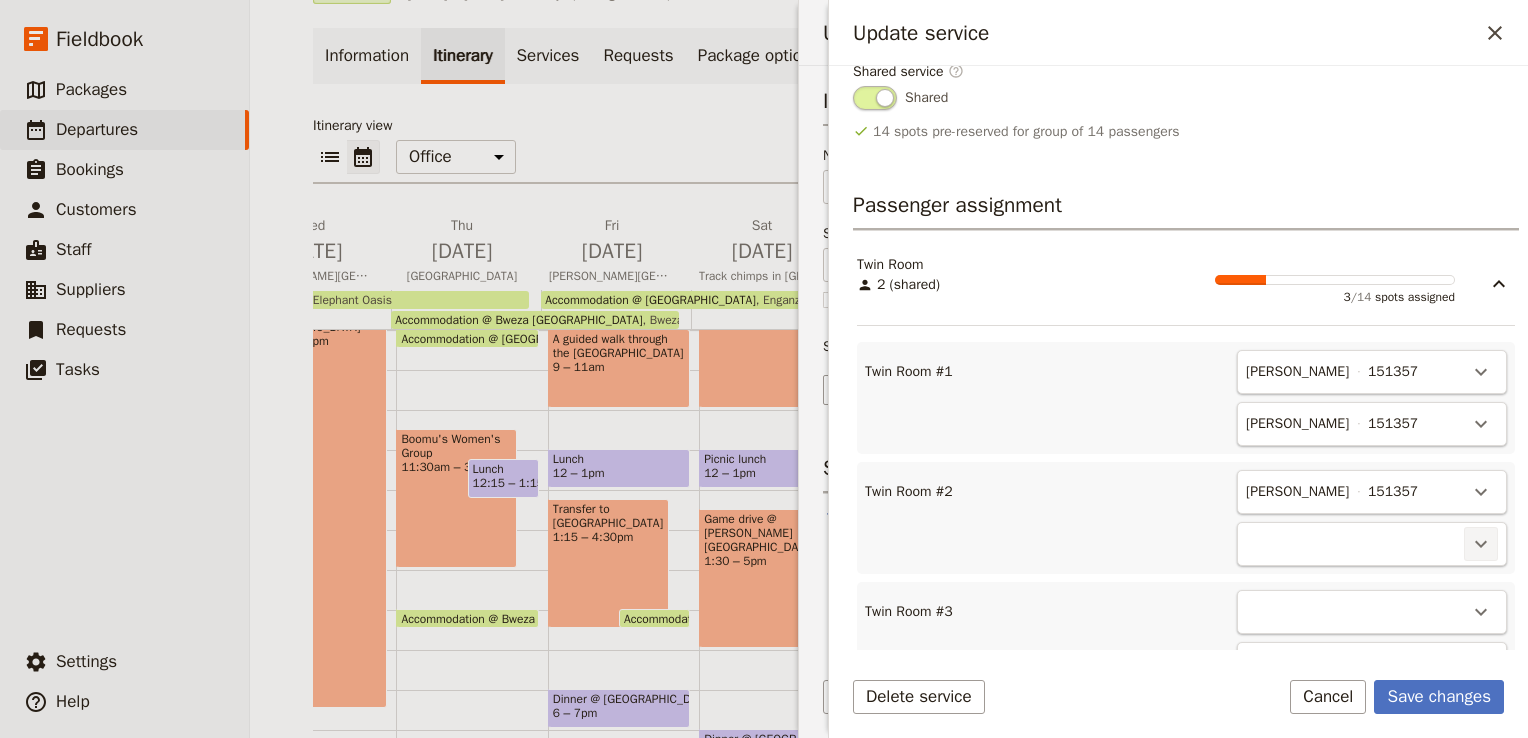 click 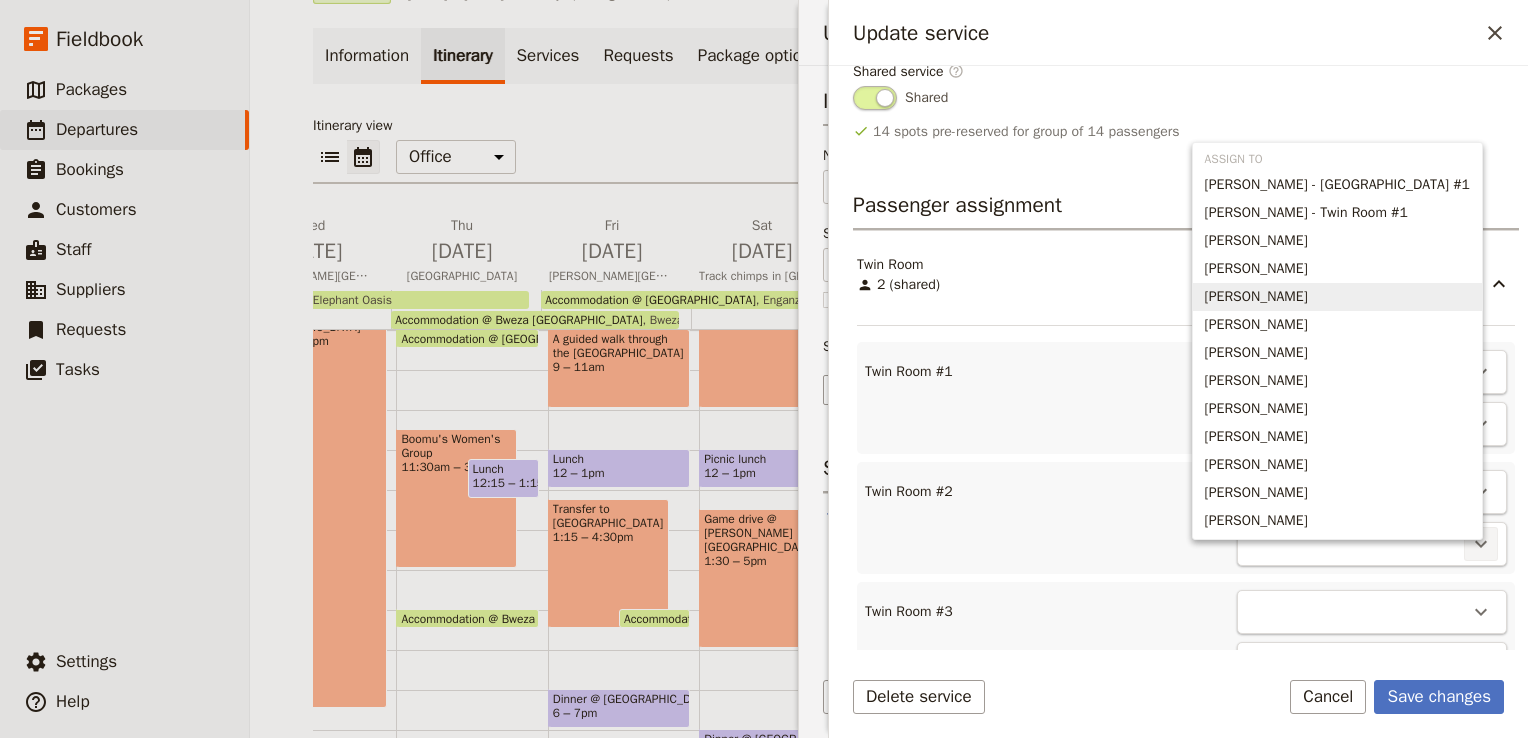 click on "[PERSON_NAME]" at bounding box center [1256, 297] 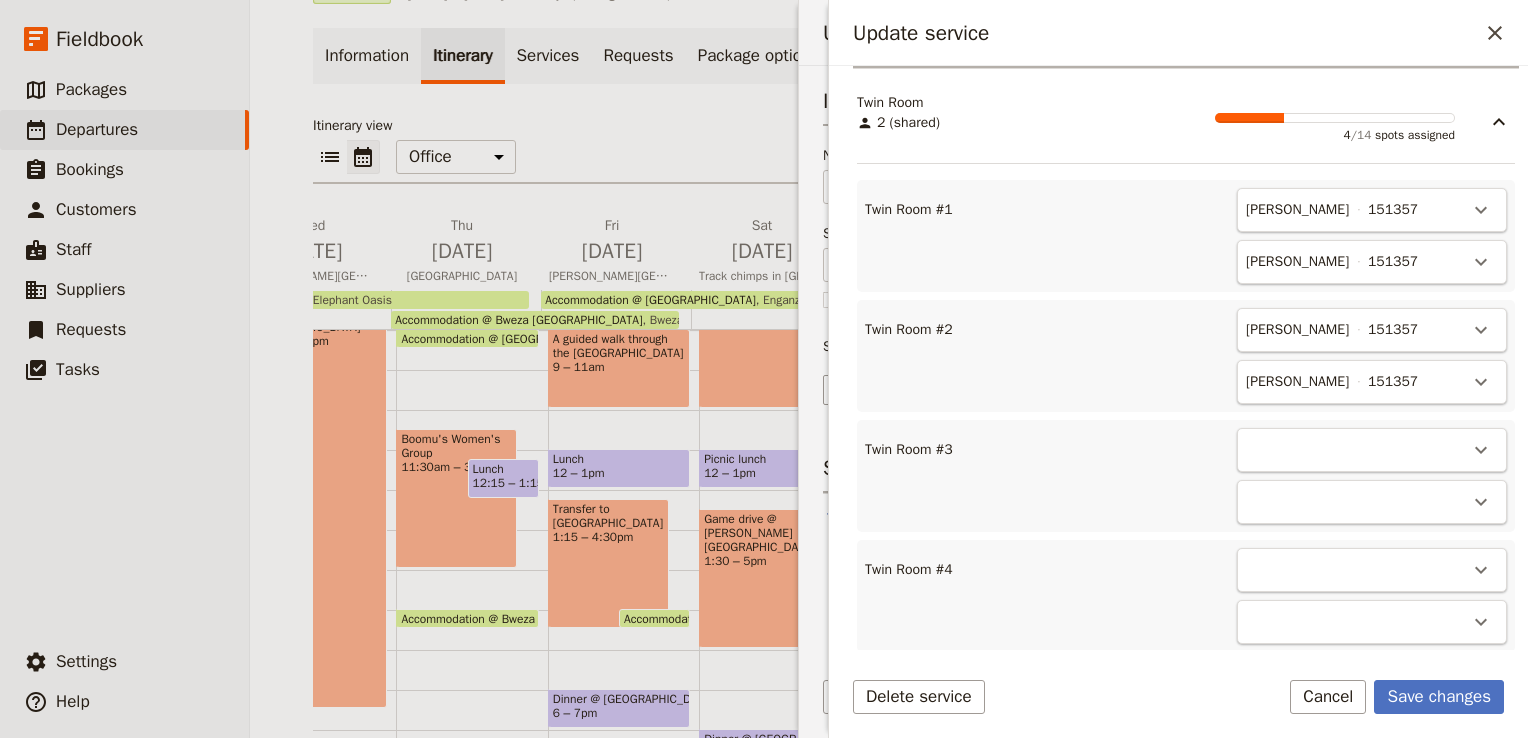 scroll, scrollTop: 648, scrollLeft: 0, axis: vertical 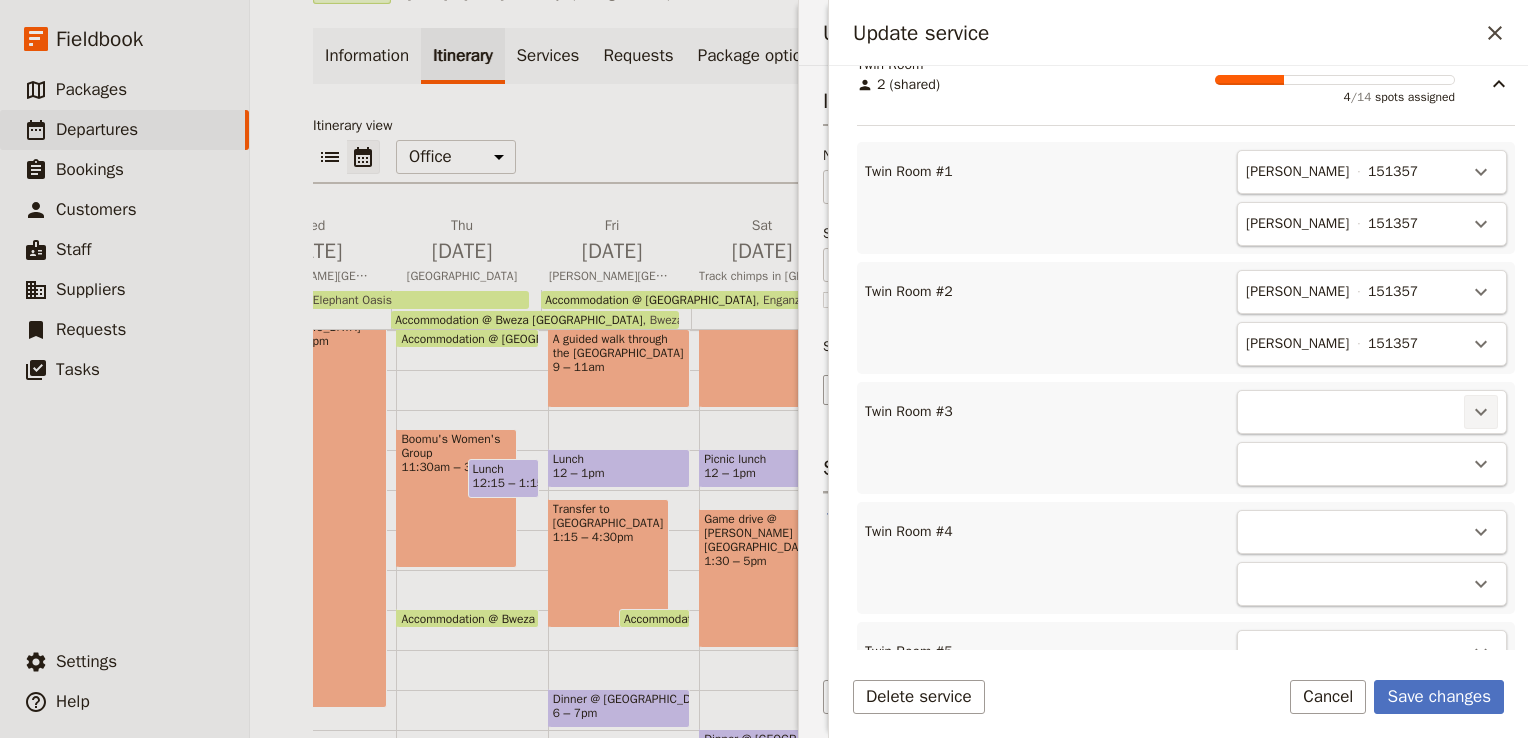 click 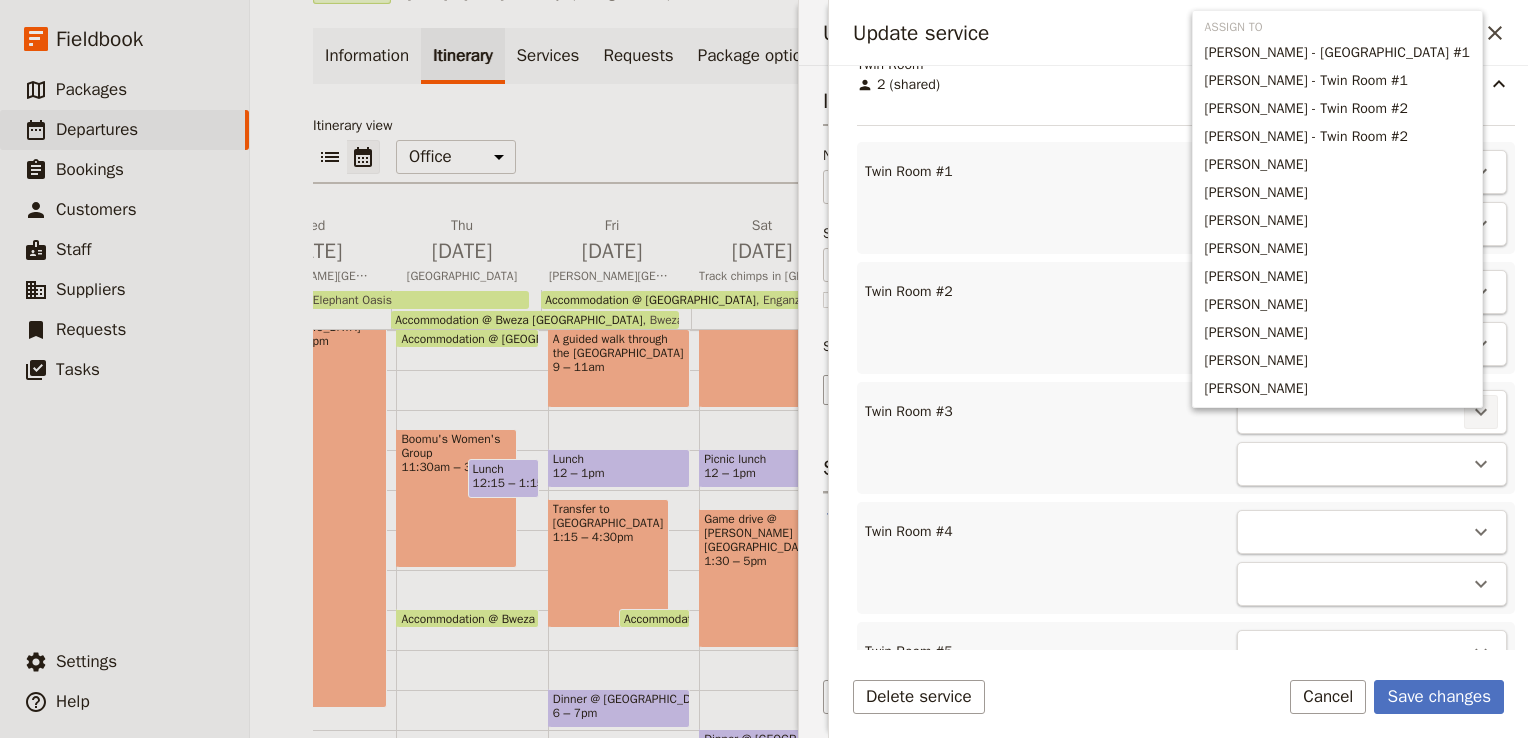 scroll, scrollTop: 27, scrollLeft: 0, axis: vertical 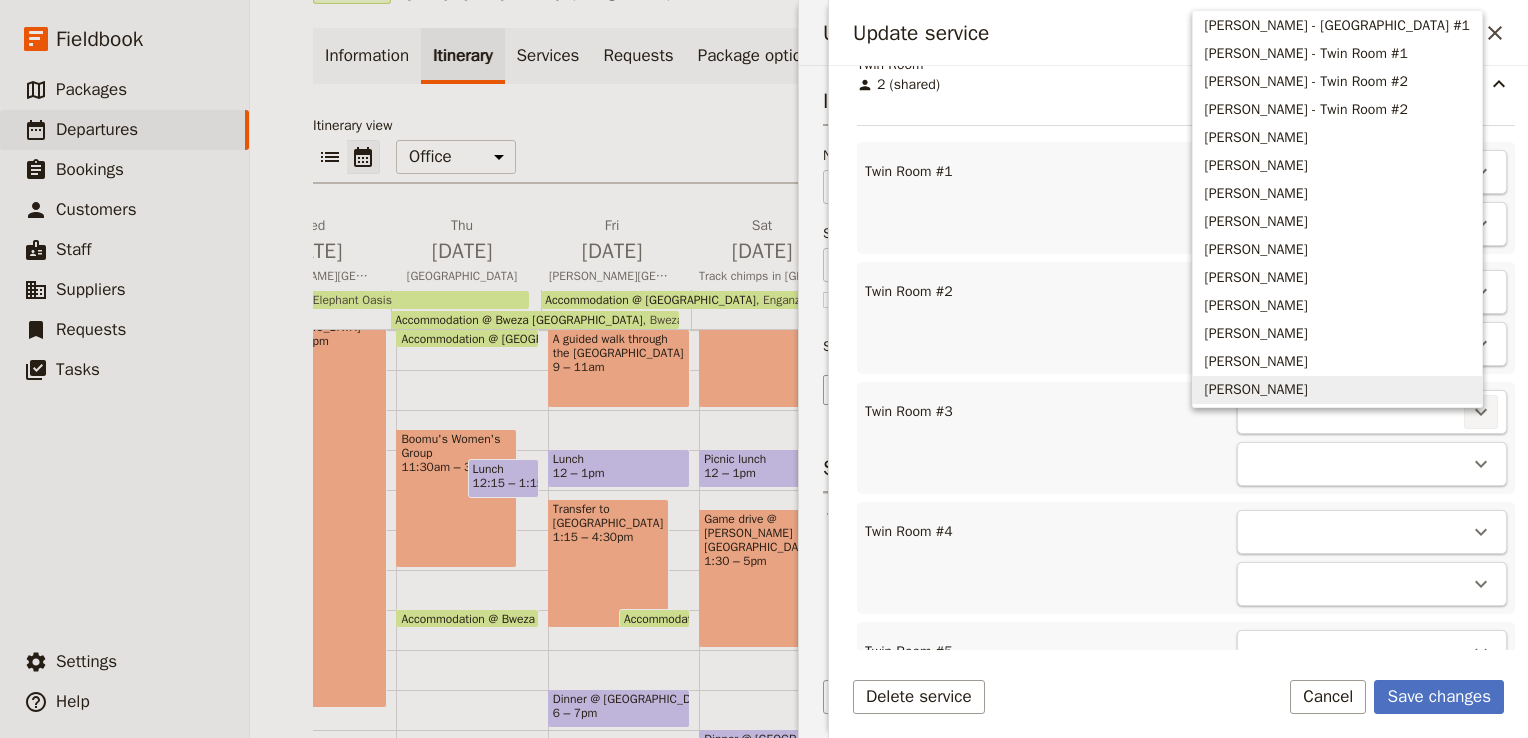 click on "[PERSON_NAME]" at bounding box center (1337, 390) 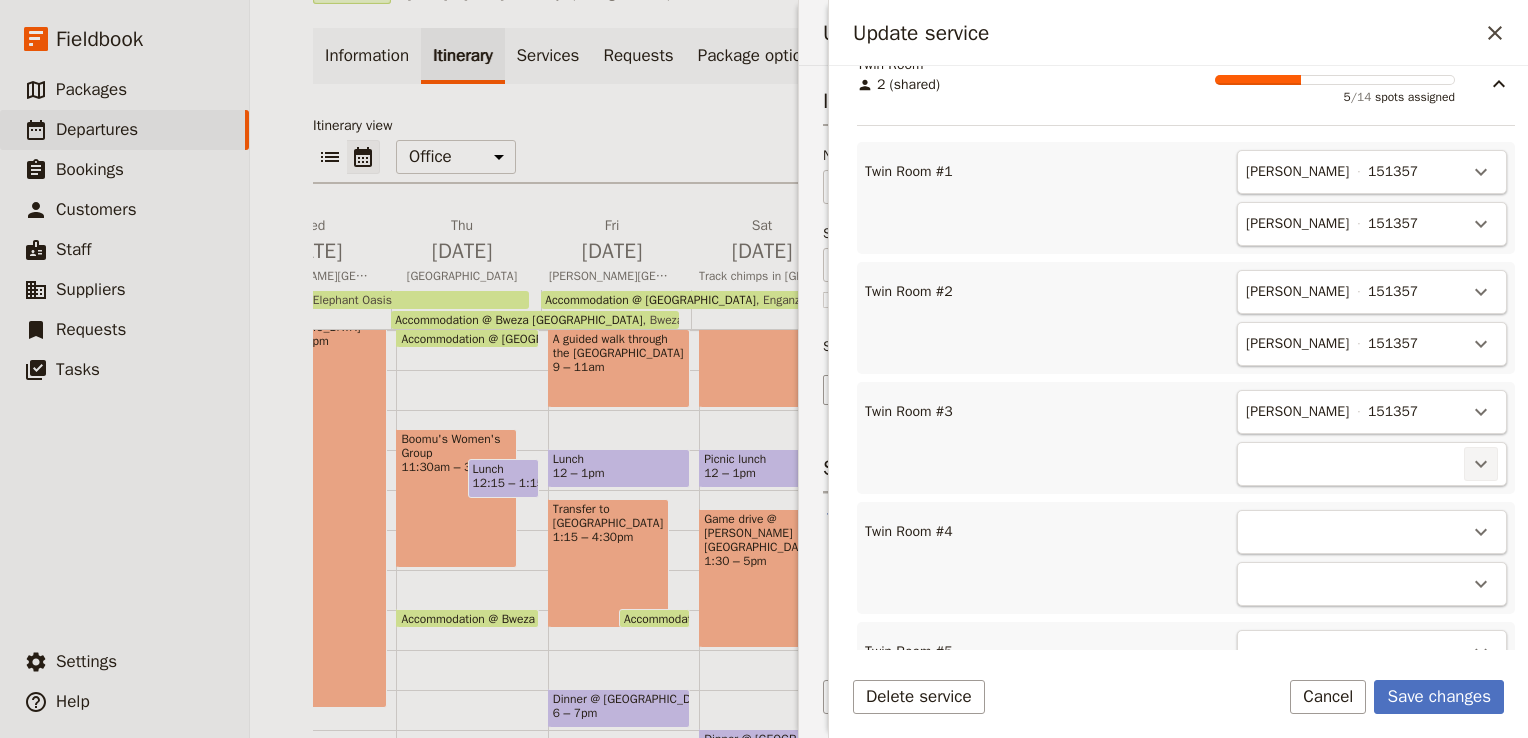 click 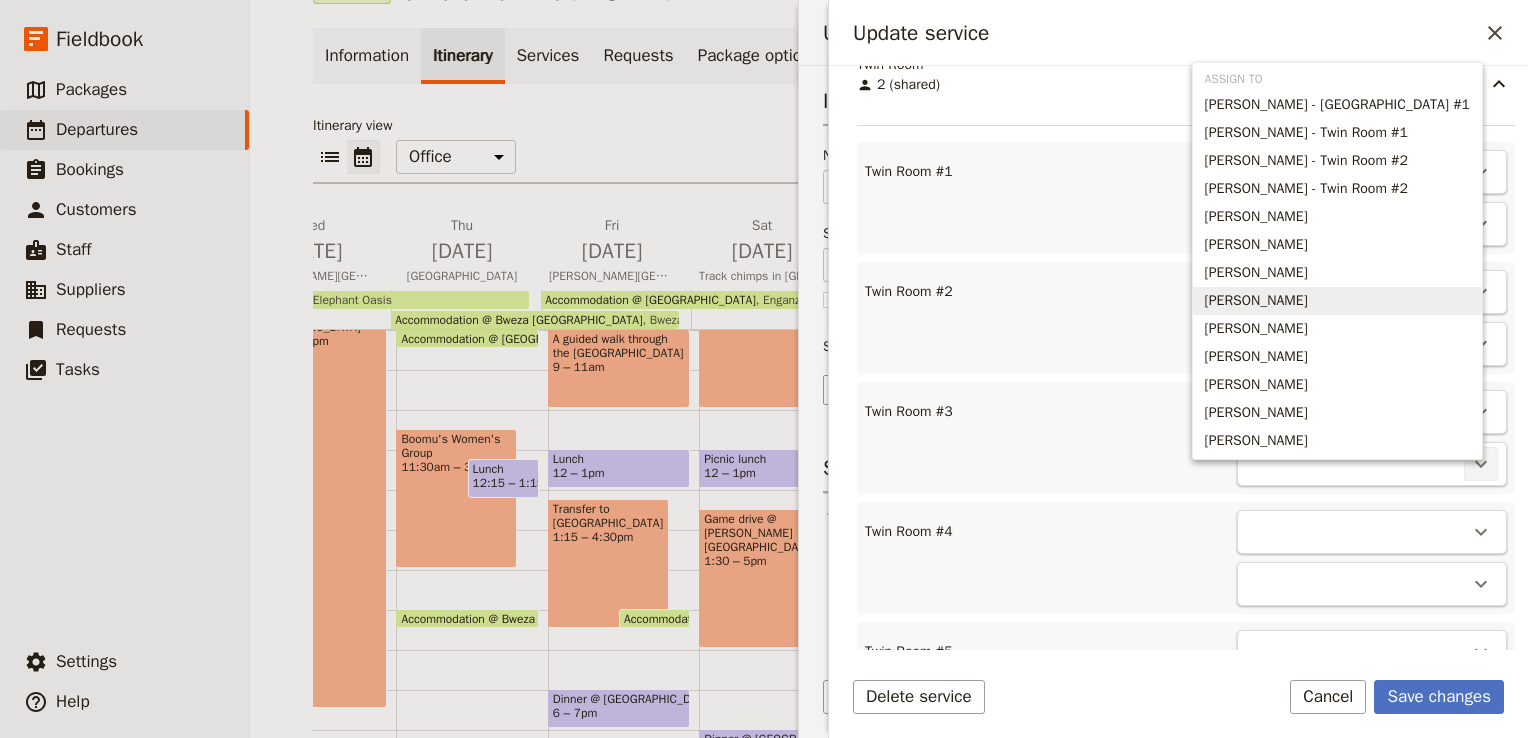 click on "[PERSON_NAME]" at bounding box center (1256, 301) 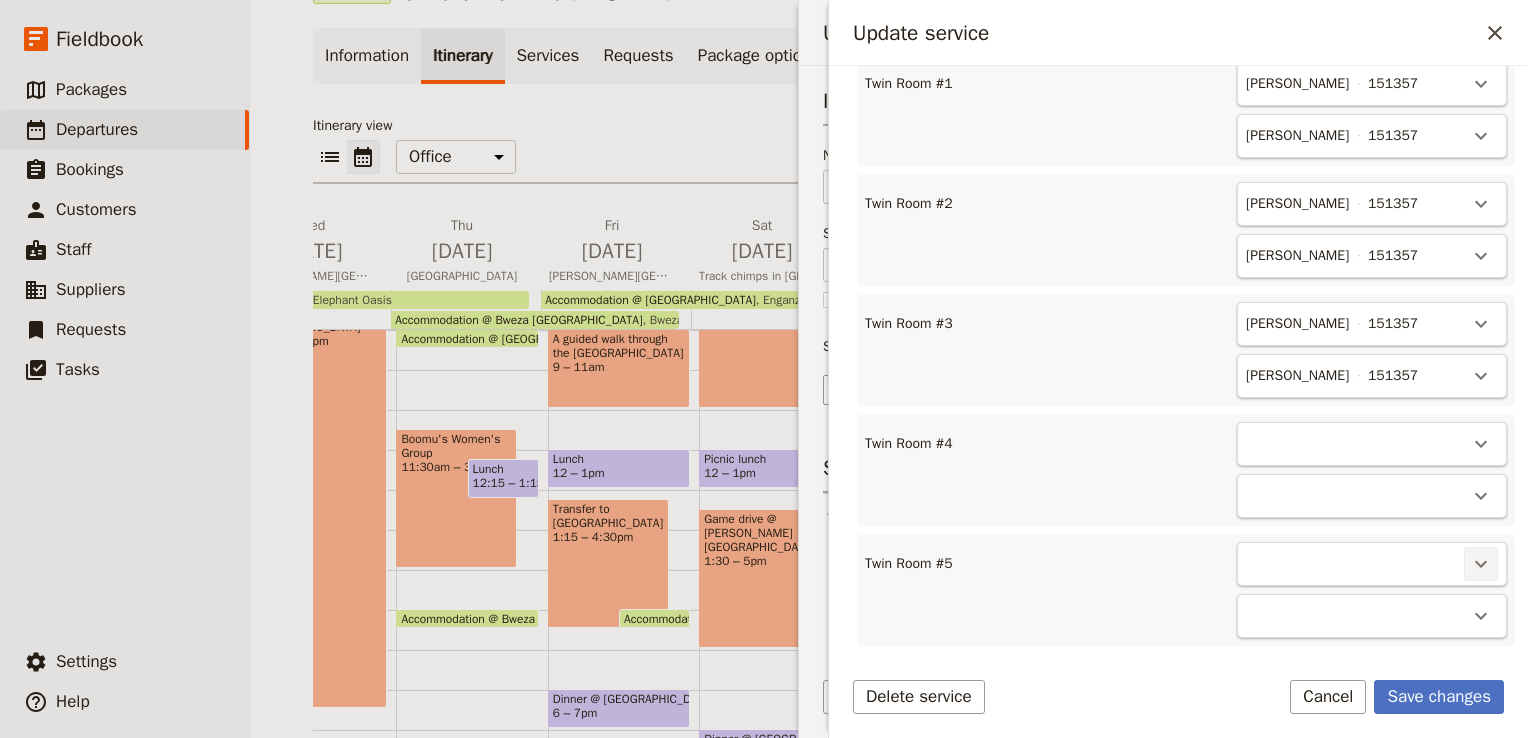 scroll, scrollTop: 848, scrollLeft: 0, axis: vertical 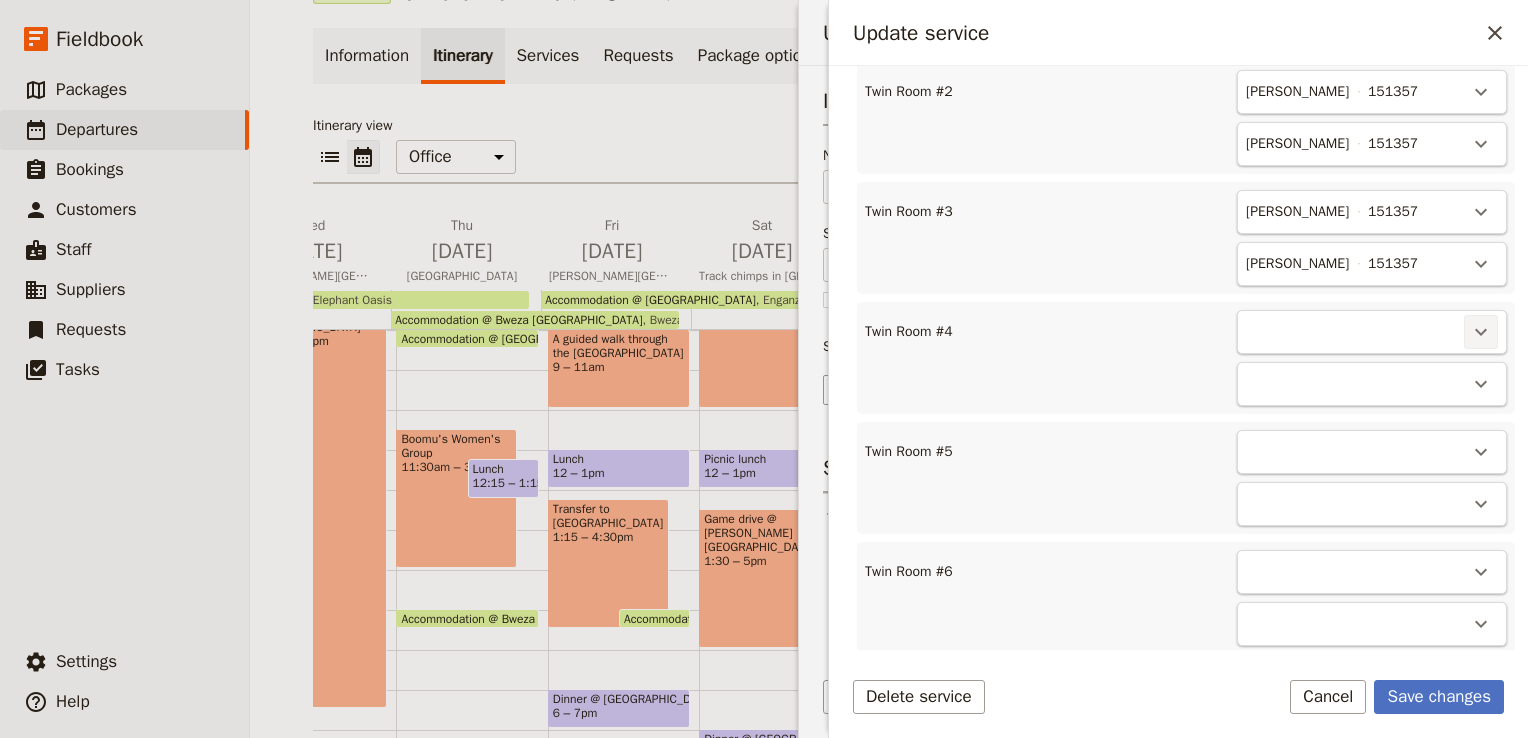 click 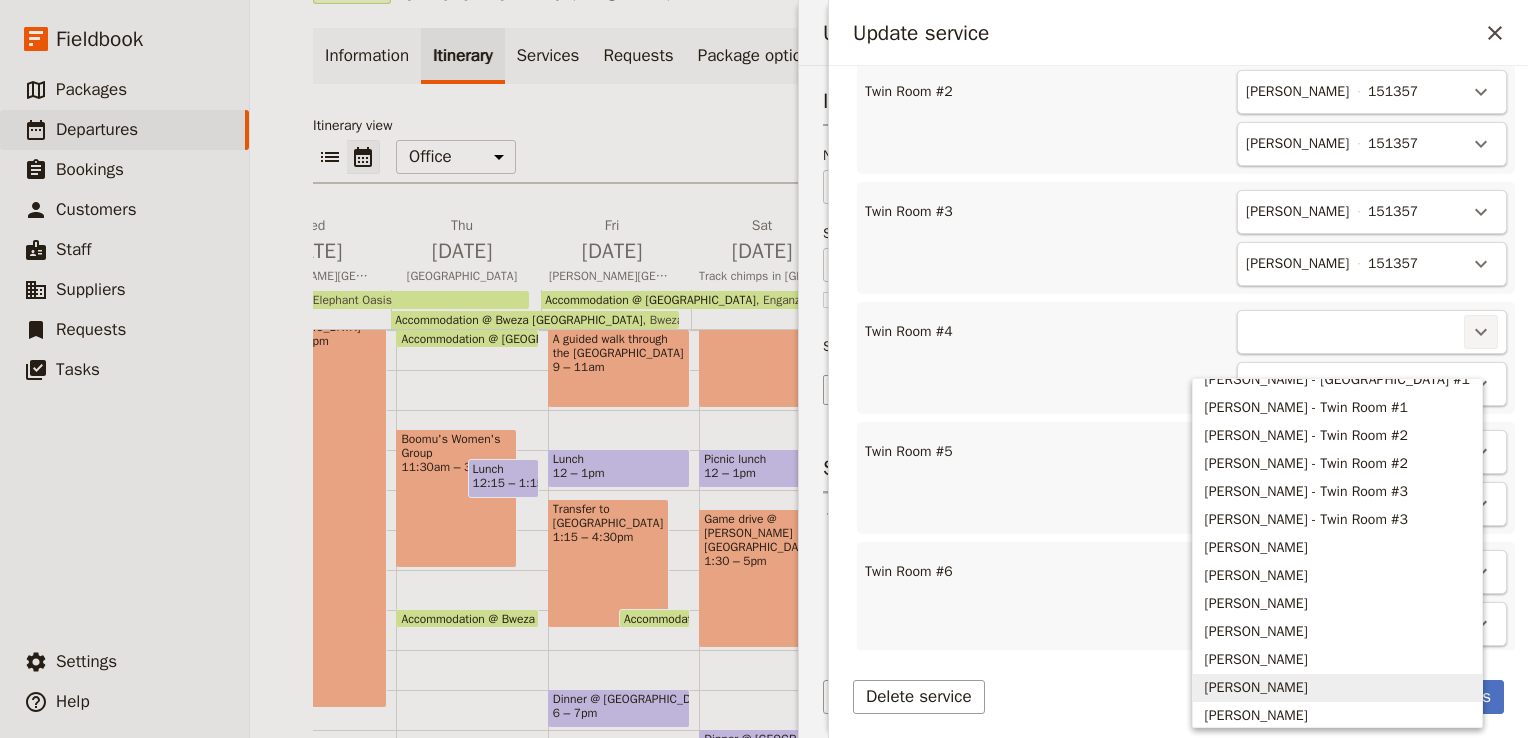scroll, scrollTop: 75, scrollLeft: 0, axis: vertical 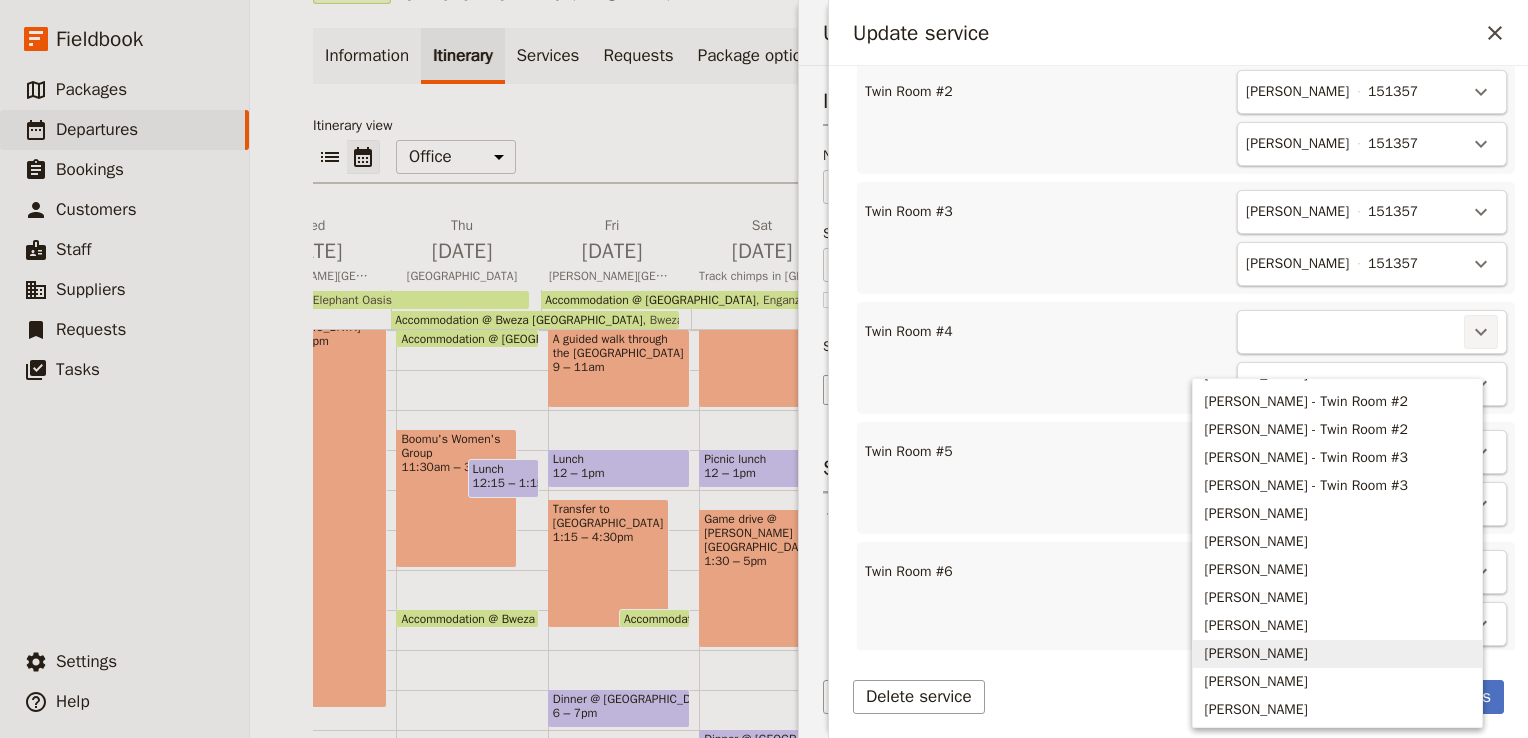 click on "[PERSON_NAME]" at bounding box center [1256, 654] 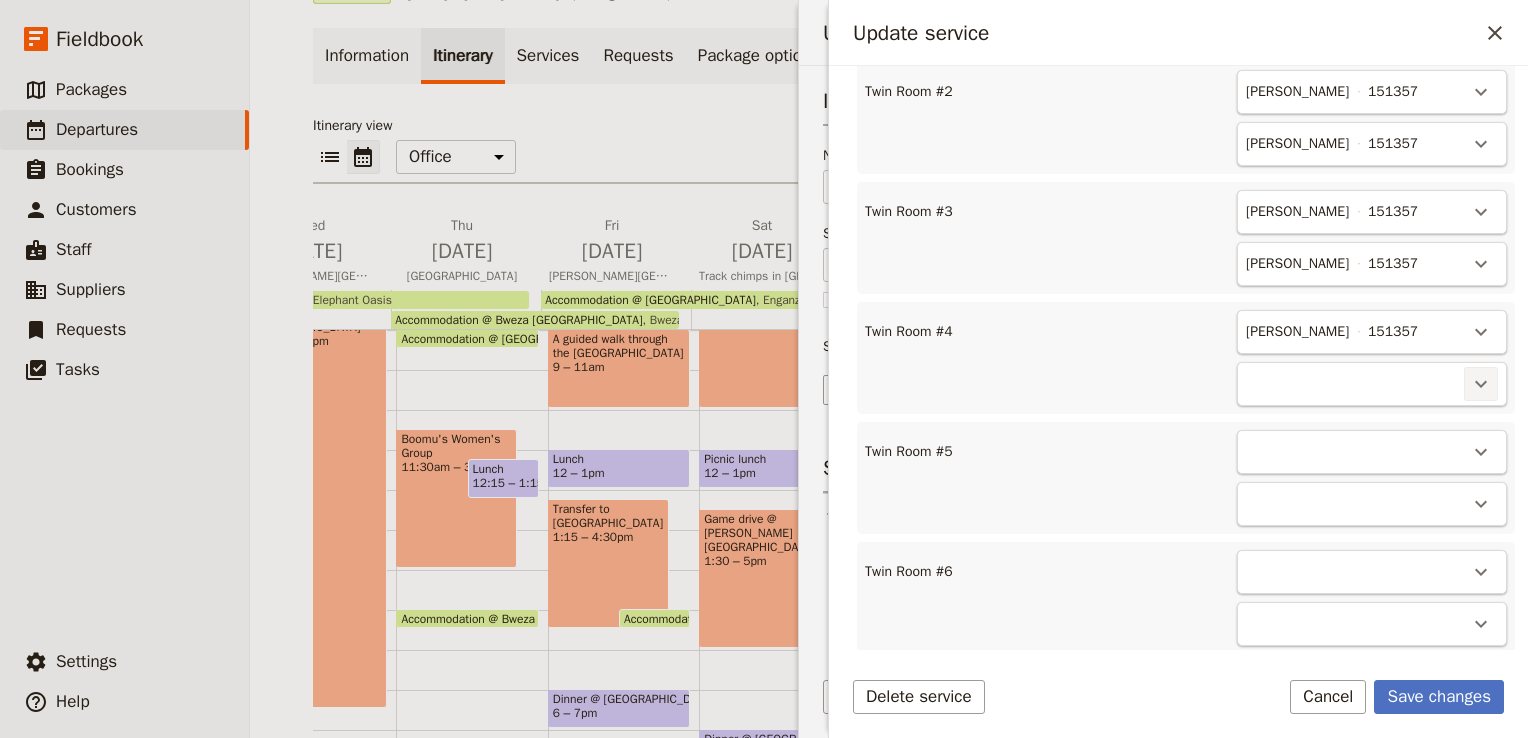 click on "​" at bounding box center [1481, 384] 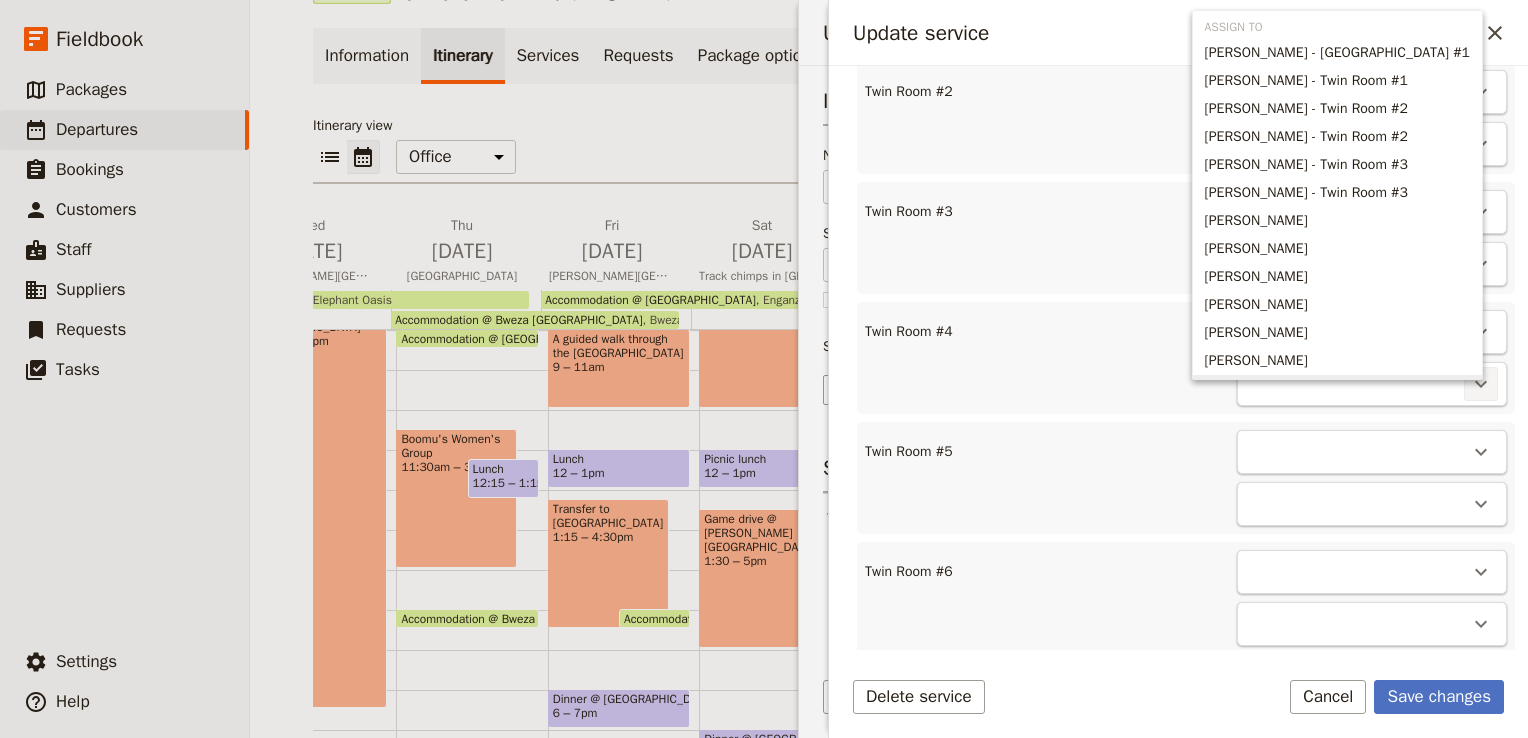 scroll, scrollTop: 27, scrollLeft: 0, axis: vertical 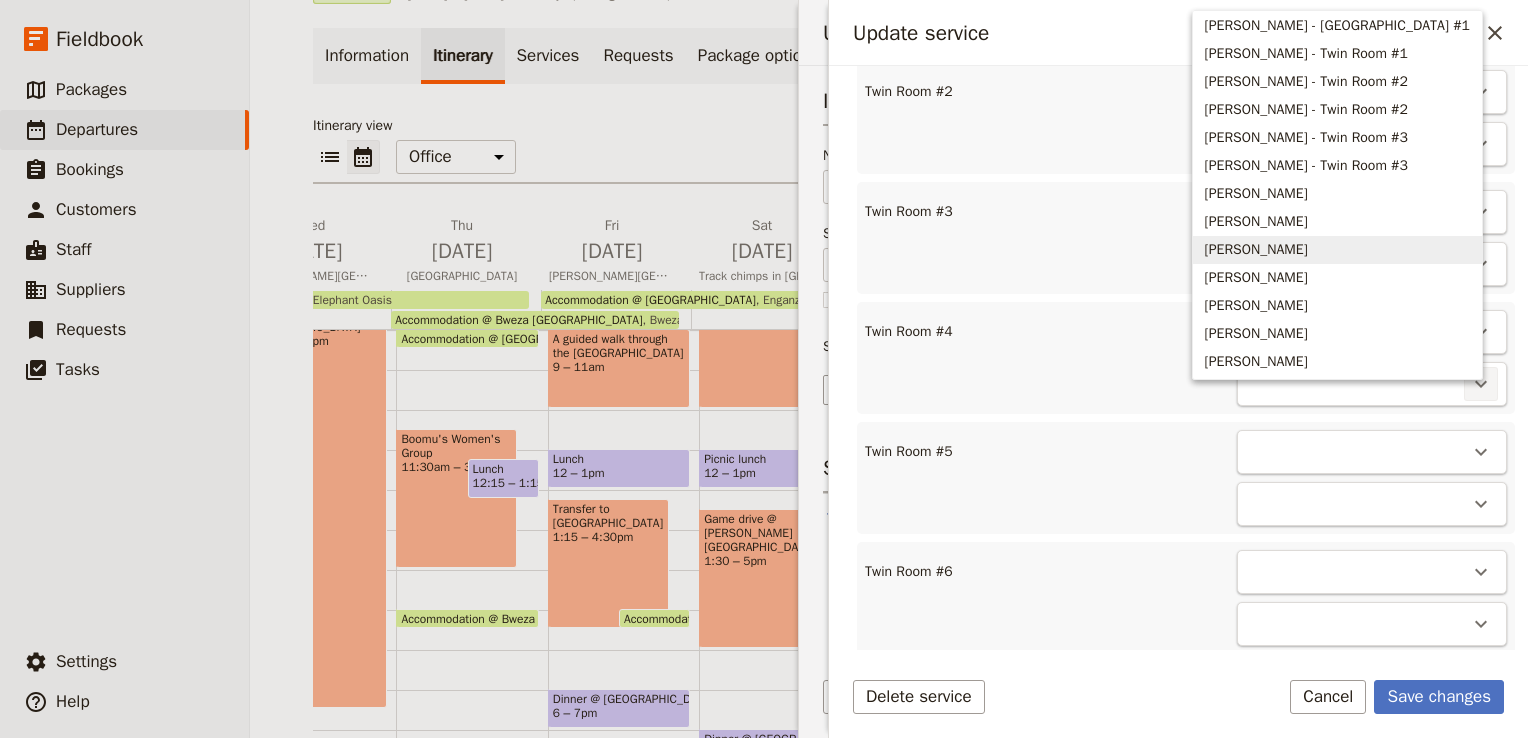click on "[PERSON_NAME]" at bounding box center (1256, 250) 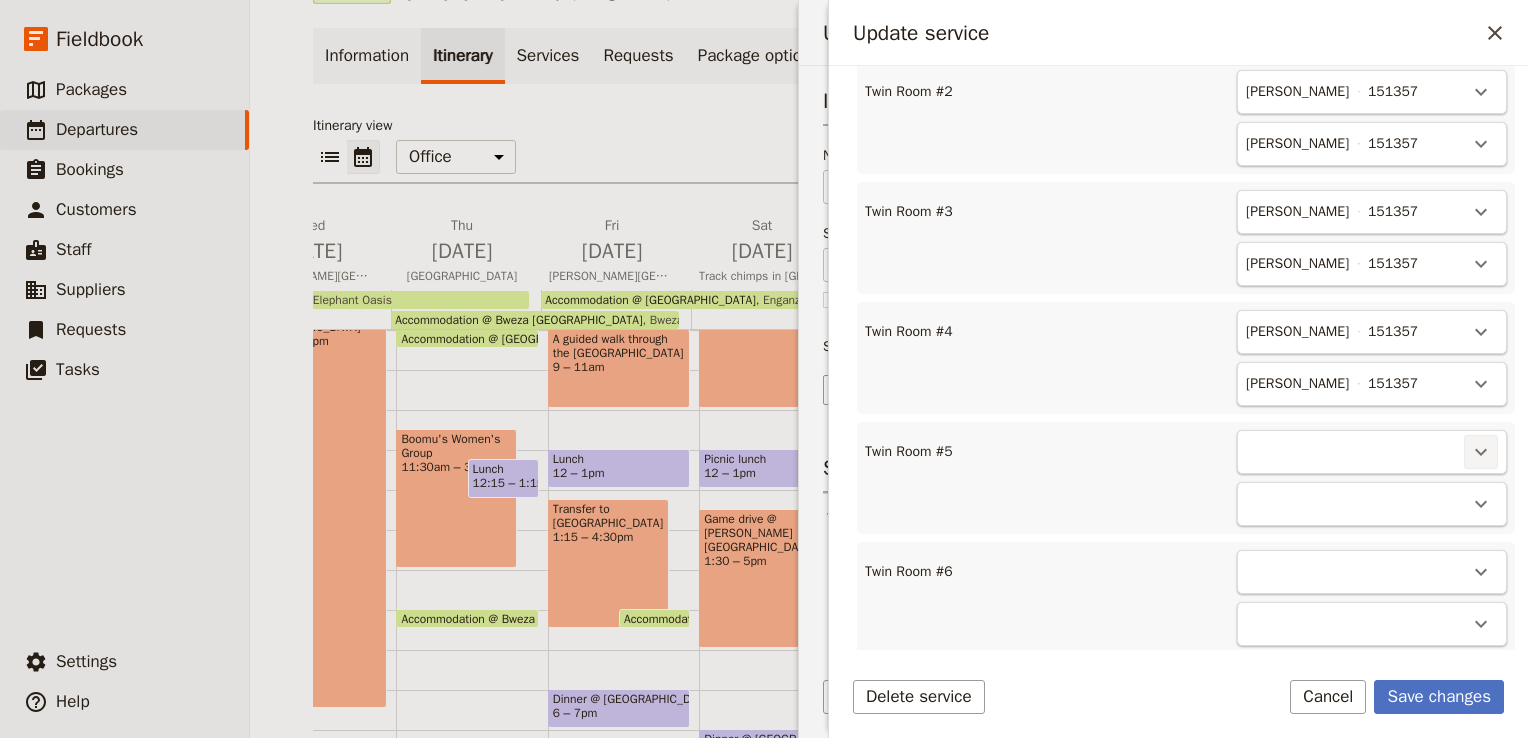 click 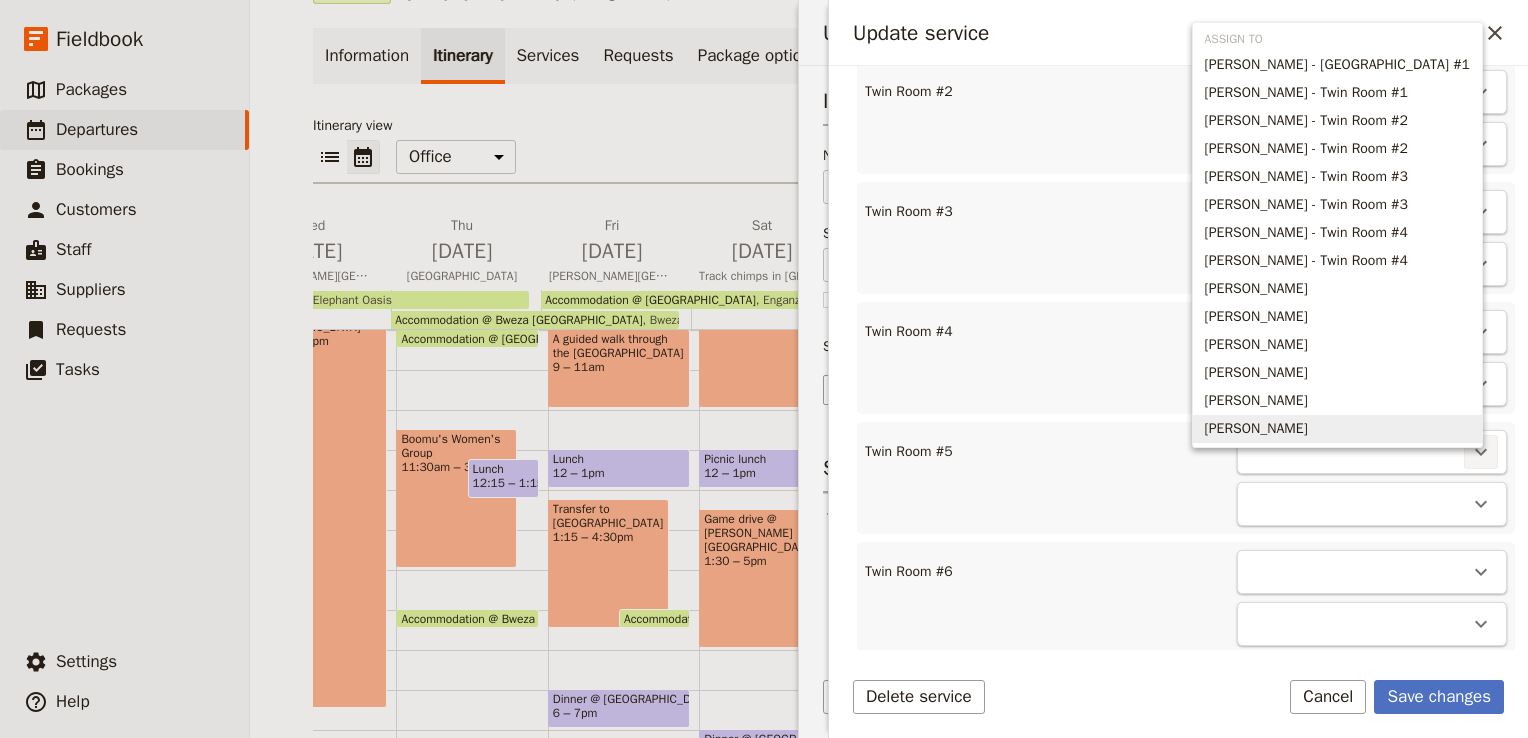 click on "[PERSON_NAME]" at bounding box center [1256, 429] 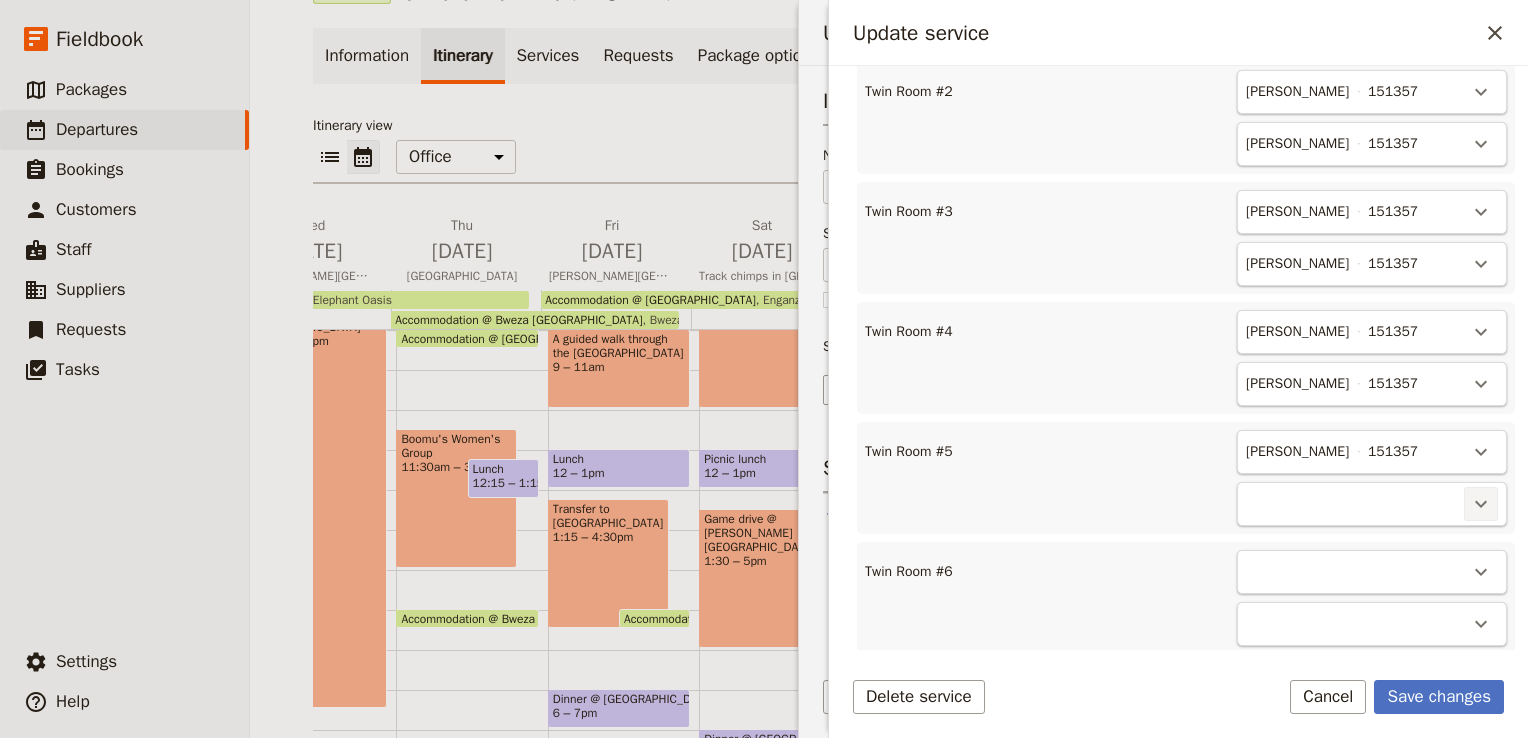 click 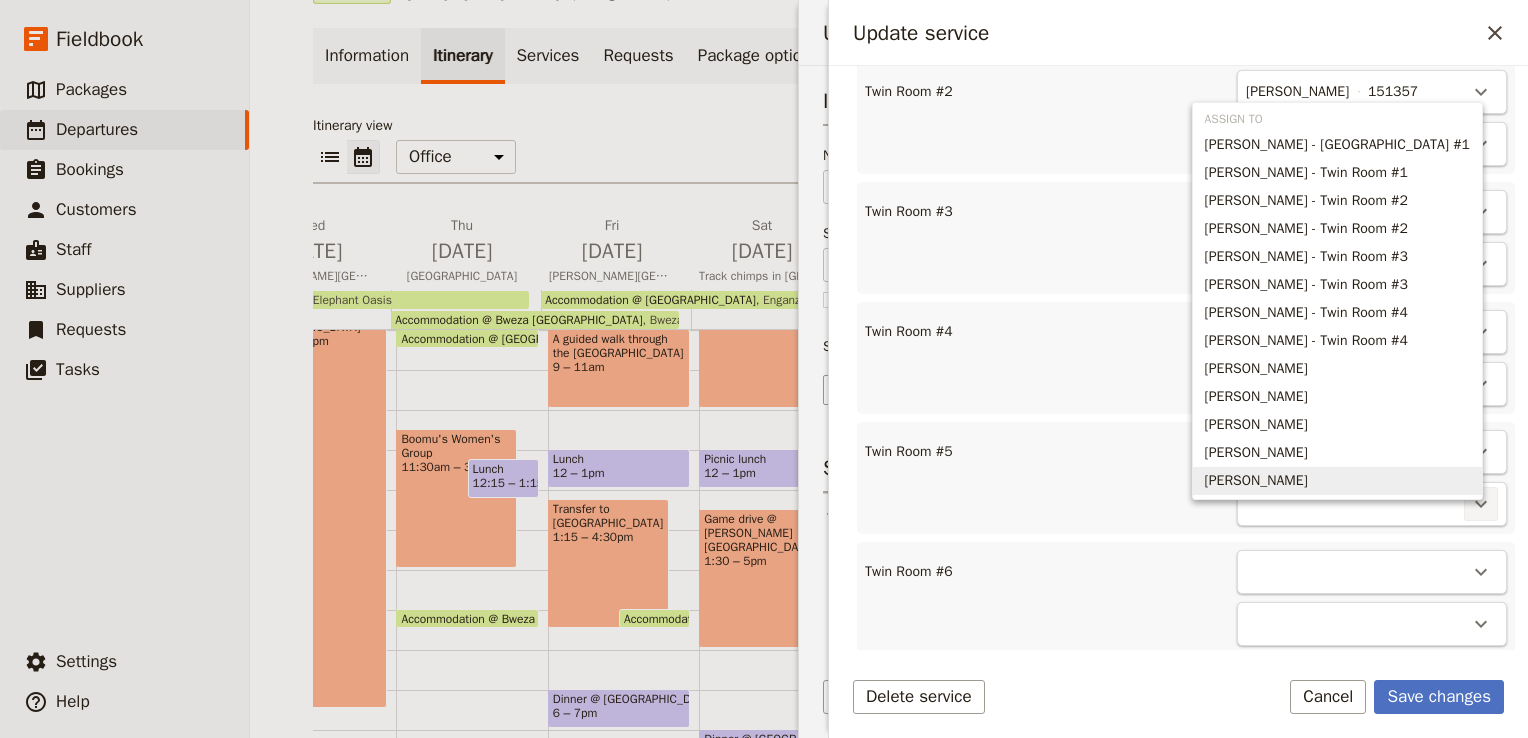 click on "[PERSON_NAME]" at bounding box center (1256, 481) 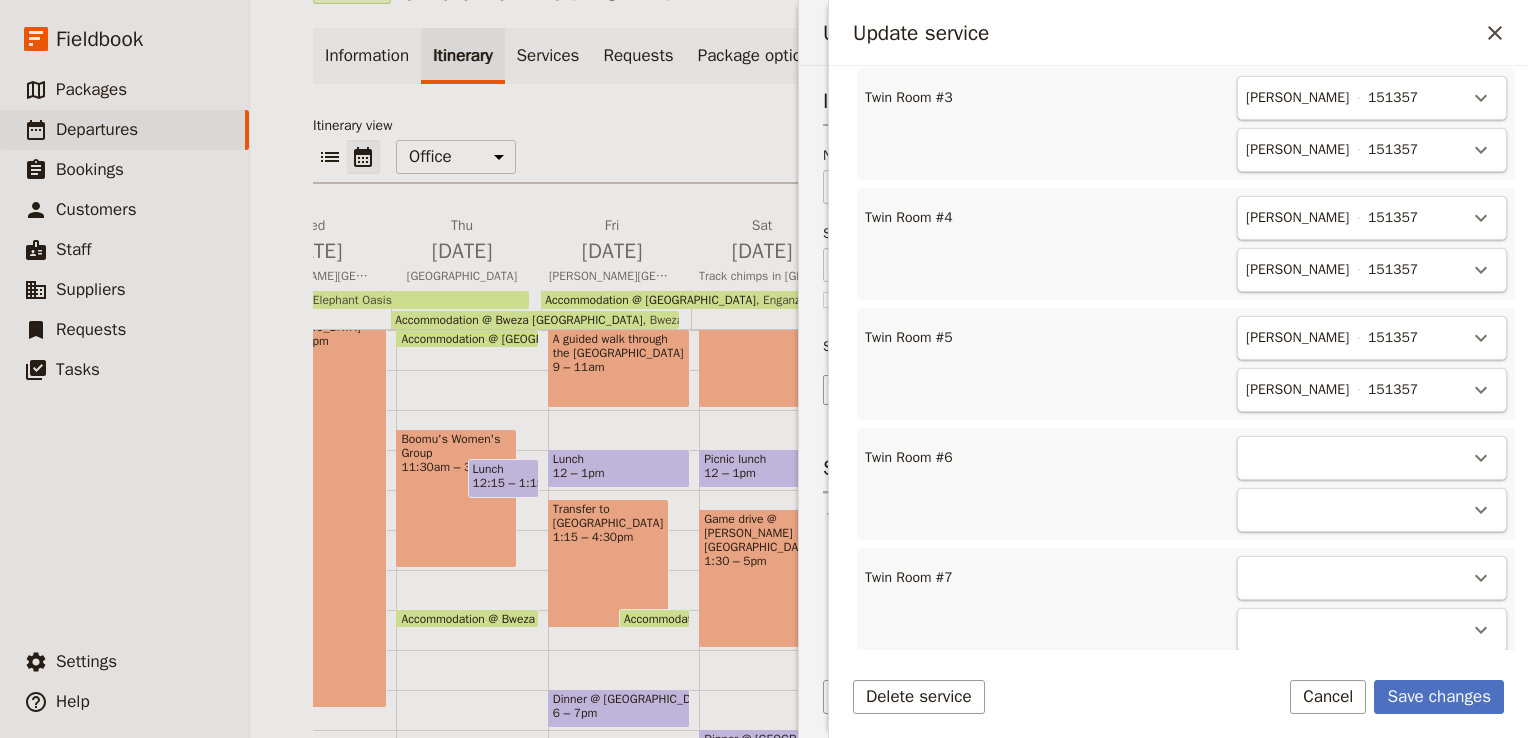 scroll, scrollTop: 1048, scrollLeft: 0, axis: vertical 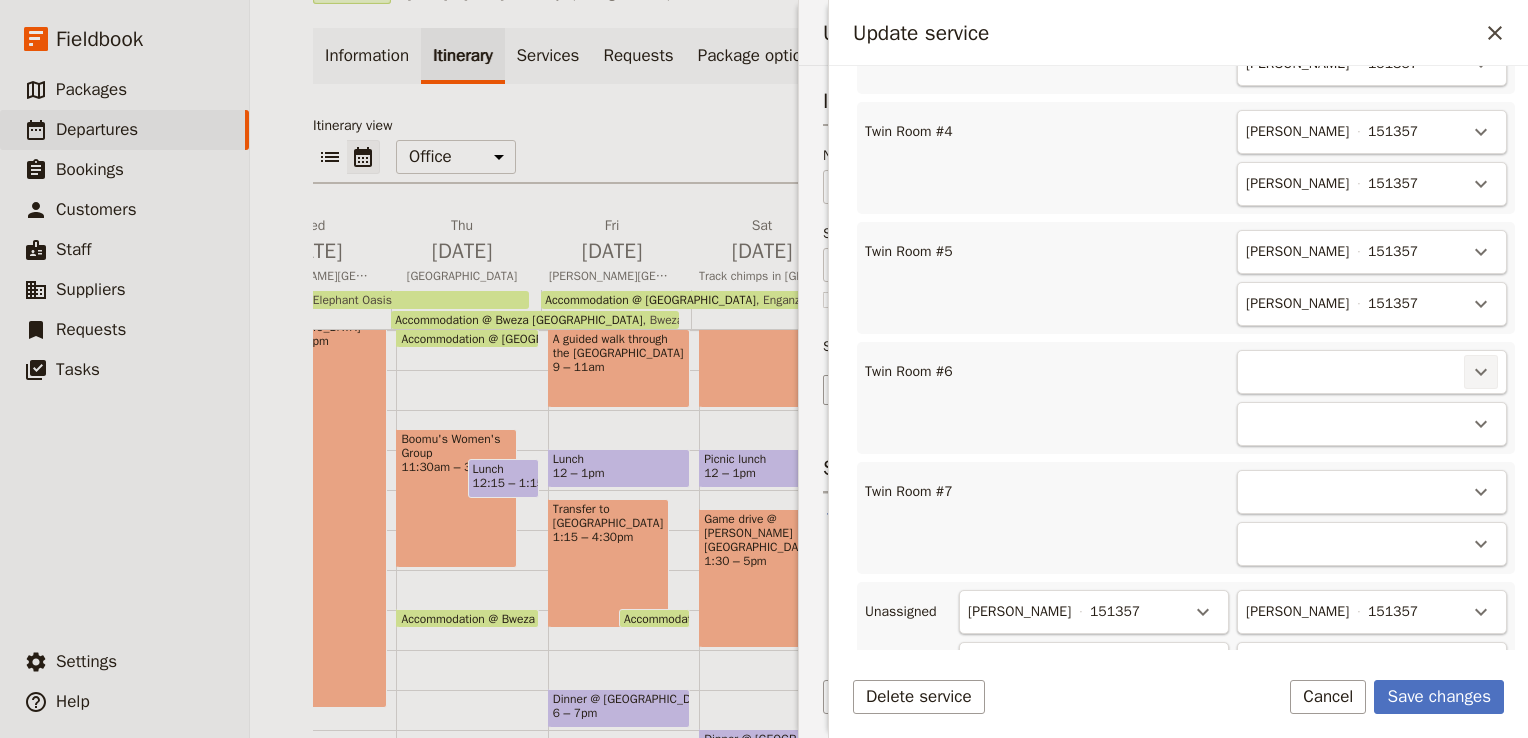 click 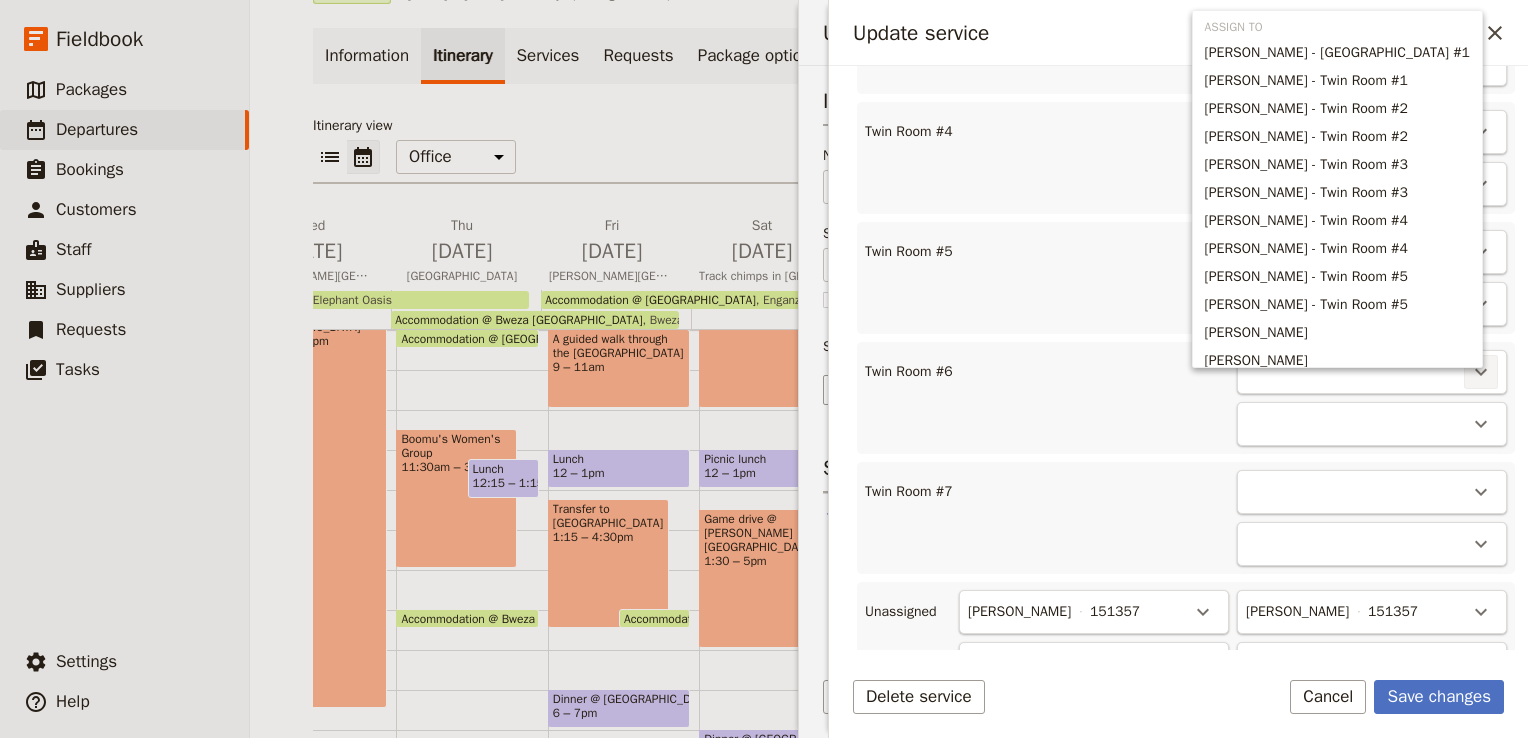 scroll, scrollTop: 67, scrollLeft: 0, axis: vertical 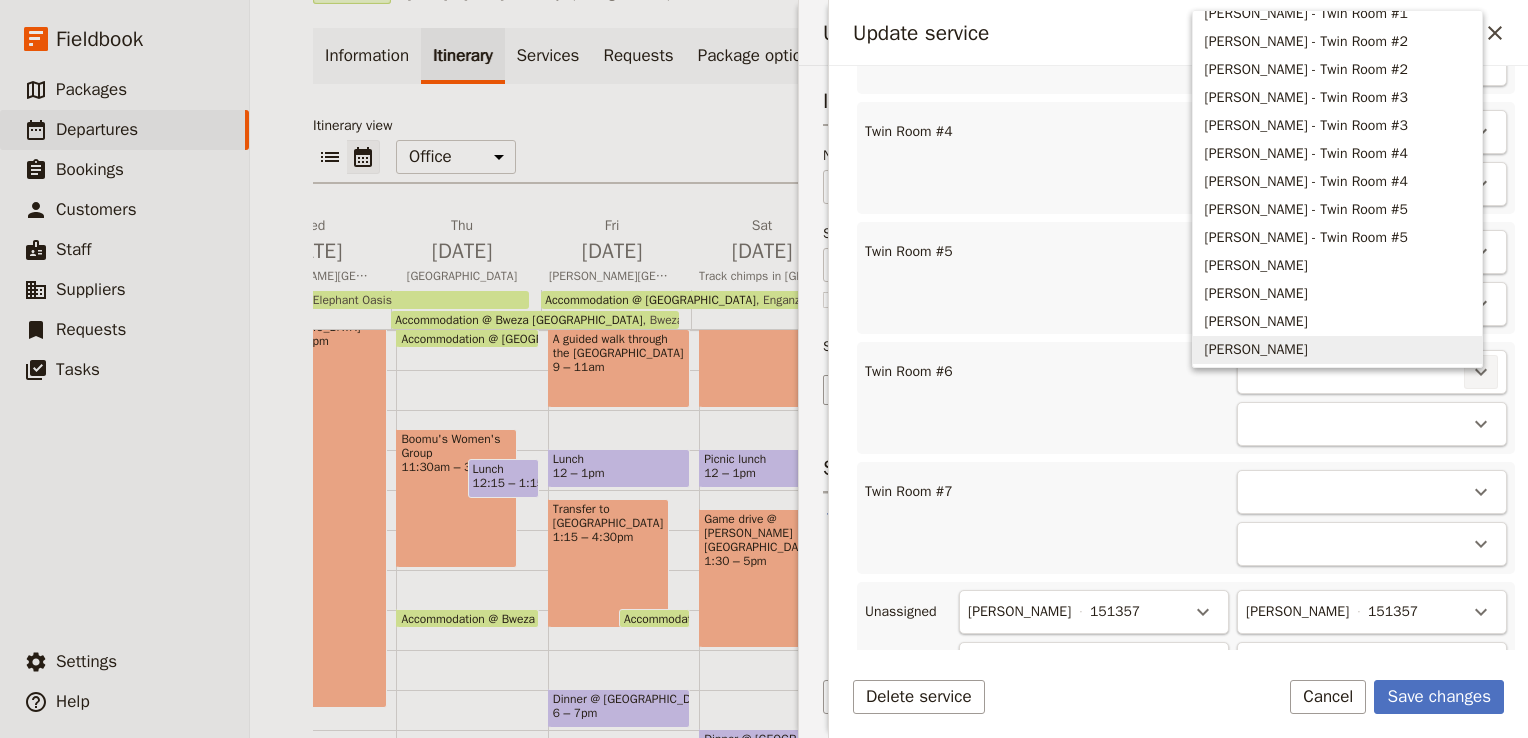 click on "[PERSON_NAME]" at bounding box center (1337, 350) 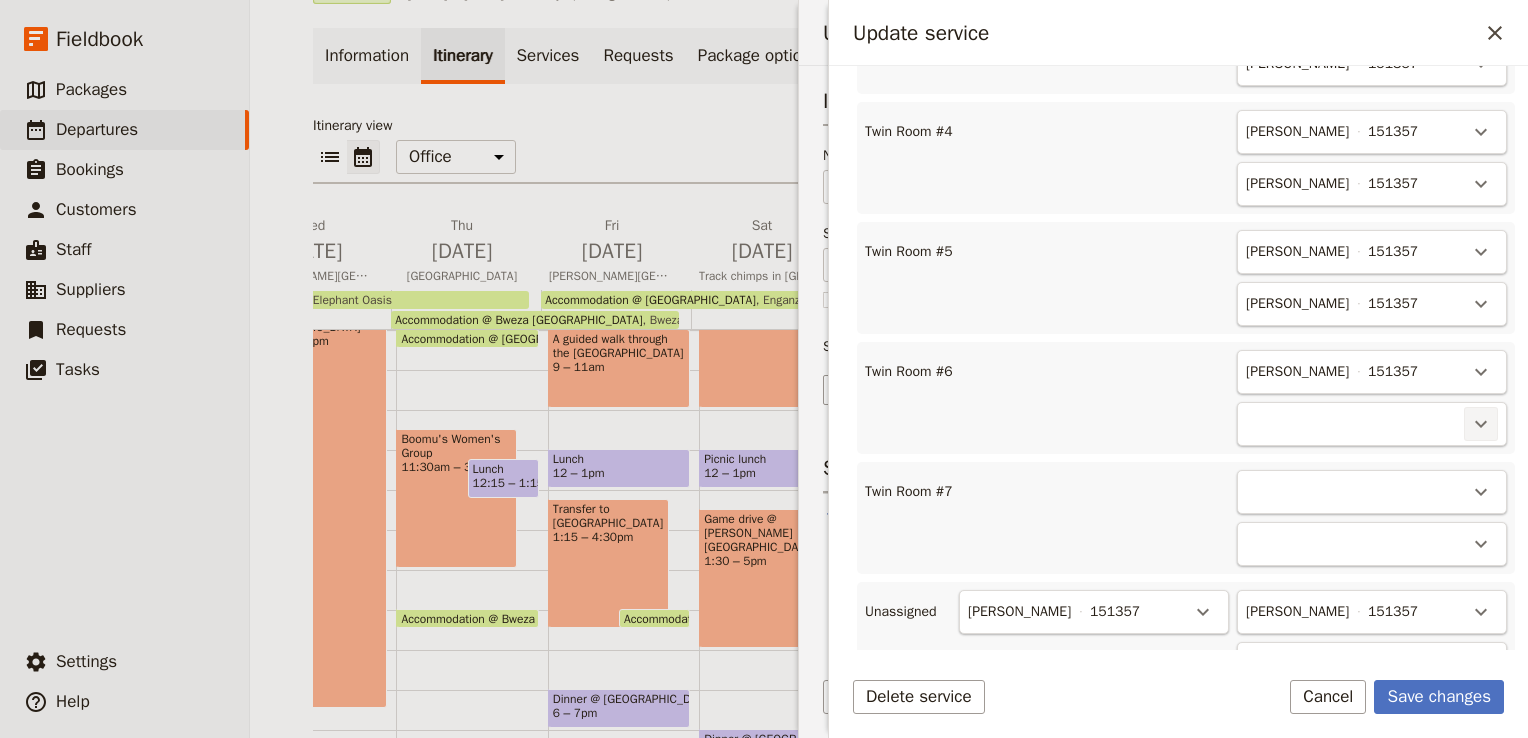 click 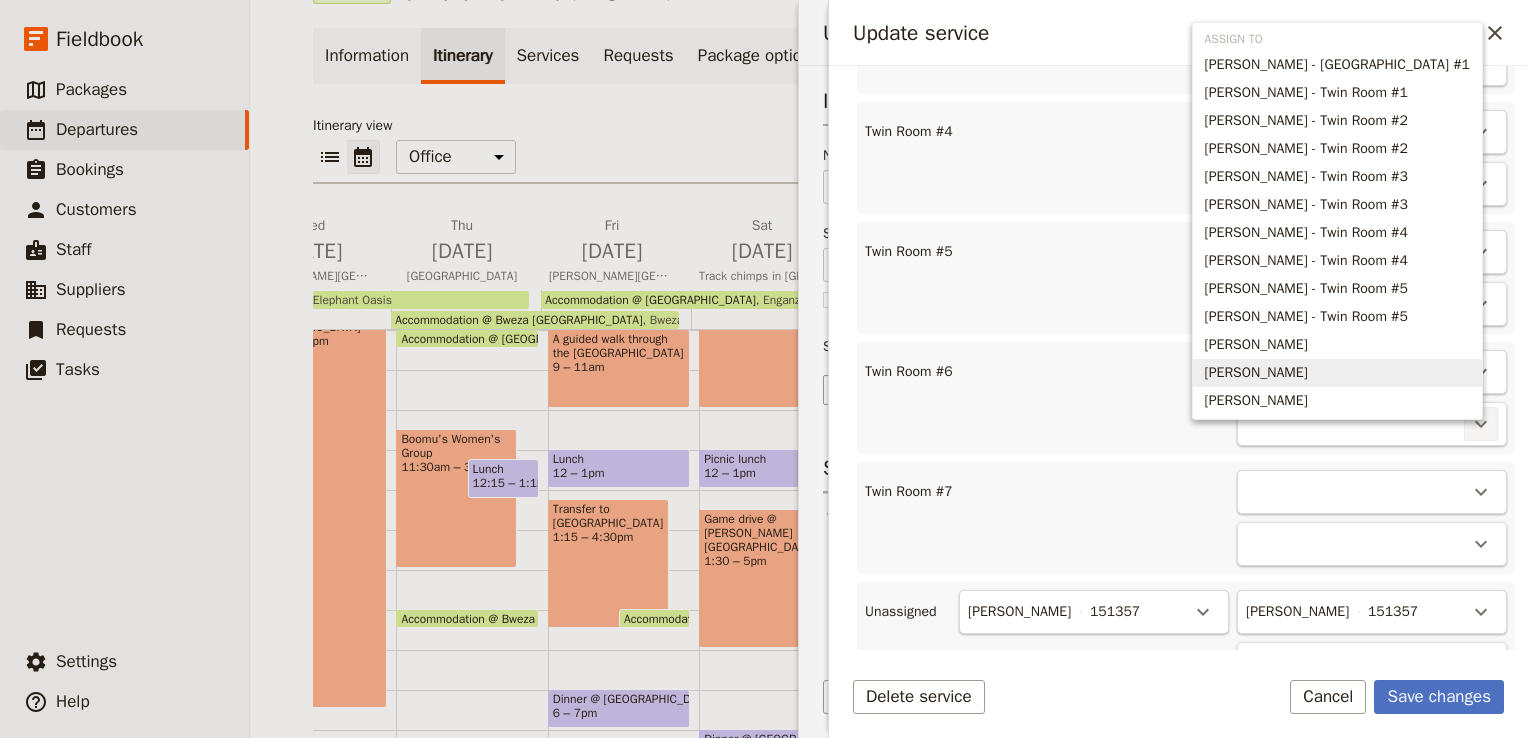 click on "[PERSON_NAME]" at bounding box center [1256, 373] 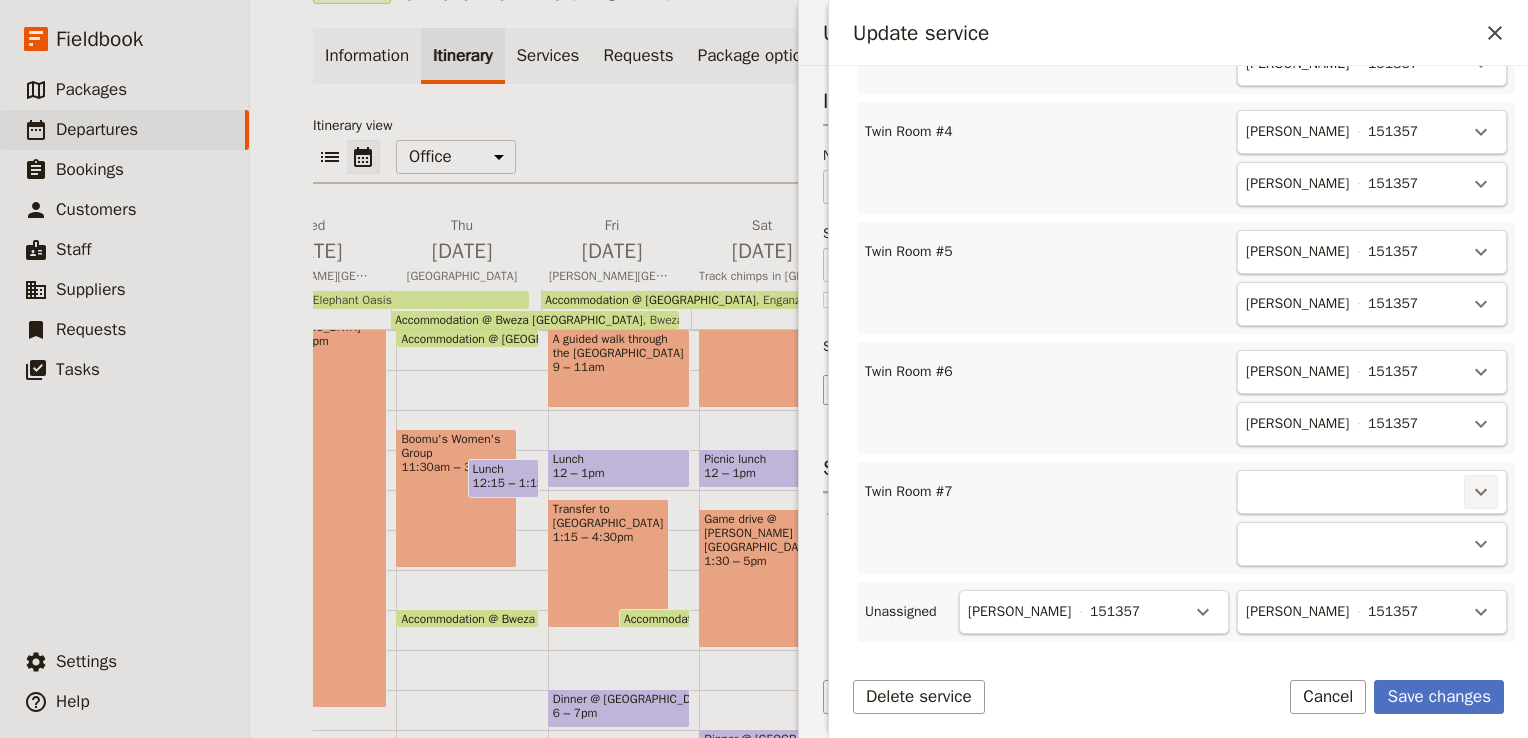 click 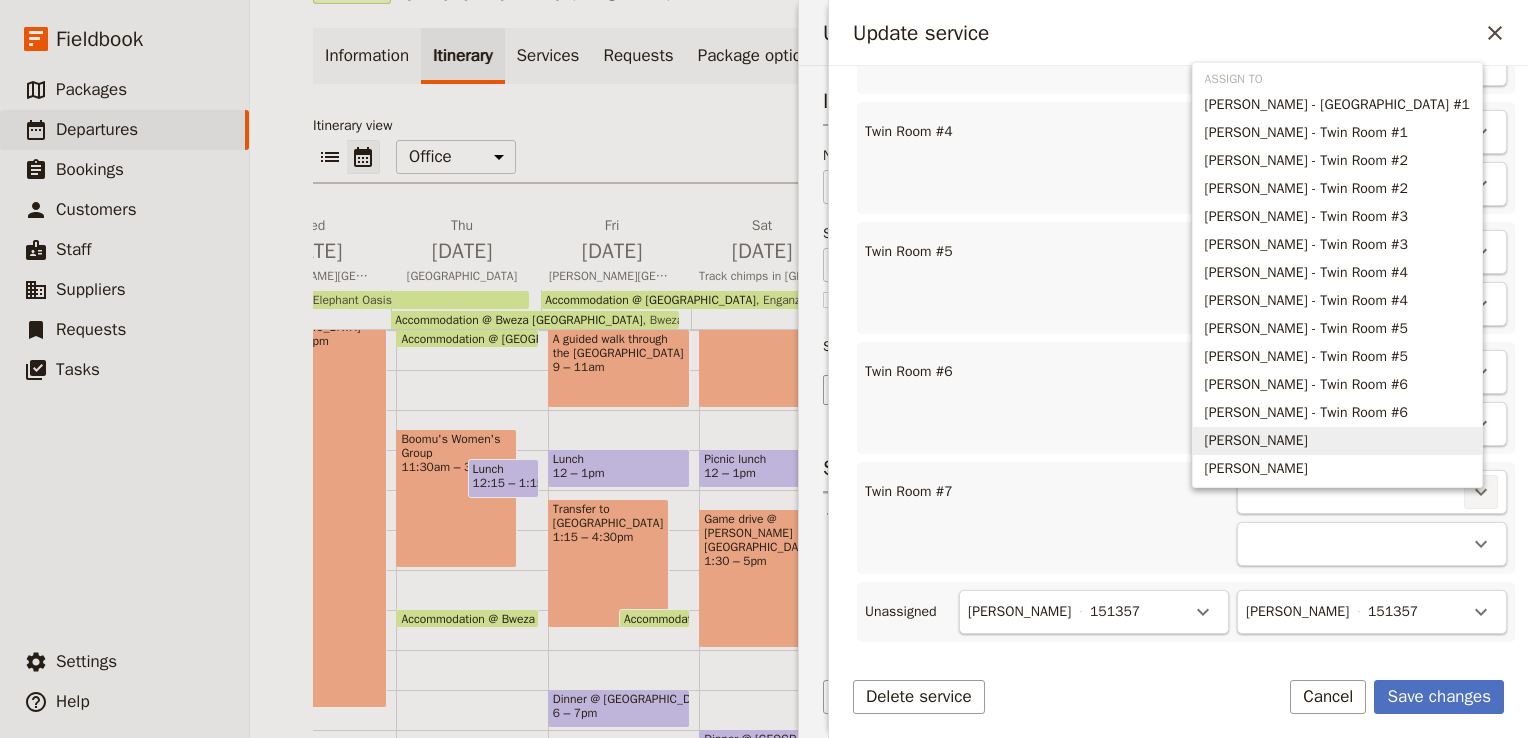 click on "[PERSON_NAME]" at bounding box center (1337, 441) 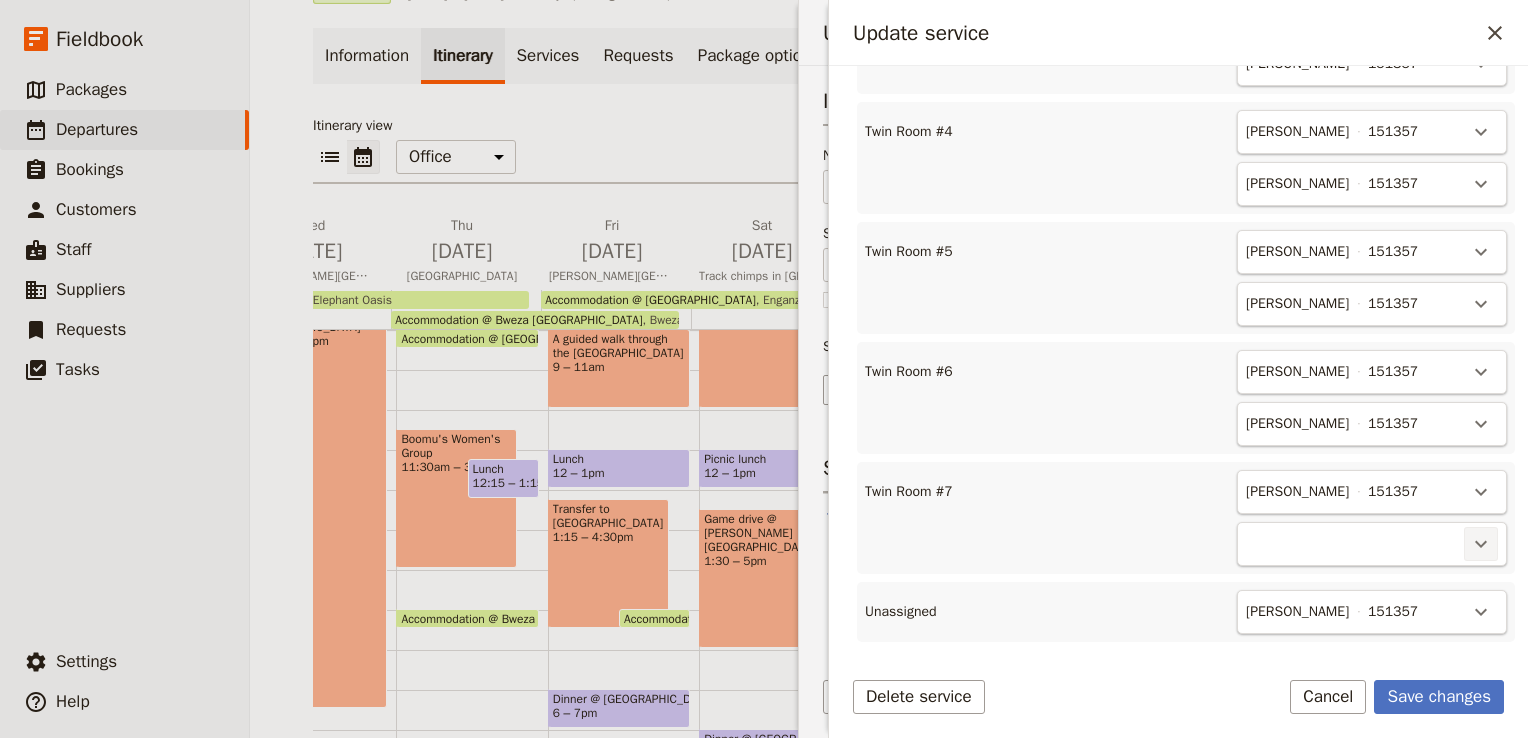 click 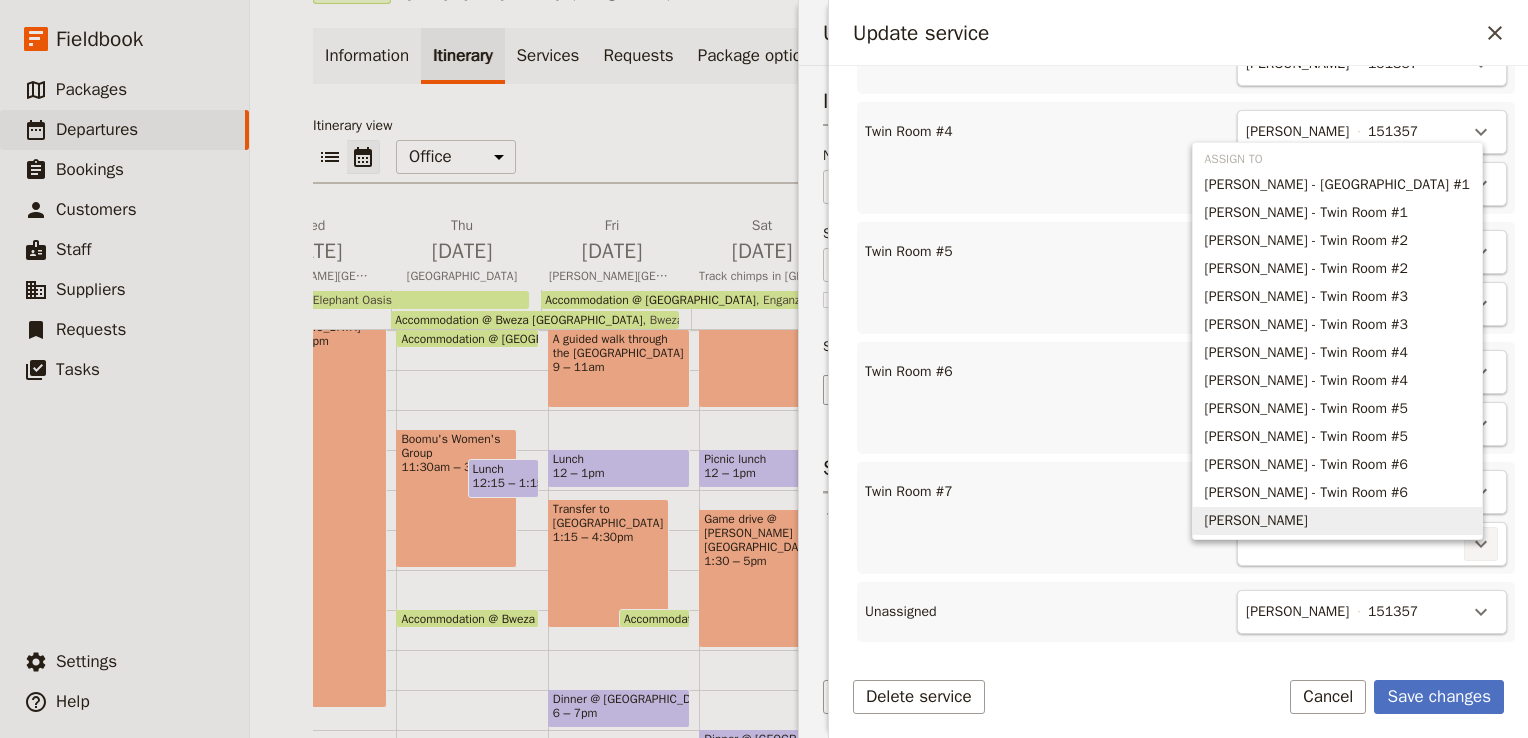 click on "[PERSON_NAME]" at bounding box center (1256, 521) 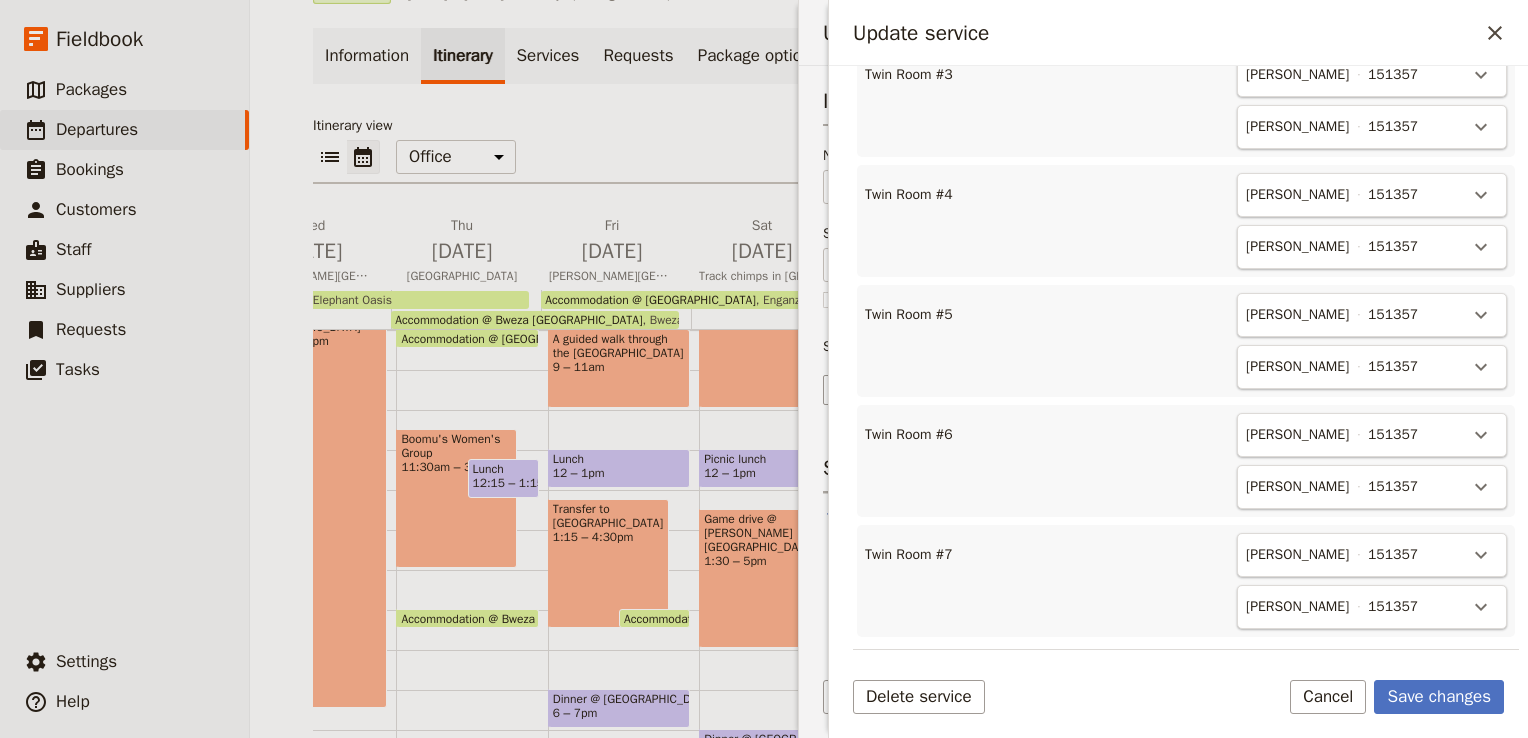 scroll, scrollTop: 1005, scrollLeft: 0, axis: vertical 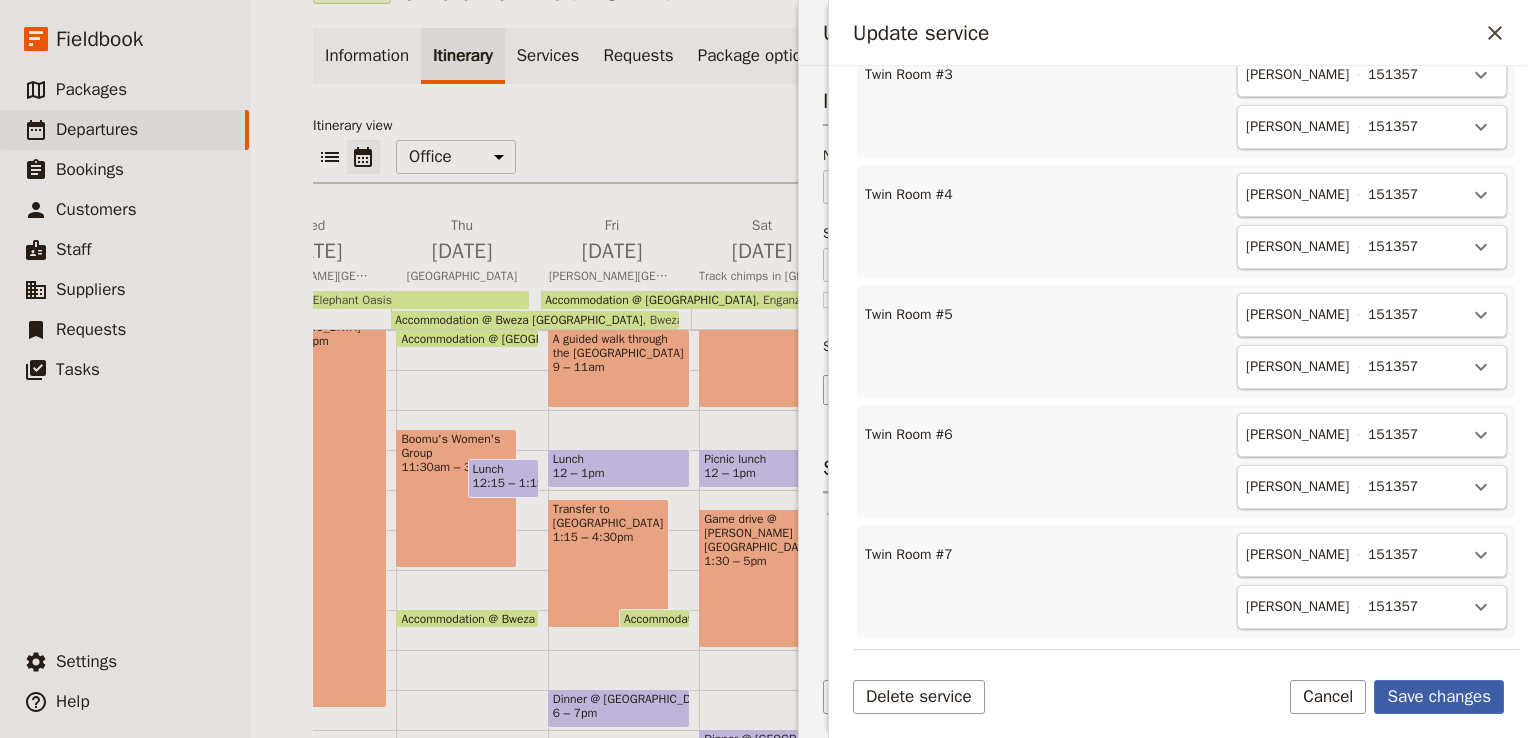 click on "Save changes" at bounding box center [1439, 697] 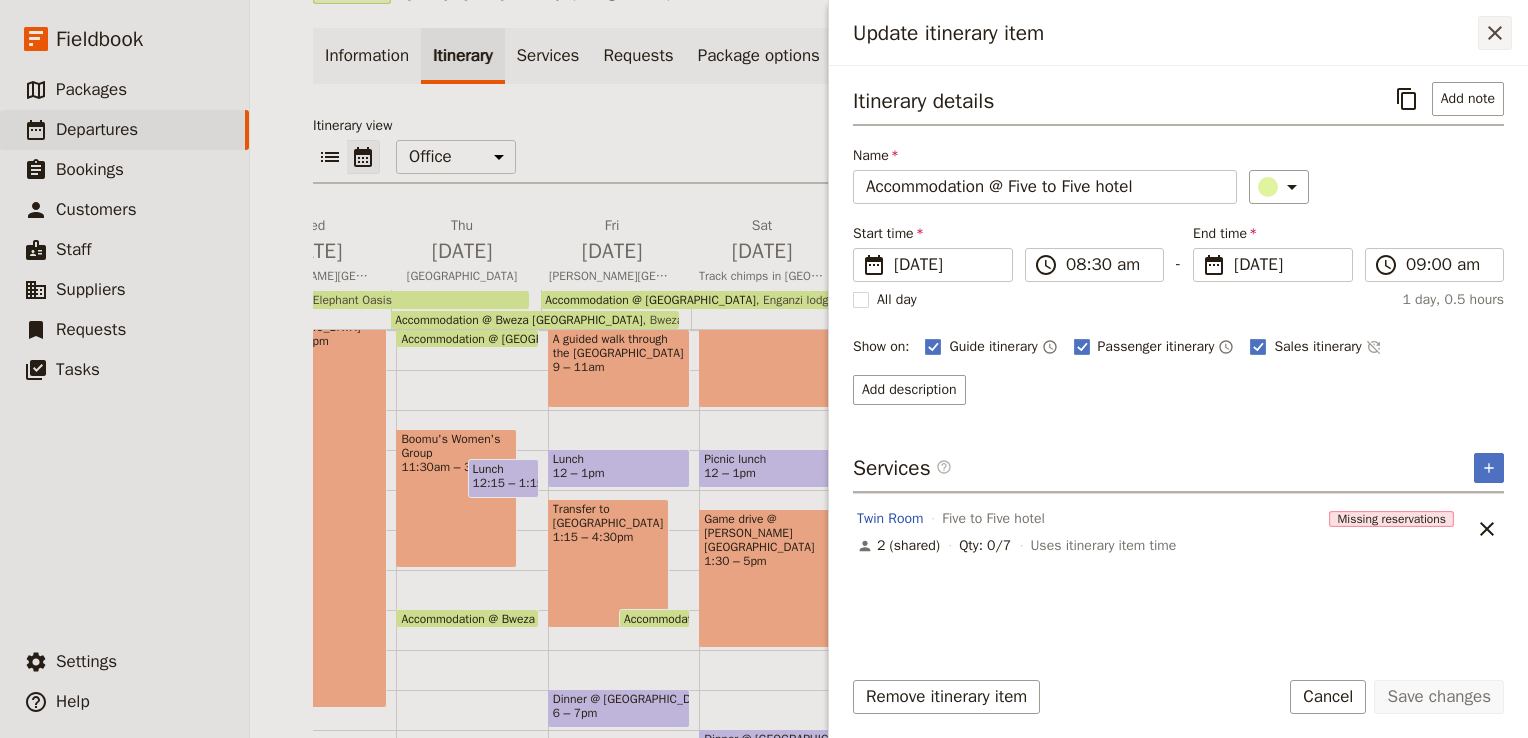 click 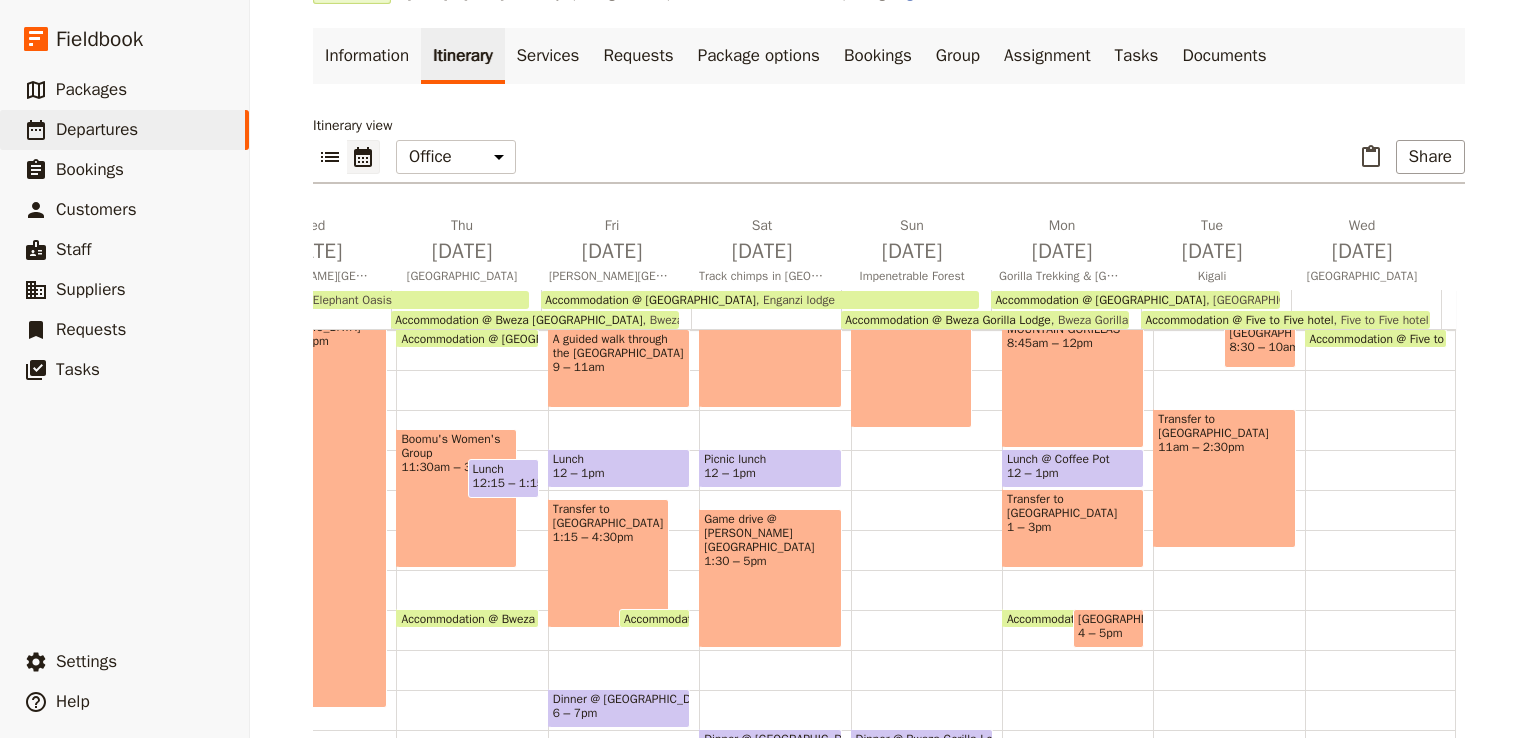 scroll, scrollTop: 508, scrollLeft: 0, axis: vertical 